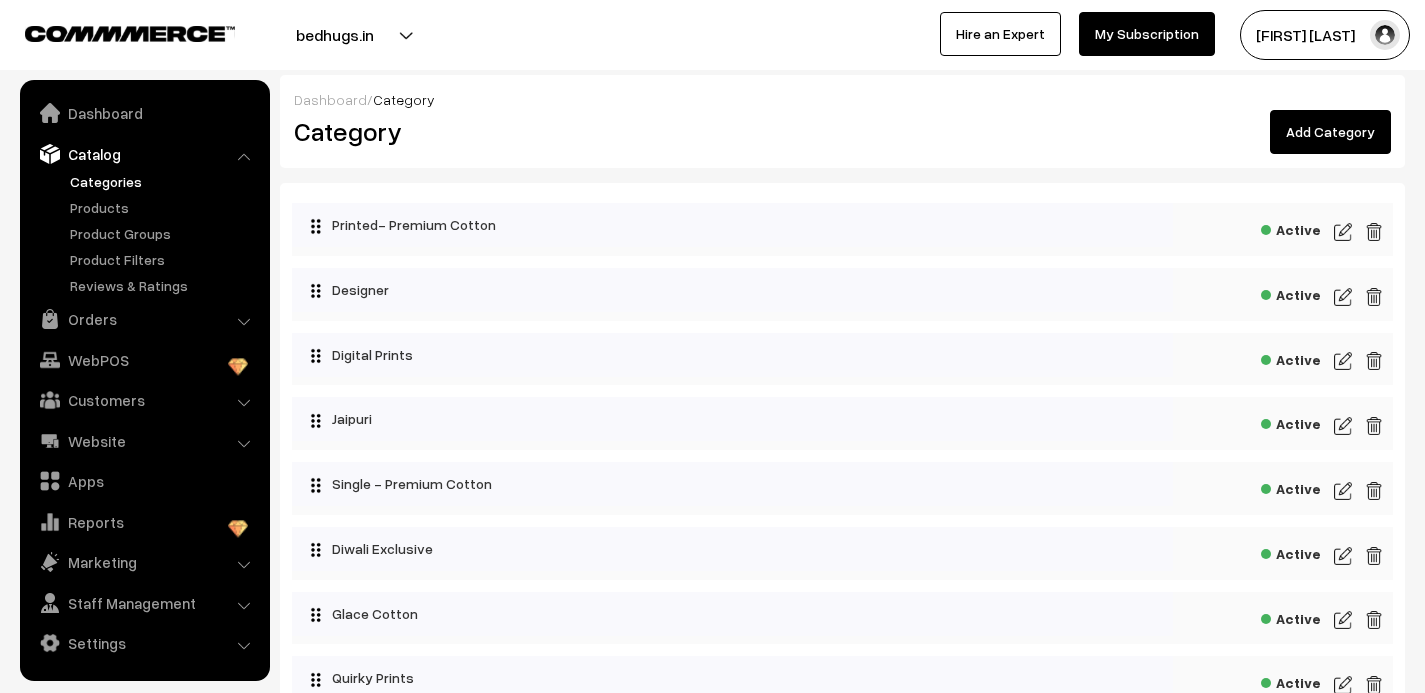 scroll, scrollTop: 116, scrollLeft: 0, axis: vertical 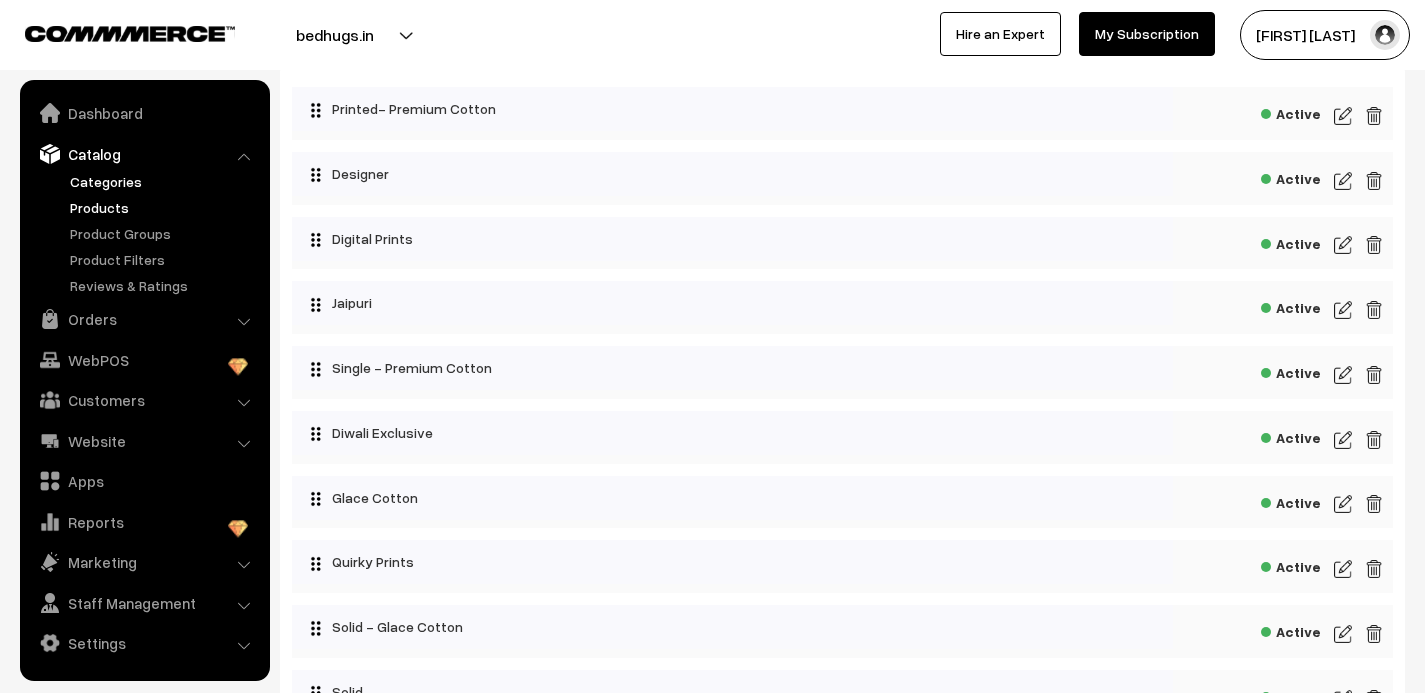 click on "Products" at bounding box center (164, 207) 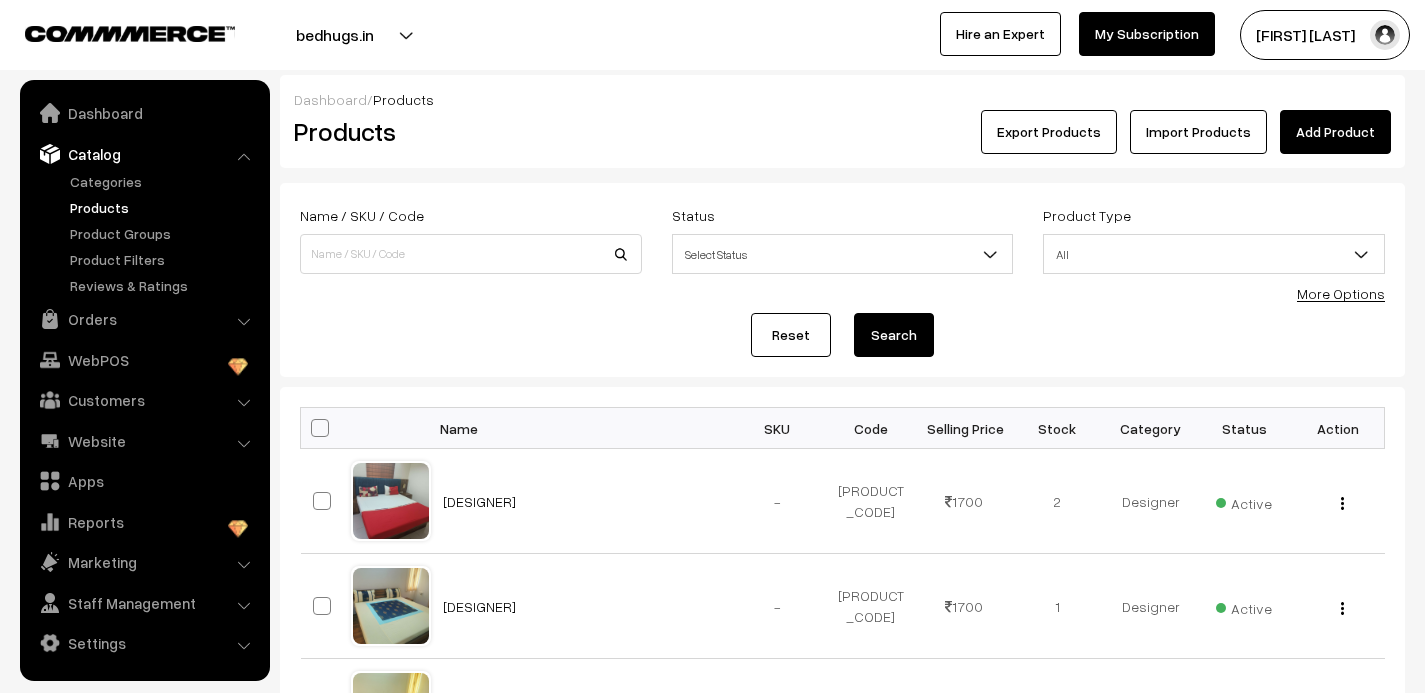 scroll, scrollTop: 0, scrollLeft: 0, axis: both 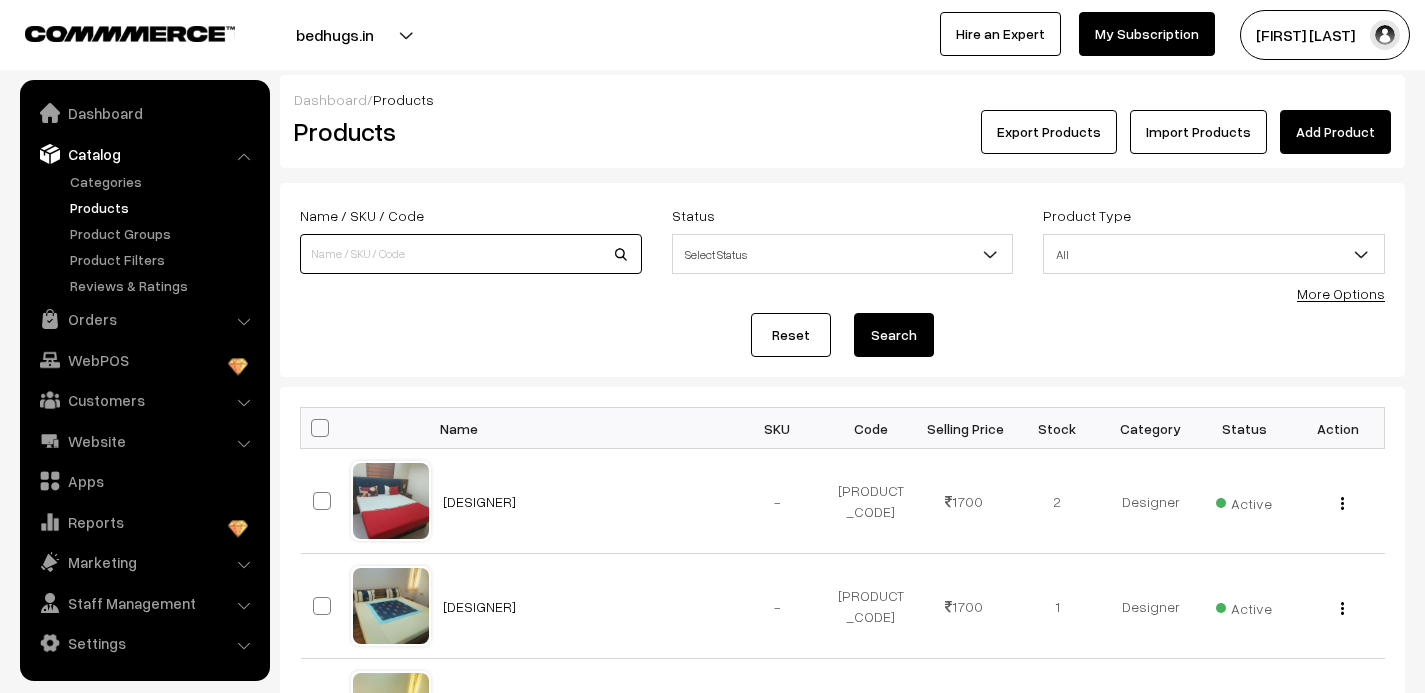 click at bounding box center (471, 254) 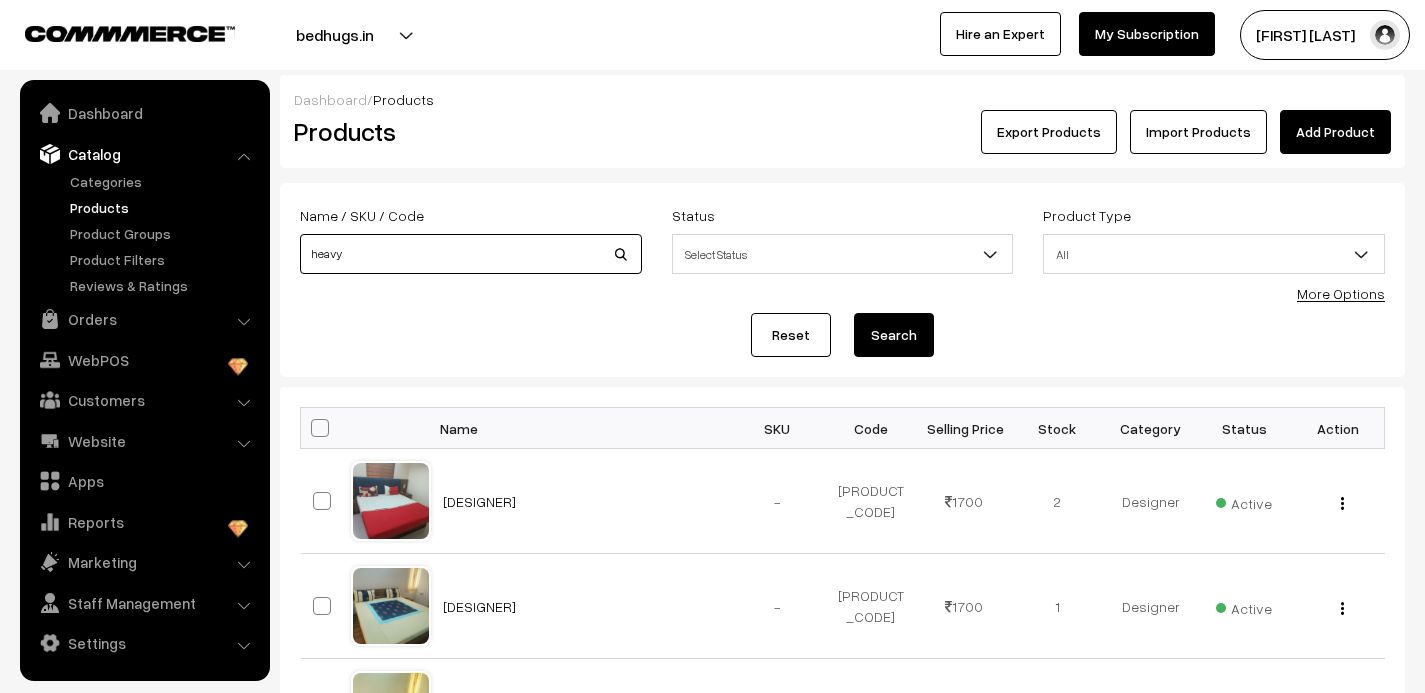 type on "heavy" 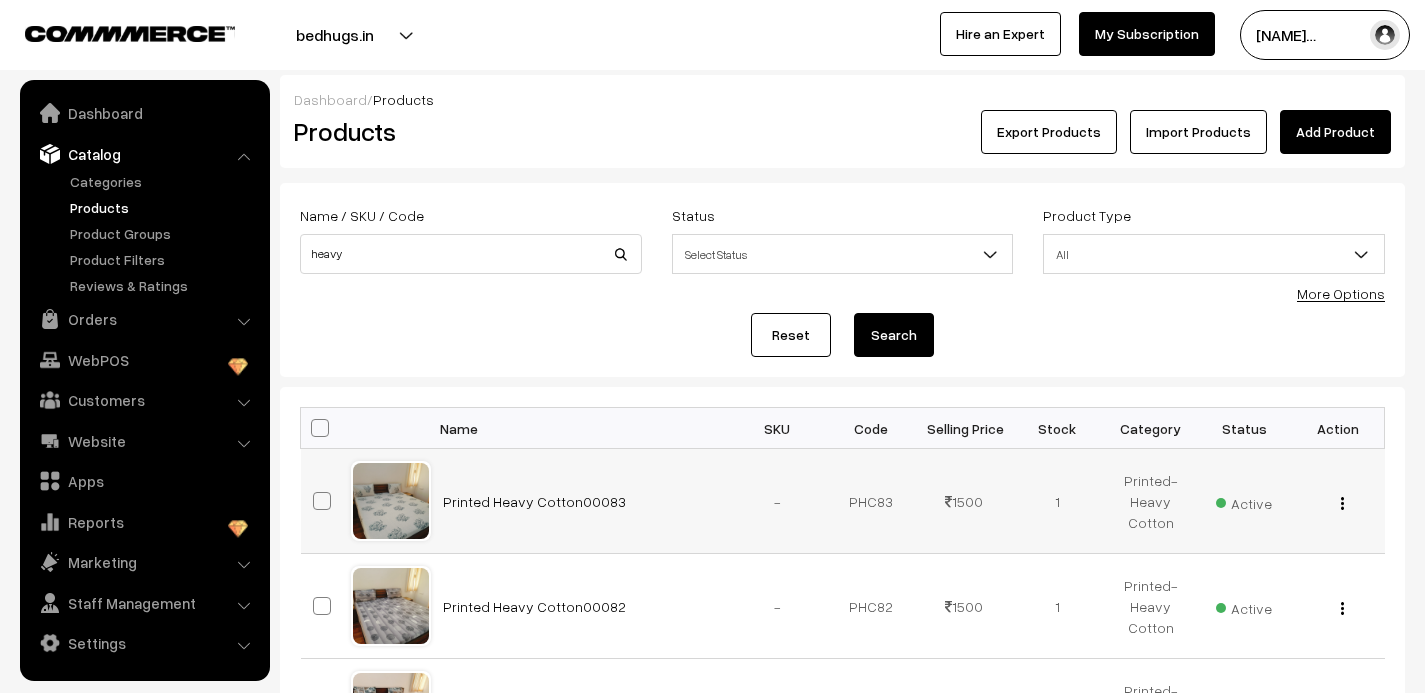 scroll, scrollTop: 55, scrollLeft: 0, axis: vertical 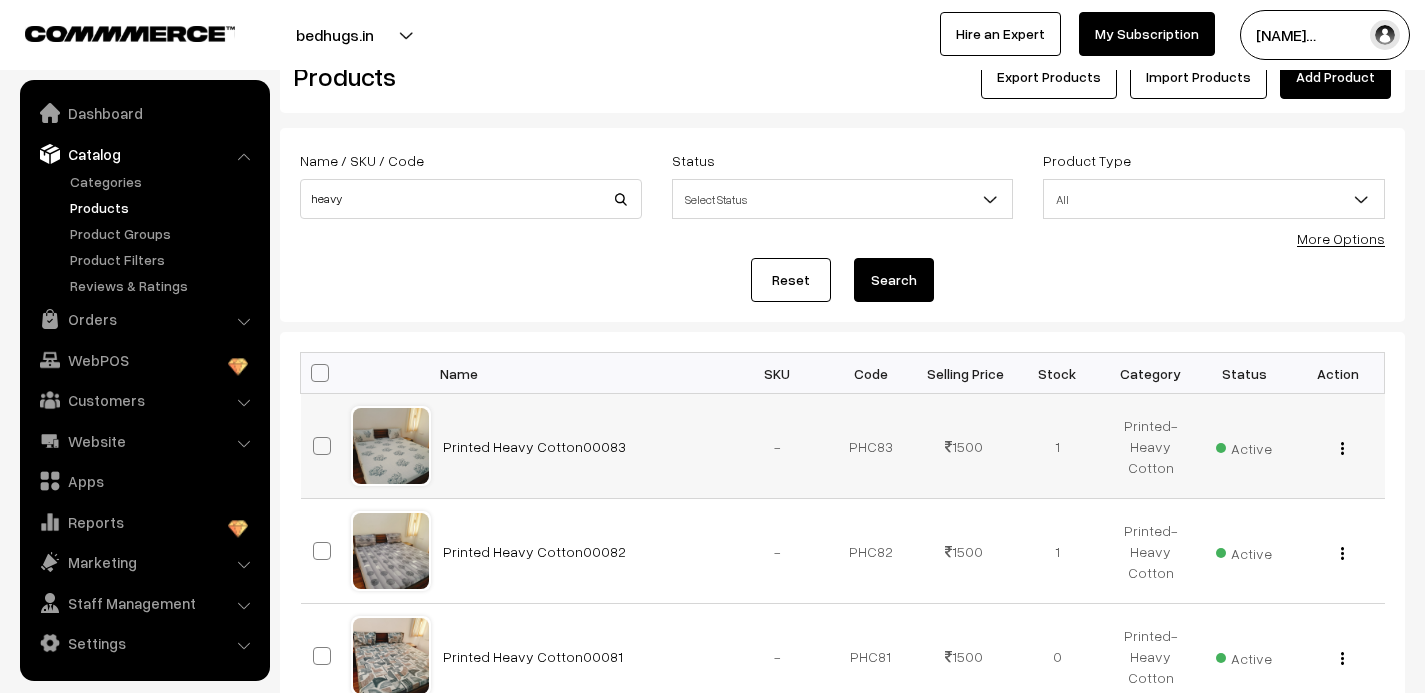 click at bounding box center [1342, 448] 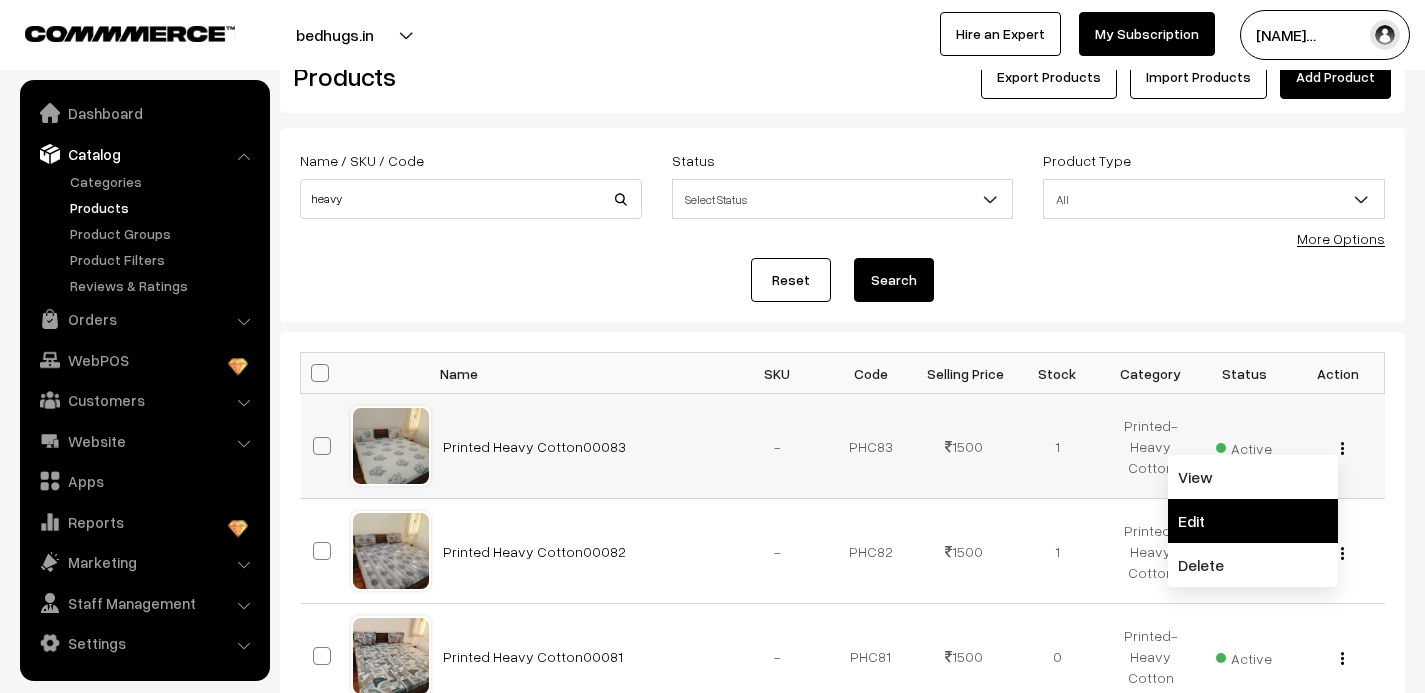 click on "Edit" at bounding box center [1253, 521] 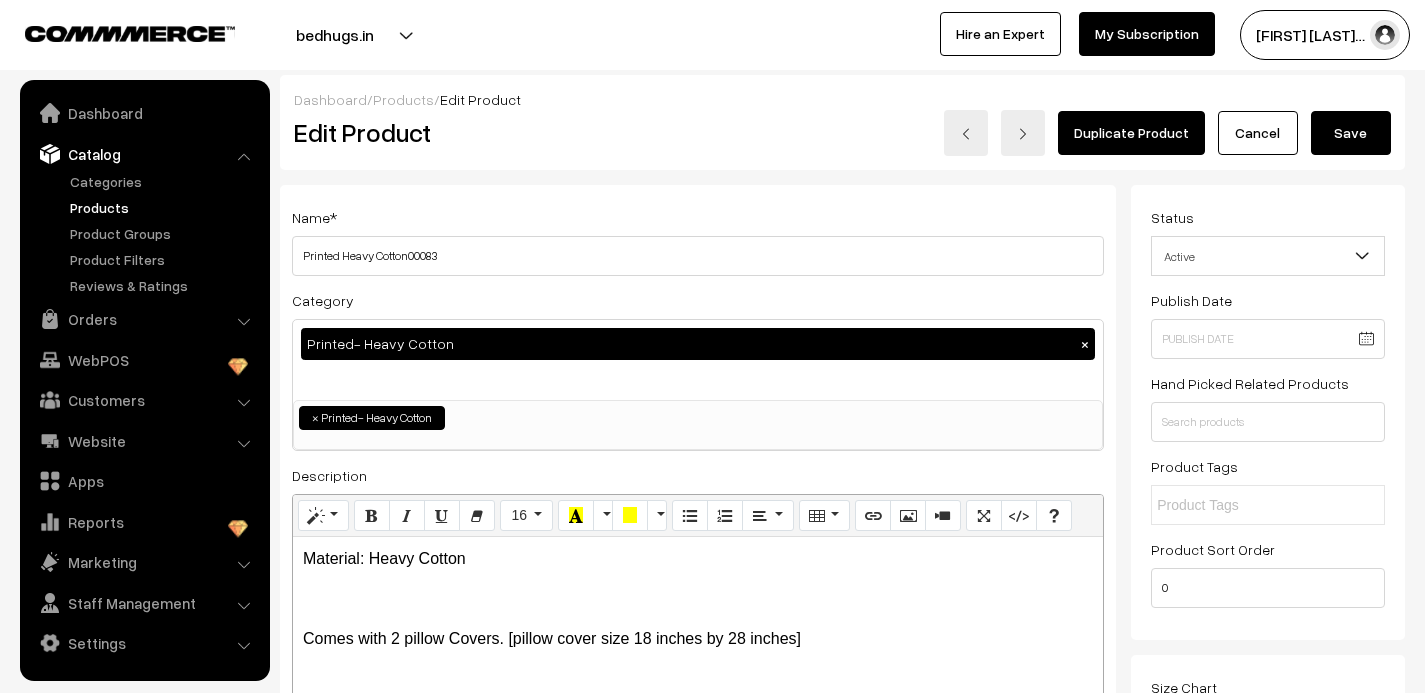 scroll, scrollTop: 0, scrollLeft: 0, axis: both 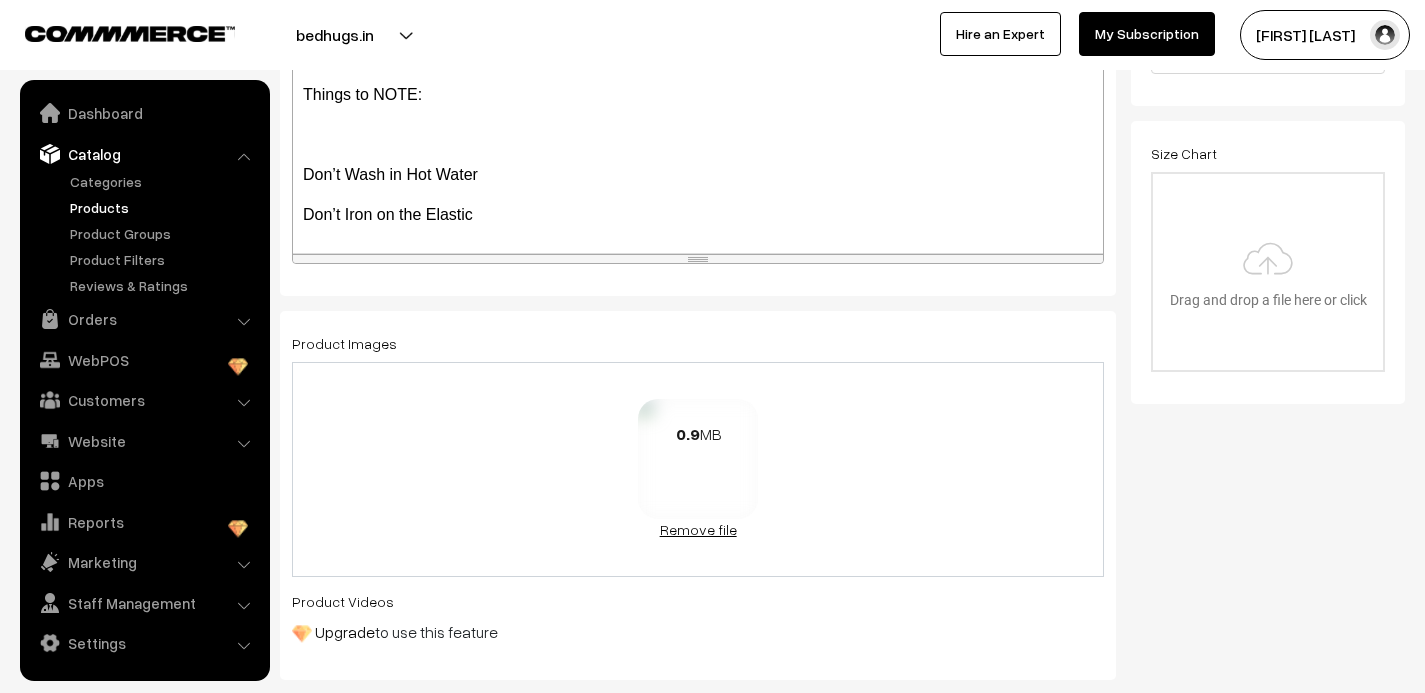 click on "Remove file" at bounding box center (698, 529) 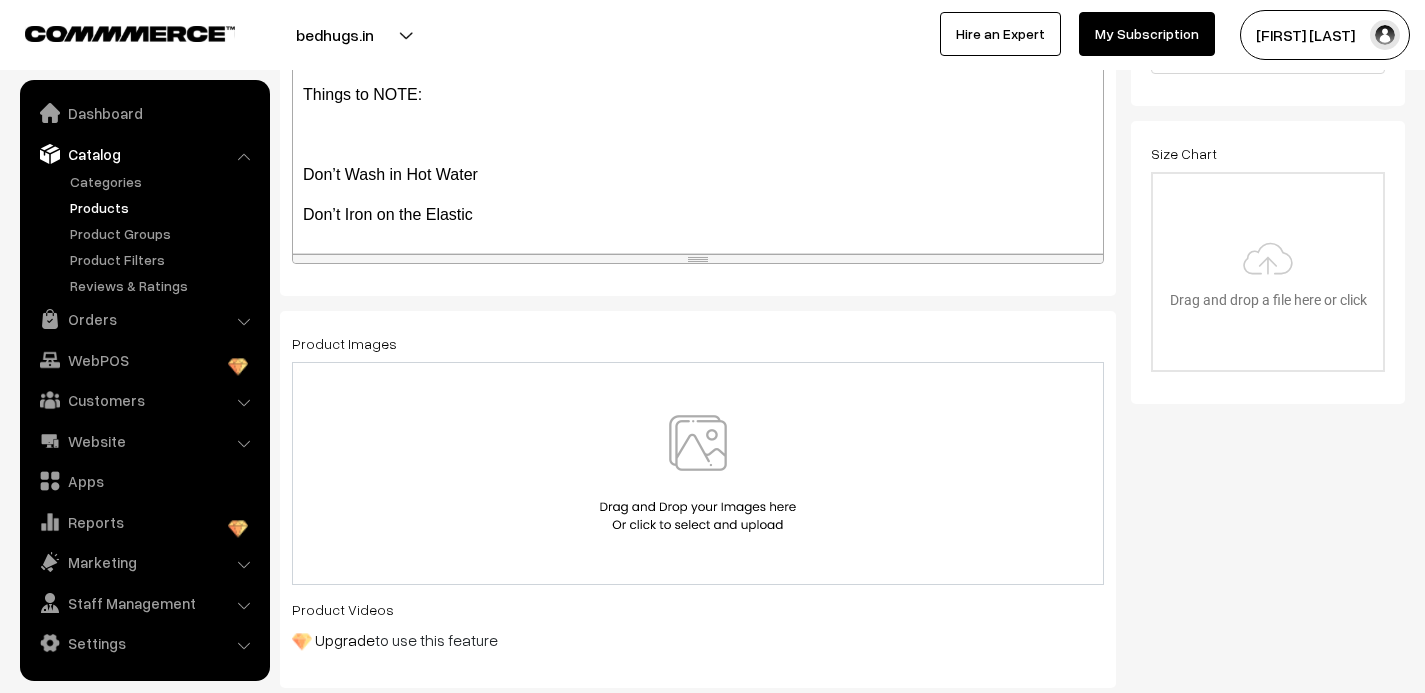 click at bounding box center [698, 473] 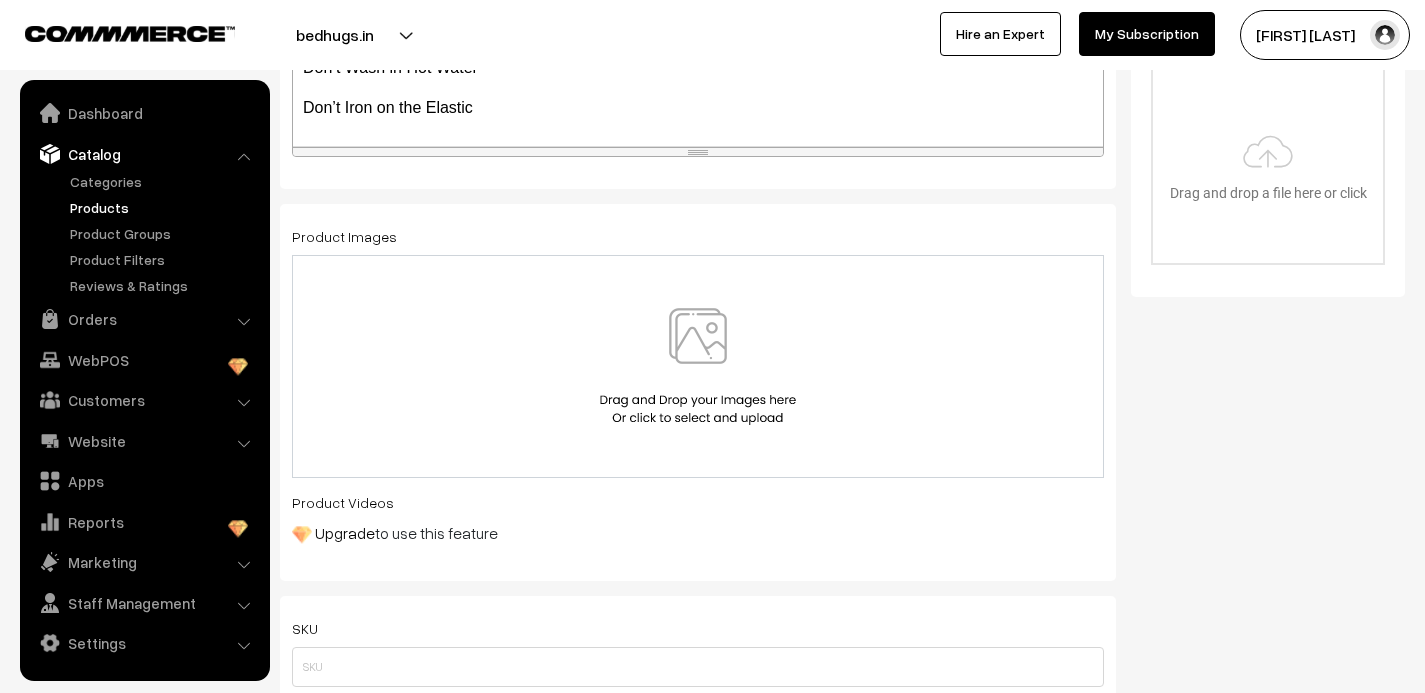 scroll, scrollTop: 677, scrollLeft: 0, axis: vertical 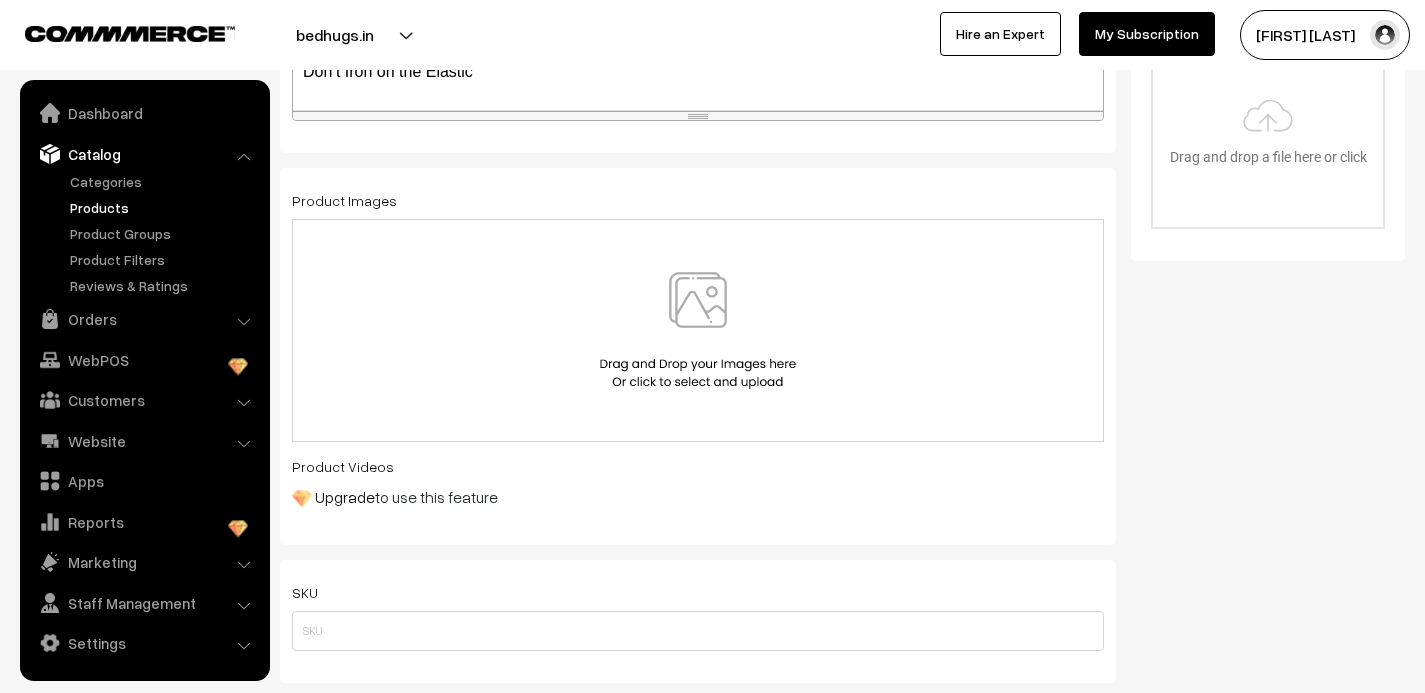 click at bounding box center (698, 330) 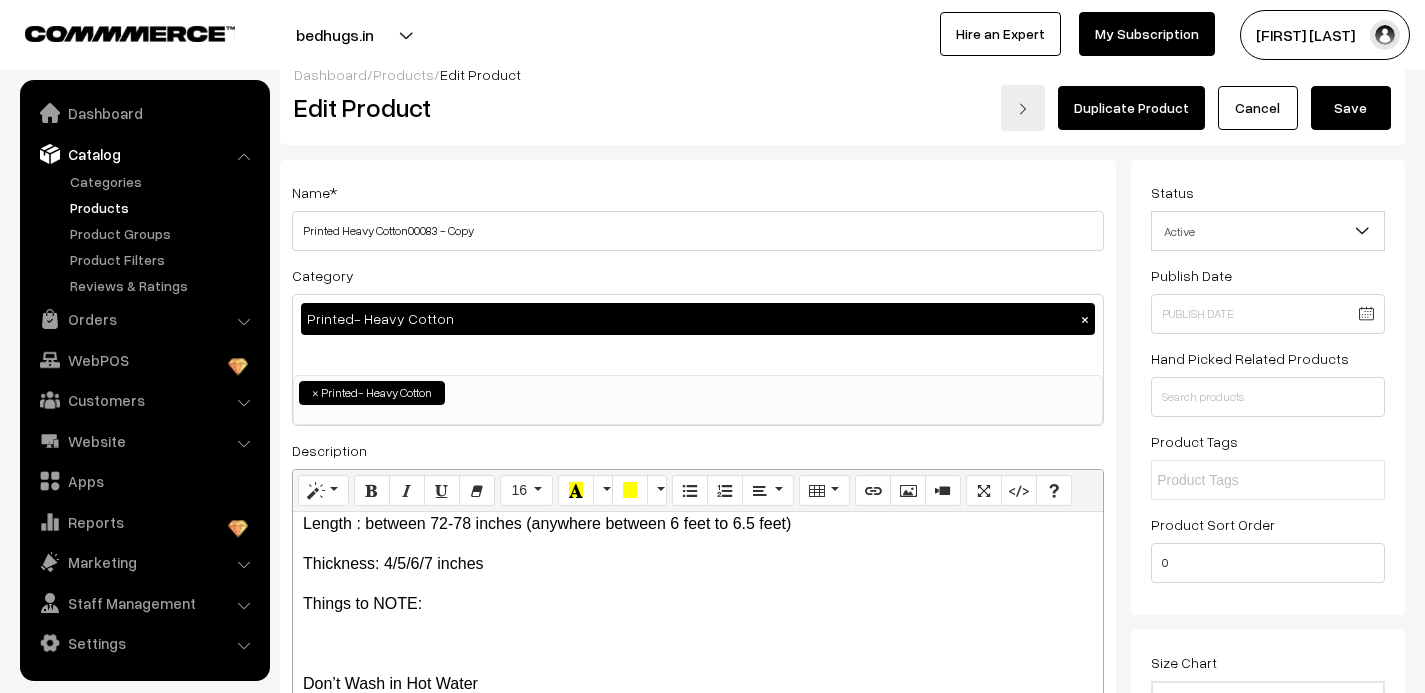 scroll, scrollTop: 0, scrollLeft: 0, axis: both 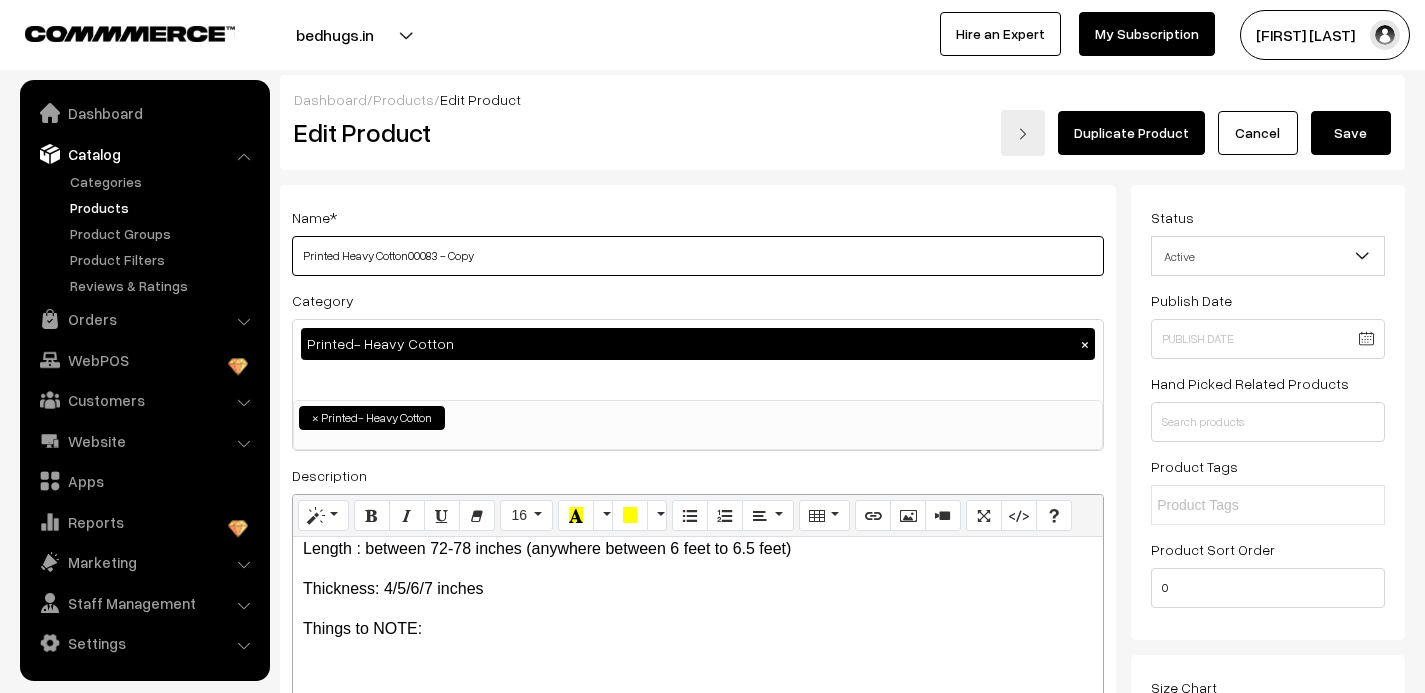 click on "Printed Heavy Cotton00083 - Copy" at bounding box center [698, 256] 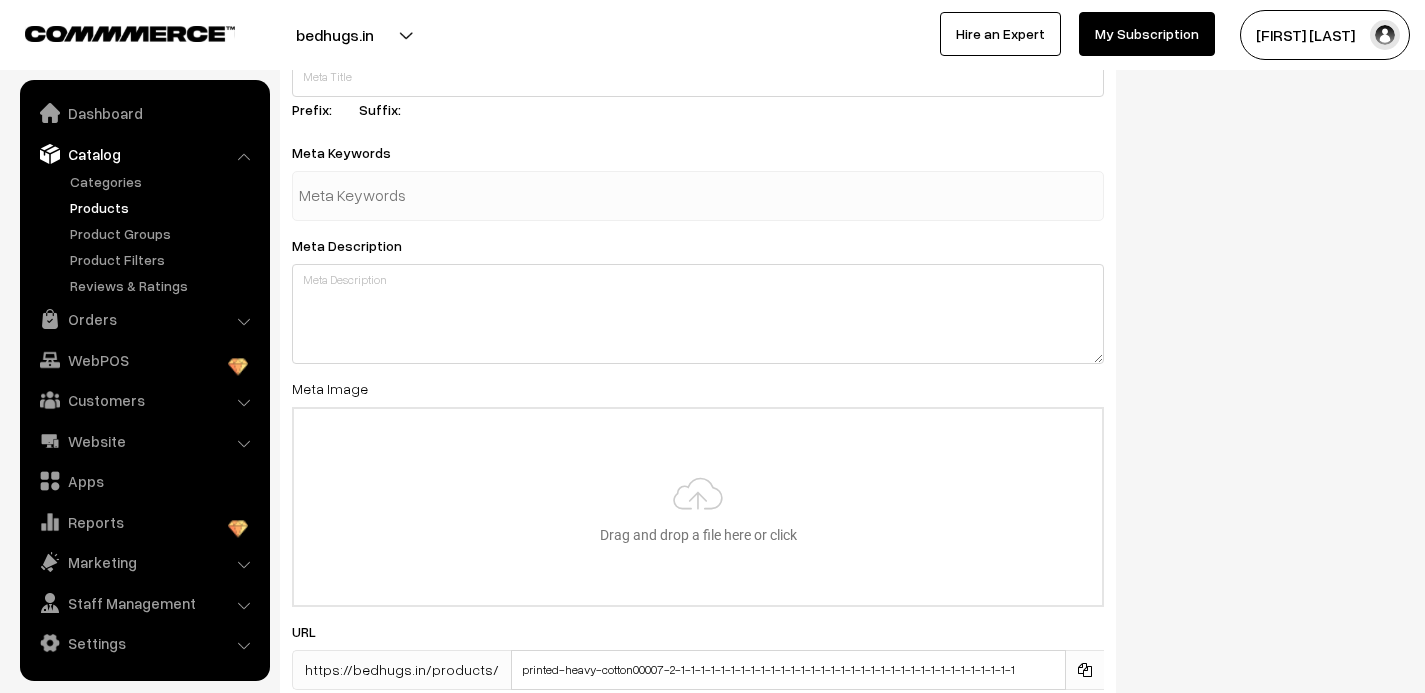 scroll, scrollTop: 3142, scrollLeft: 0, axis: vertical 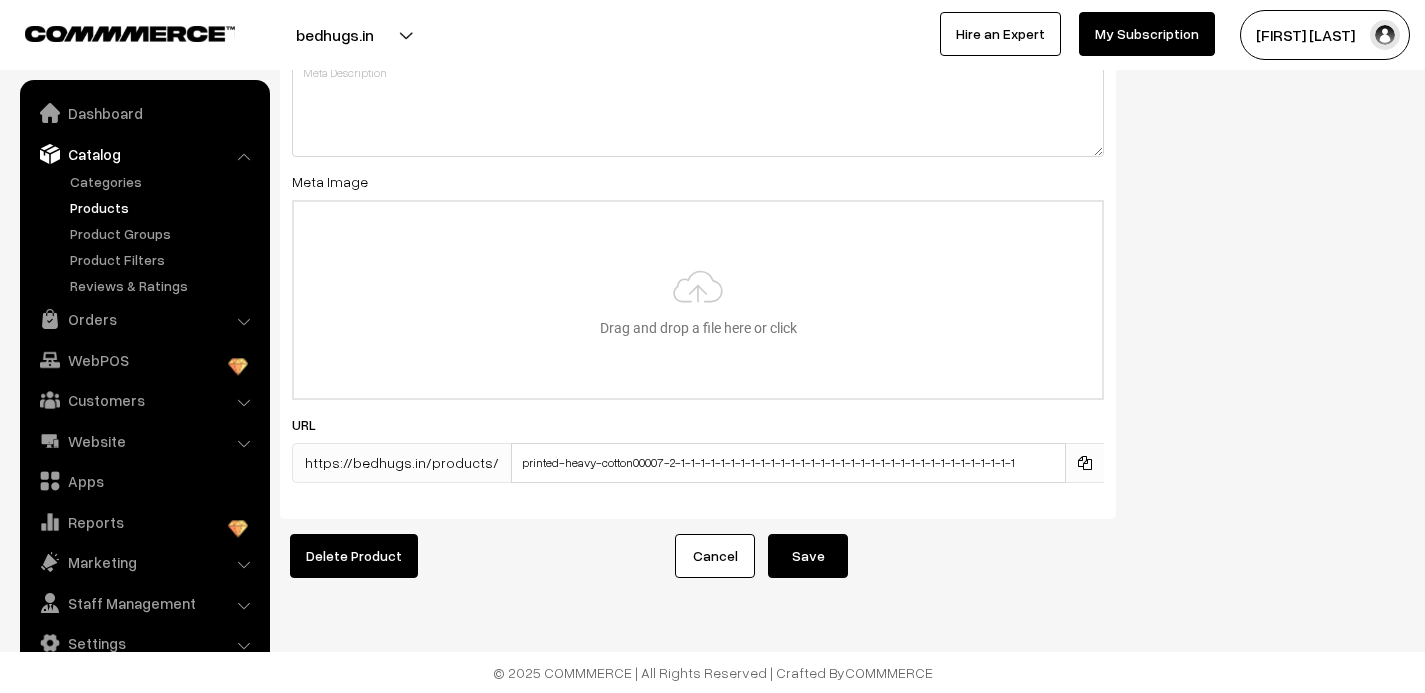 type on "Printed Heavy Cotton00084" 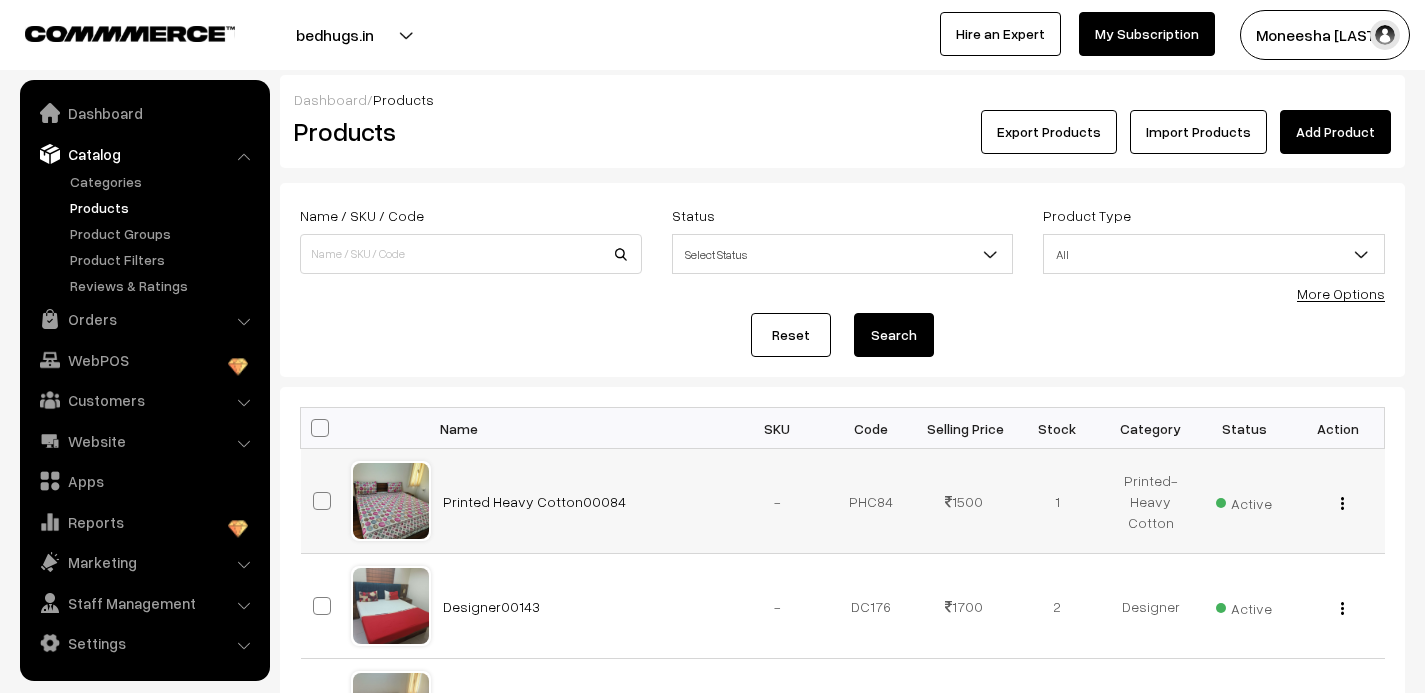 scroll, scrollTop: 0, scrollLeft: 0, axis: both 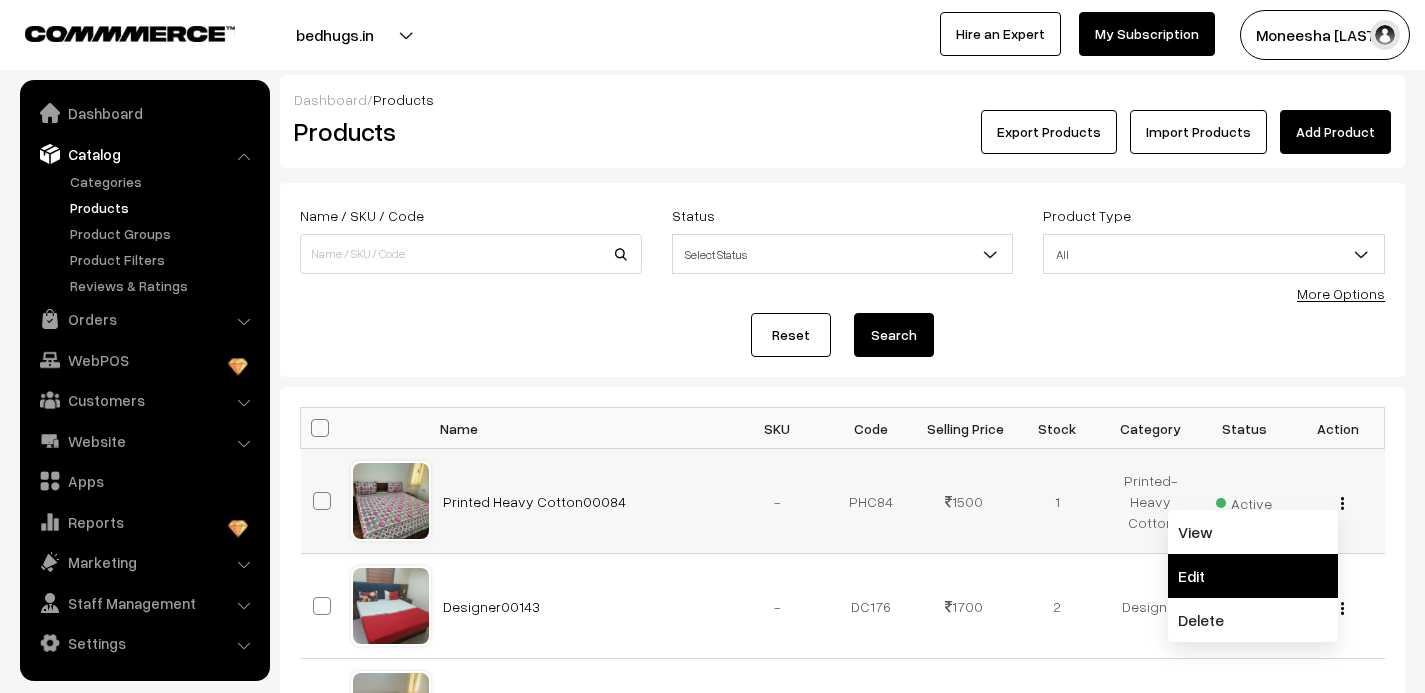 click on "Edit" at bounding box center (1253, 576) 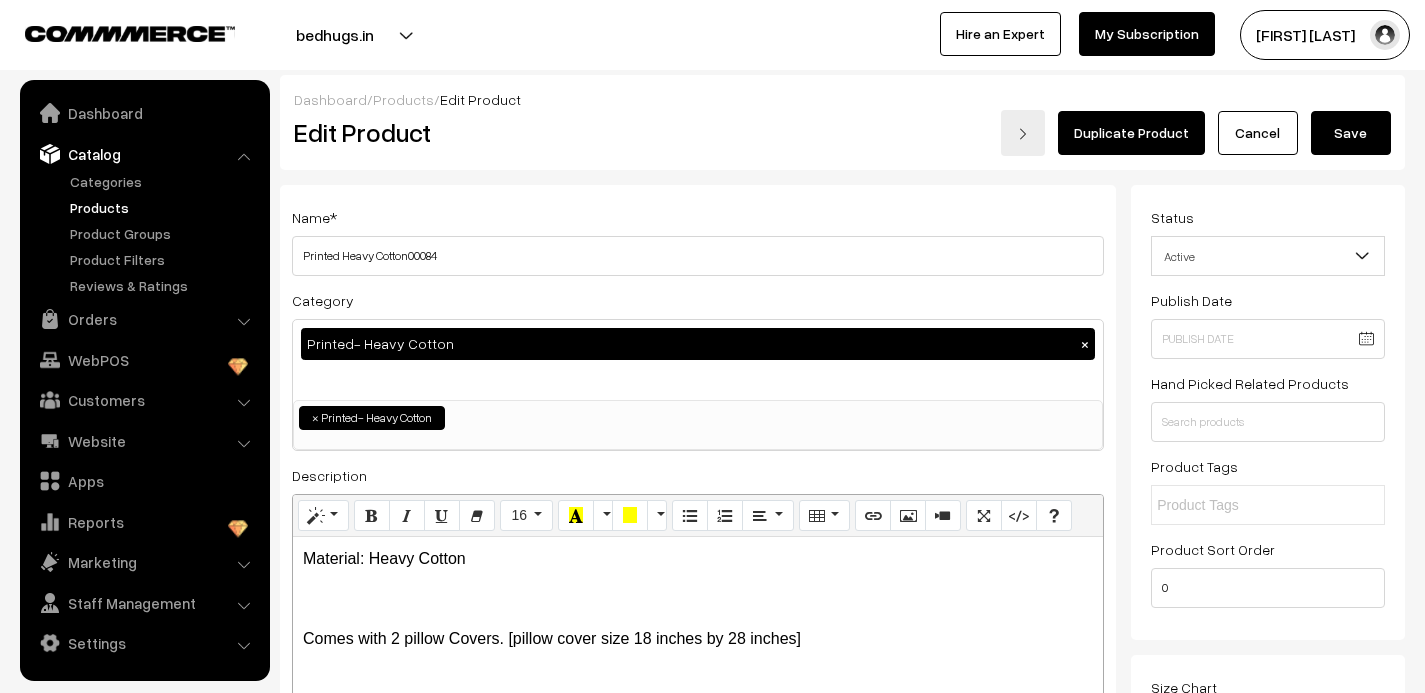 scroll, scrollTop: 0, scrollLeft: 0, axis: both 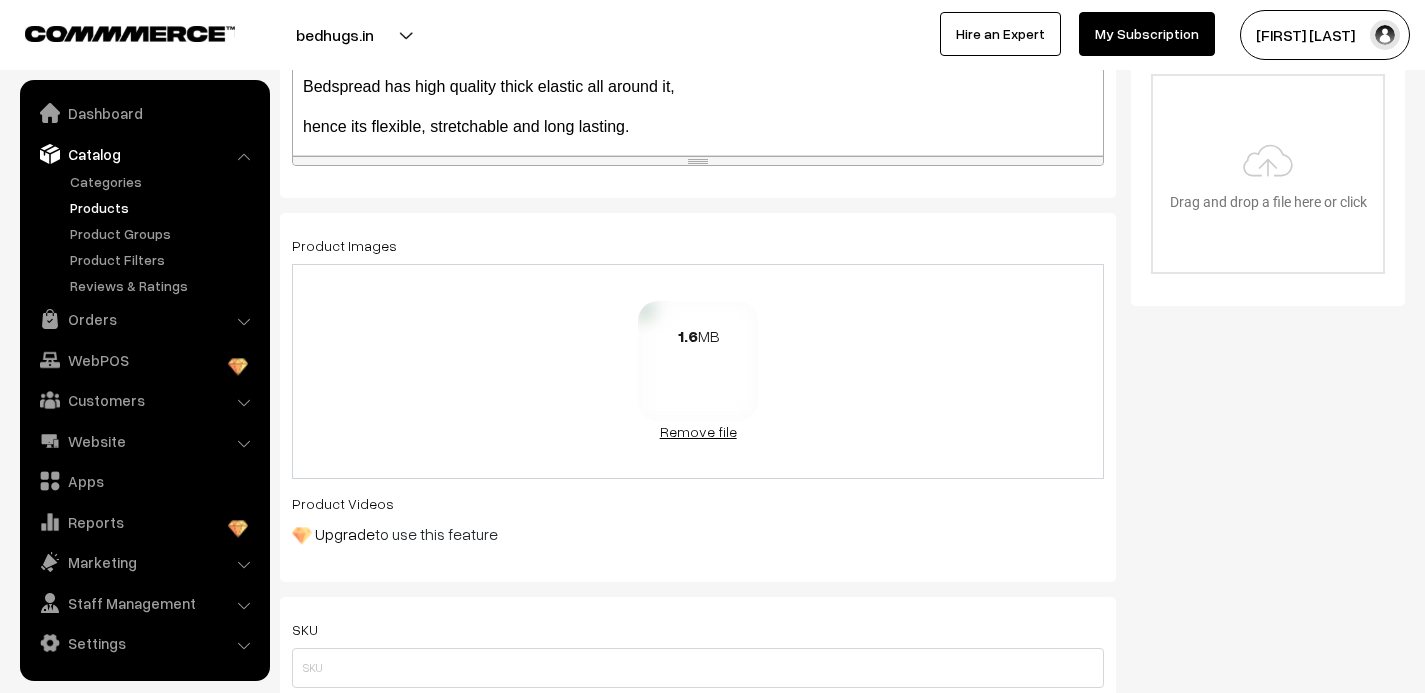 click on "Remove file" at bounding box center (698, 431) 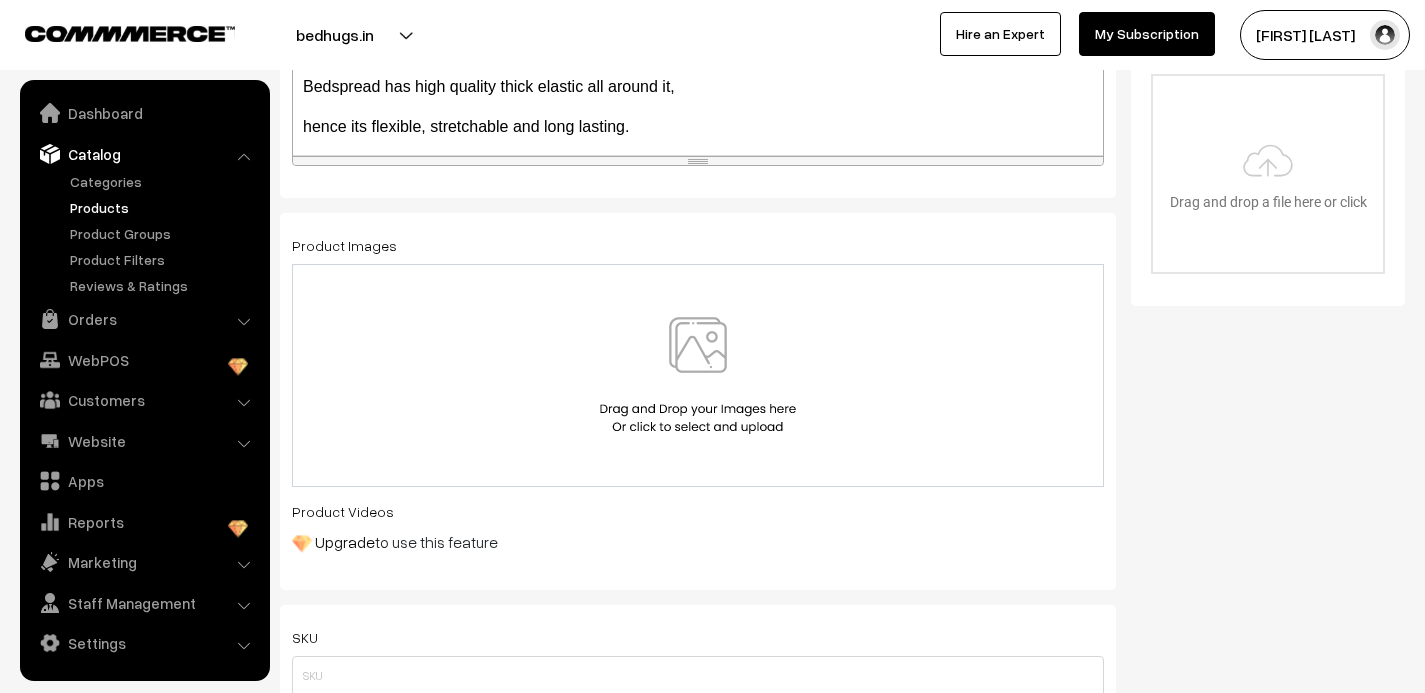 click at bounding box center (698, 375) 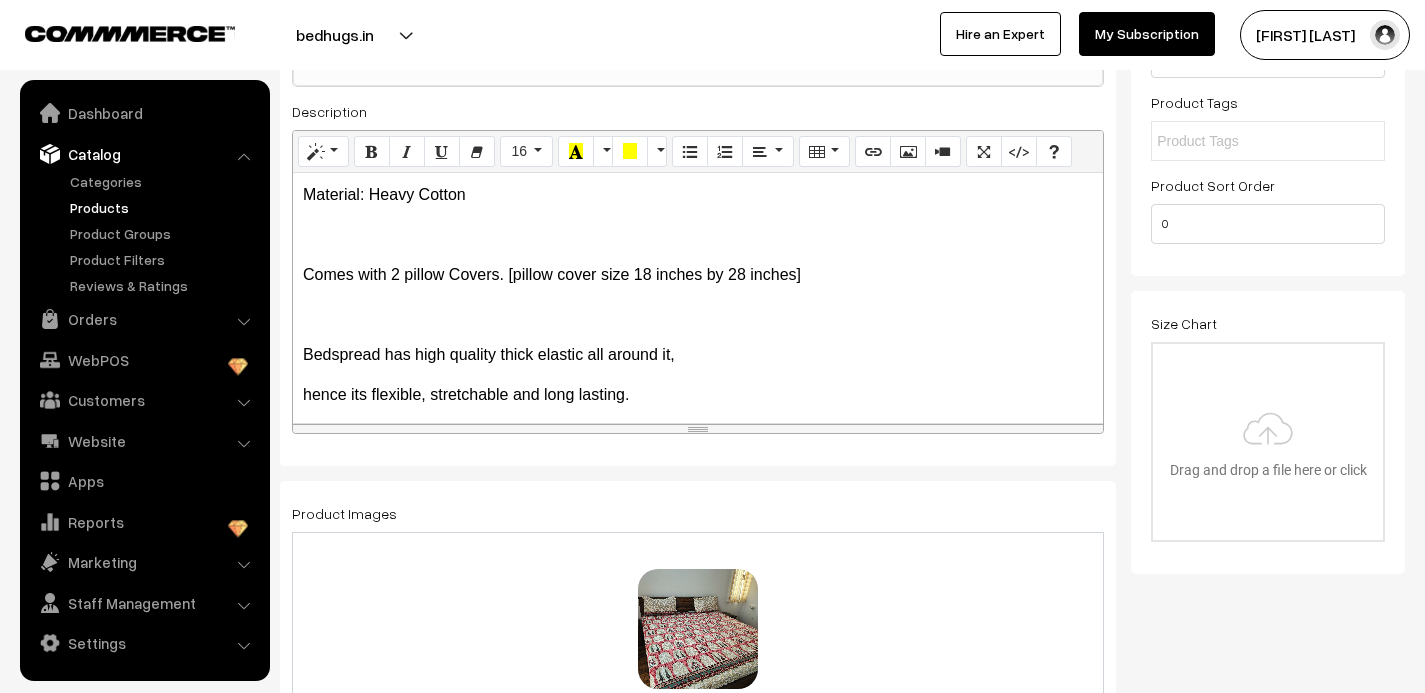 scroll, scrollTop: 0, scrollLeft: 0, axis: both 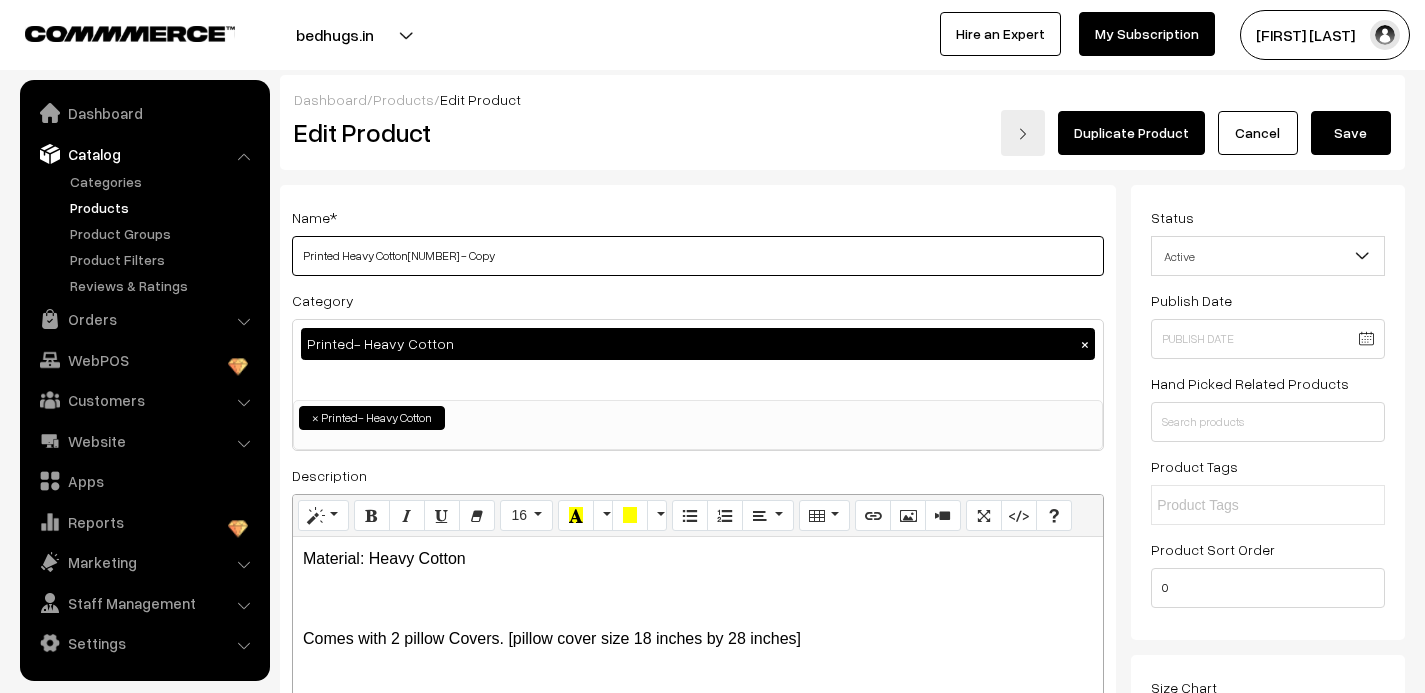 click on "Printed Heavy Cotton00084 - Copy" at bounding box center [698, 256] 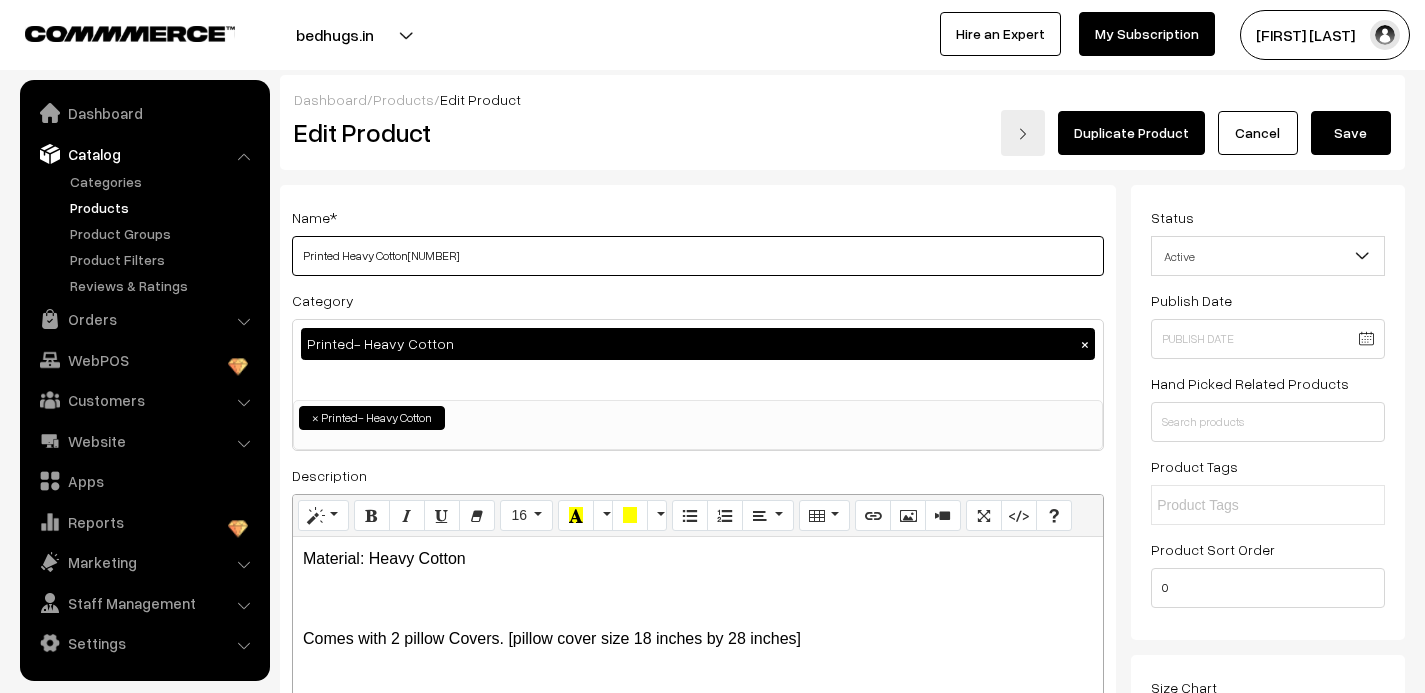 type on "Printed Heavy Cotton00085" 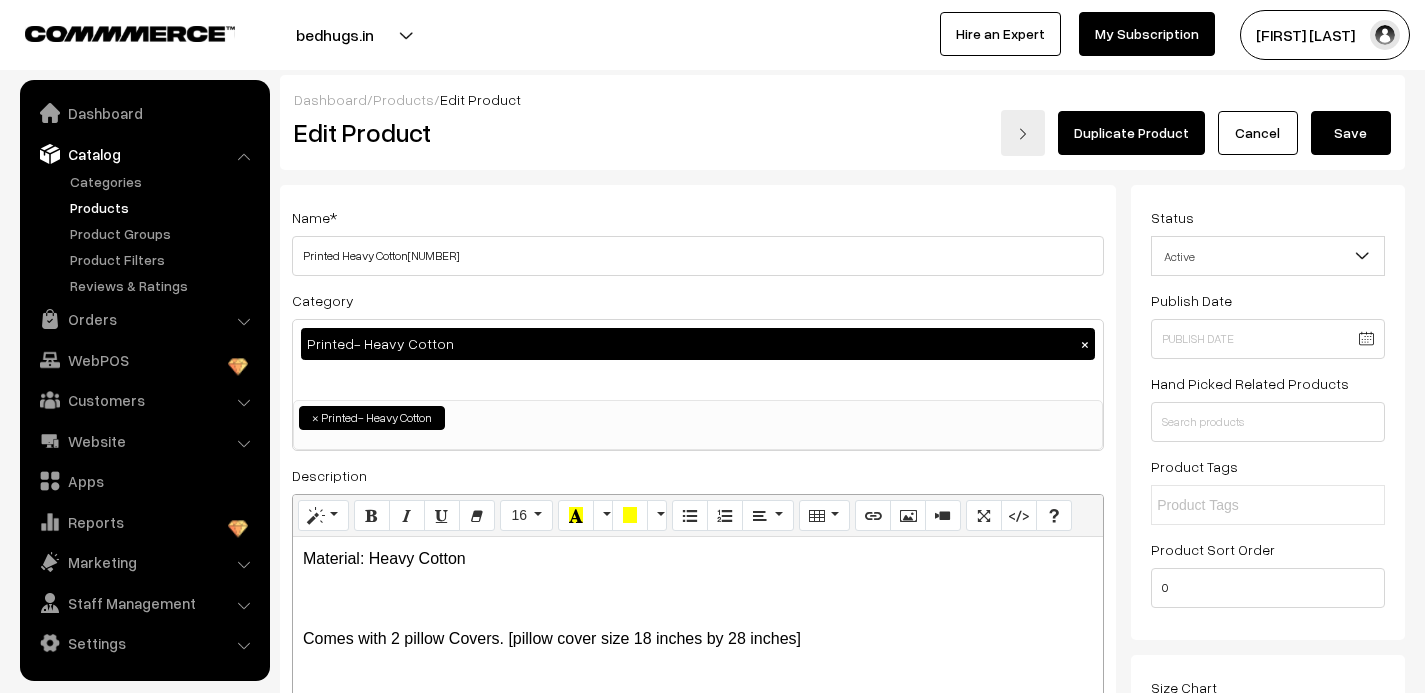 click on "Save" at bounding box center [1351, 133] 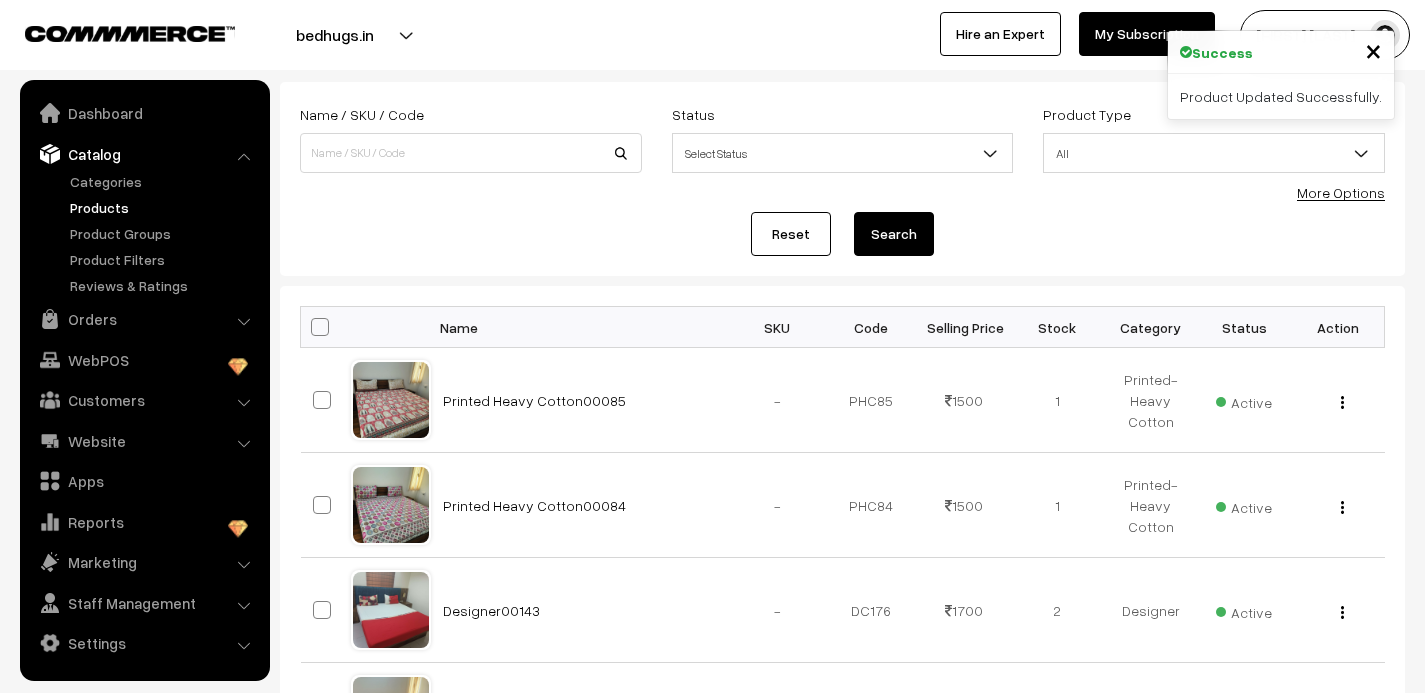 scroll, scrollTop: 0, scrollLeft: 0, axis: both 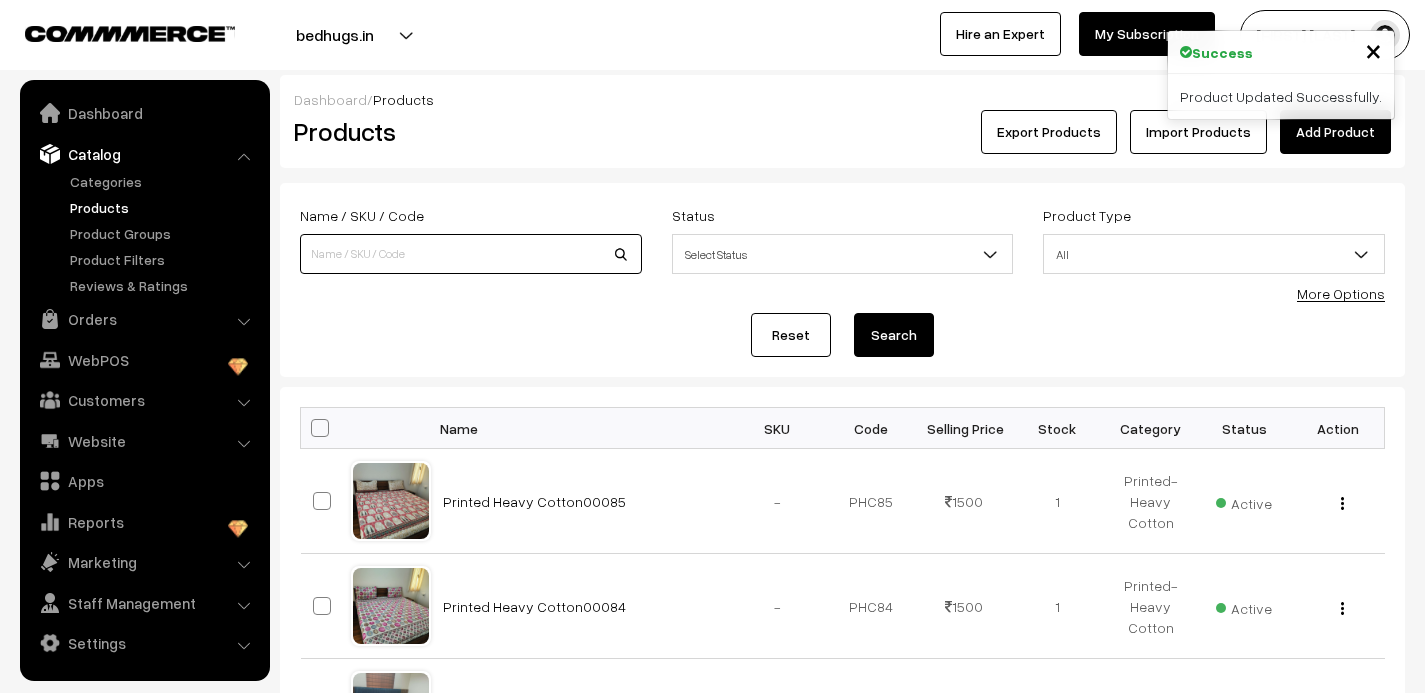 click at bounding box center [471, 254] 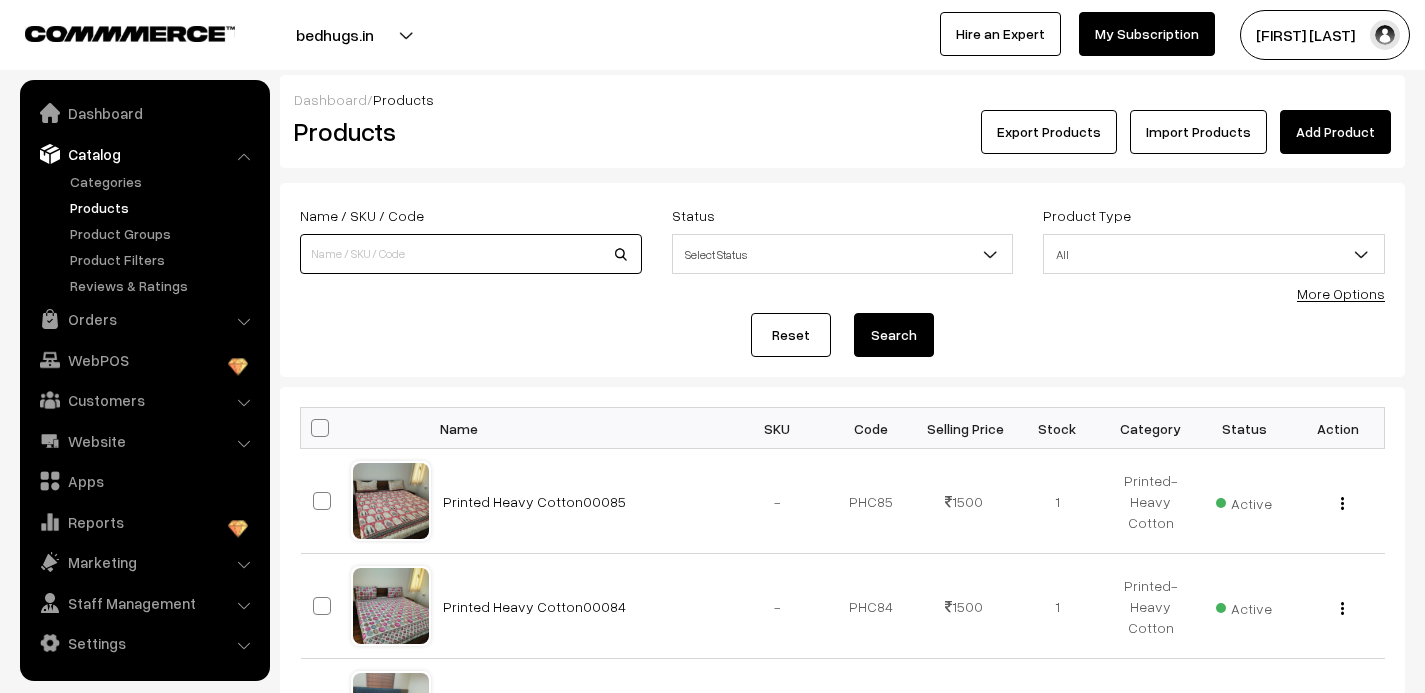 type on "p" 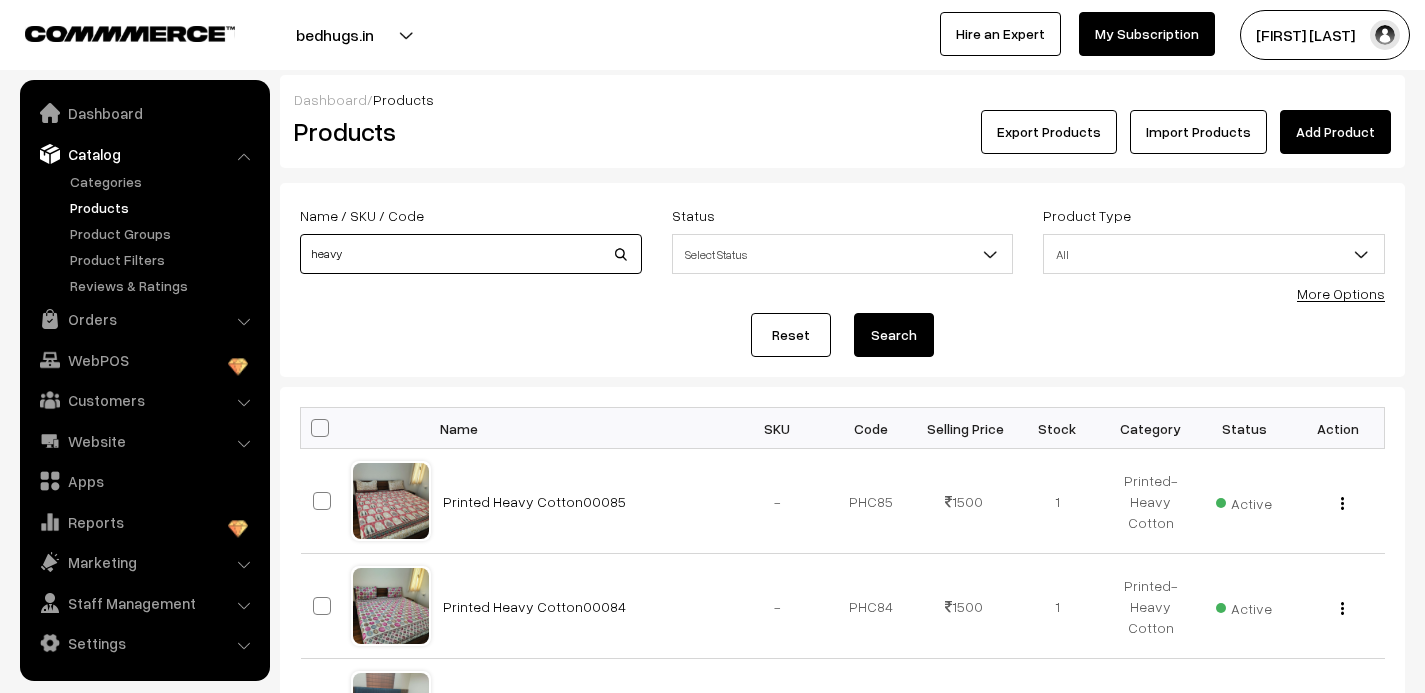 type on "heavy" 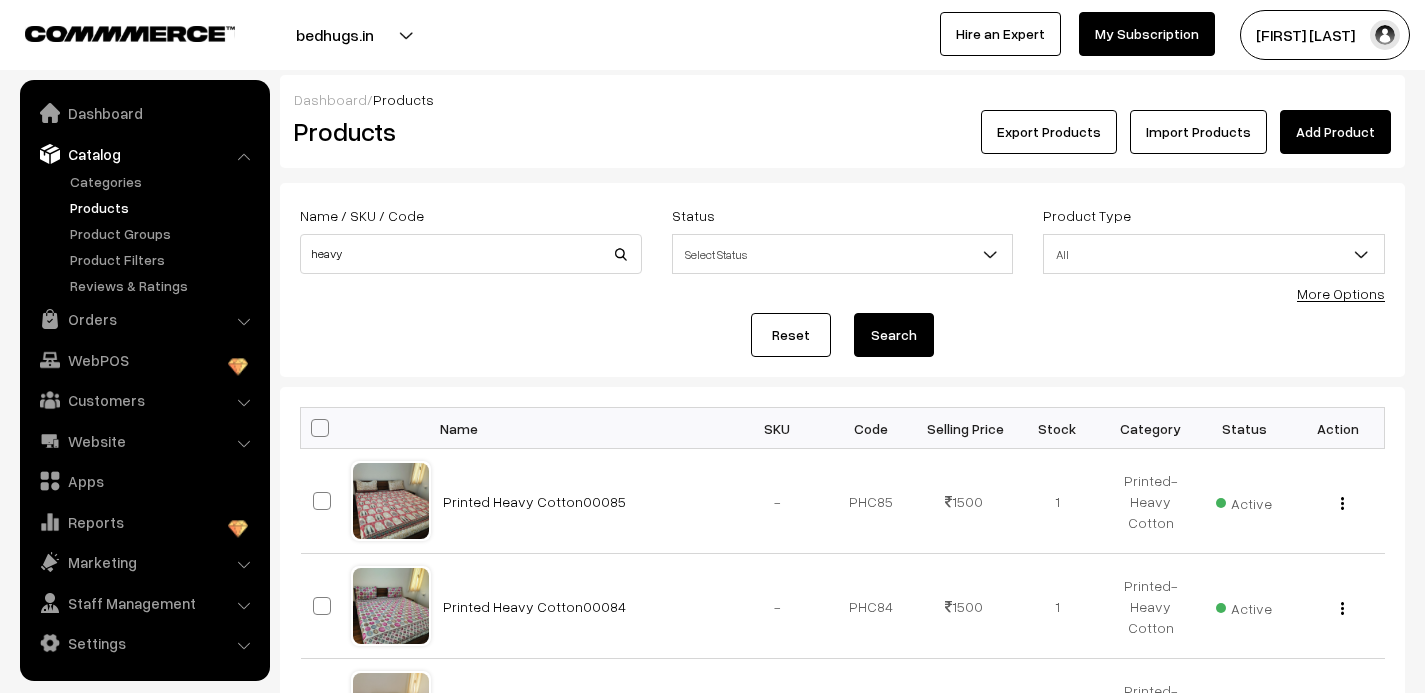 scroll, scrollTop: 0, scrollLeft: 0, axis: both 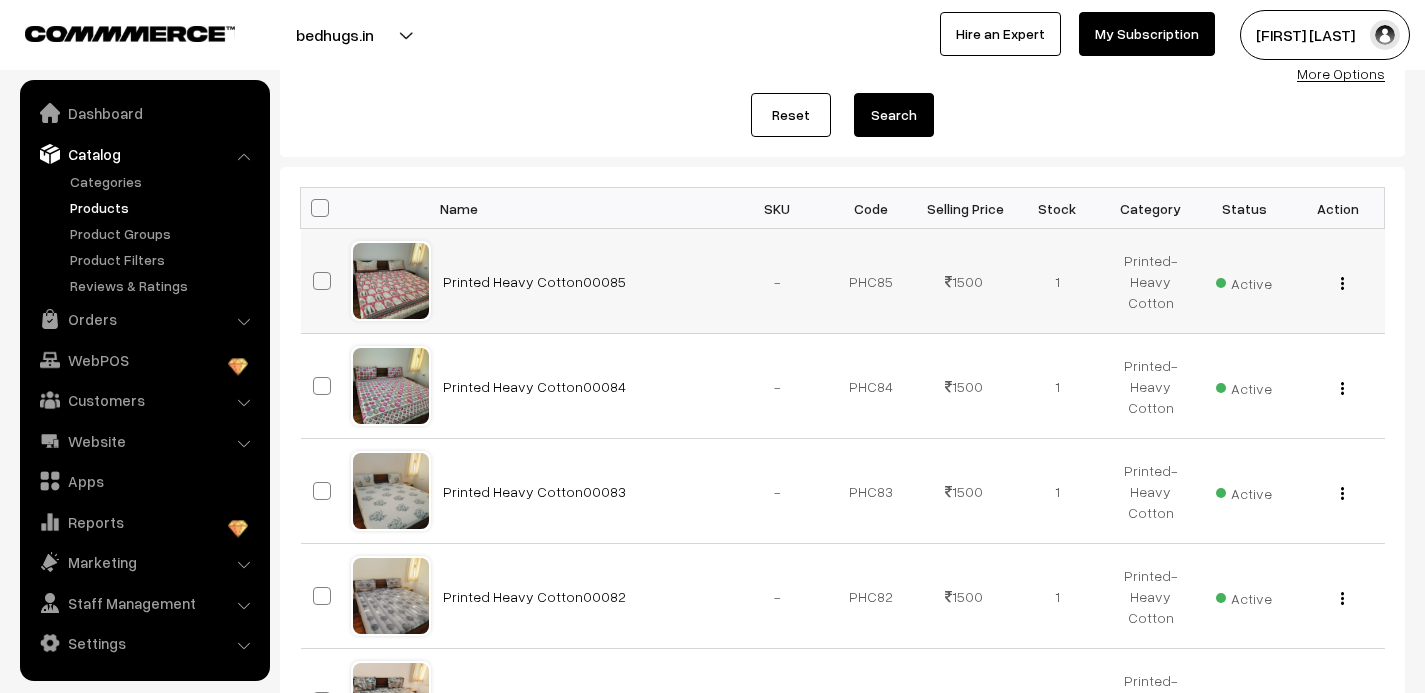 click on "View
Edit
Delete" at bounding box center (1337, 281) 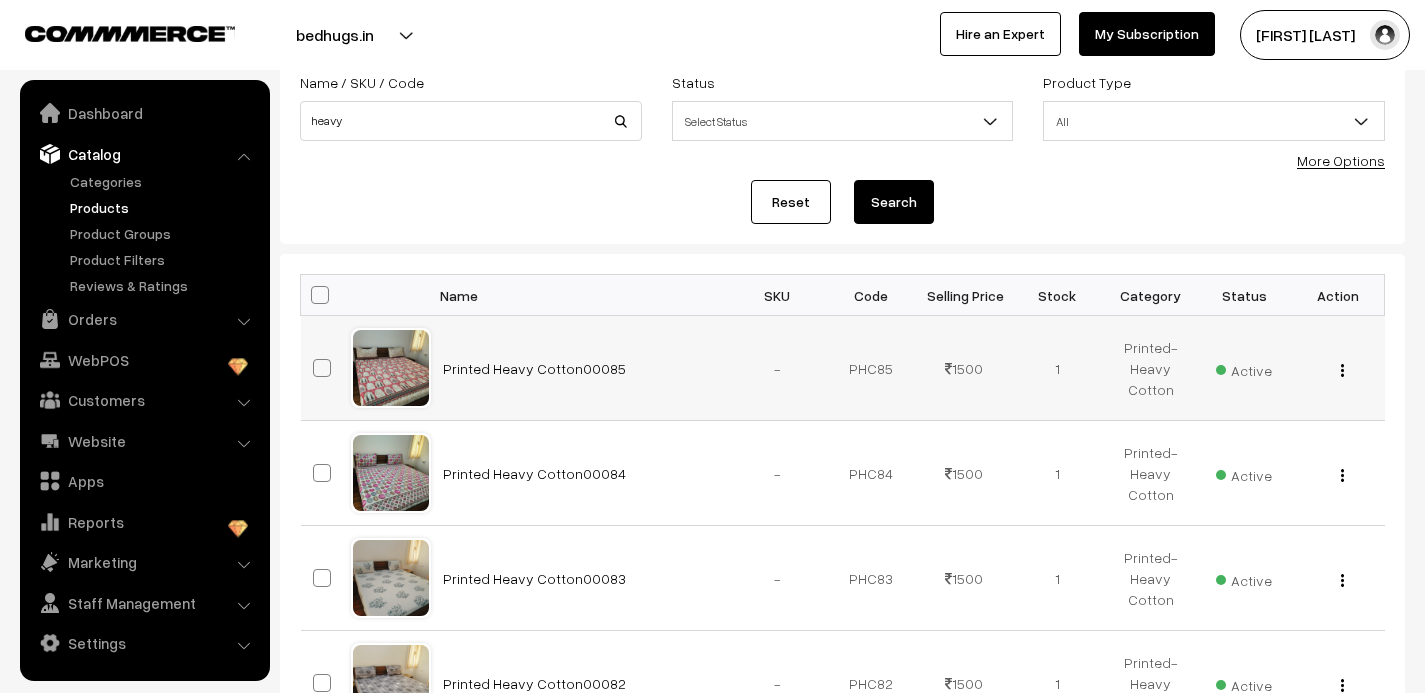 scroll, scrollTop: 139, scrollLeft: 0, axis: vertical 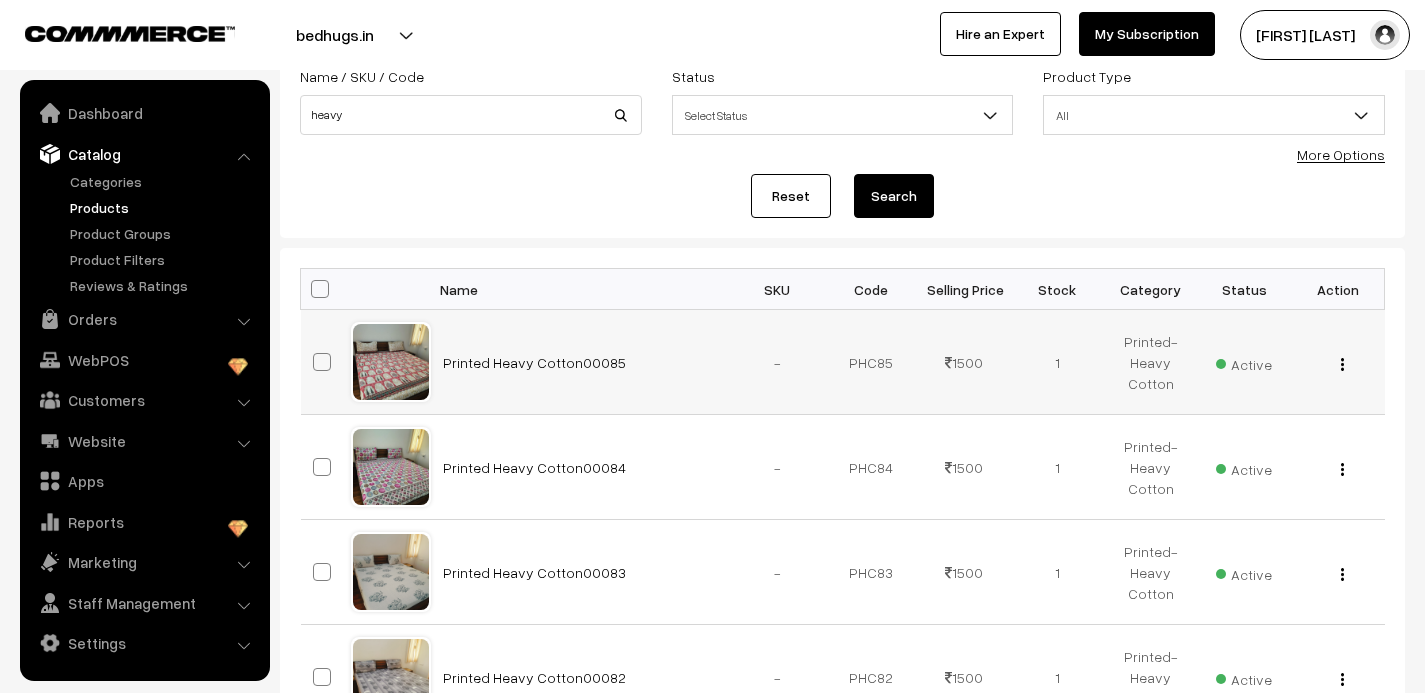 click at bounding box center [1342, 364] 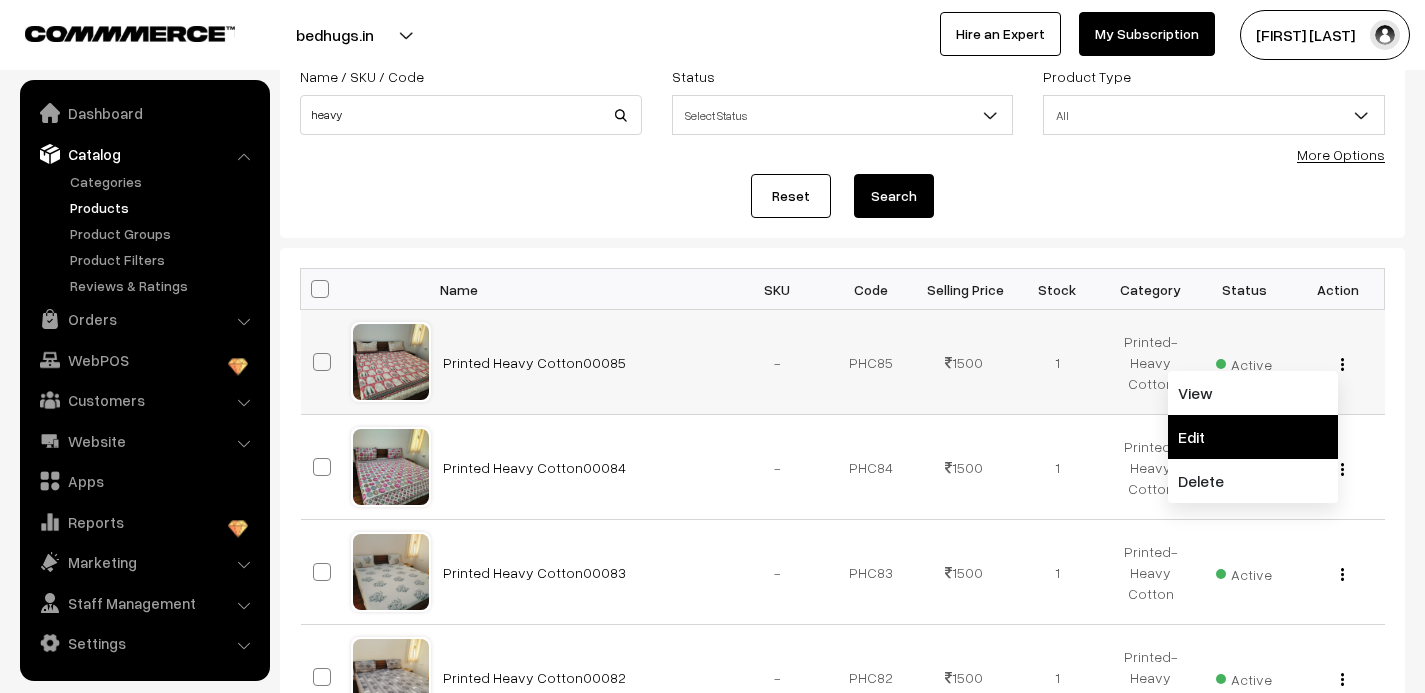 click on "Edit" at bounding box center [1253, 437] 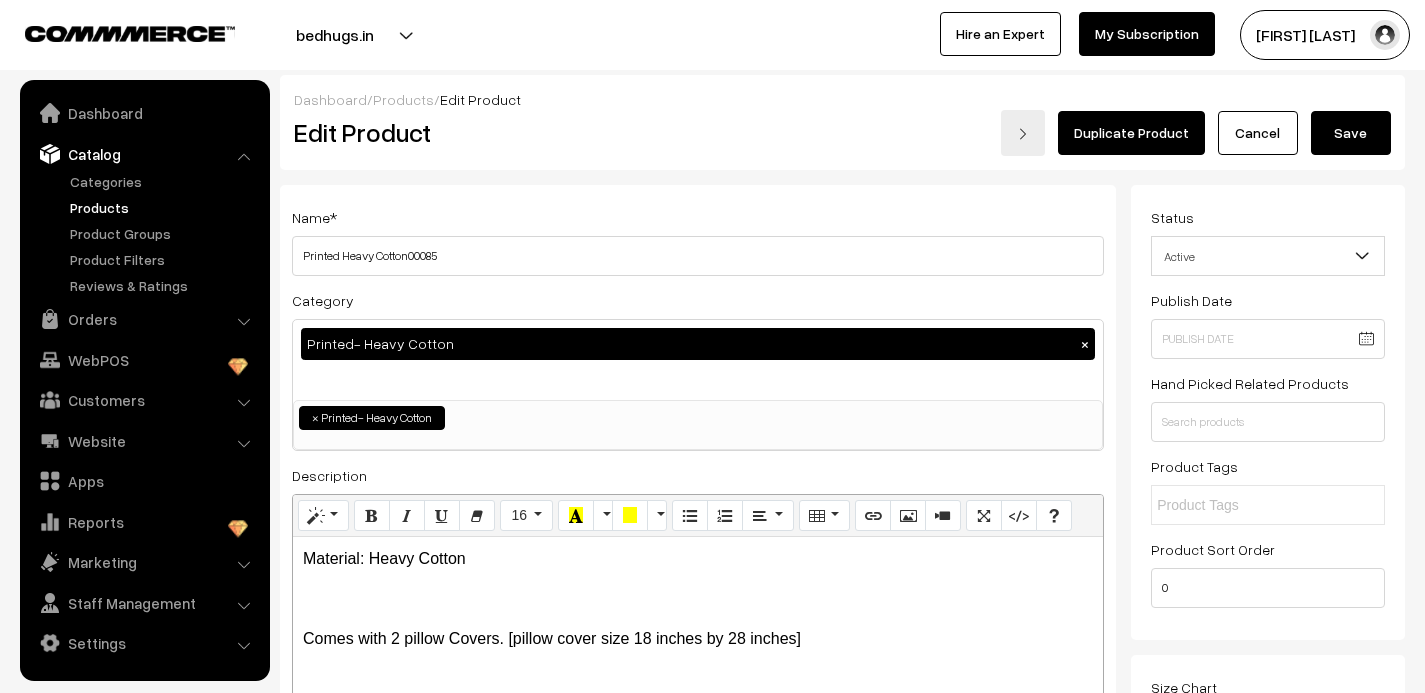 scroll, scrollTop: 0, scrollLeft: 0, axis: both 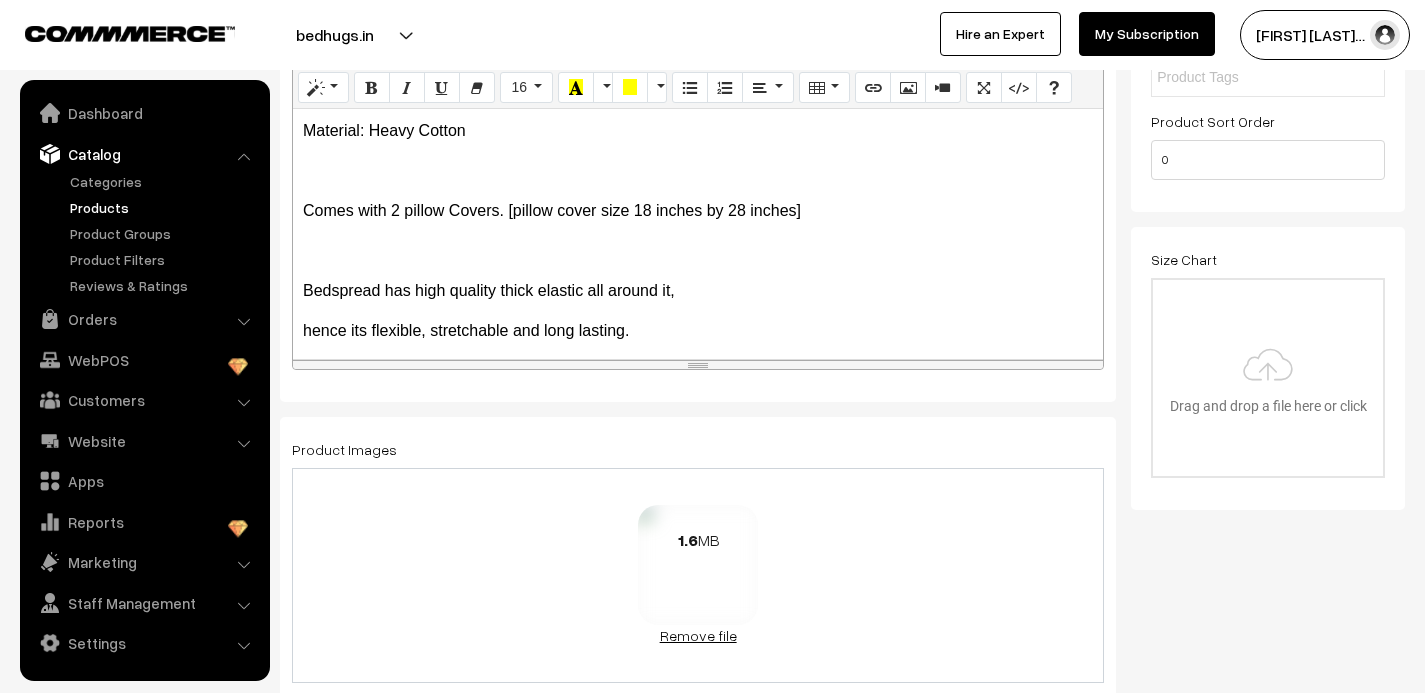 click on "Remove file" at bounding box center (698, 635) 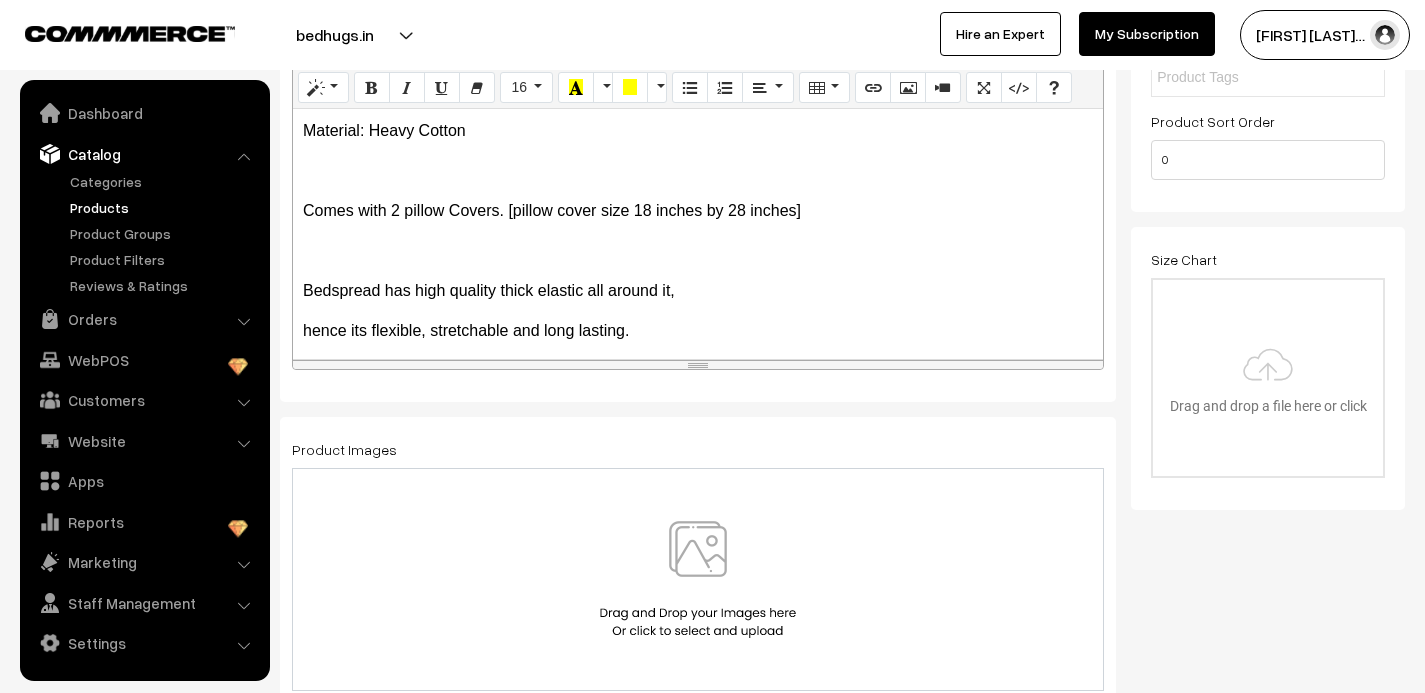 click at bounding box center [698, 579] 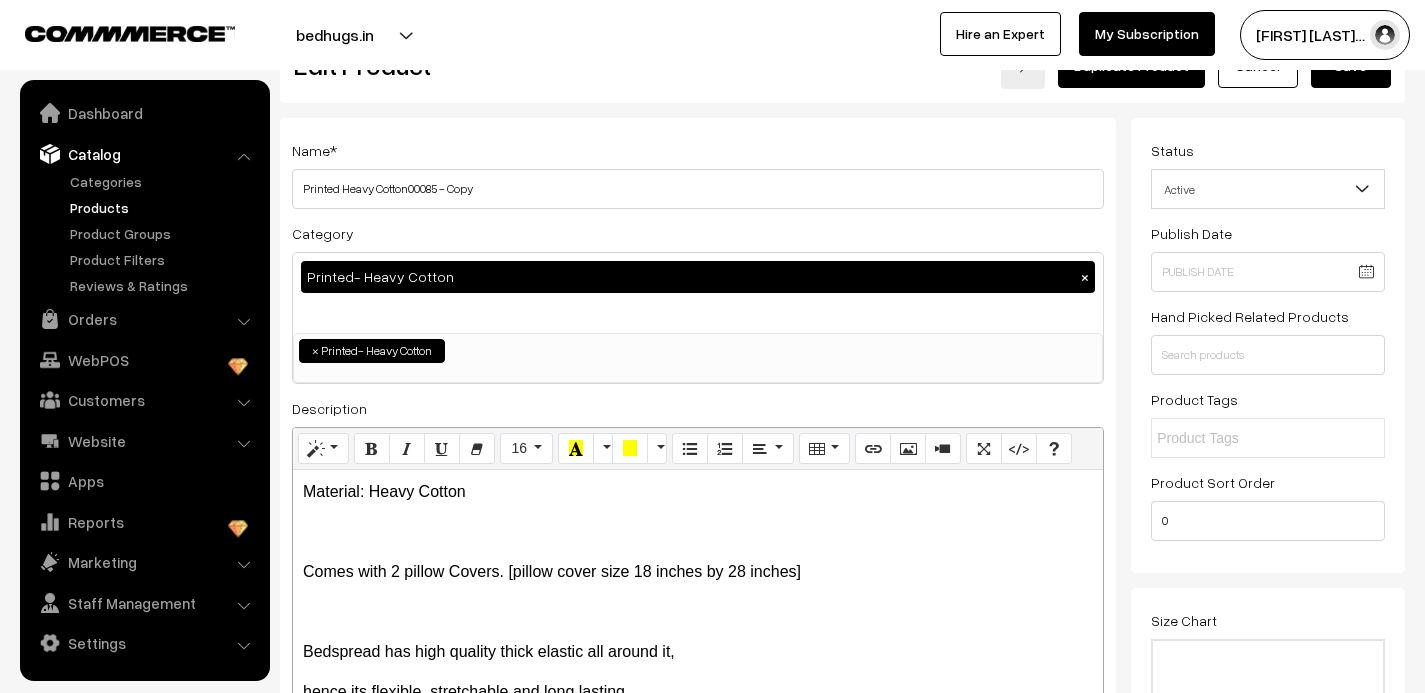 scroll, scrollTop: 0, scrollLeft: 0, axis: both 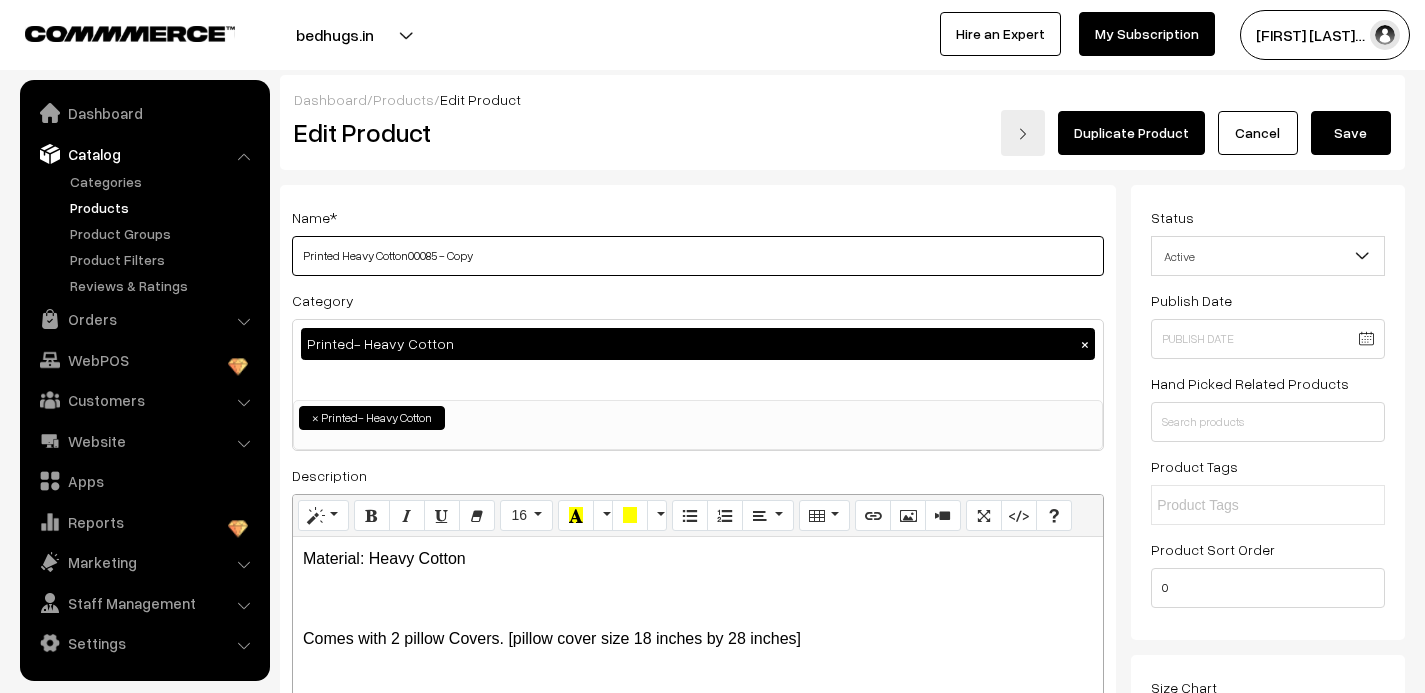 click on "Printed Heavy Cotton00085 - Copy" at bounding box center (698, 256) 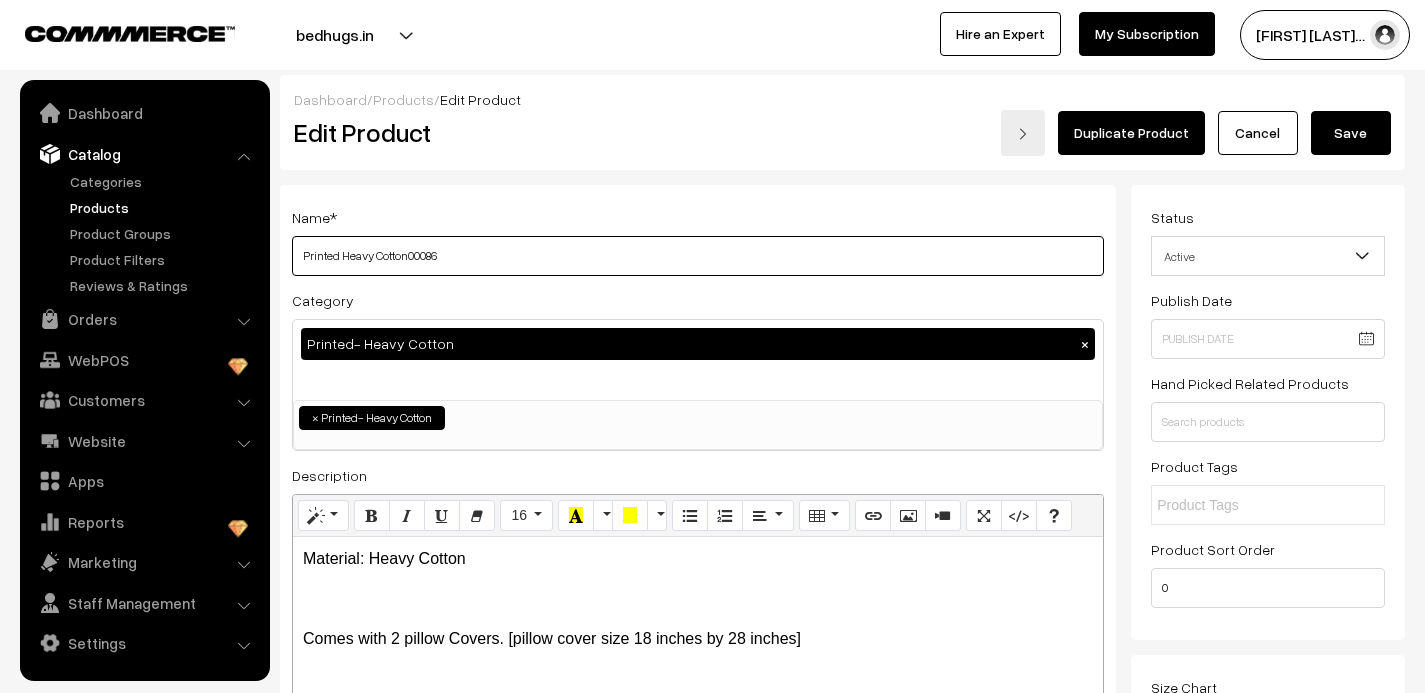 type on "Printed Heavy Cotton00086" 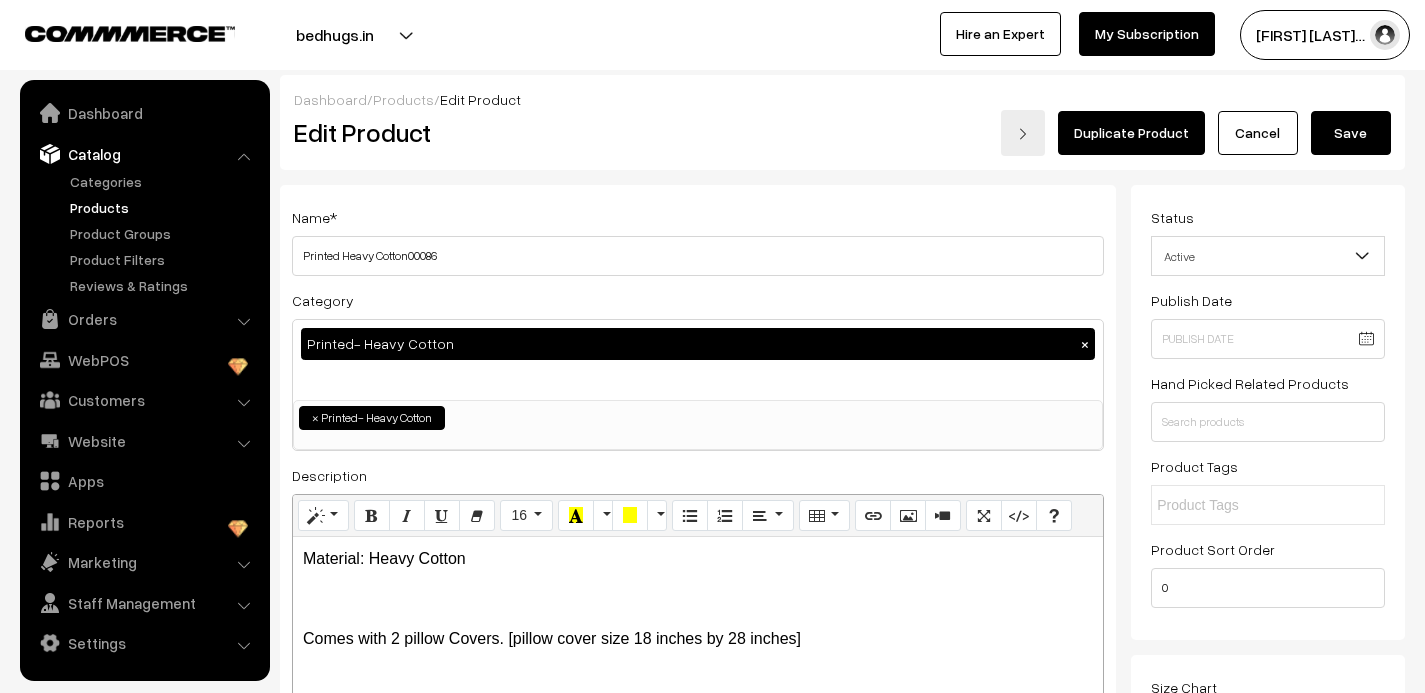 click on "Save" at bounding box center (1351, 133) 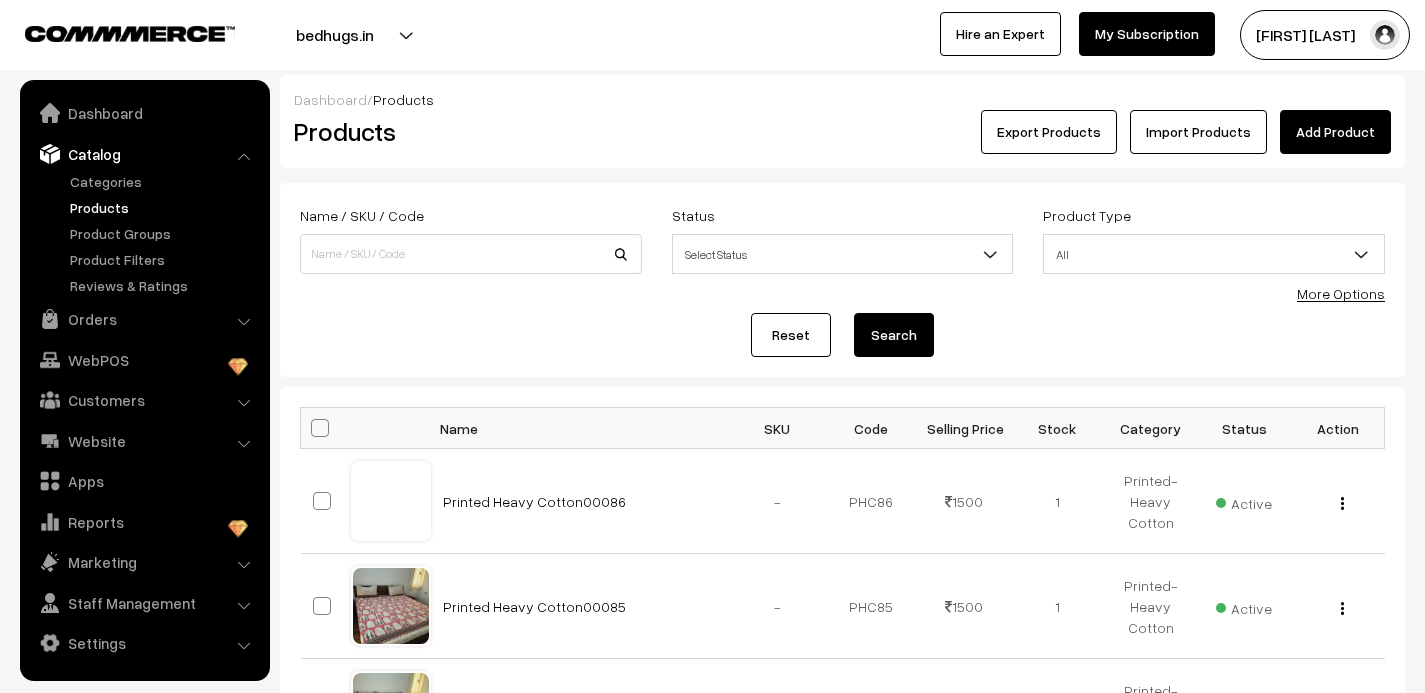 scroll, scrollTop: 0, scrollLeft: 0, axis: both 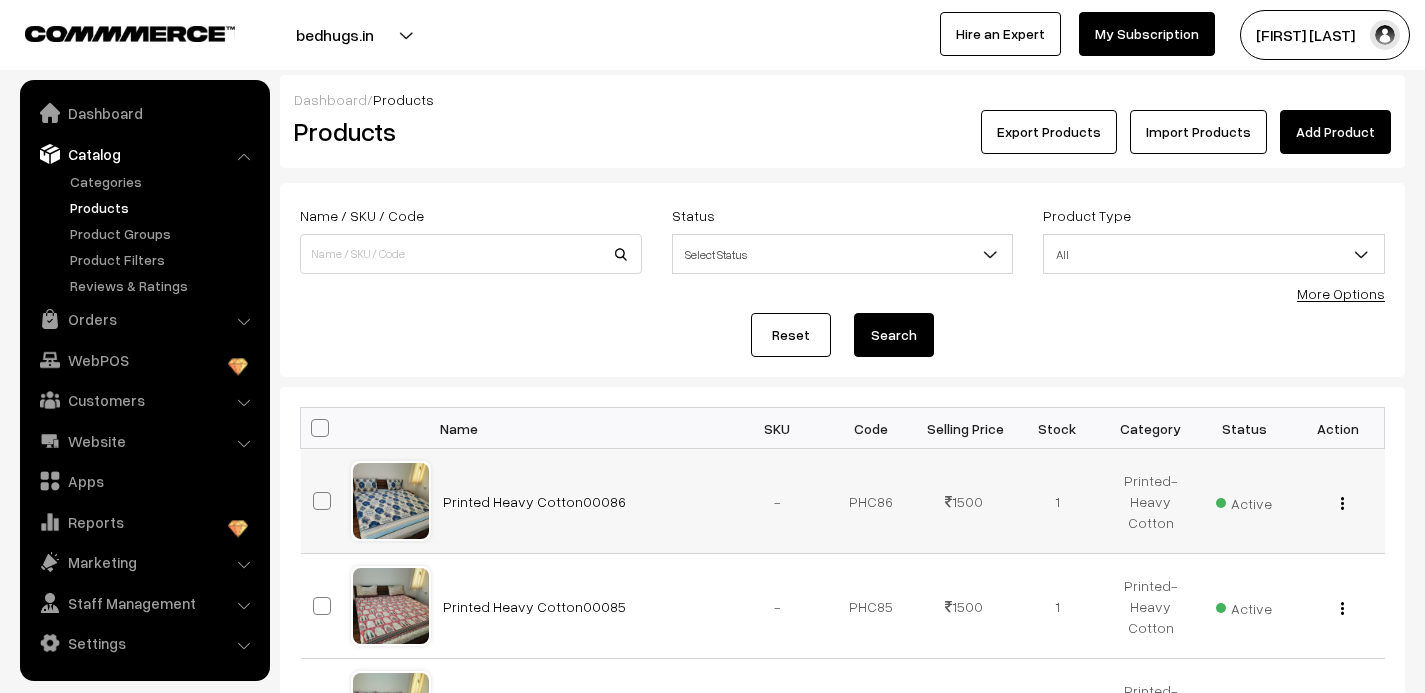click at bounding box center (1342, 503) 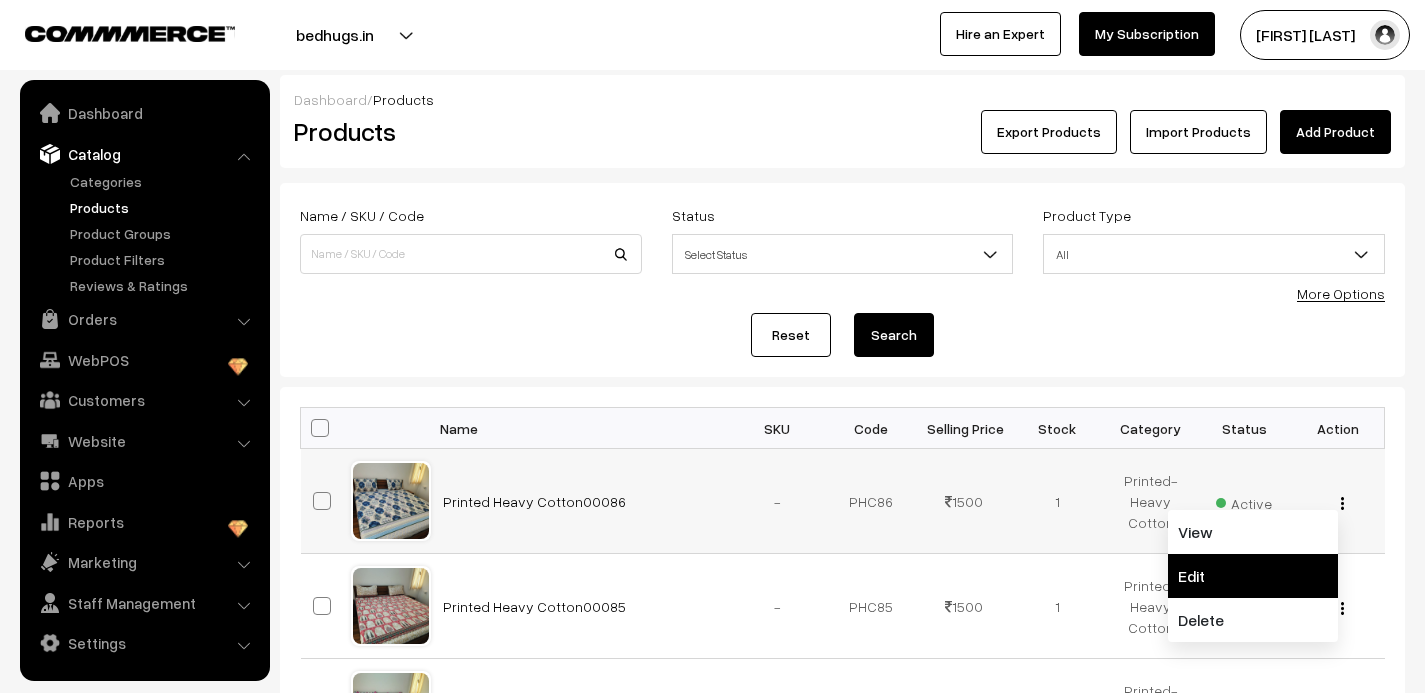 click on "Edit" at bounding box center [1253, 576] 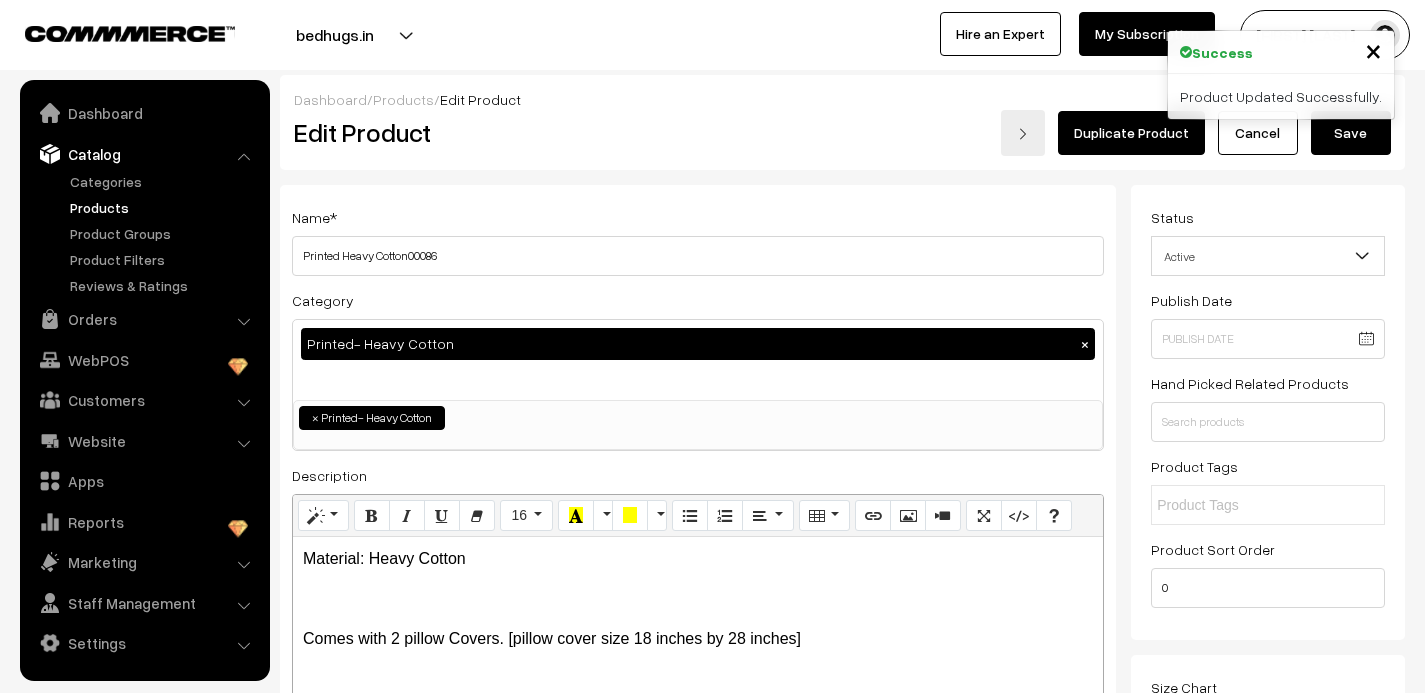 scroll, scrollTop: 0, scrollLeft: 0, axis: both 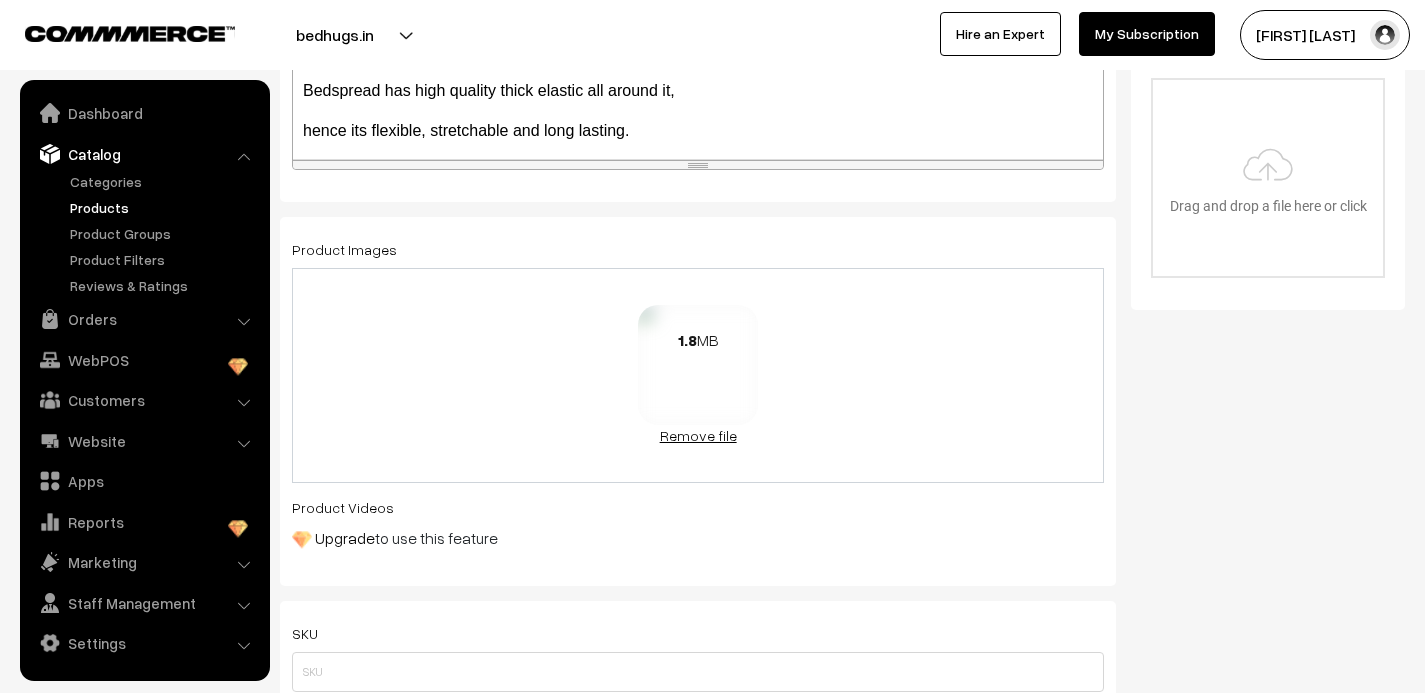 click on "Remove file" at bounding box center [698, 435] 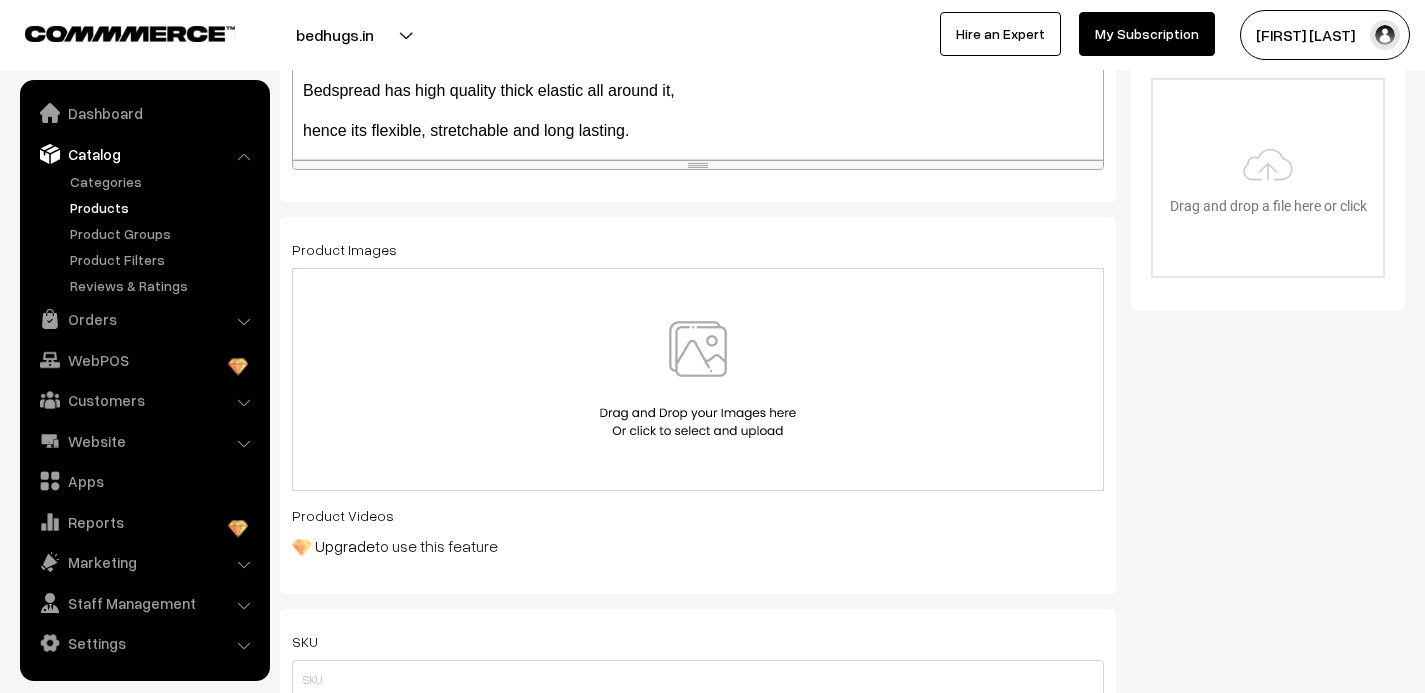 click at bounding box center [698, 379] 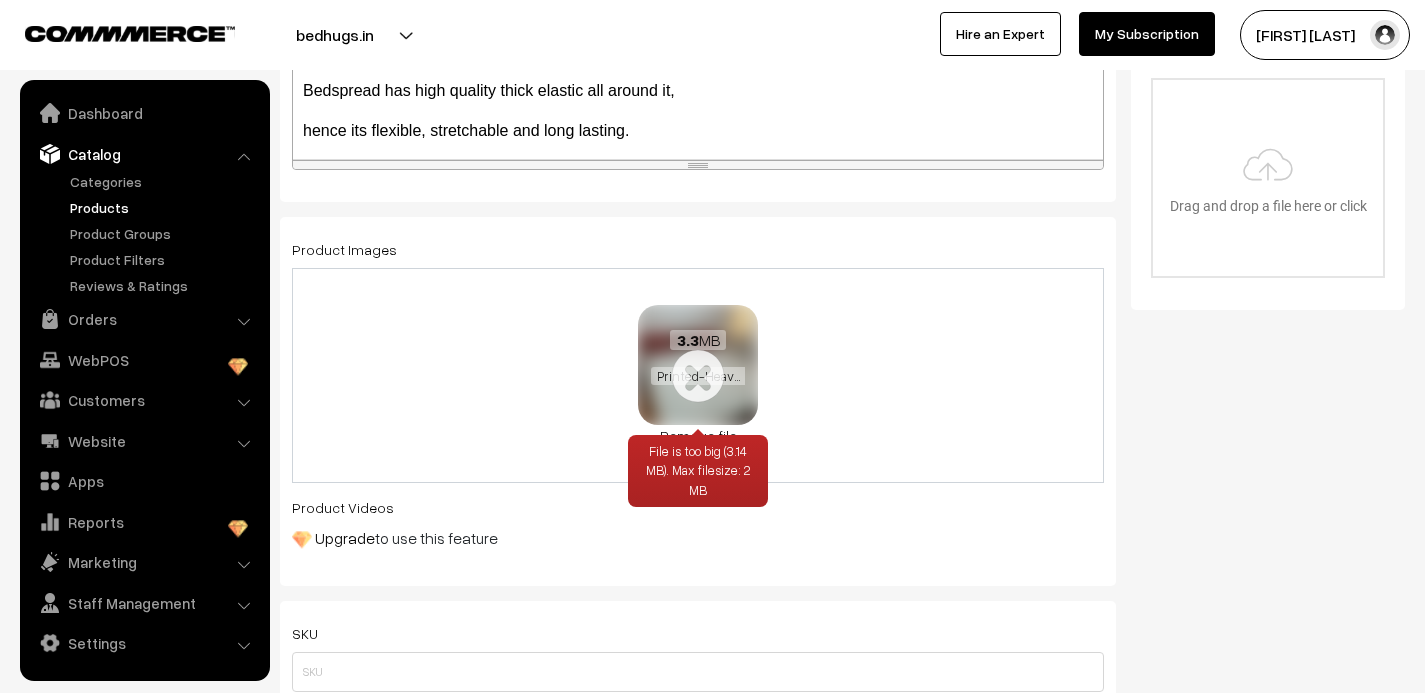 click on "File is too big (3.14 MB). Max filesize: 2 MB" at bounding box center (698, 471) 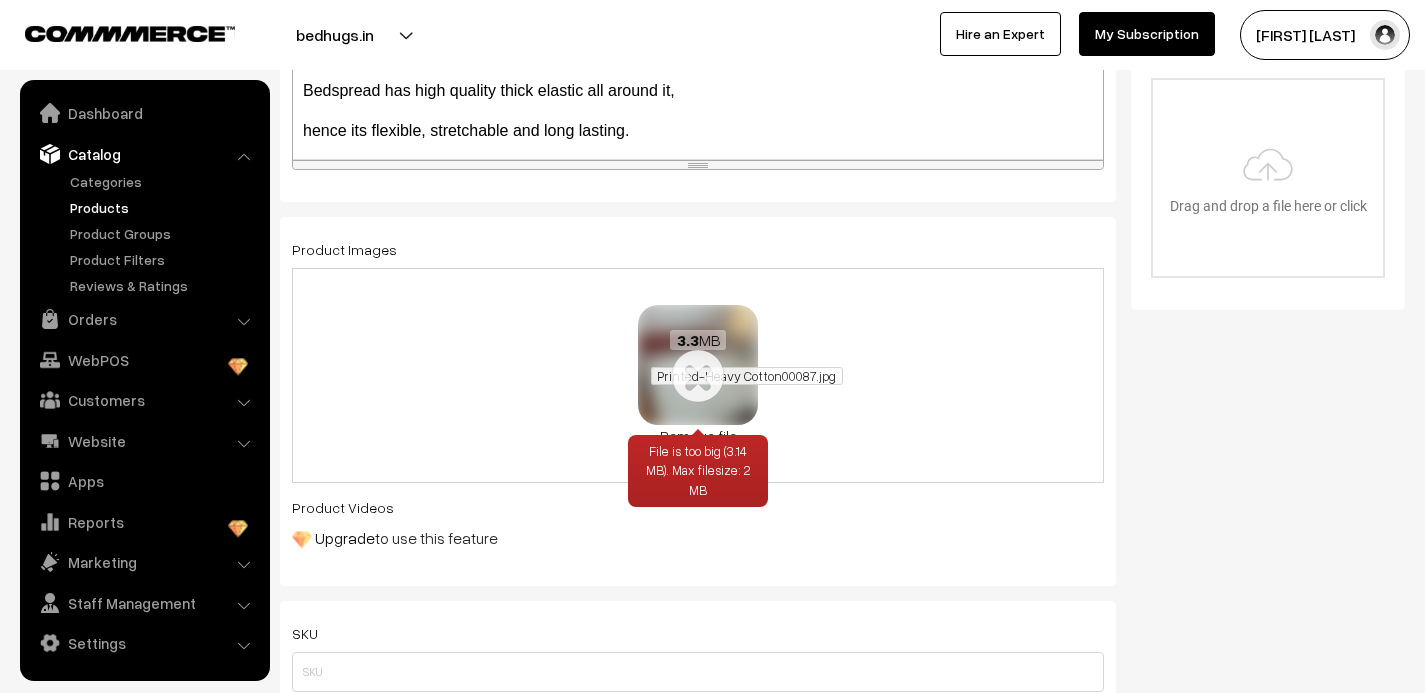 click on "Printed-Heavy Cotton00087.jpg" at bounding box center [746, 376] 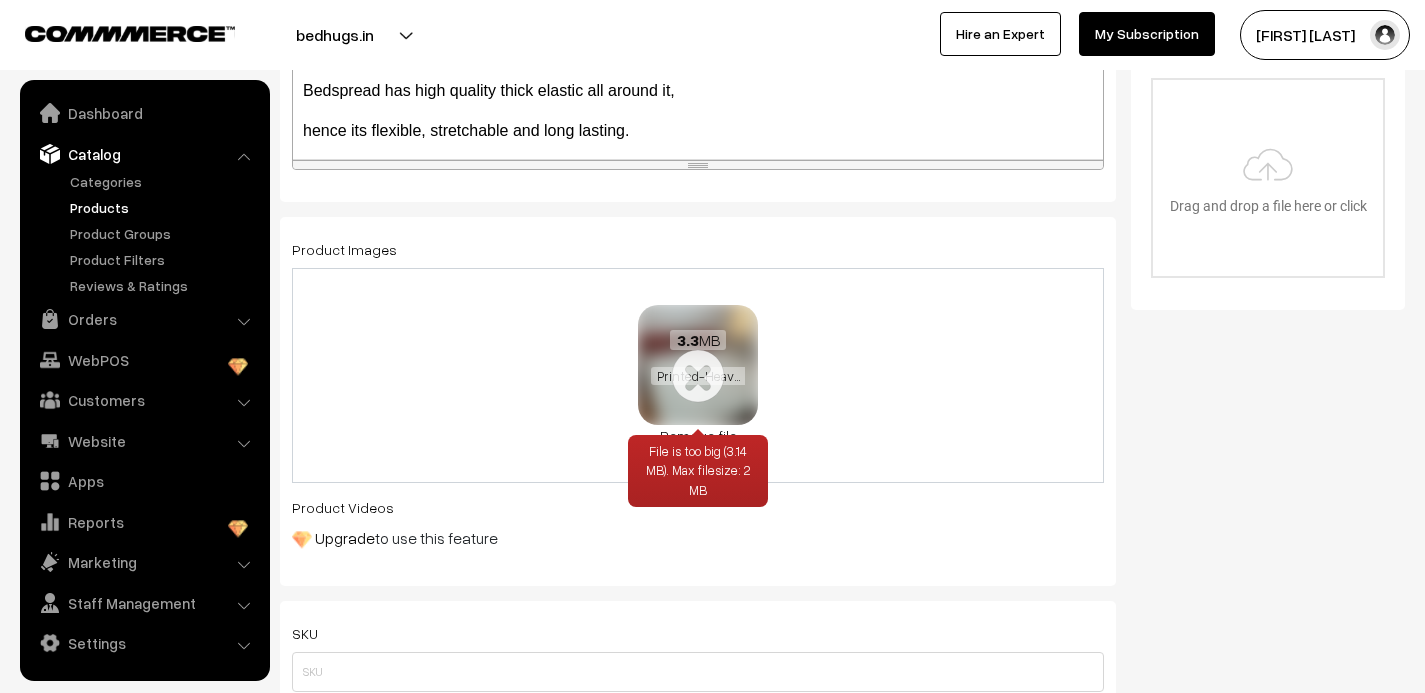 click on "File is too big (3.14 MB). Max filesize: 2 MB" at bounding box center [698, 471] 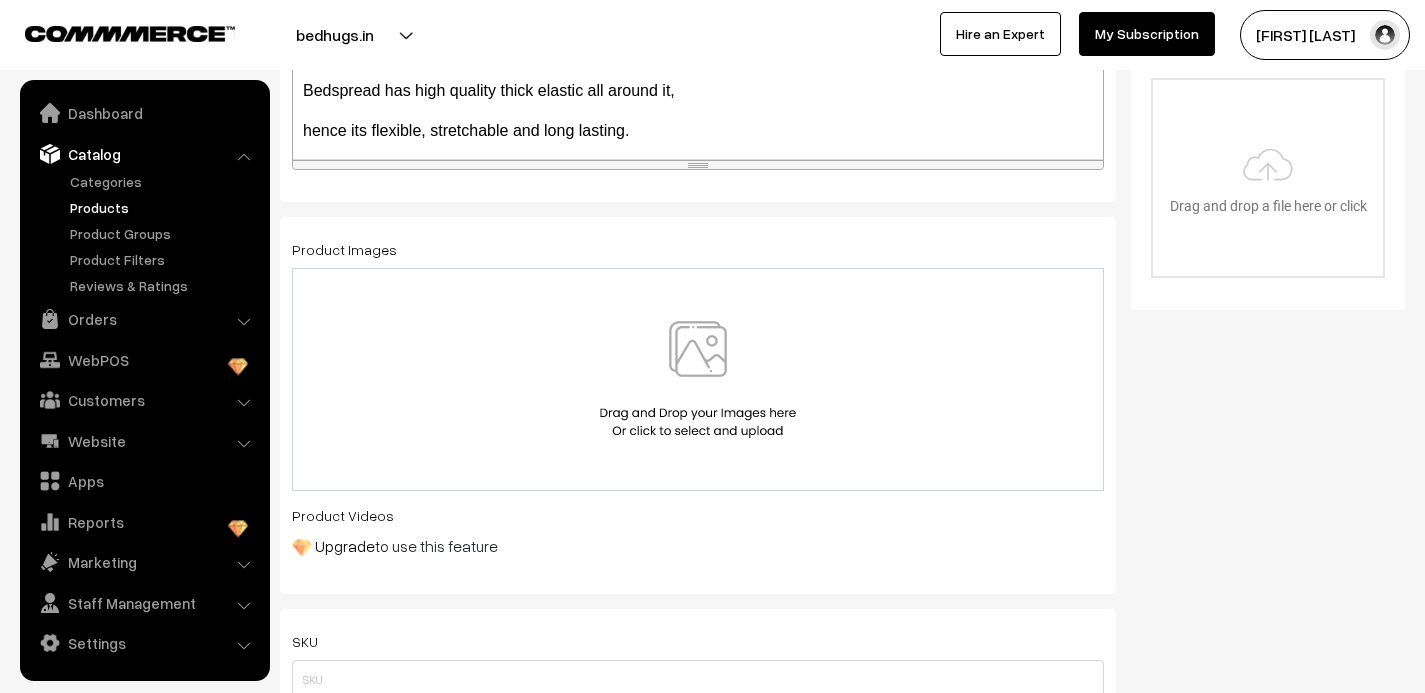 click at bounding box center [698, 379] 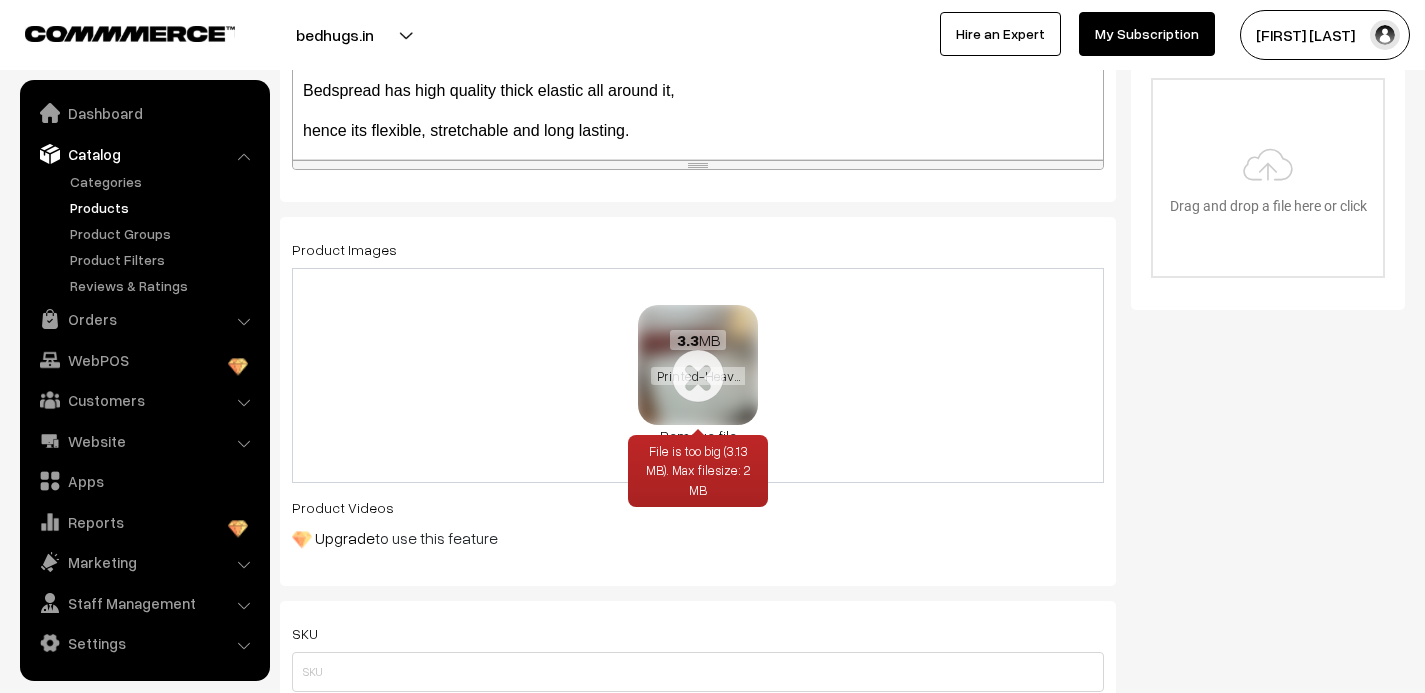 click on "File is too big (3.13 MB). Max filesize: 2 MB" at bounding box center (698, 471) 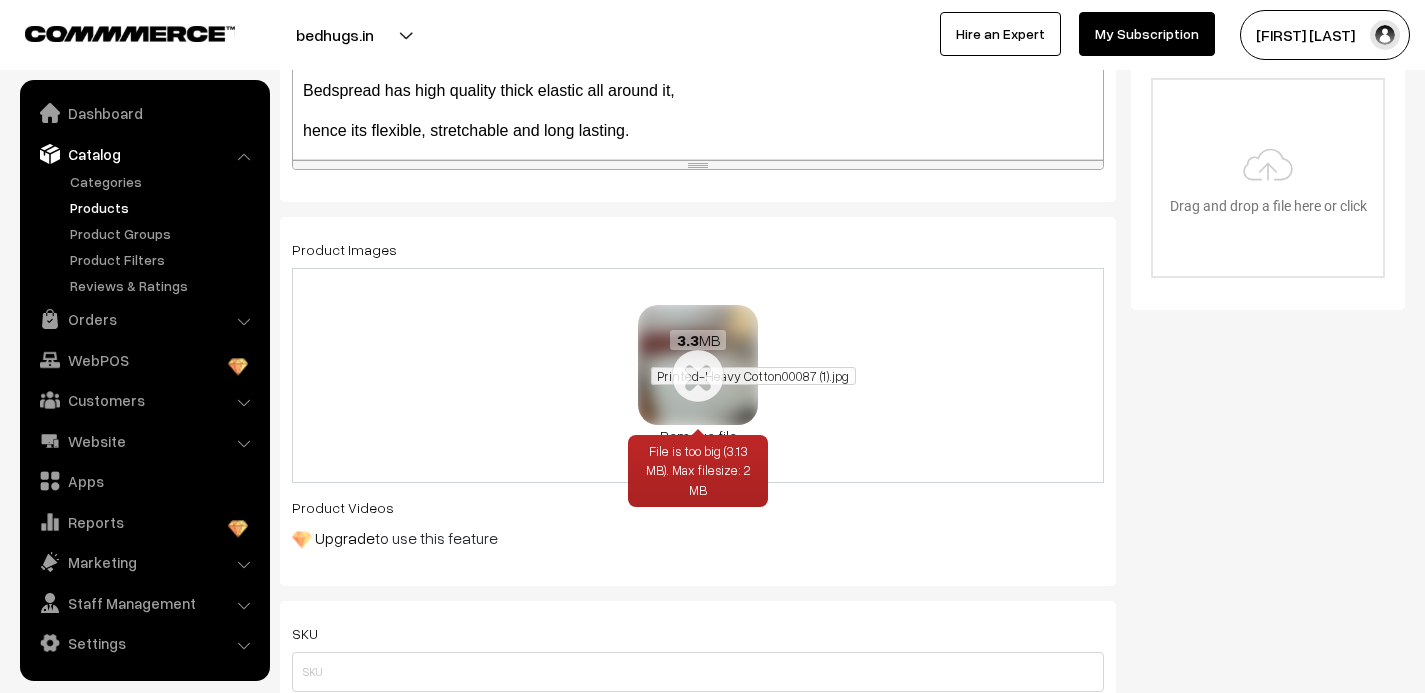 click on "Printed-Heavy Cotton00087 (1).jpg" at bounding box center [753, 376] 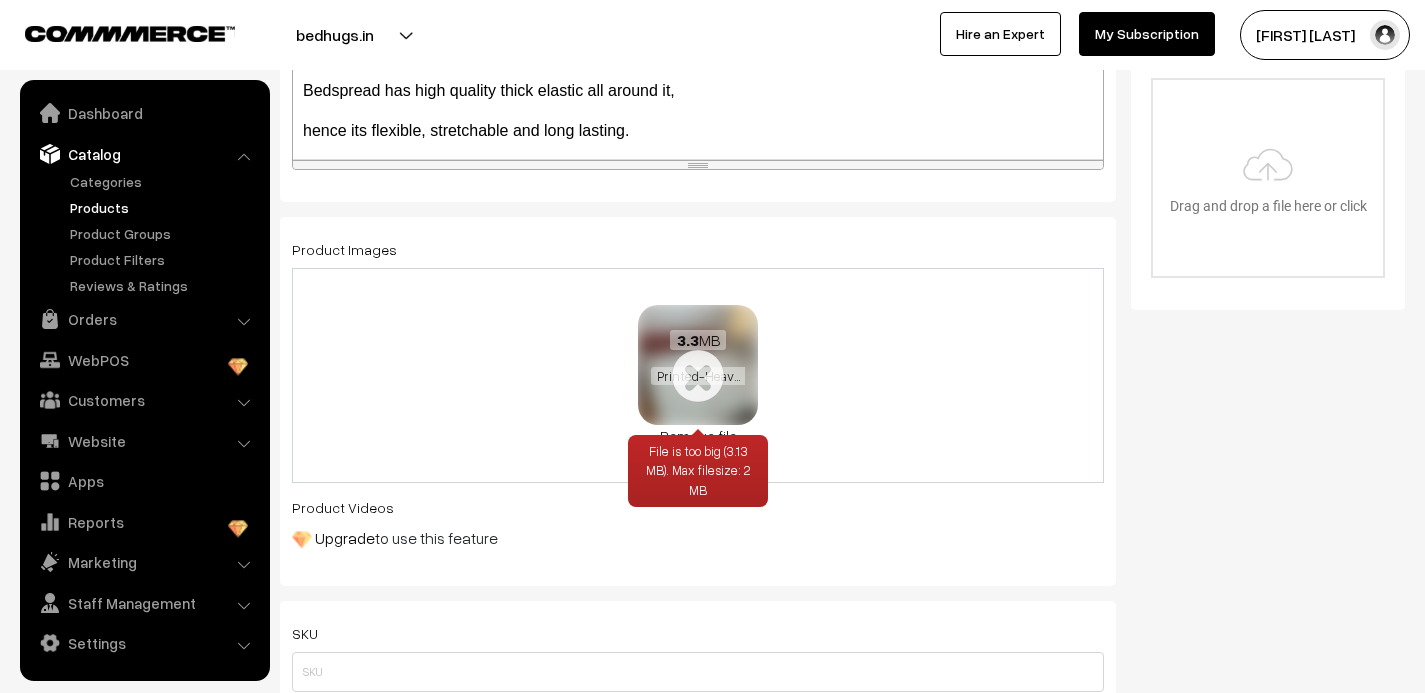 click on "Remove file" at bounding box center (698, 435) 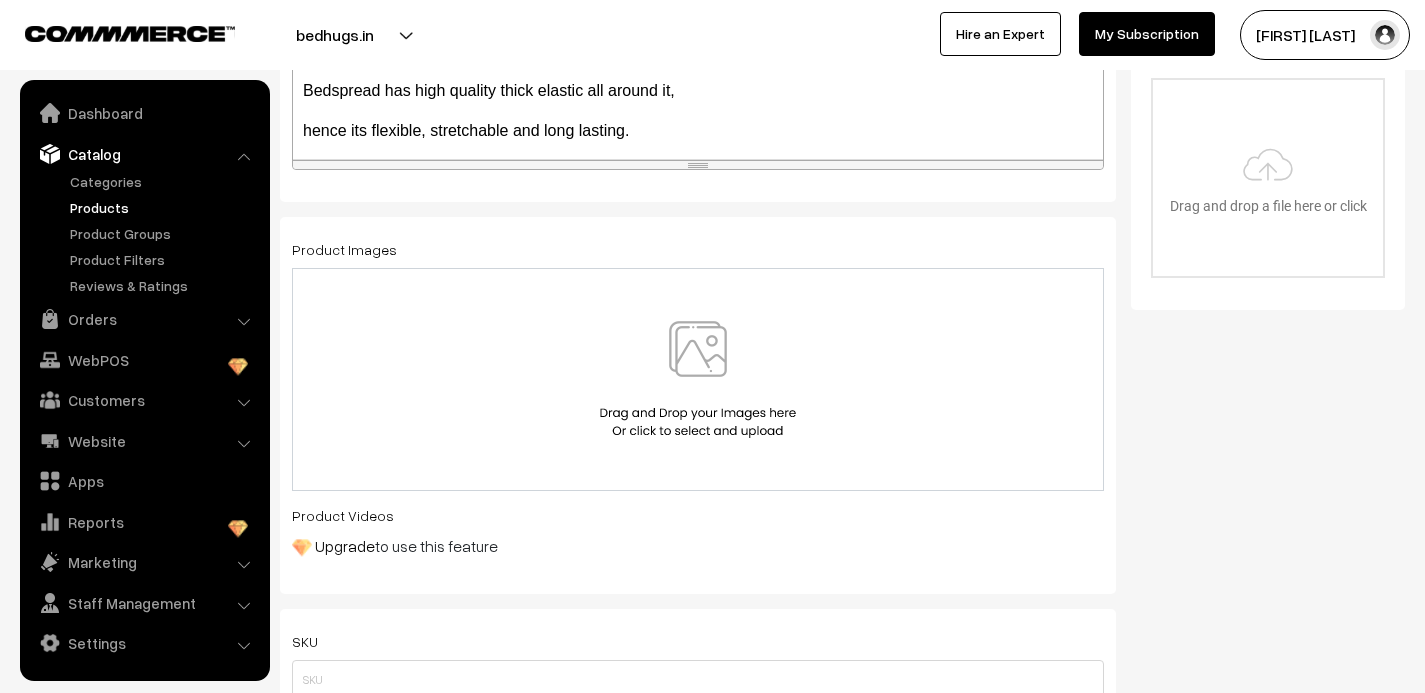 click at bounding box center [698, 379] 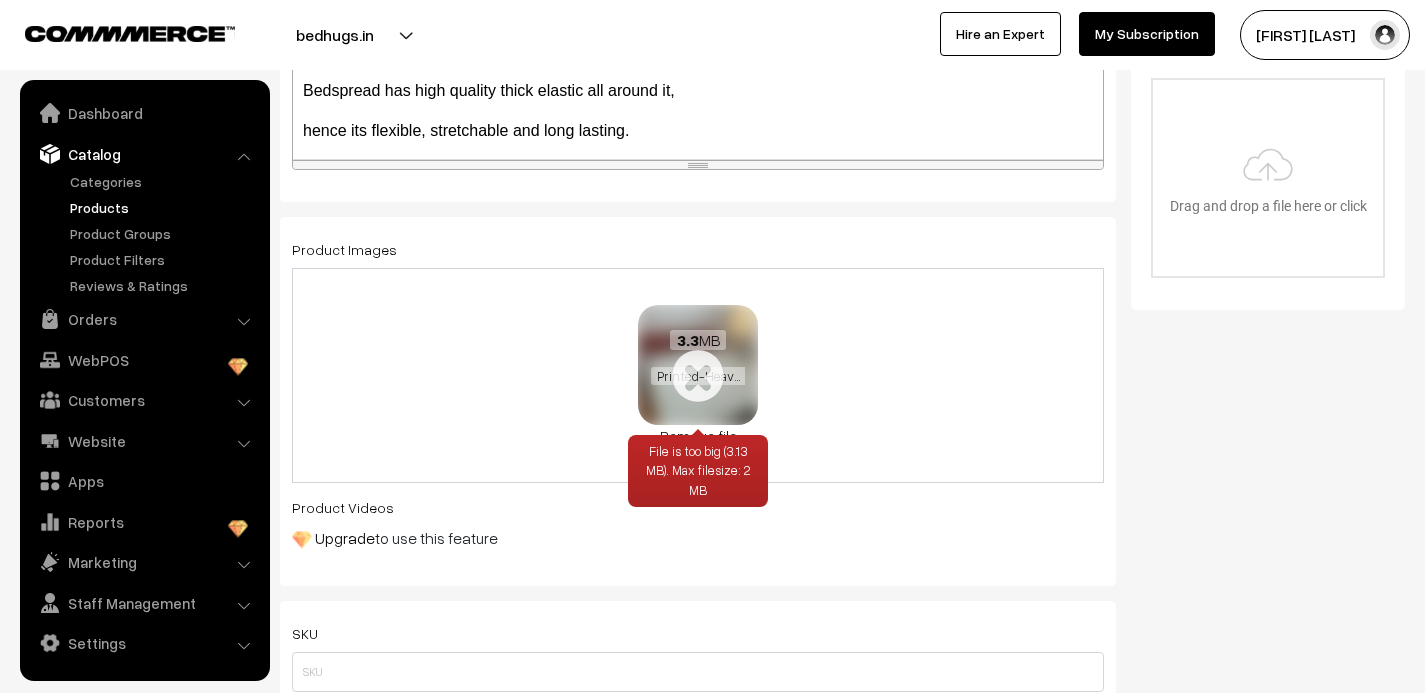 click on "Remove file" at bounding box center [698, 435] 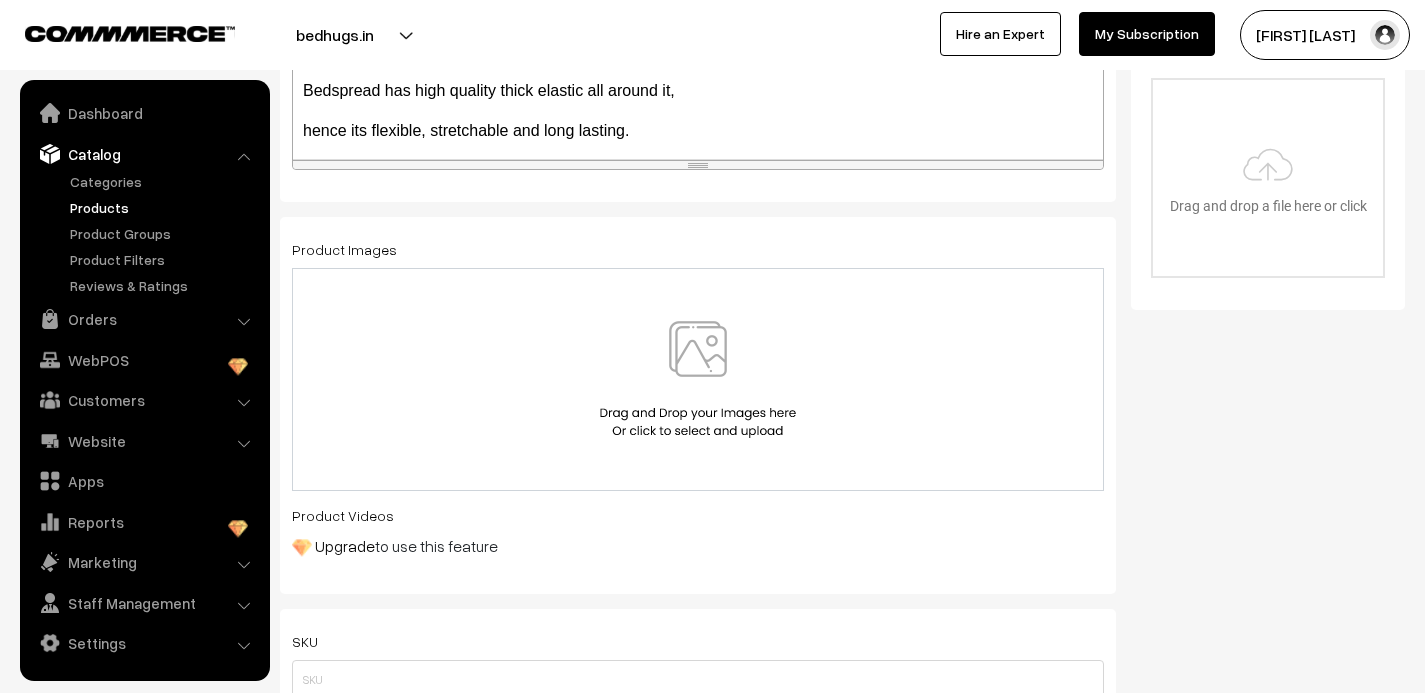 click at bounding box center [698, 379] 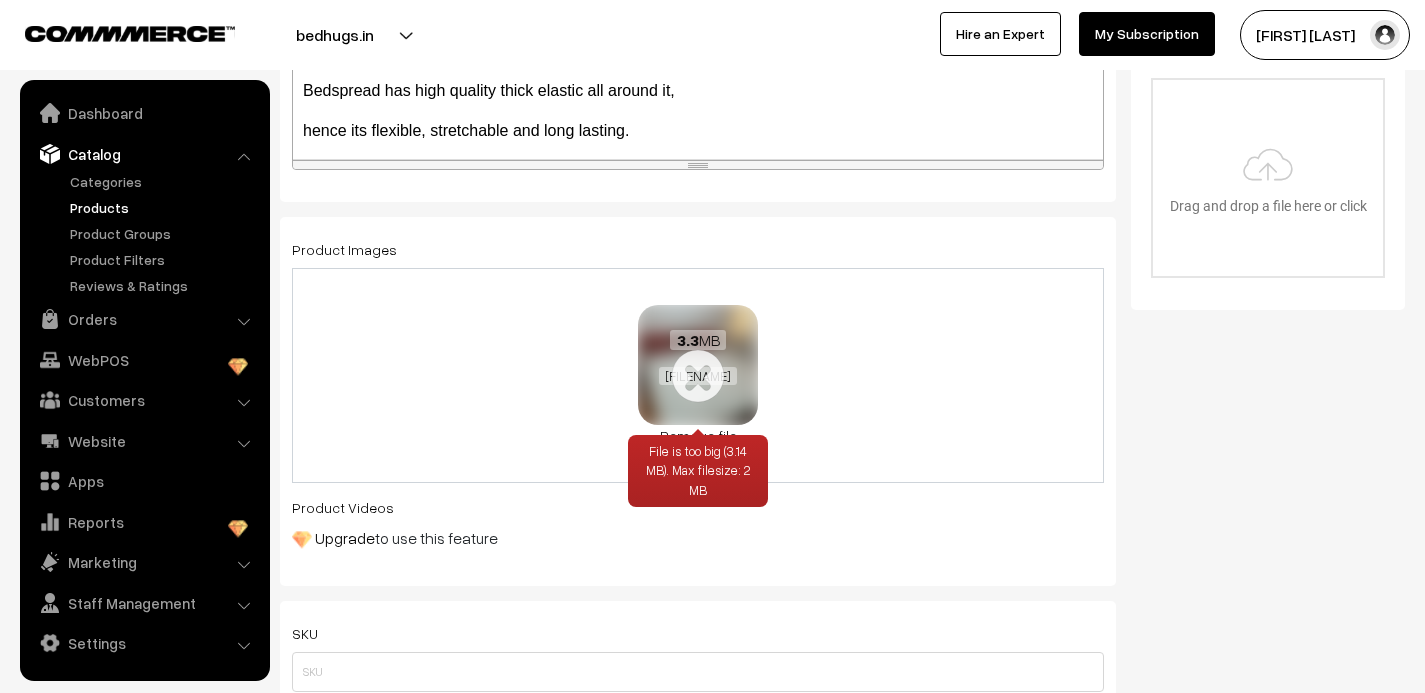 click on "Remove file" at bounding box center (698, 435) 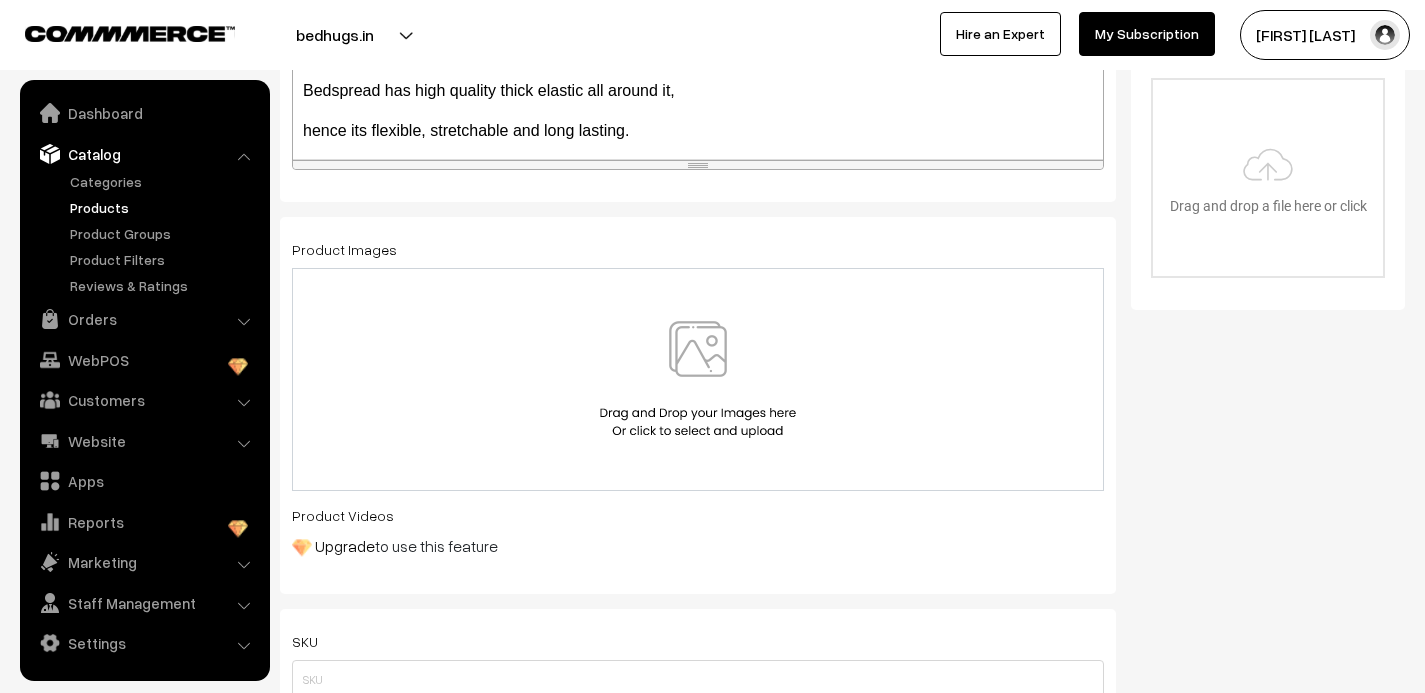 click at bounding box center (698, 379) 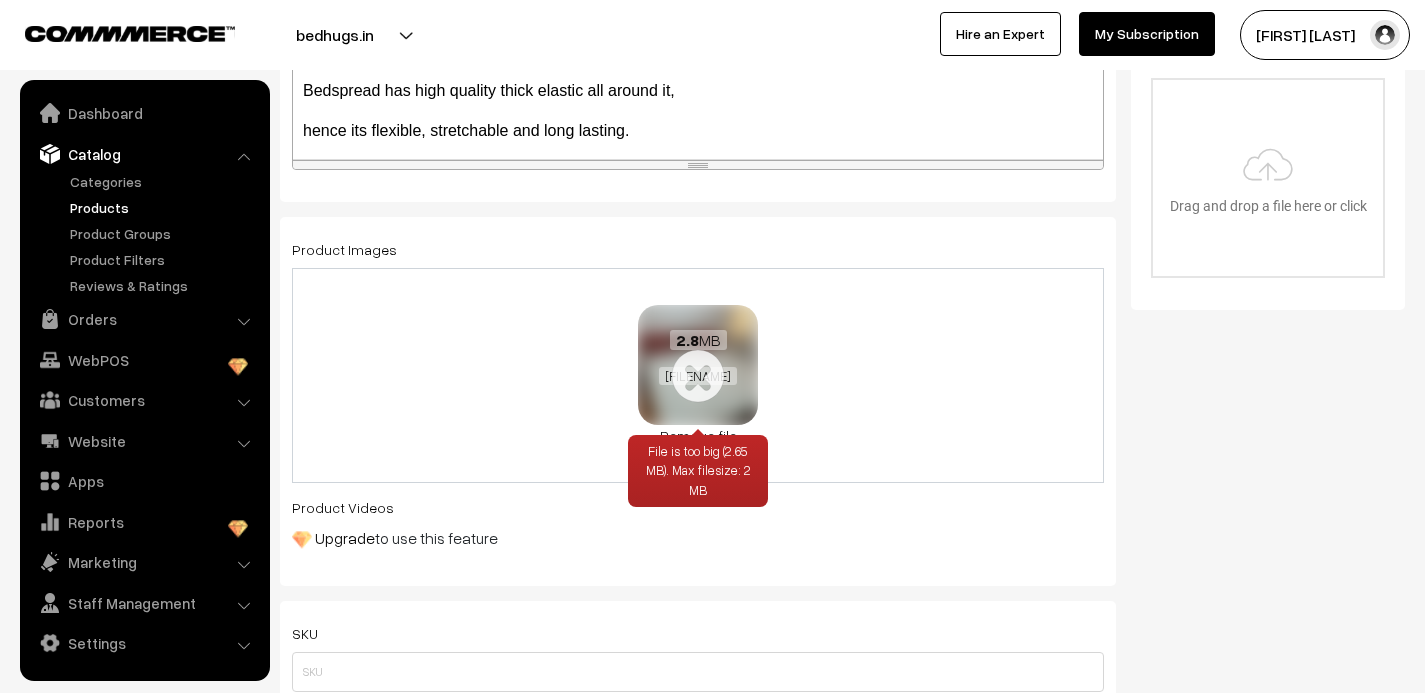 click on "File is too big (2.65 MB). Max filesize: 2 MB" at bounding box center [698, 471] 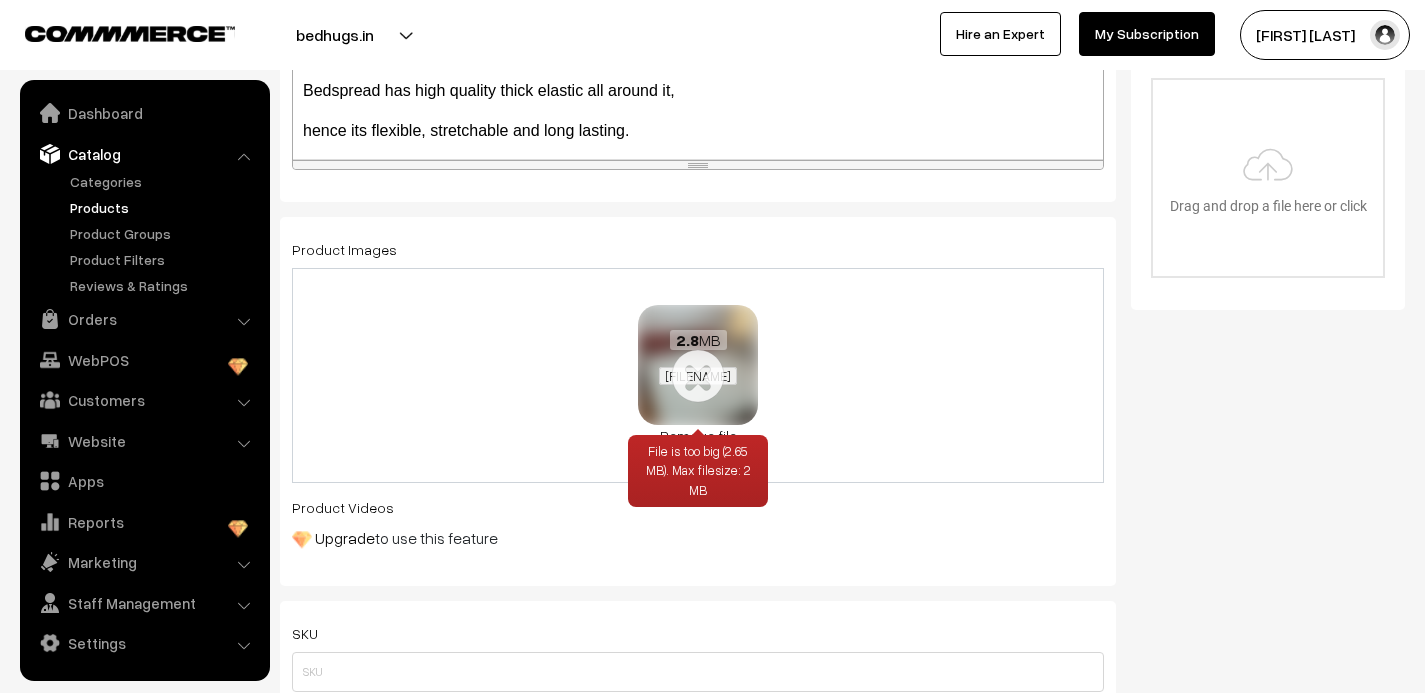 click on "IMG20250615112406 (1).jpg" at bounding box center [697, 376] 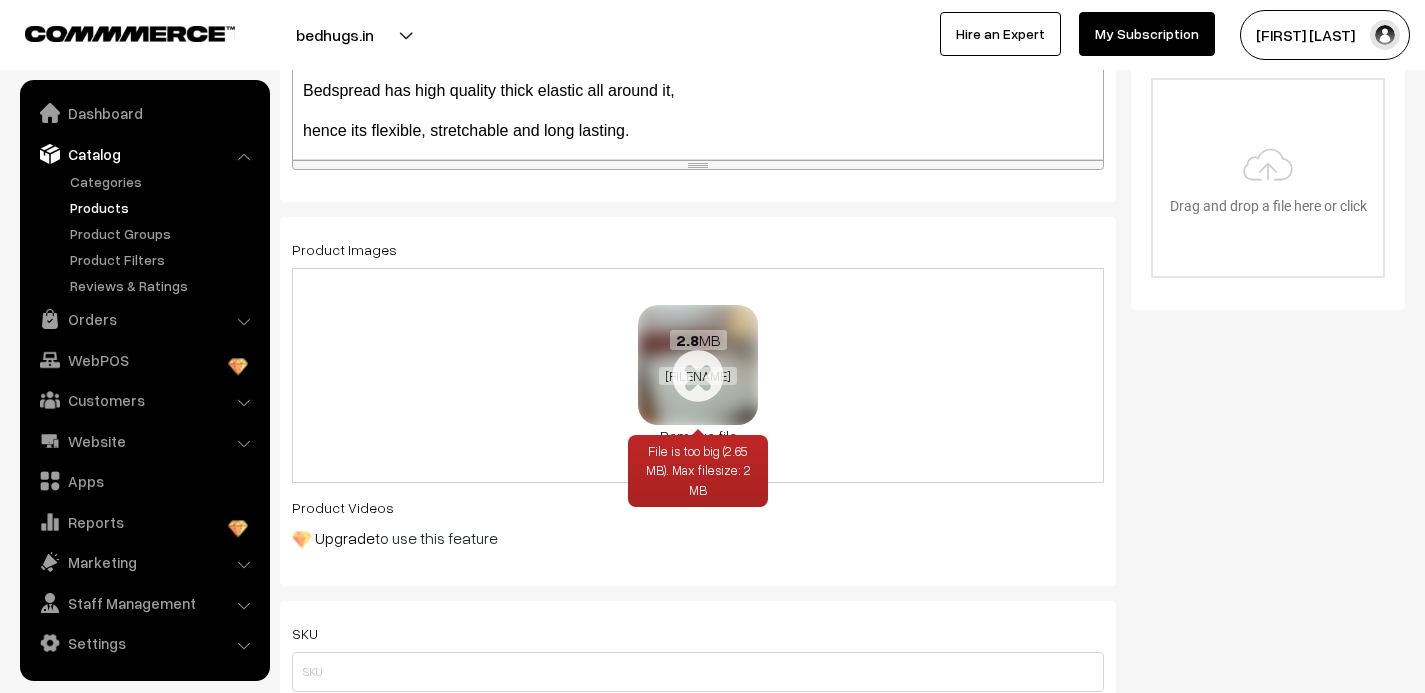 click on "Remove file" at bounding box center (698, 435) 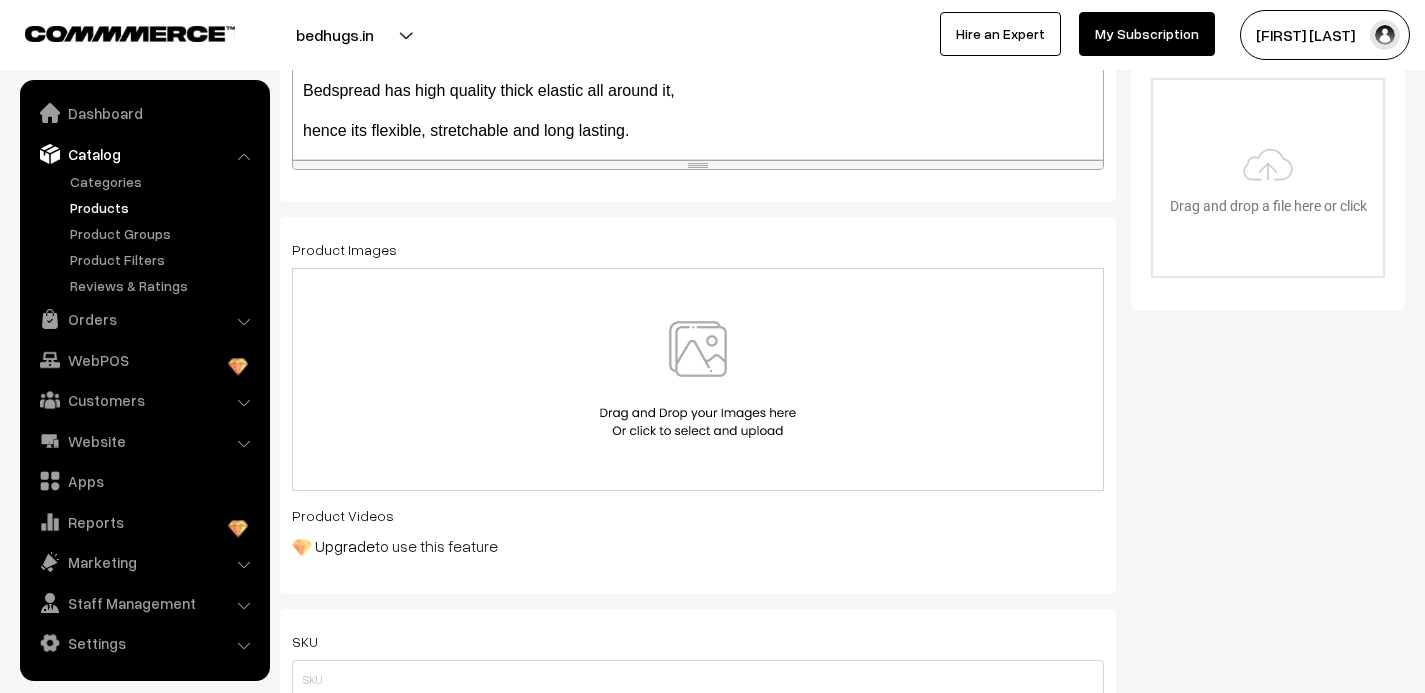 click at bounding box center [698, 379] 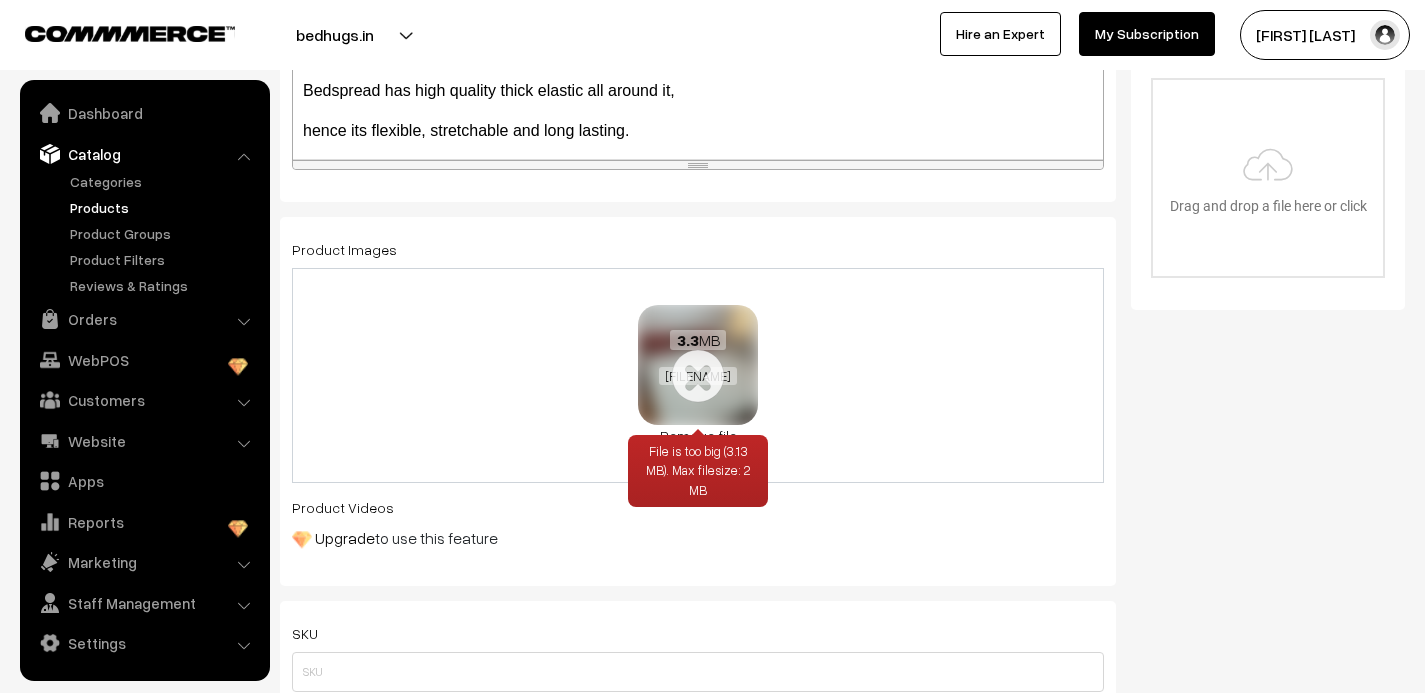 click on "Remove file" at bounding box center [698, 435] 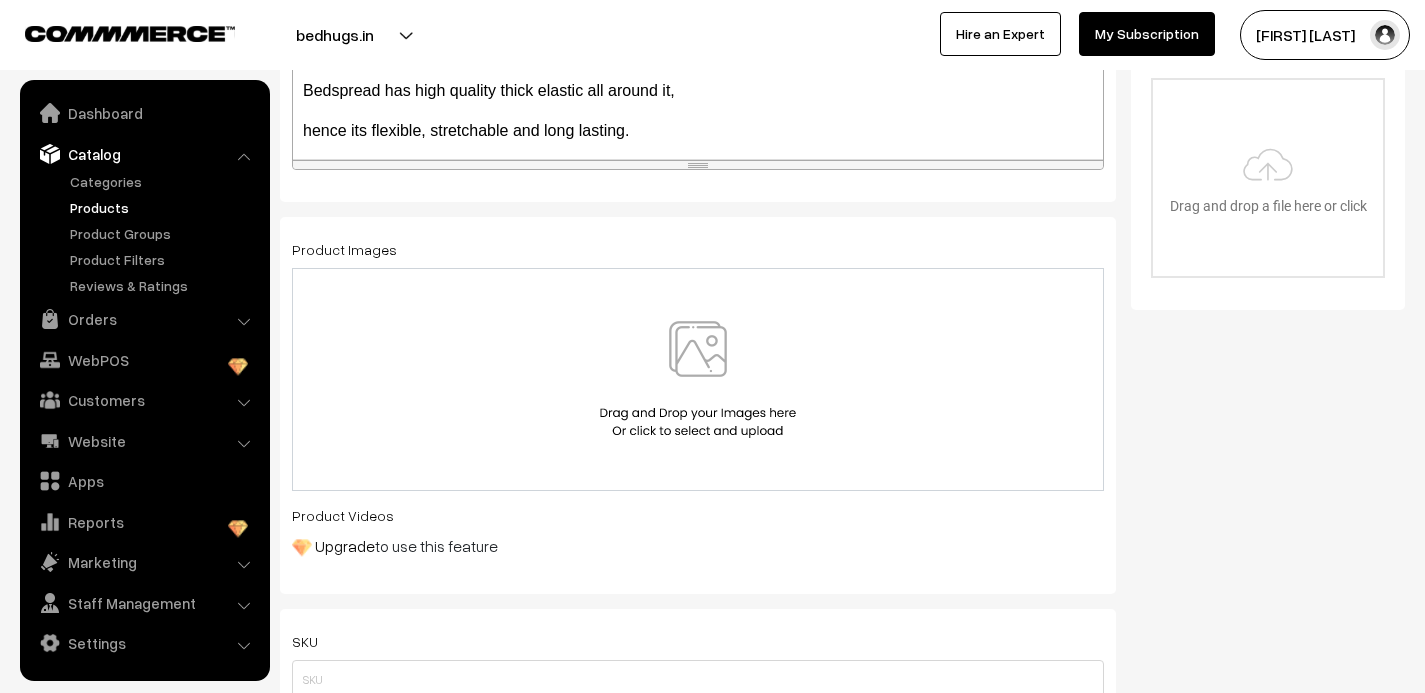 click at bounding box center (698, 379) 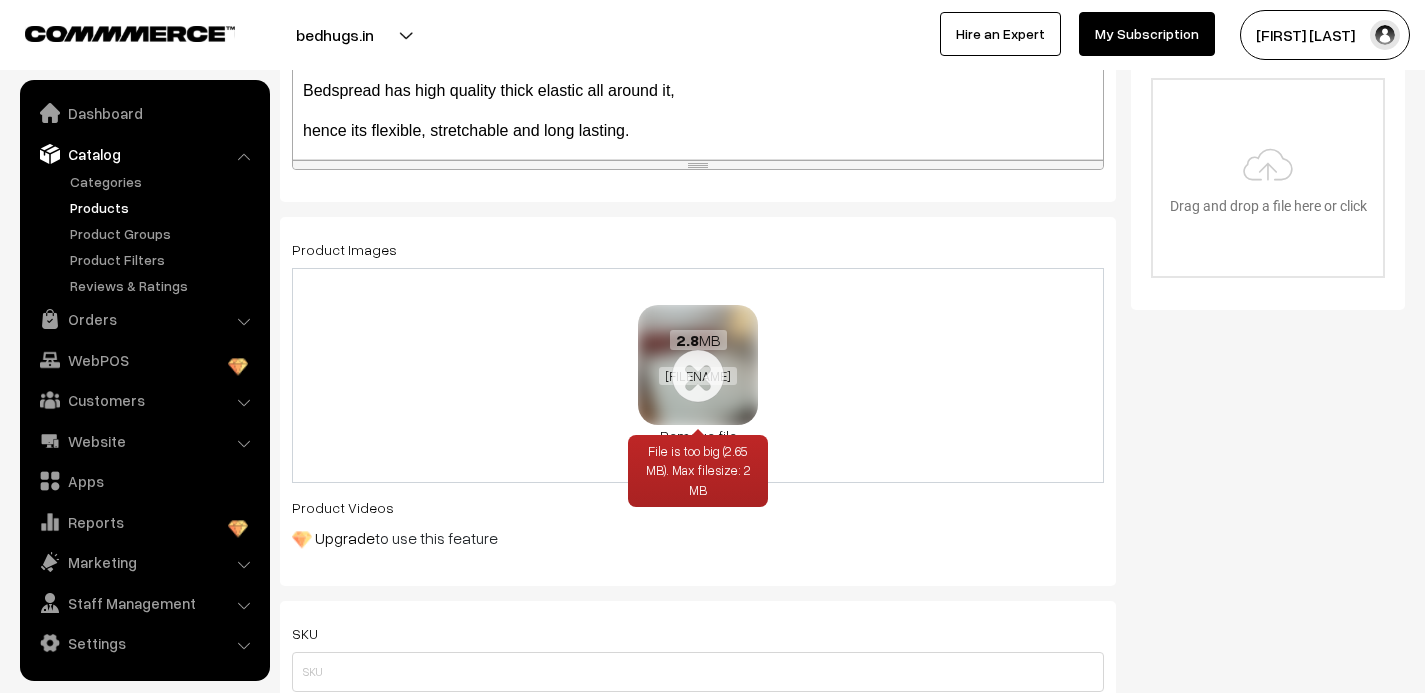 click on "Remove file" at bounding box center [698, 435] 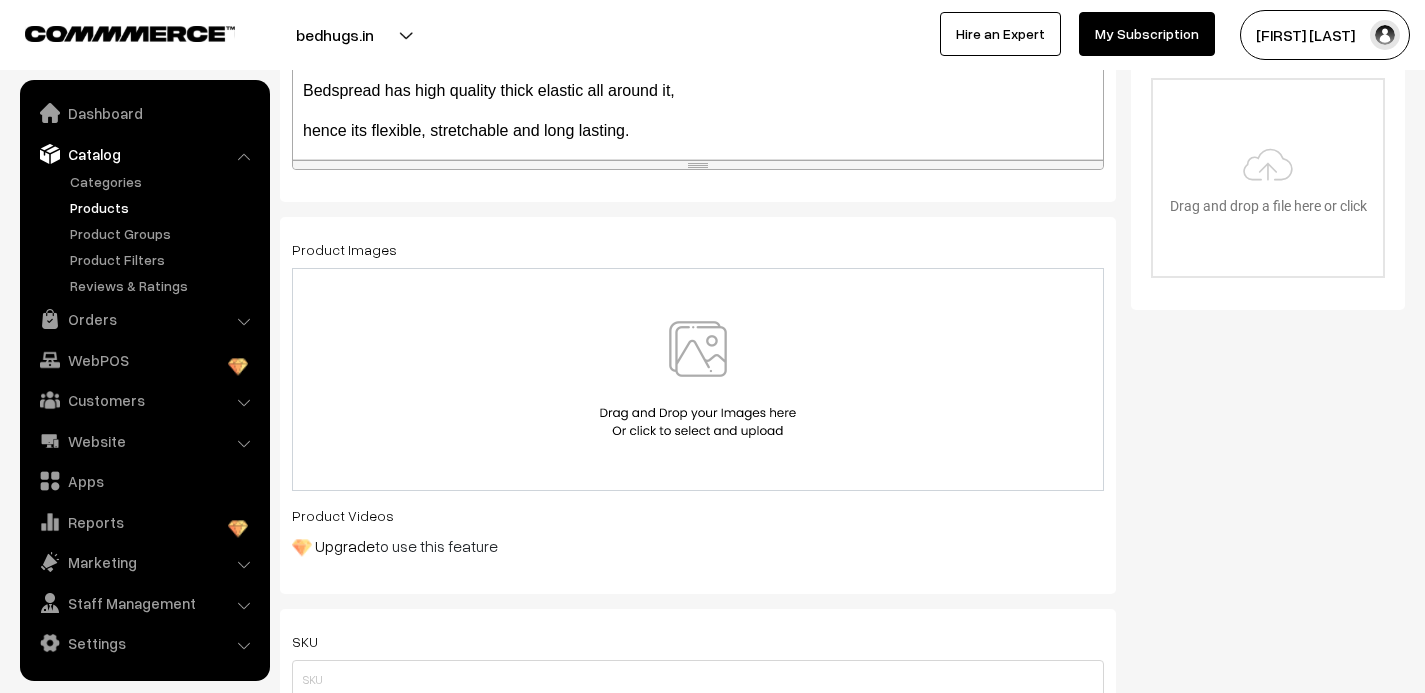 click at bounding box center (698, 379) 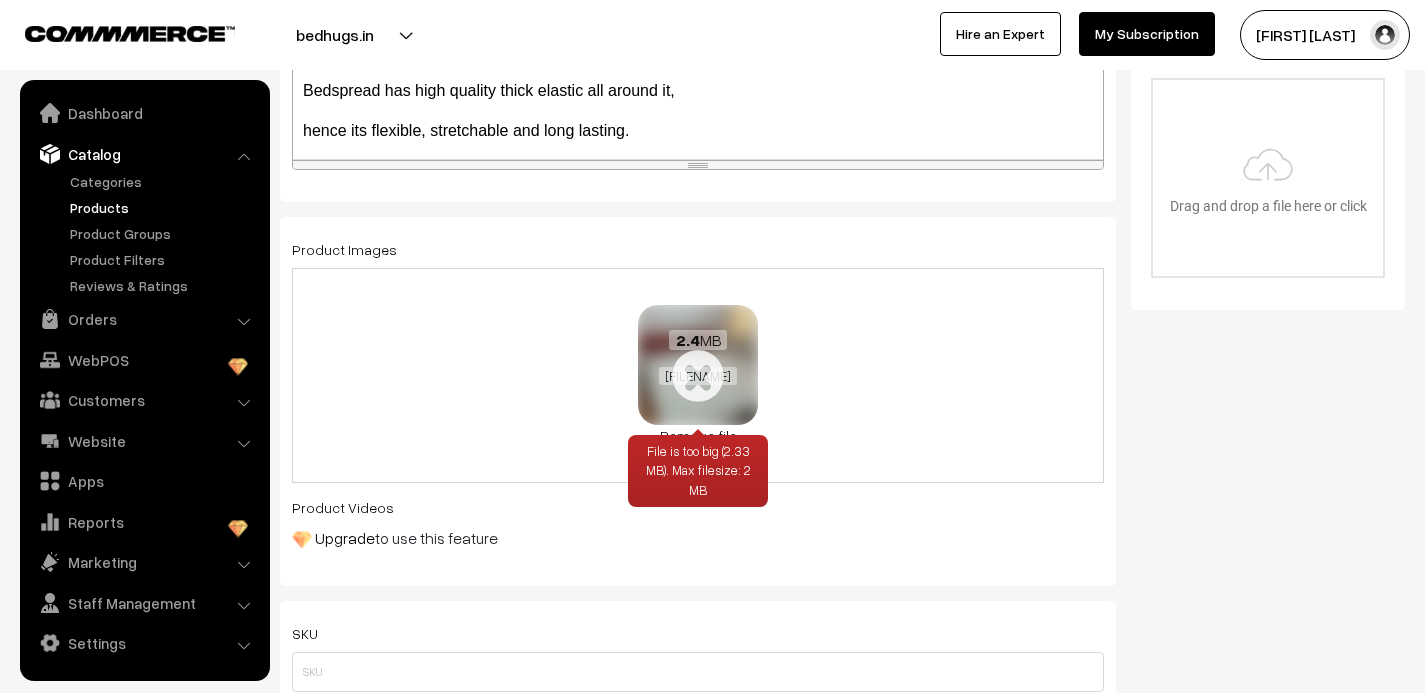 click at bounding box center [698, 365] 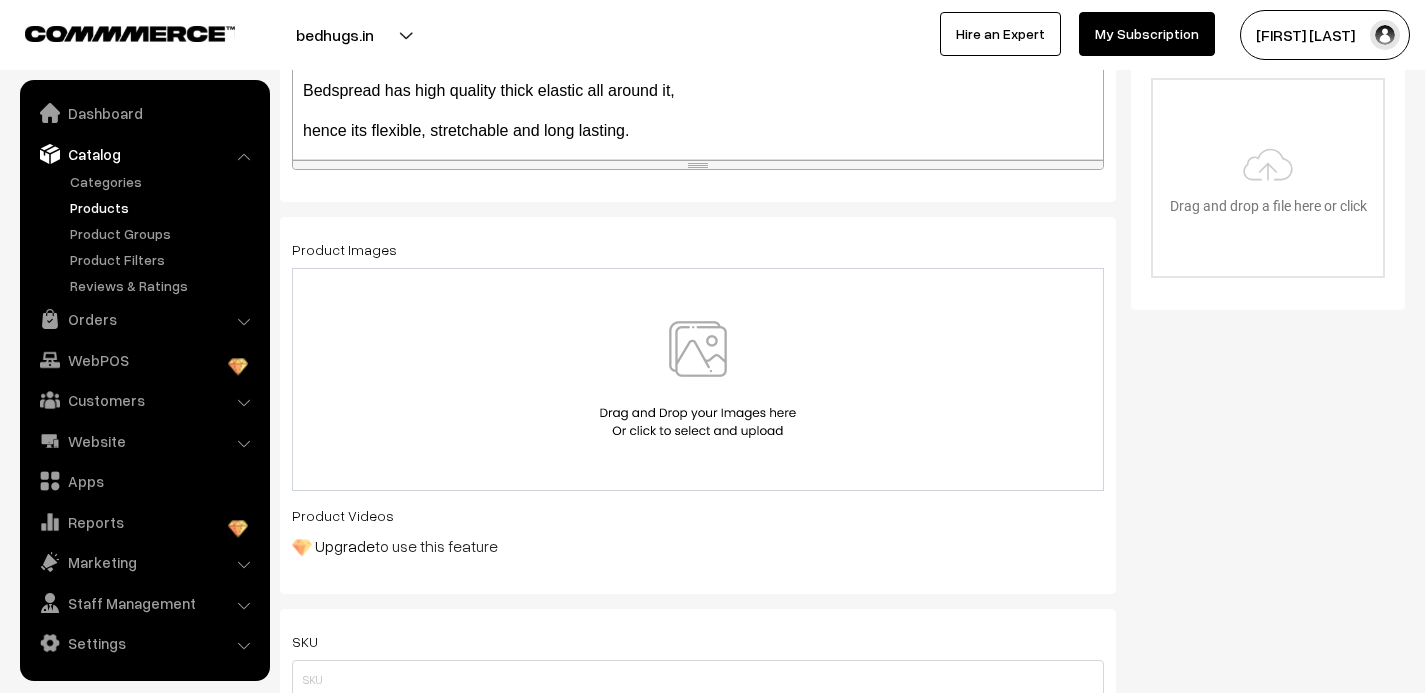 click at bounding box center [698, 379] 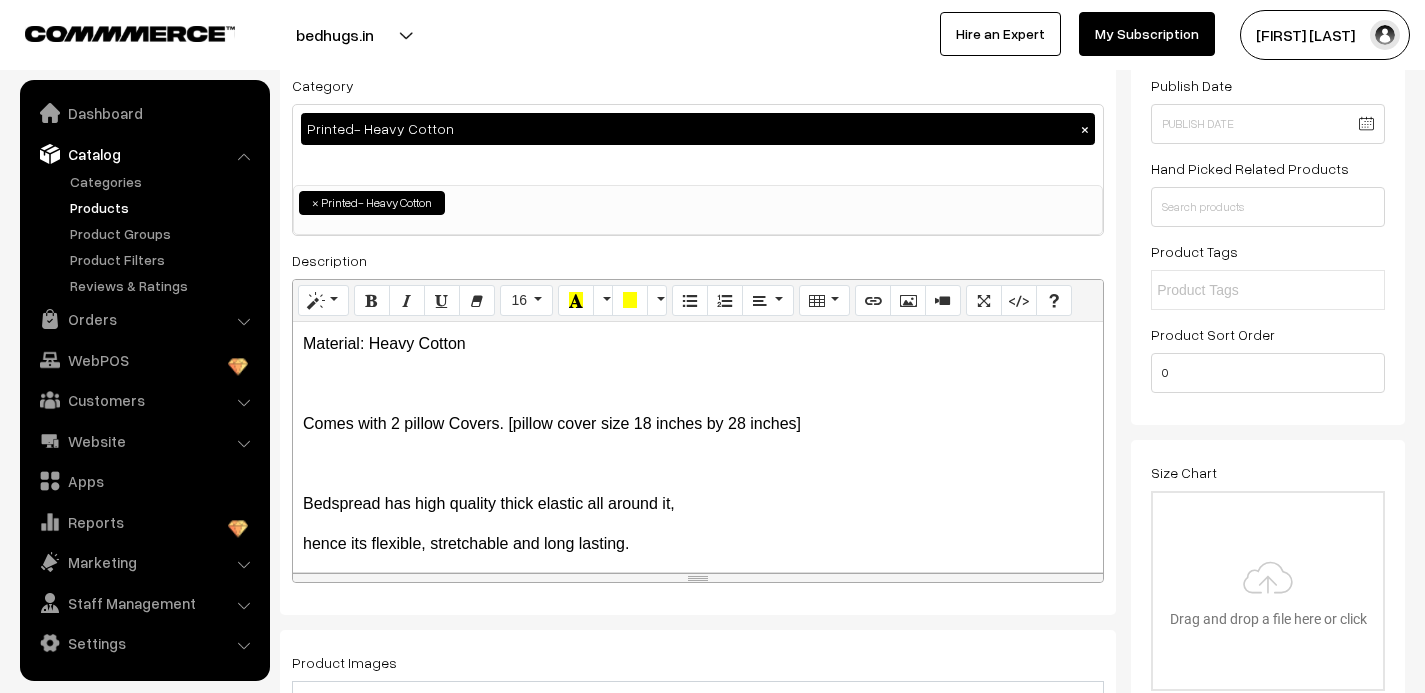 scroll, scrollTop: 0, scrollLeft: 0, axis: both 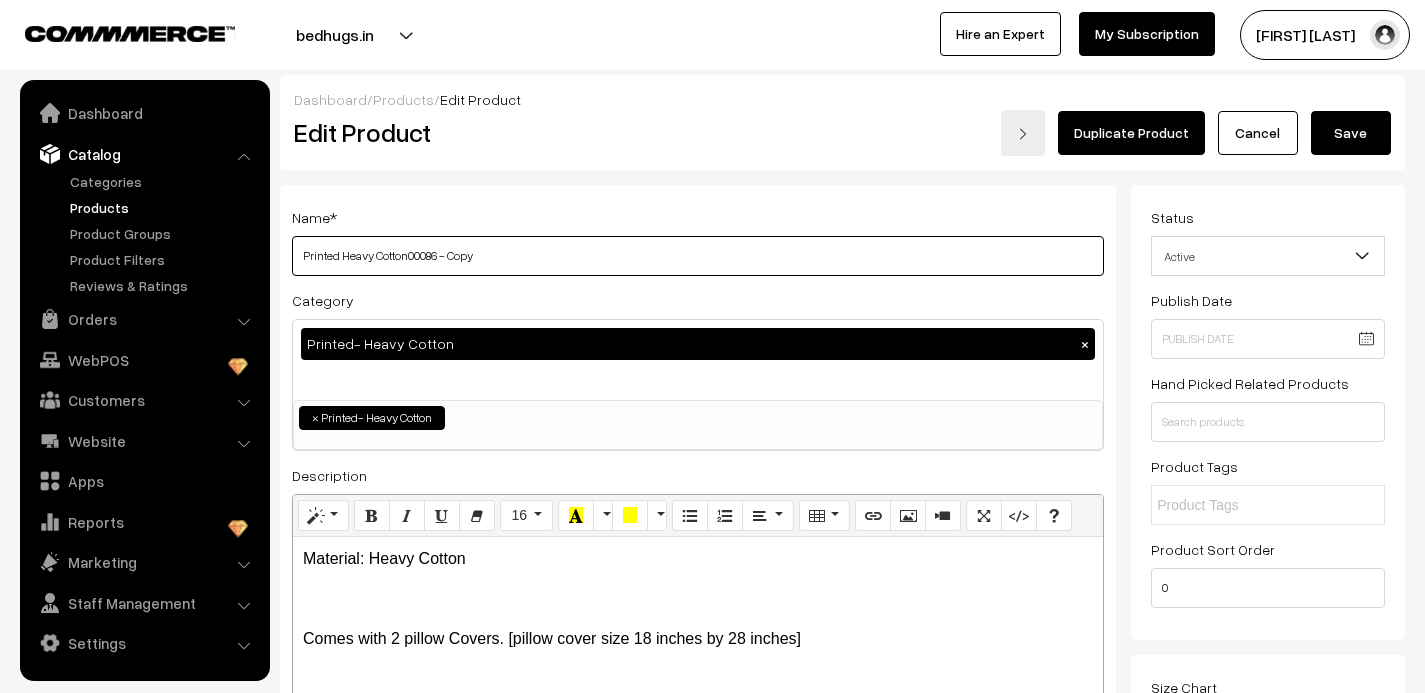 click on "Printed Heavy Cotton00086 - Copy" at bounding box center (698, 256) 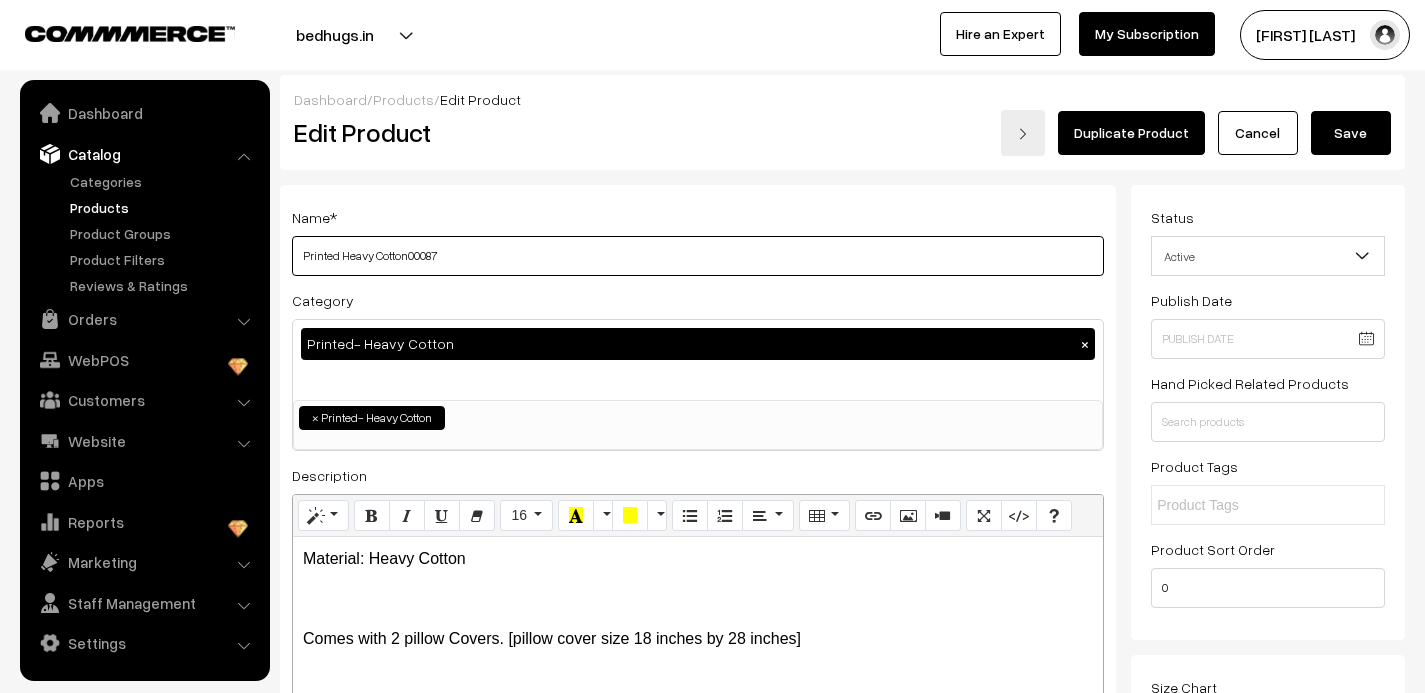 type on "Printed Heavy Cotton00087" 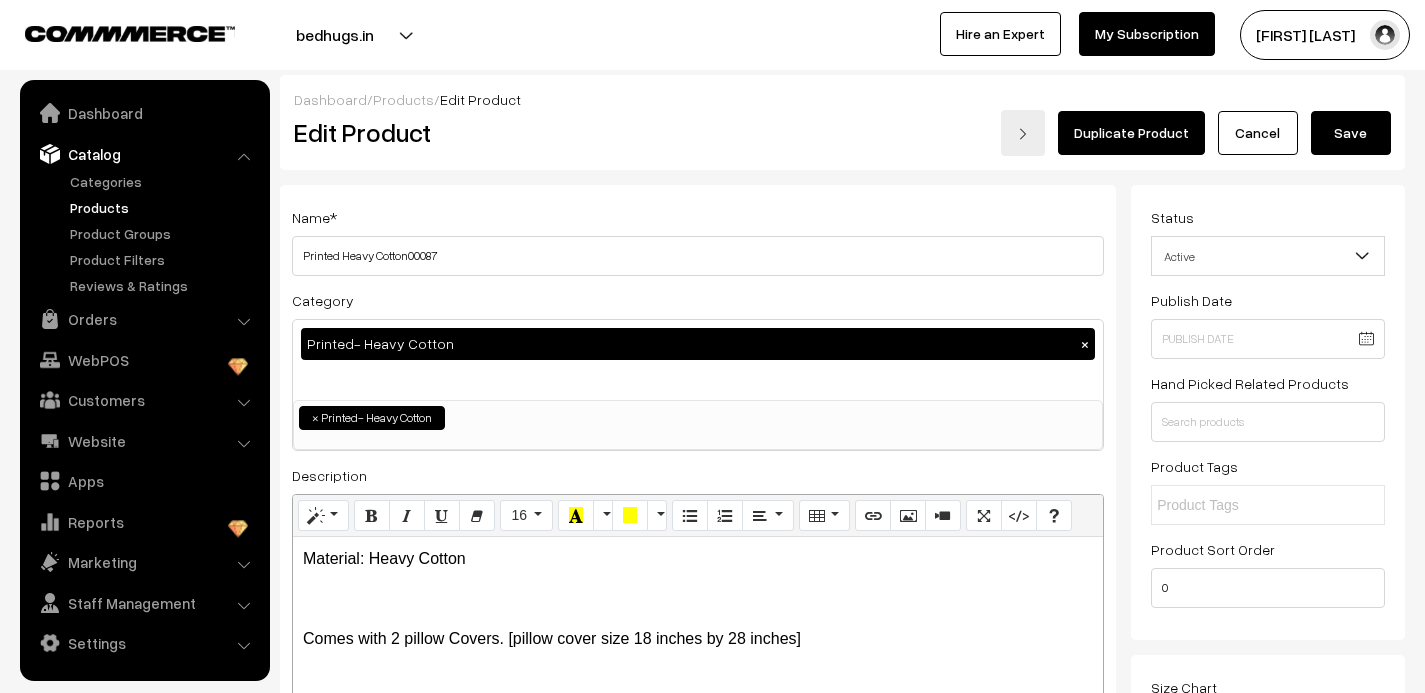 click on "Save" at bounding box center (1351, 133) 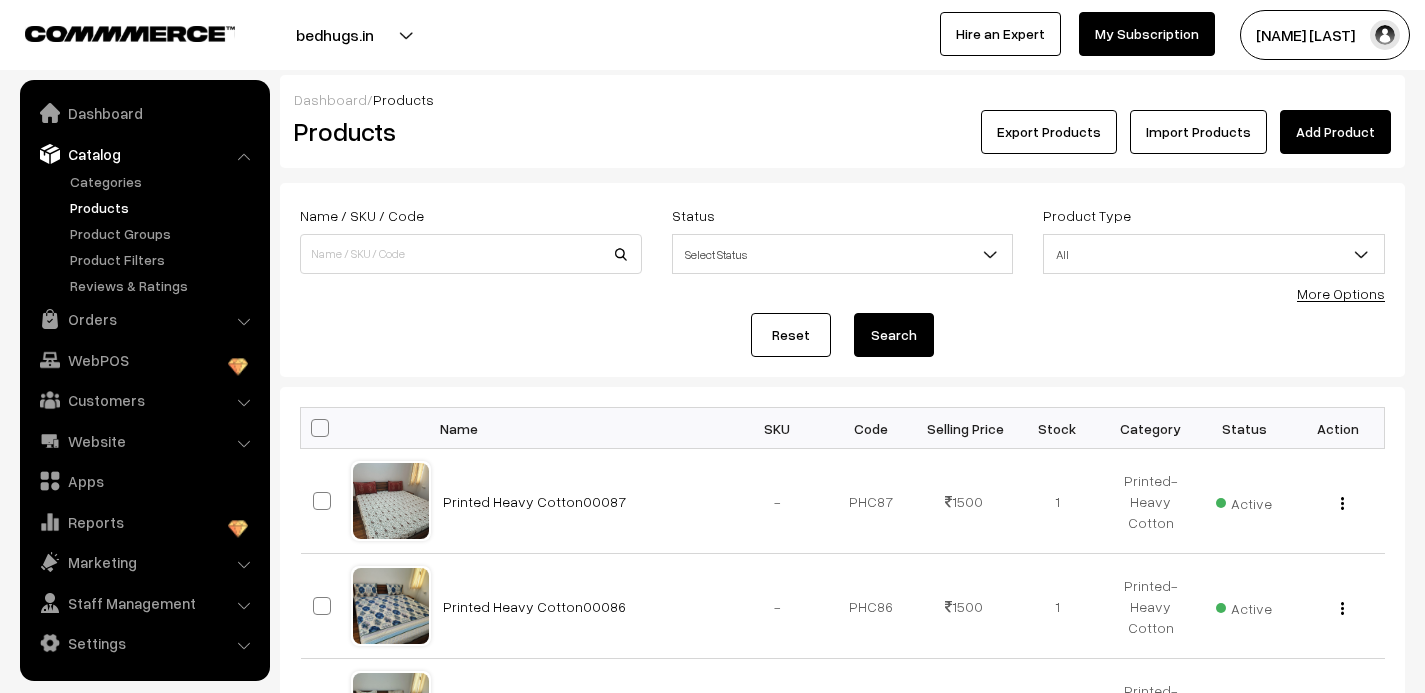 scroll, scrollTop: 0, scrollLeft: 0, axis: both 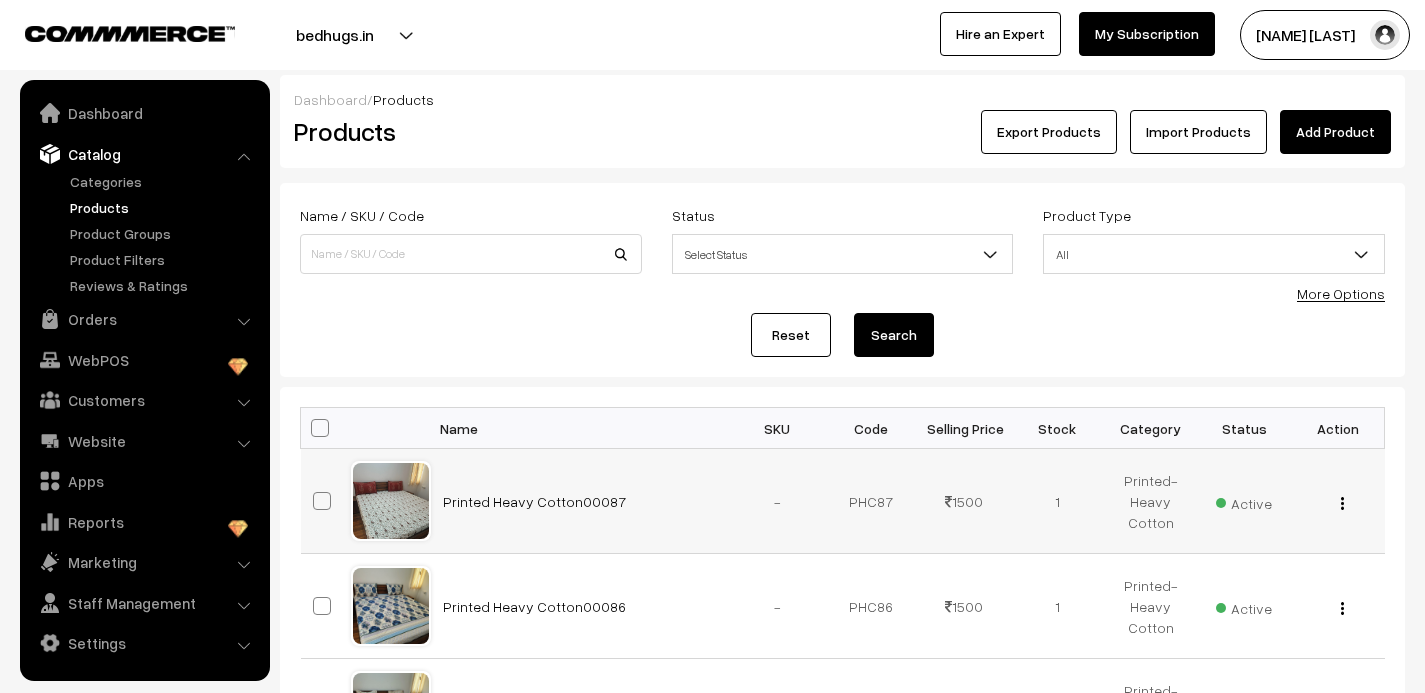 click at bounding box center (1342, 503) 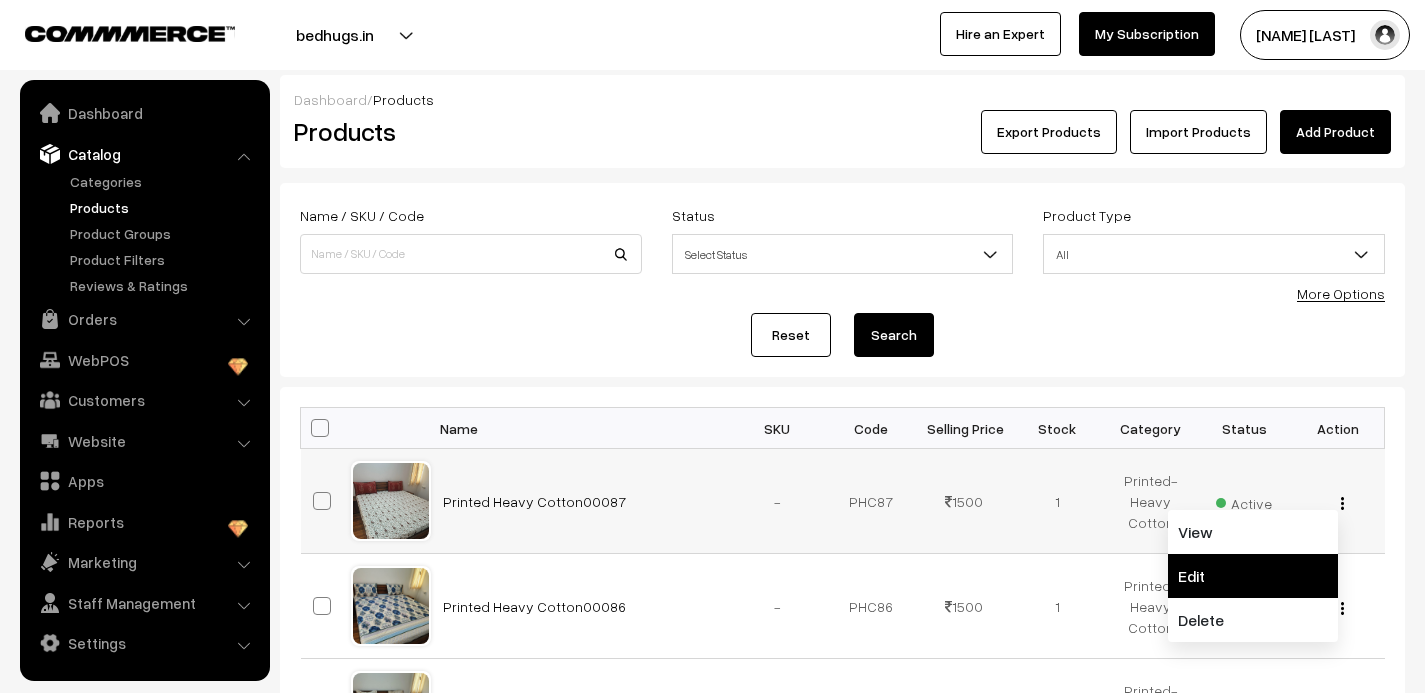 click on "Edit" at bounding box center (1253, 576) 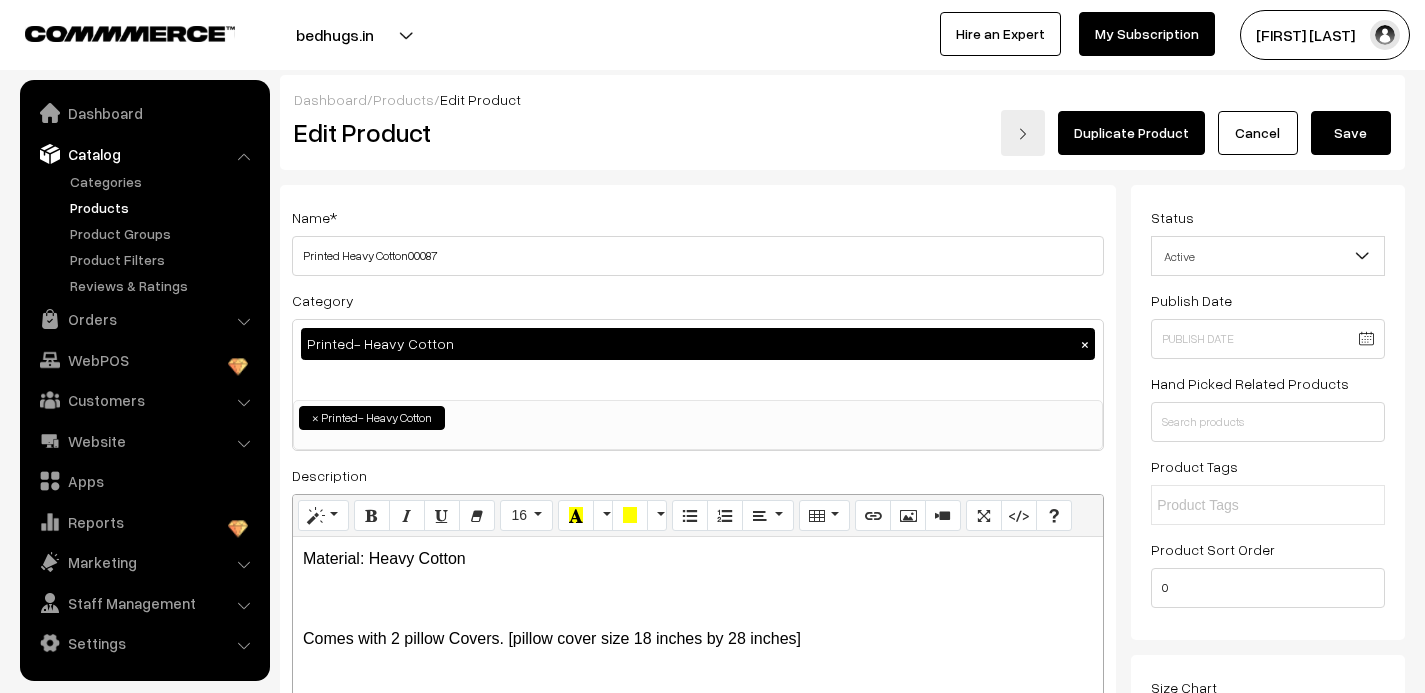 click on "Duplicate Product" at bounding box center [1131, 133] 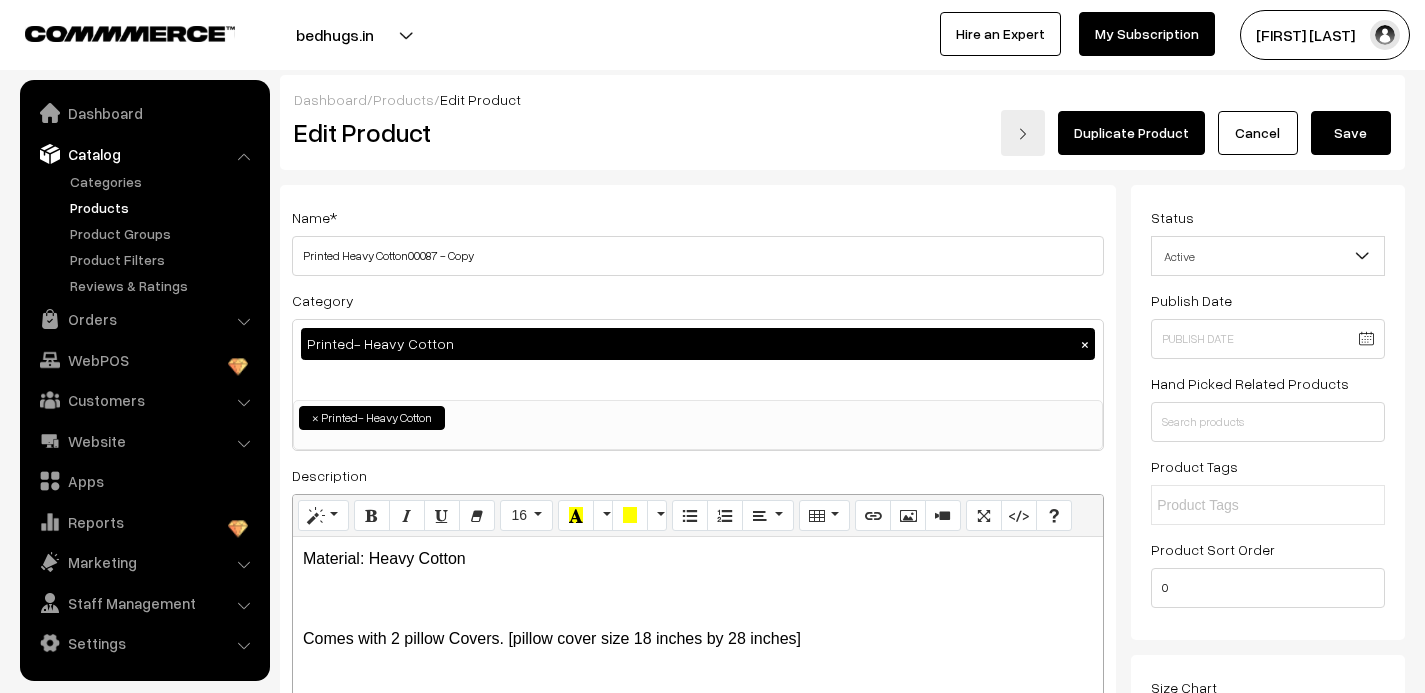 scroll, scrollTop: 0, scrollLeft: 0, axis: both 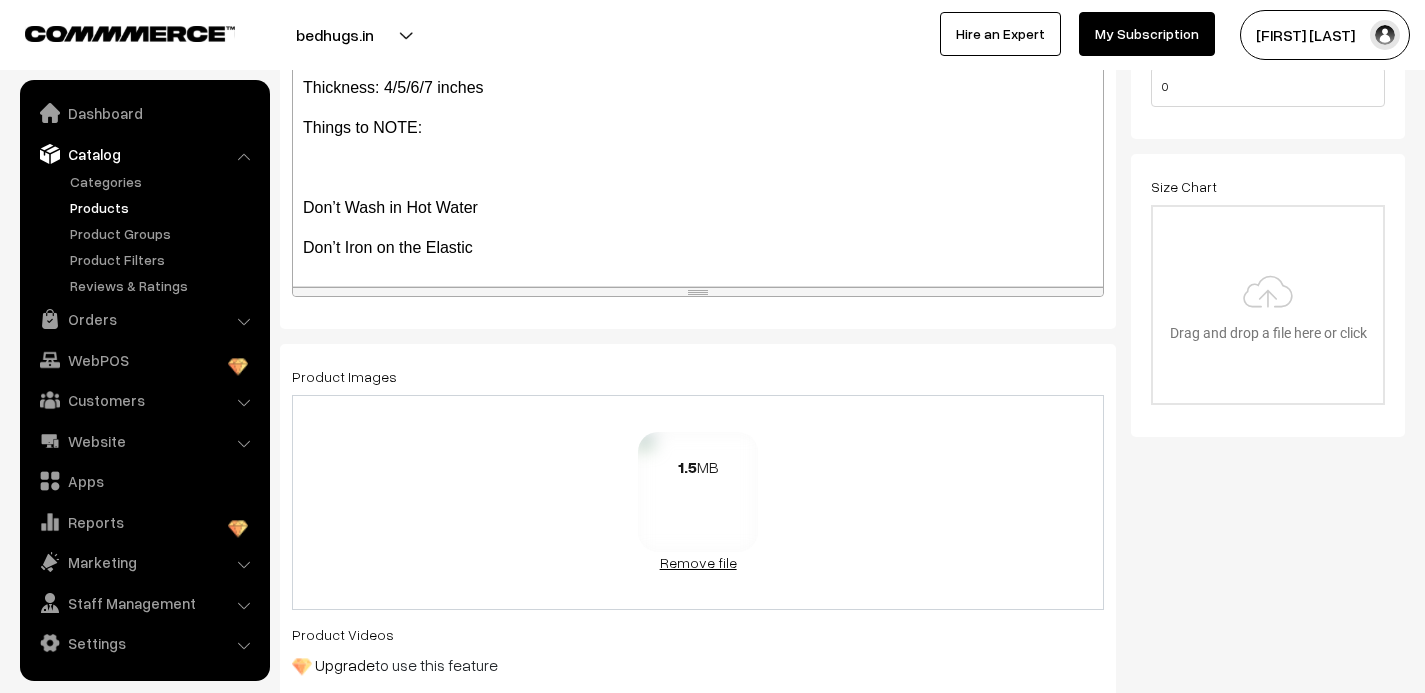 click on "Remove file" at bounding box center (698, 562) 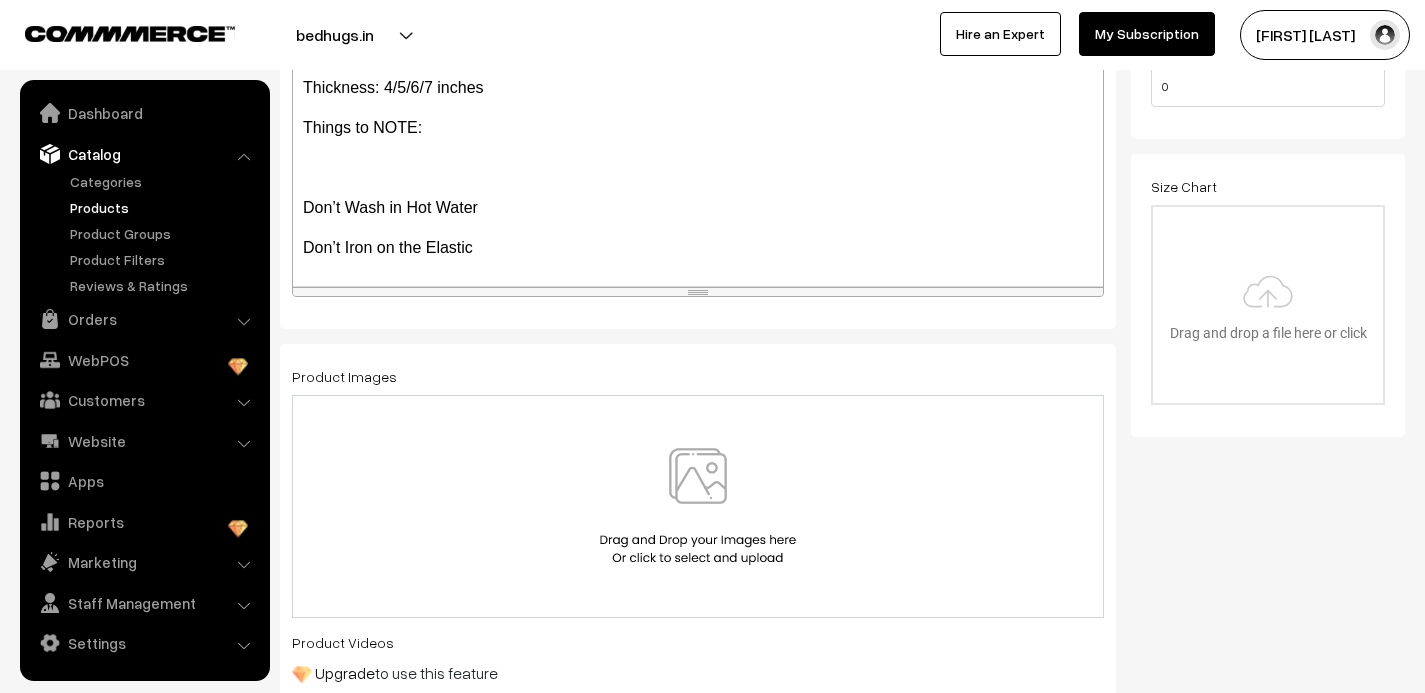click at bounding box center [698, 506] 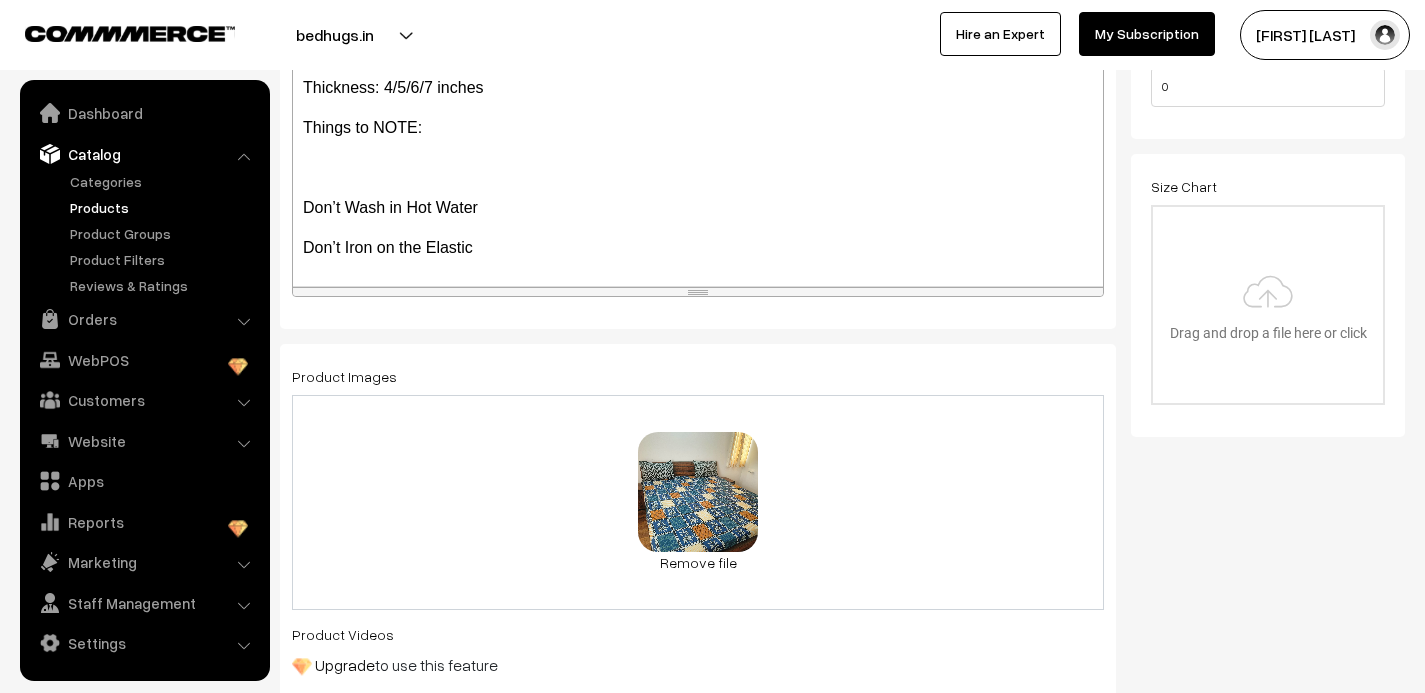 scroll, scrollTop: 0, scrollLeft: 0, axis: both 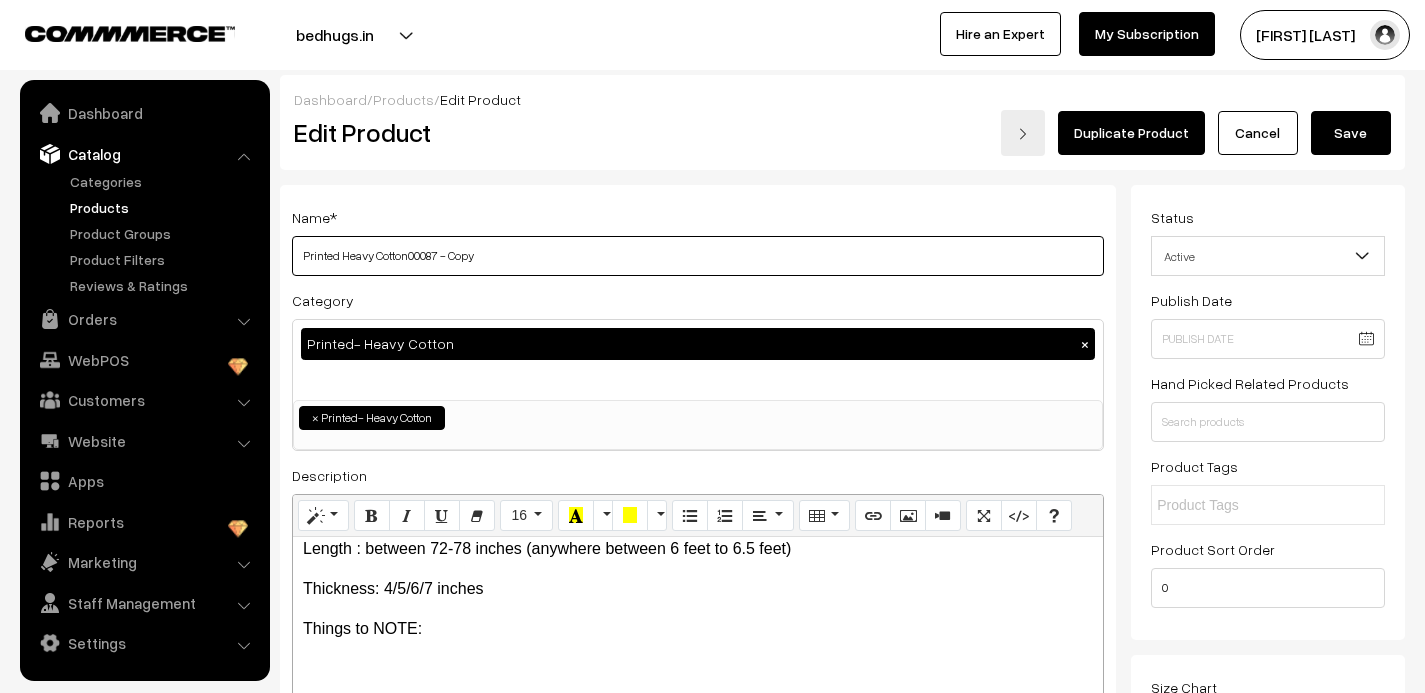 click on "Printed Heavy Cotton00087 - Copy" at bounding box center [698, 256] 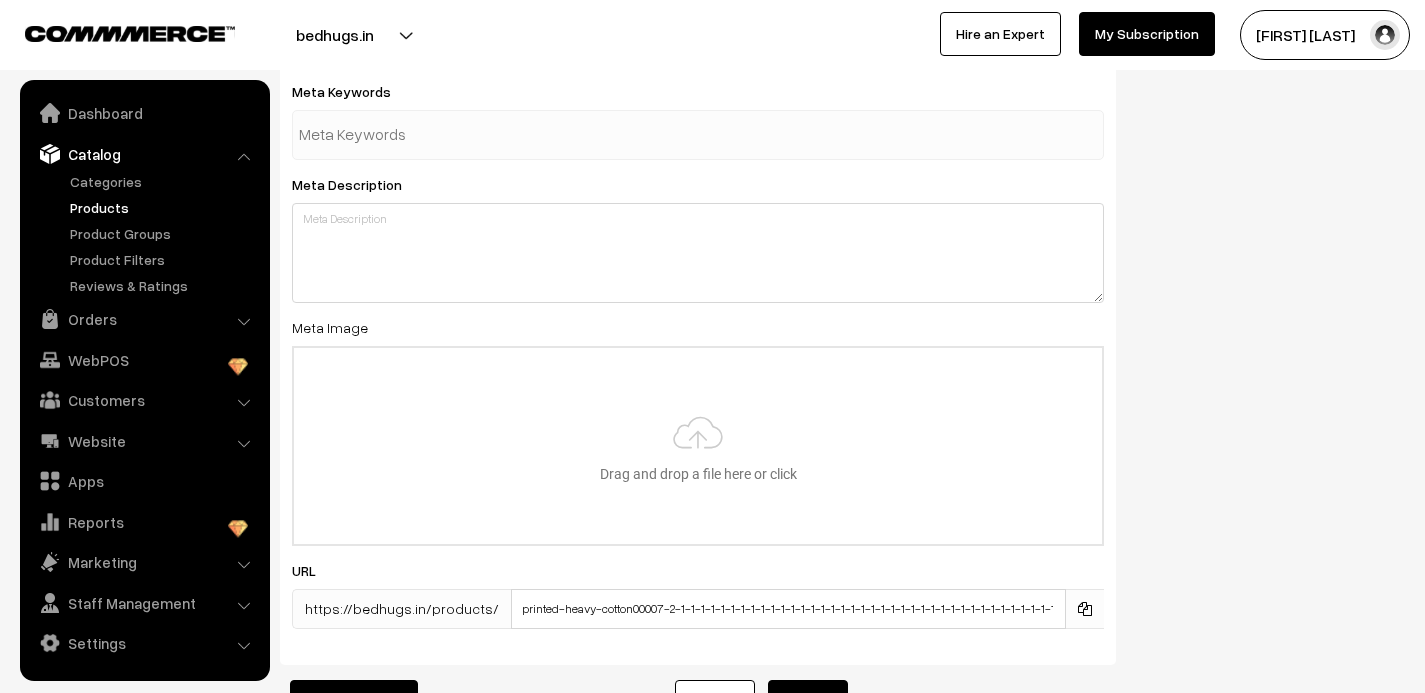 scroll, scrollTop: 3142, scrollLeft: 0, axis: vertical 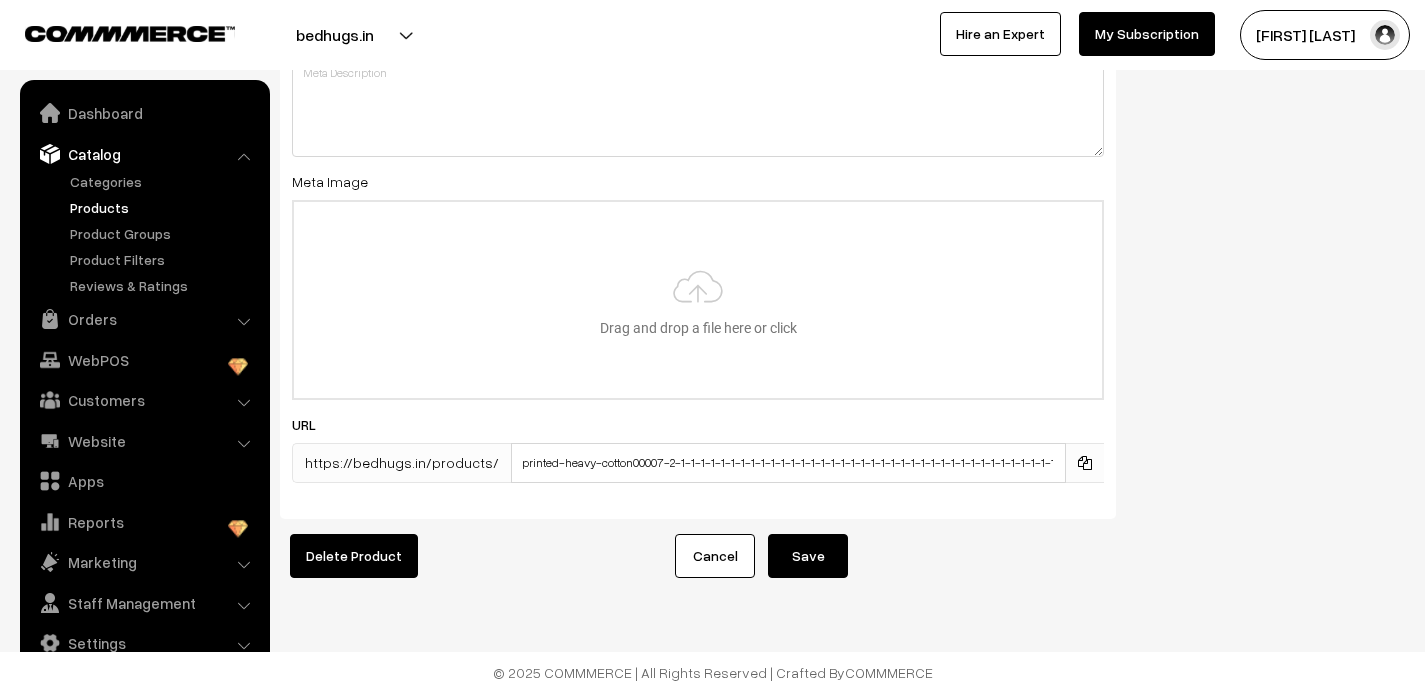 type on "Printed Heavy Cotton00088" 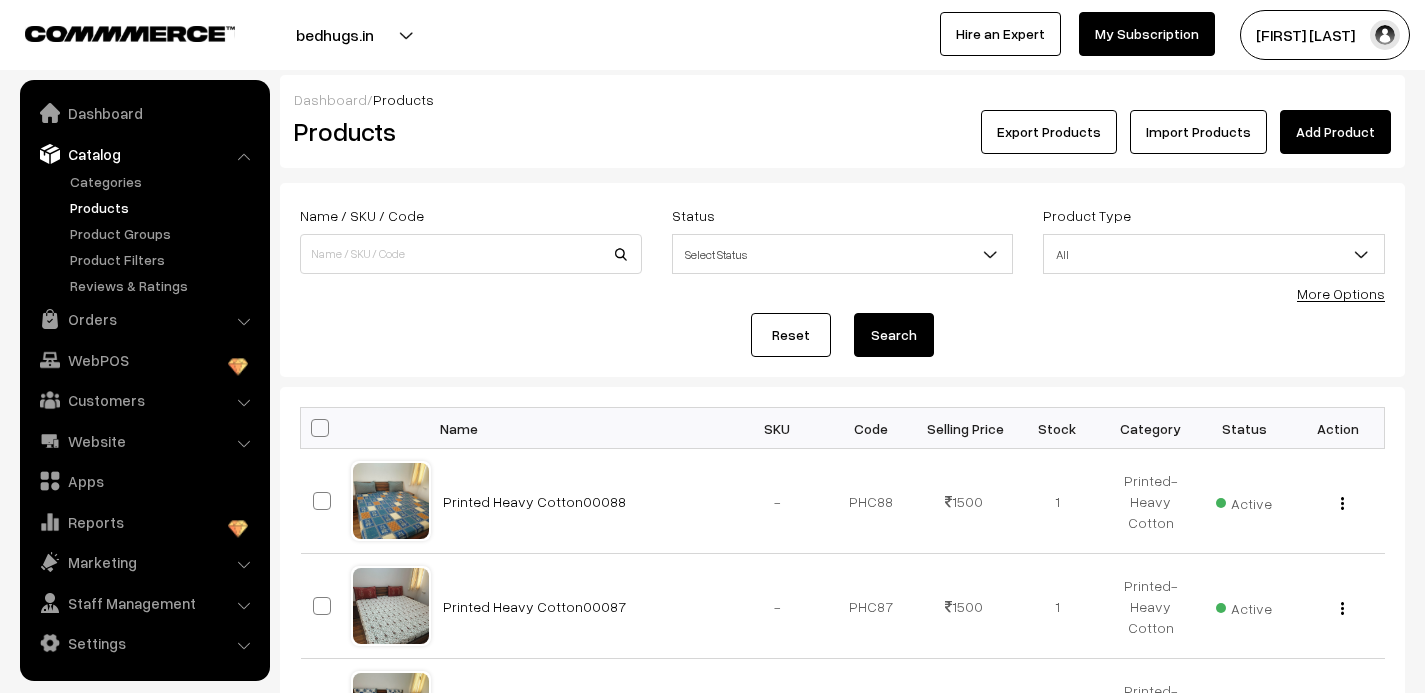 scroll, scrollTop: 0, scrollLeft: 0, axis: both 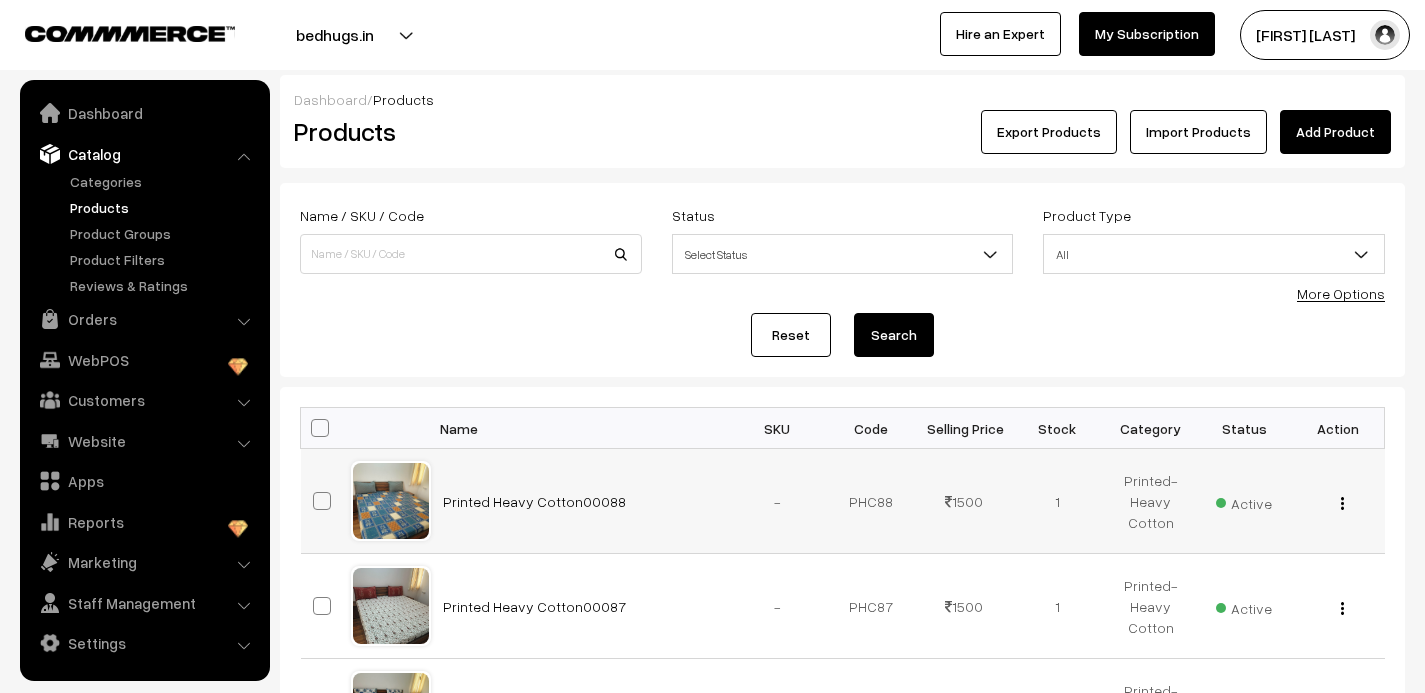 click at bounding box center [1342, 503] 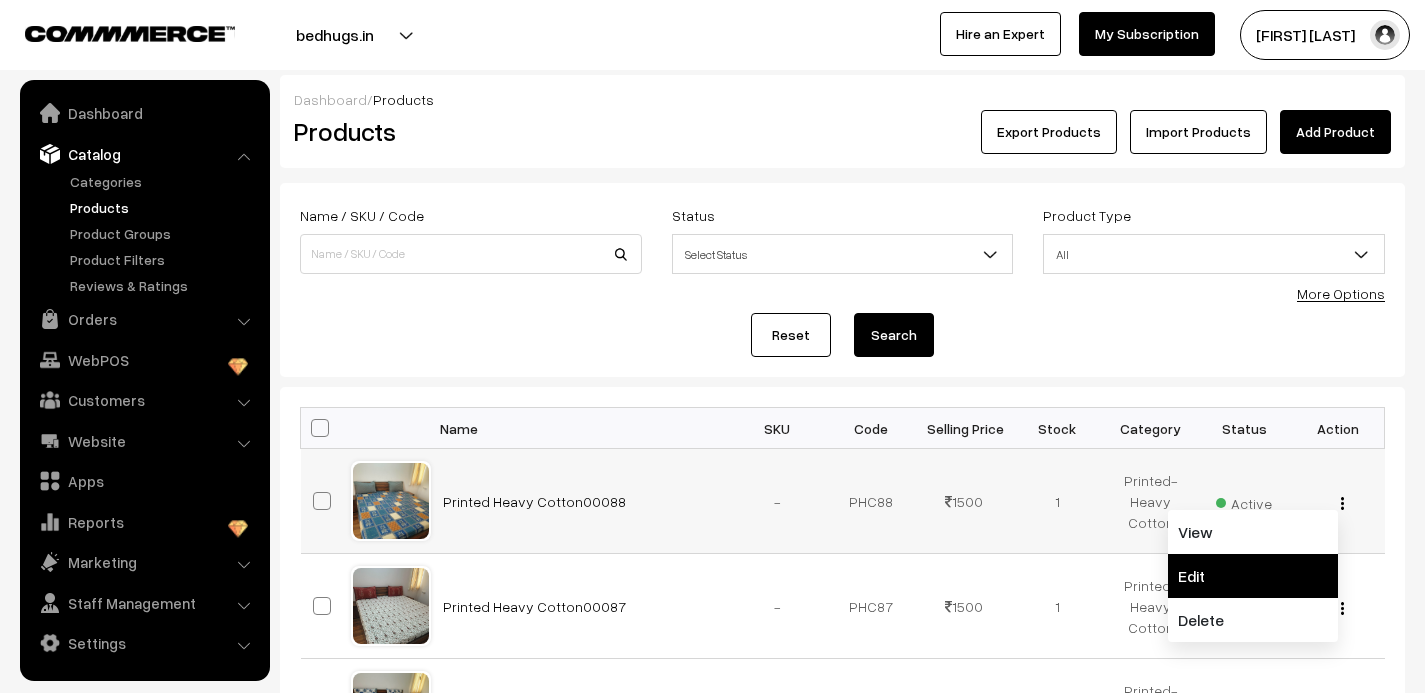 click on "Edit" at bounding box center (1253, 576) 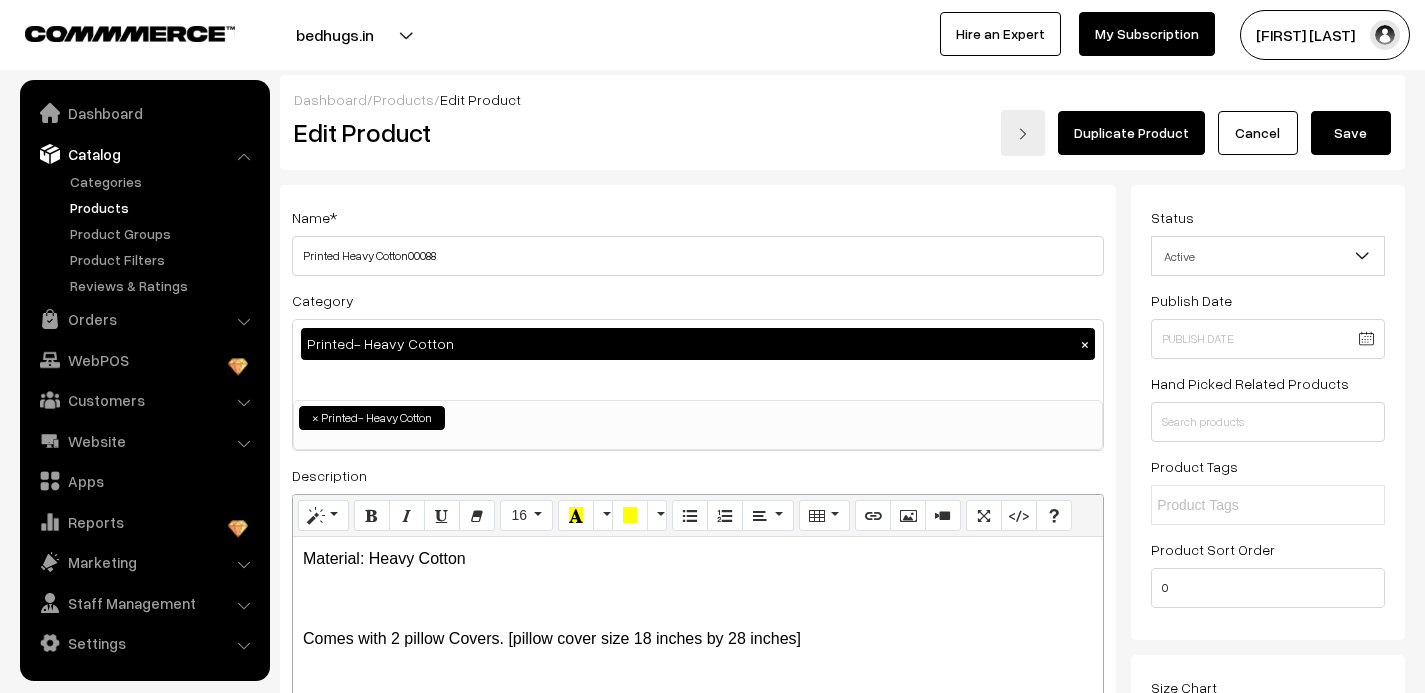 scroll, scrollTop: 0, scrollLeft: 0, axis: both 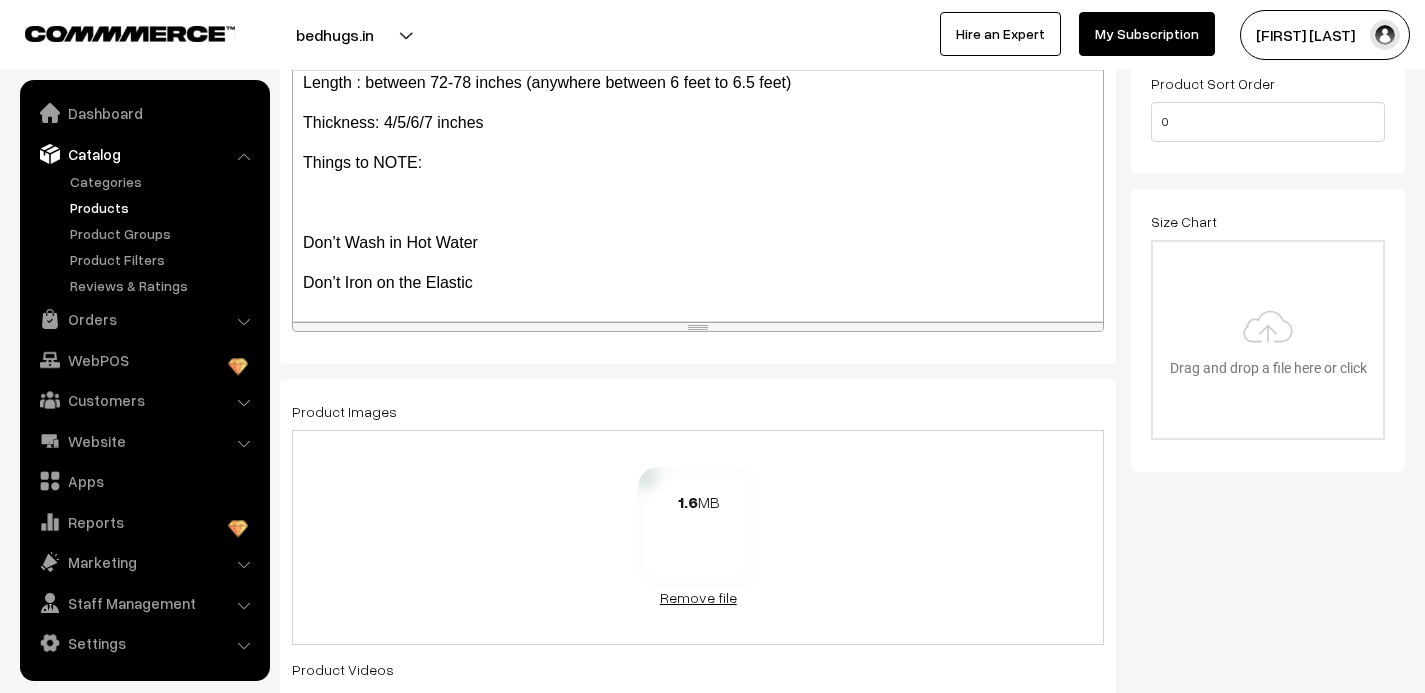 click on "Remove file" at bounding box center (698, 597) 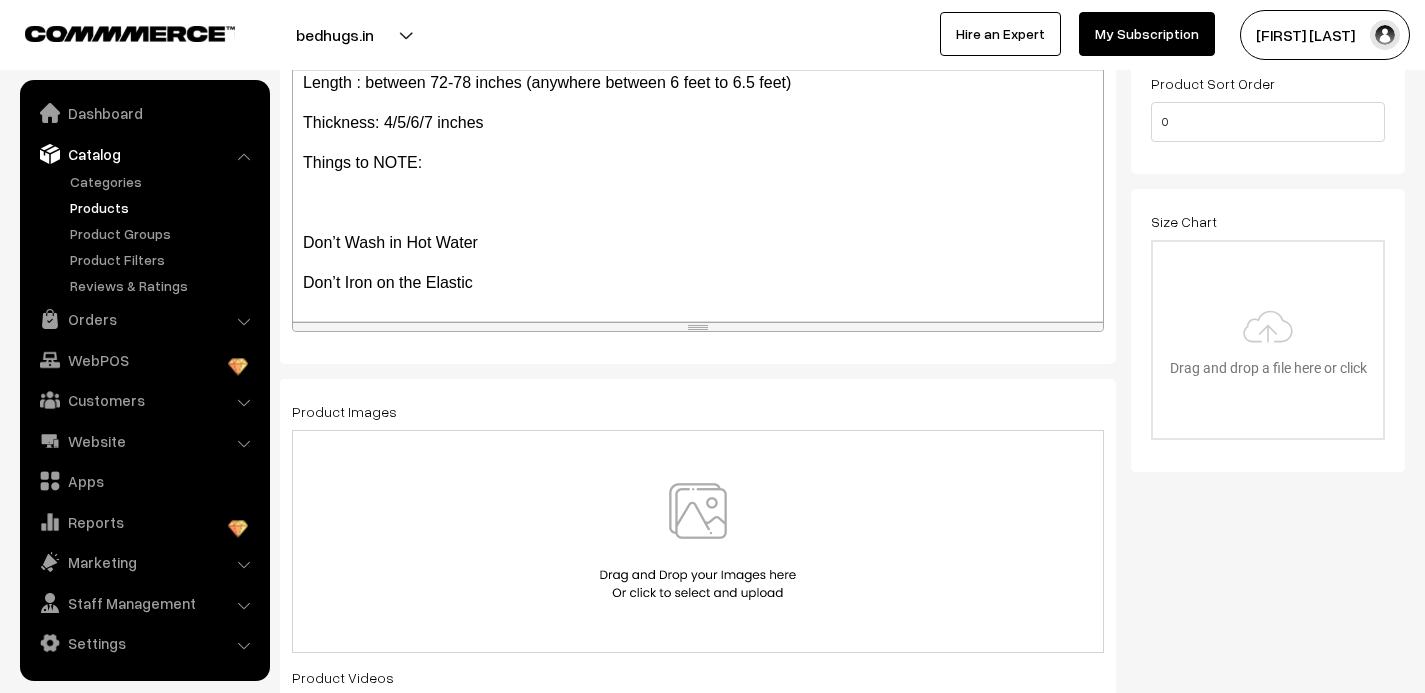 click at bounding box center [698, 541] 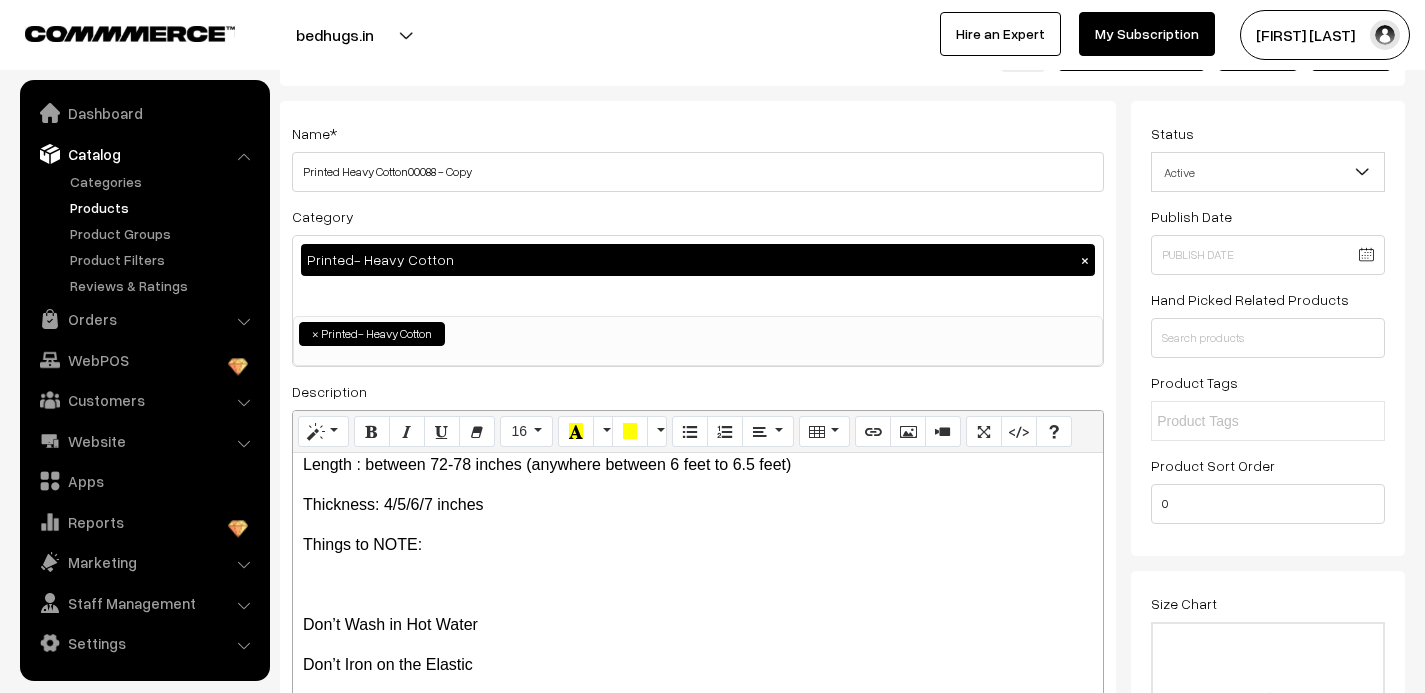 scroll, scrollTop: 0, scrollLeft: 0, axis: both 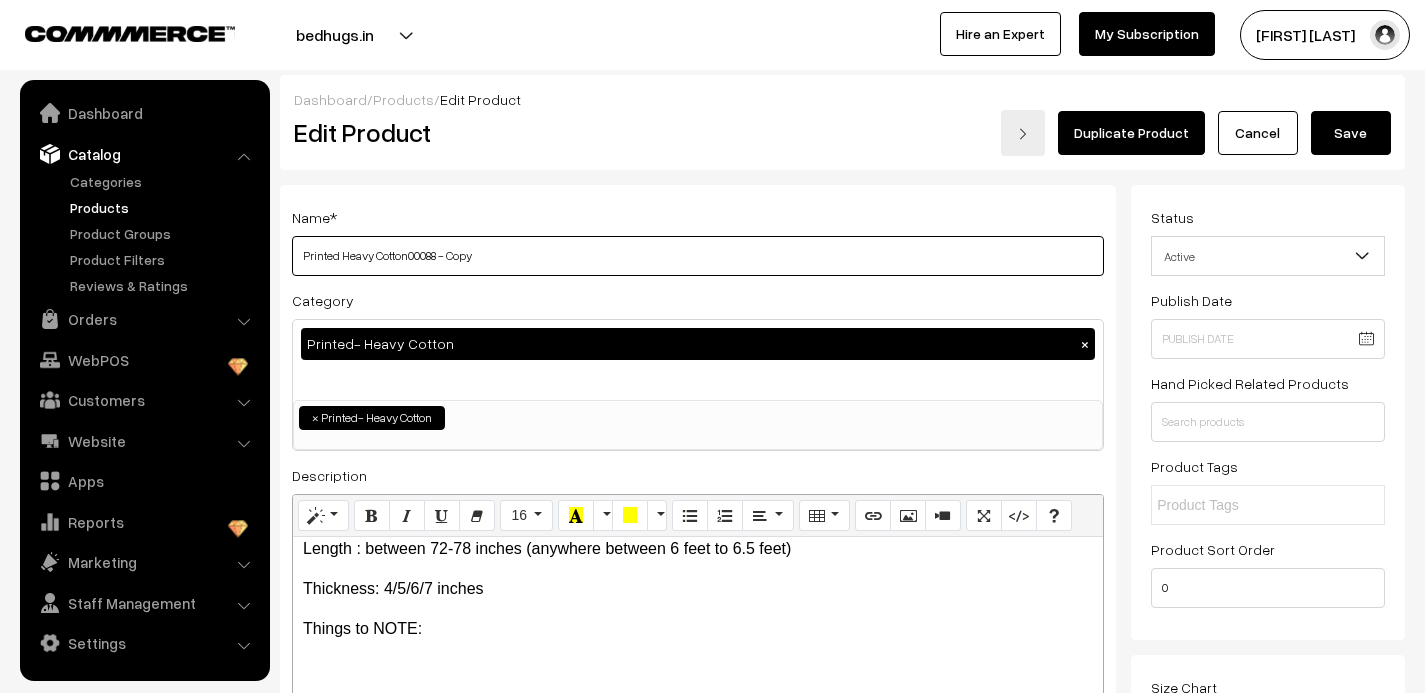 click on "Printed Heavy Cotton00088 - Copy" at bounding box center (698, 256) 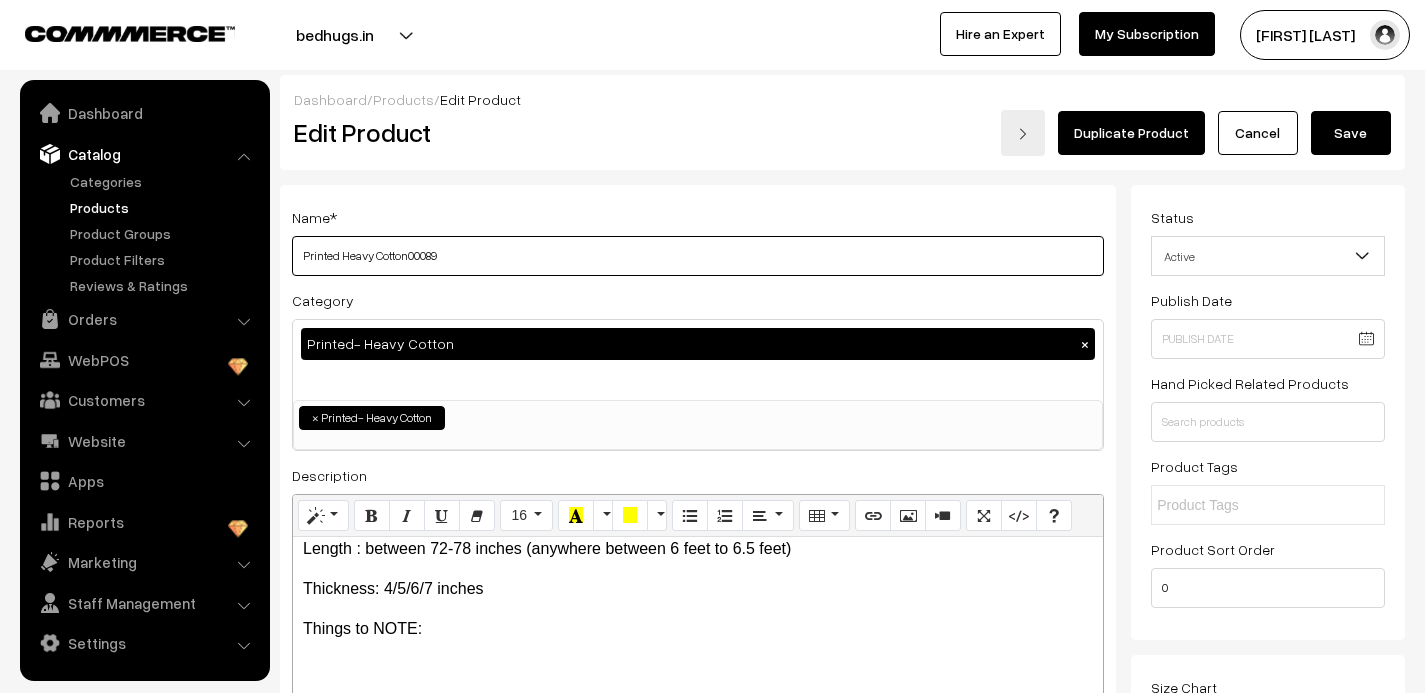 type on "Printed Heavy Cotton00089" 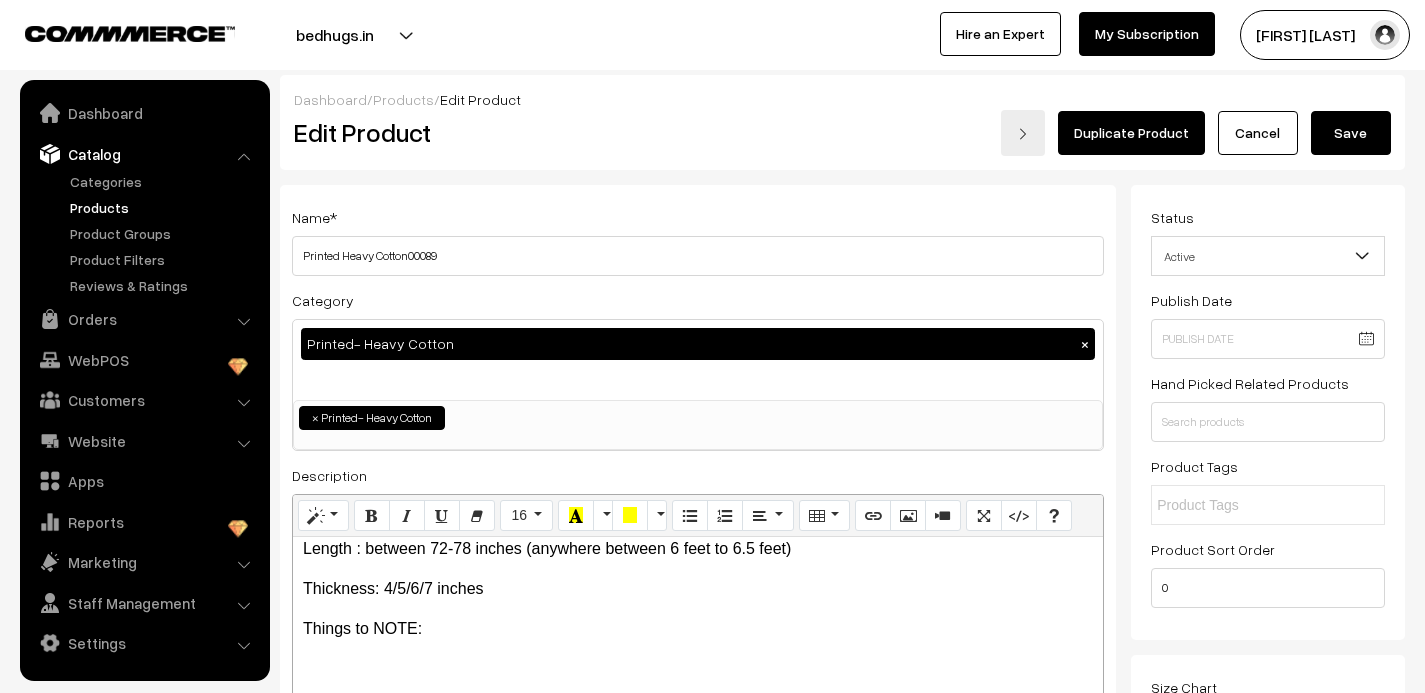 click on "Save" at bounding box center [1351, 133] 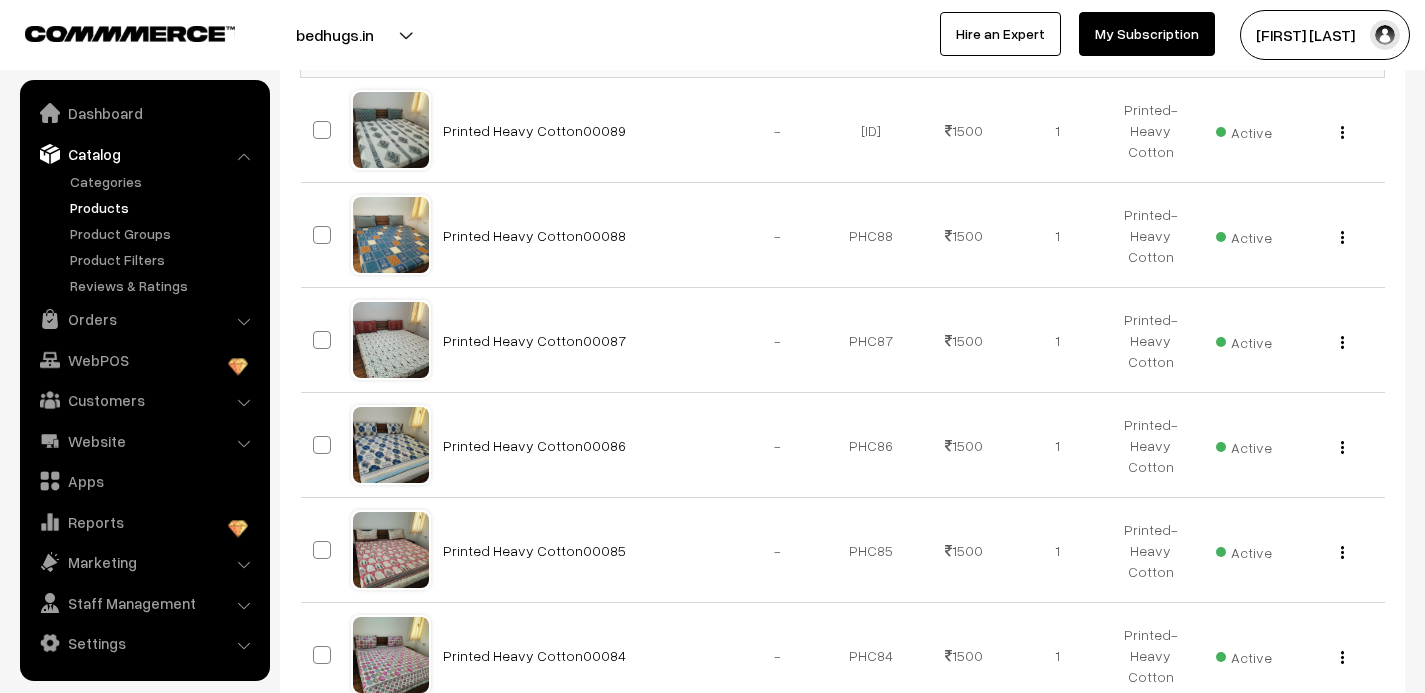 scroll, scrollTop: 374, scrollLeft: 0, axis: vertical 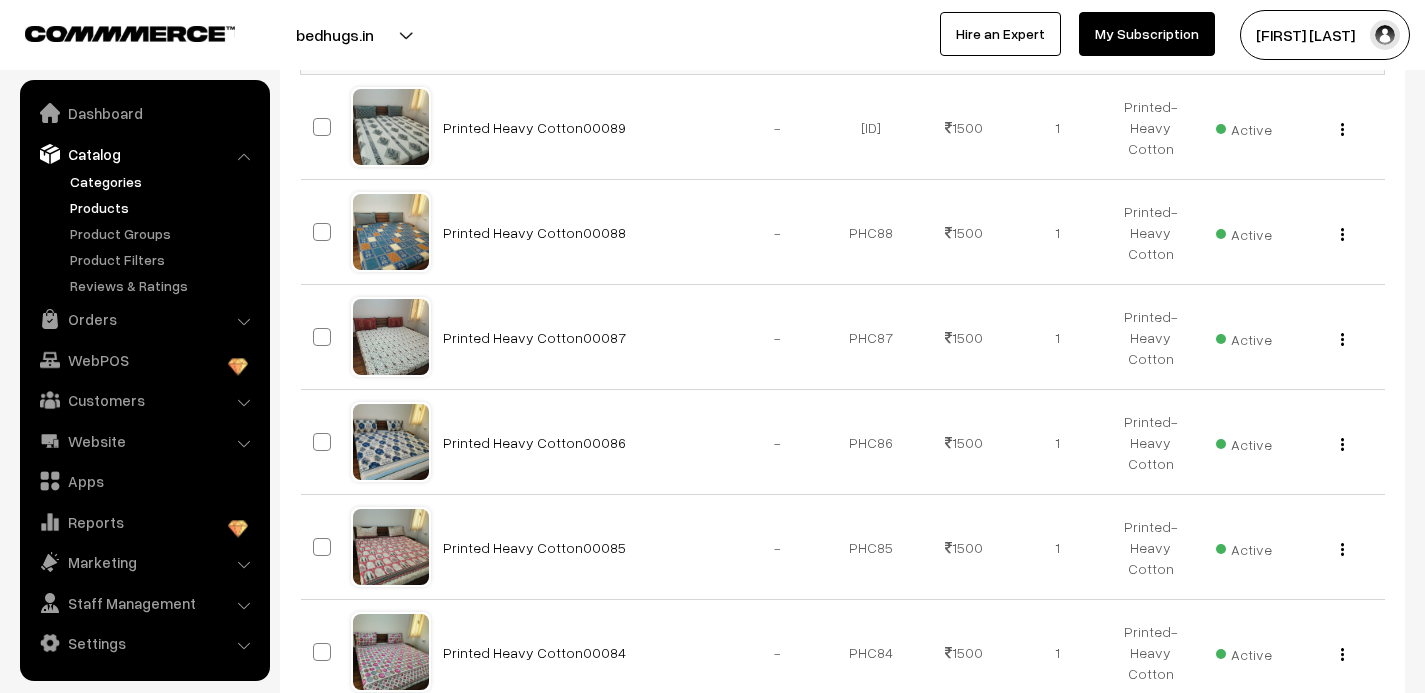 click on "Categories" at bounding box center [164, 181] 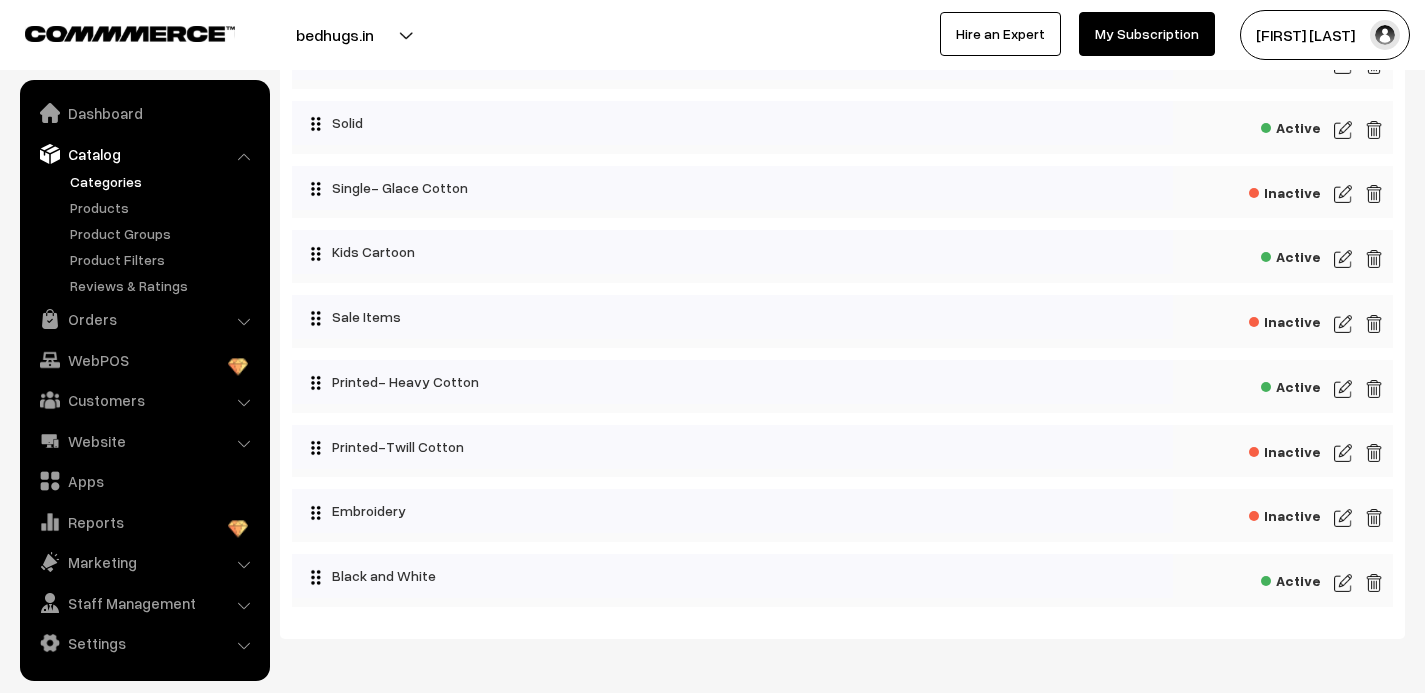 scroll, scrollTop: 689, scrollLeft: 0, axis: vertical 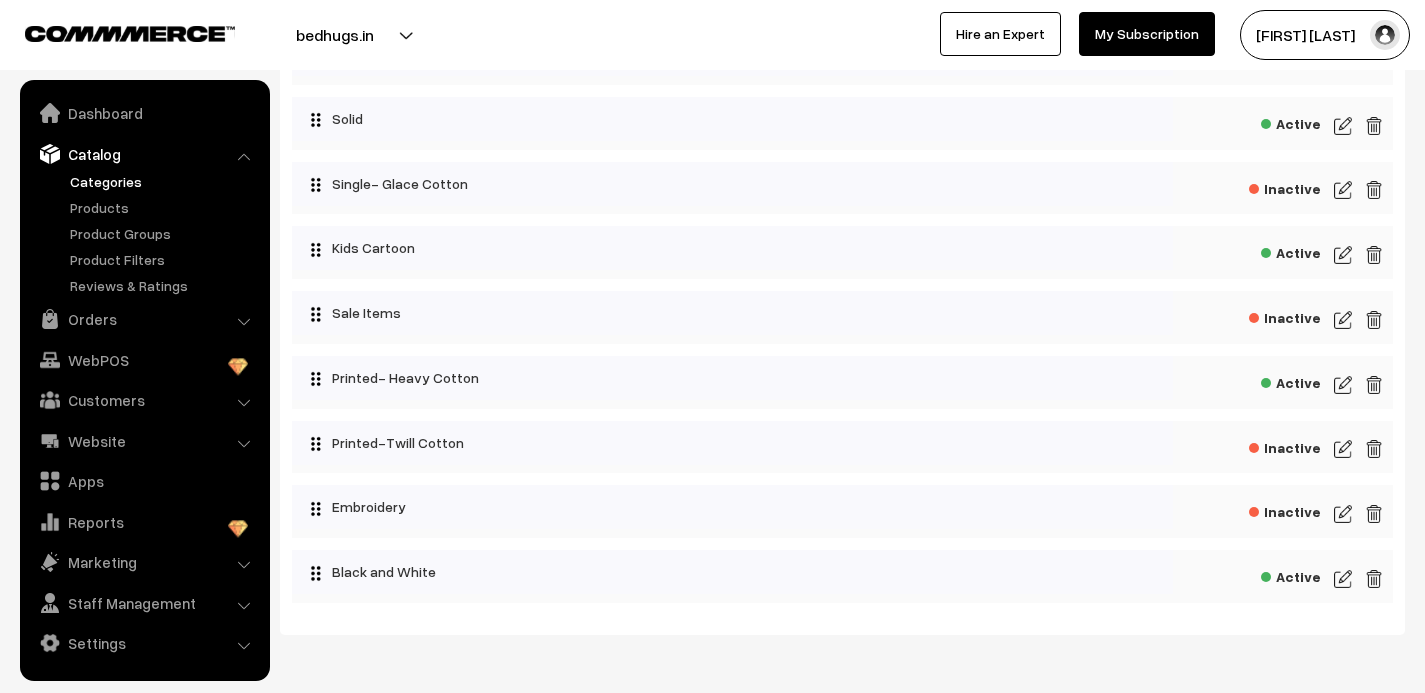 click at bounding box center (1343, 385) 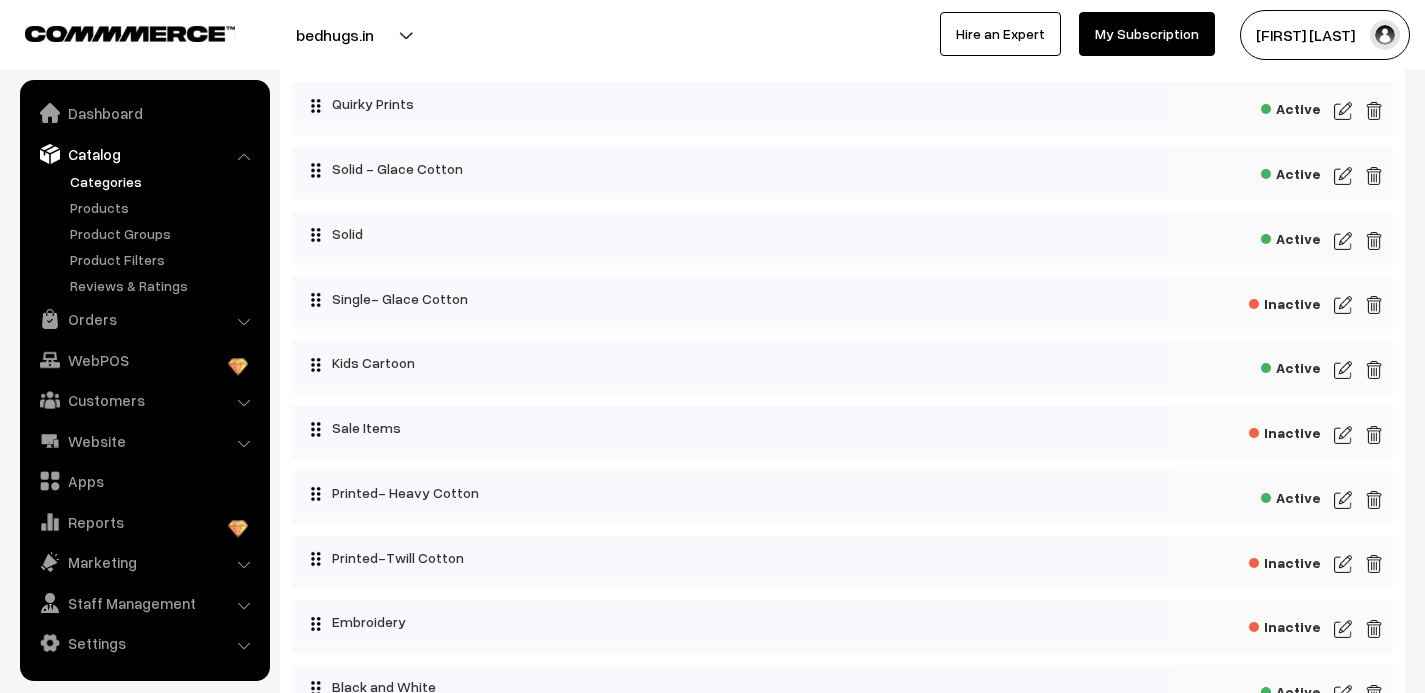 scroll, scrollTop: 578, scrollLeft: 0, axis: vertical 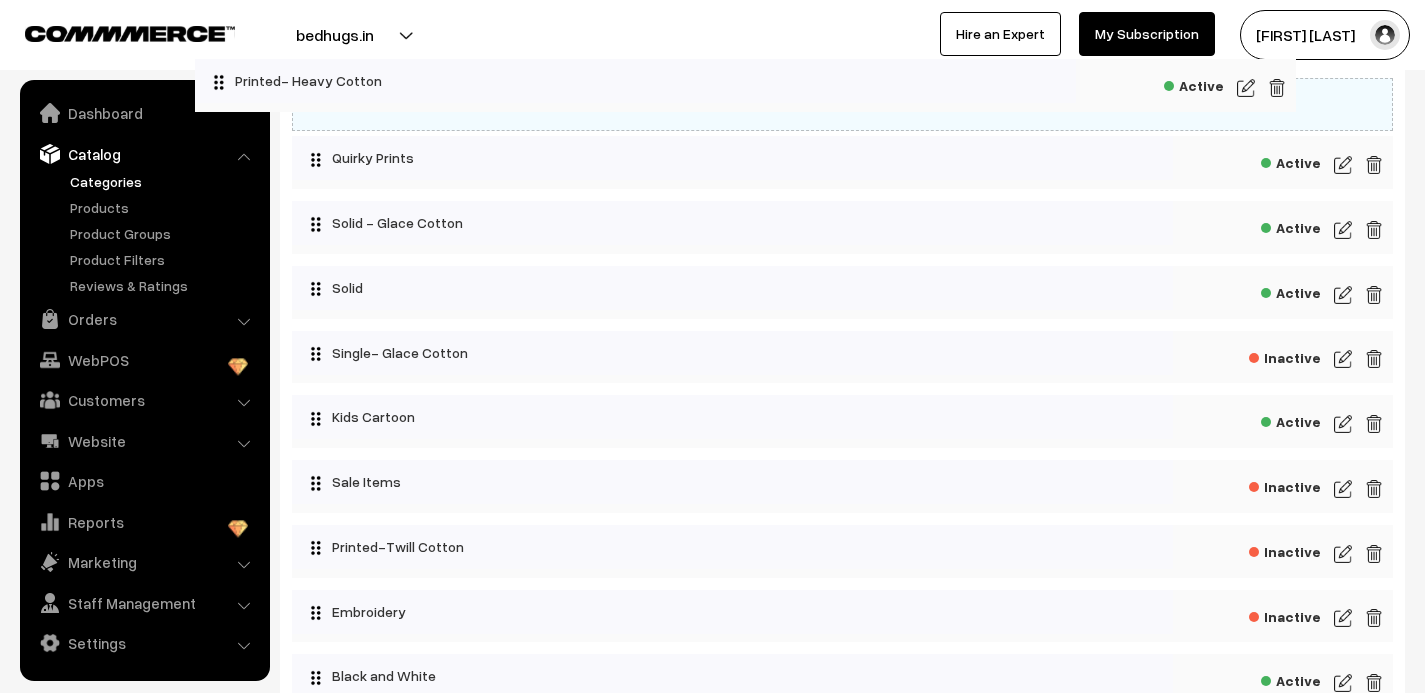 drag, startPoint x: 1126, startPoint y: 495, endPoint x: 1030, endPoint y: 88, distance: 418.16864 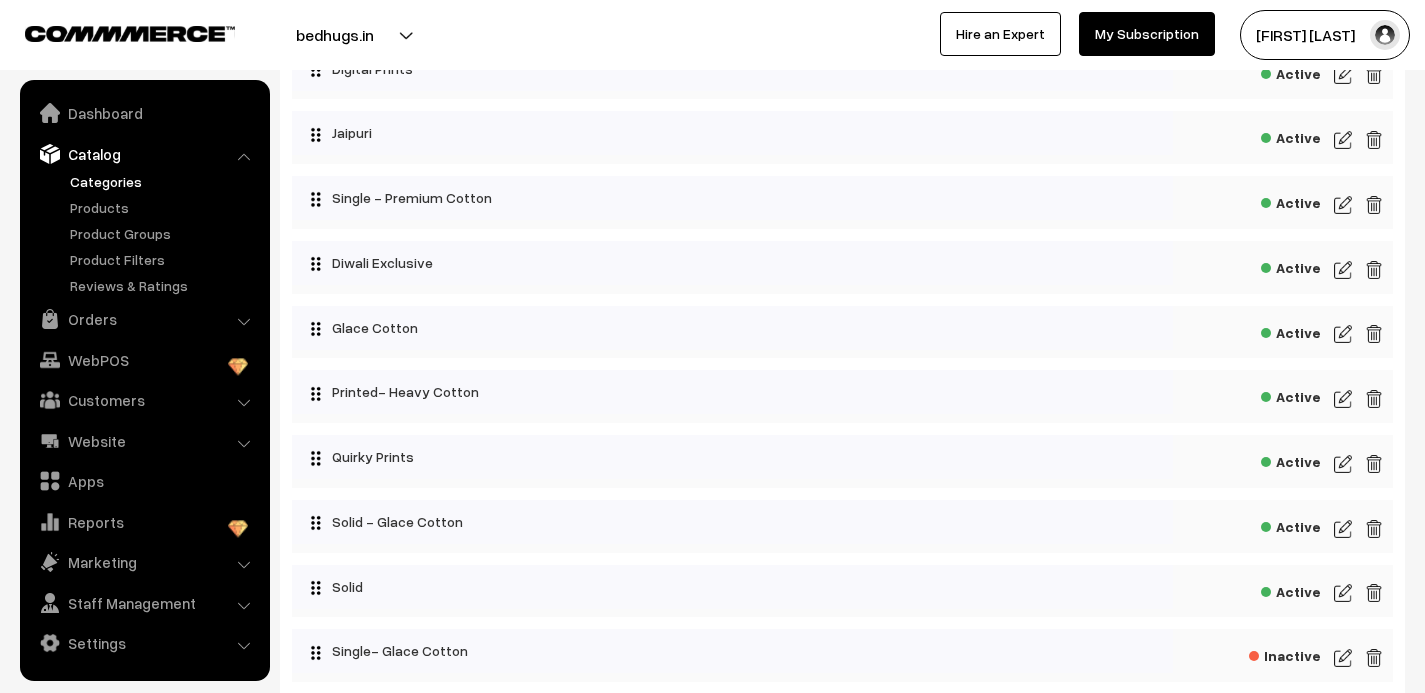 scroll, scrollTop: 228, scrollLeft: 0, axis: vertical 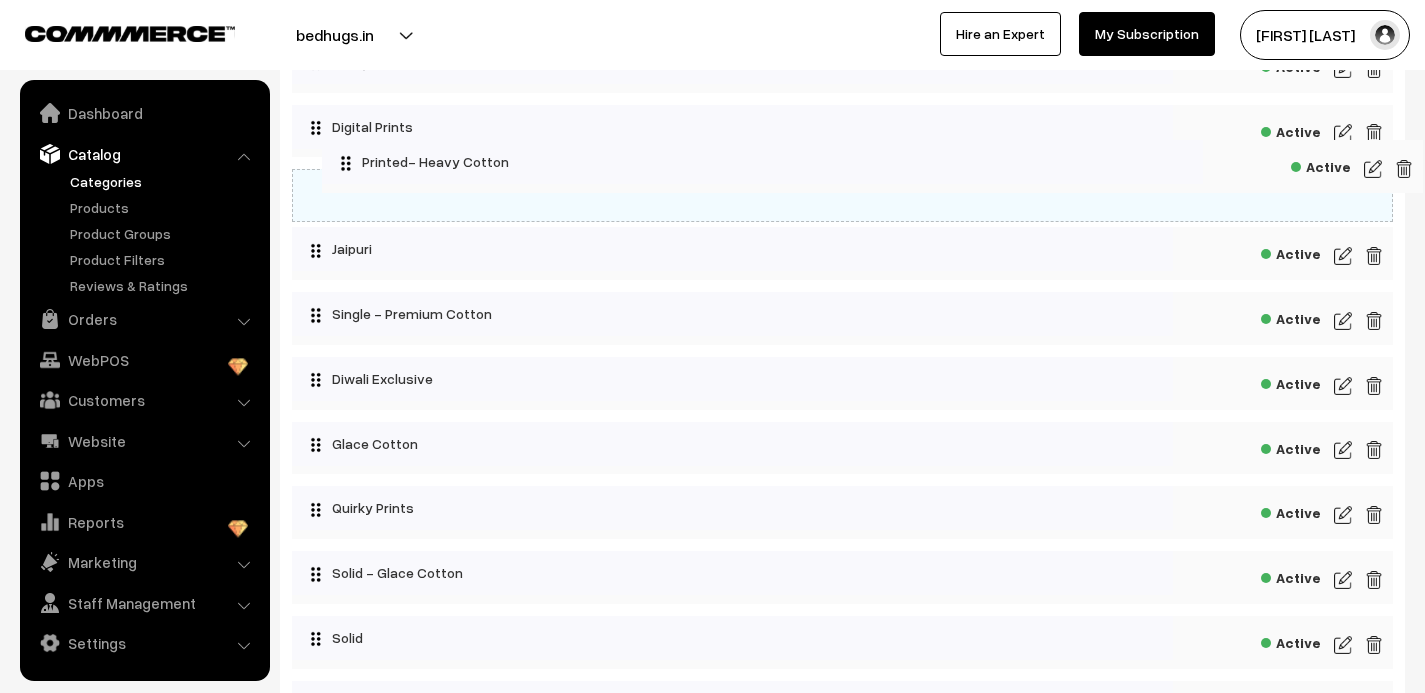 drag, startPoint x: 662, startPoint y: 459, endPoint x: 693, endPoint y: 171, distance: 289.6636 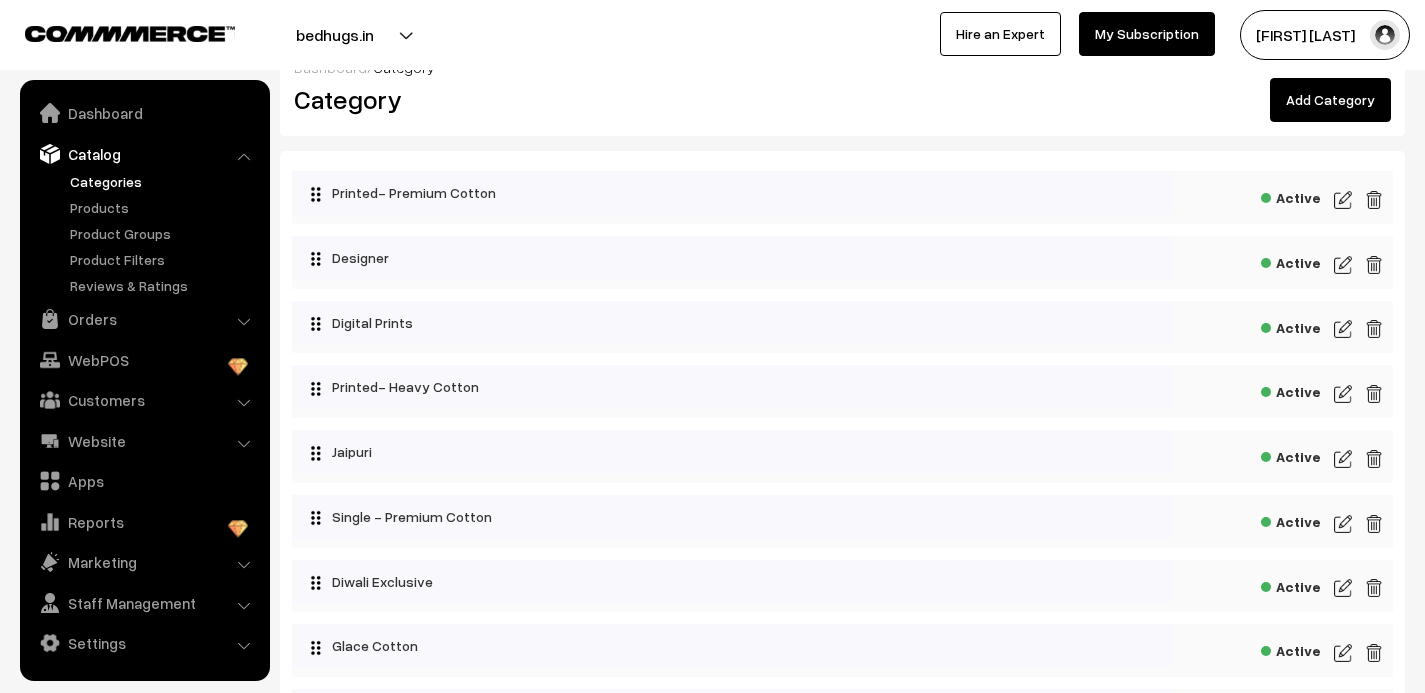 scroll, scrollTop: 0, scrollLeft: 0, axis: both 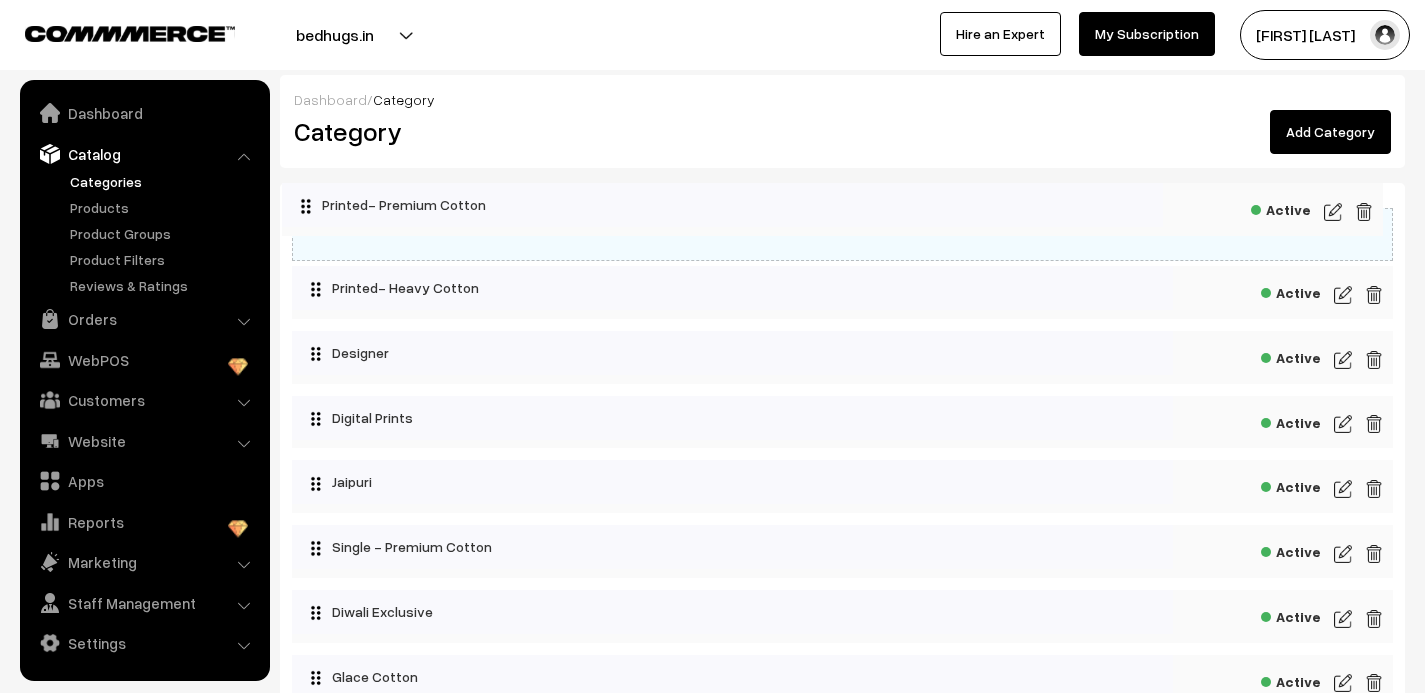 drag, startPoint x: 583, startPoint y: 295, endPoint x: 573, endPoint y: 211, distance: 84.59315 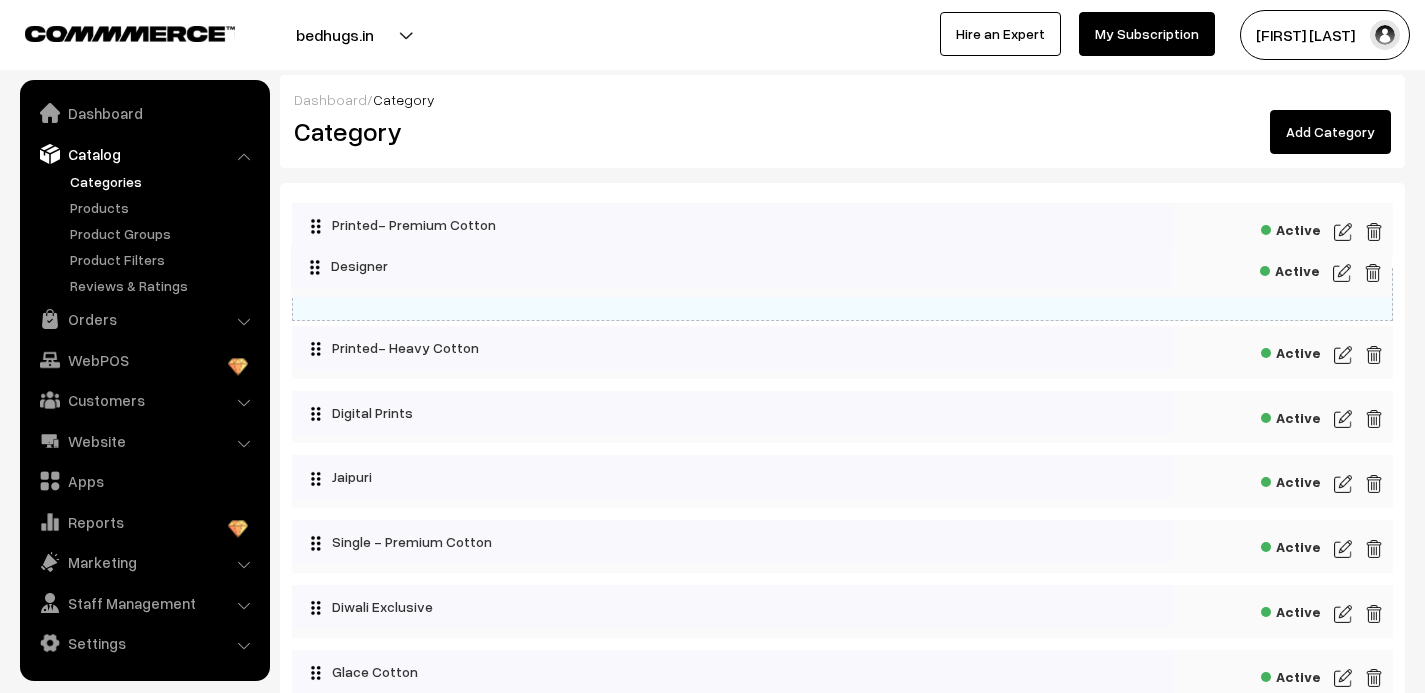 drag, startPoint x: 488, startPoint y: 362, endPoint x: 489, endPoint y: 268, distance: 94.00532 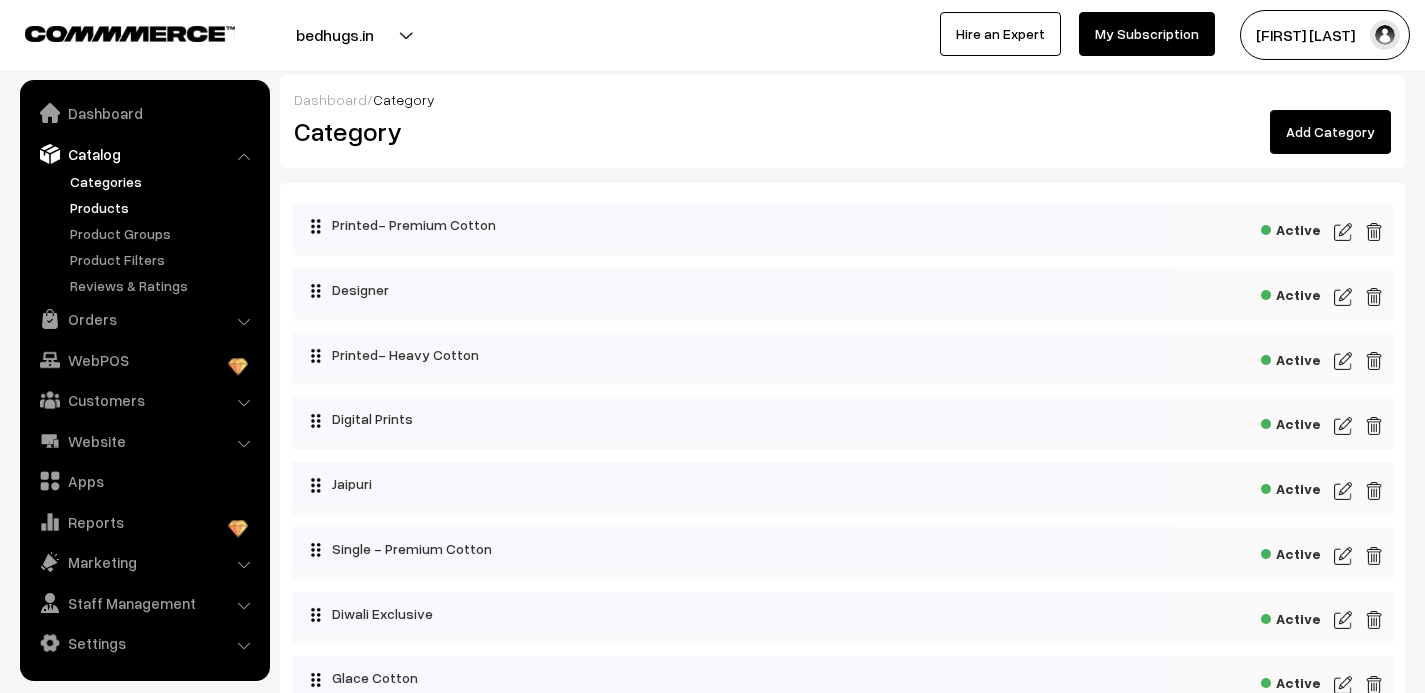 click on "Products" at bounding box center [164, 207] 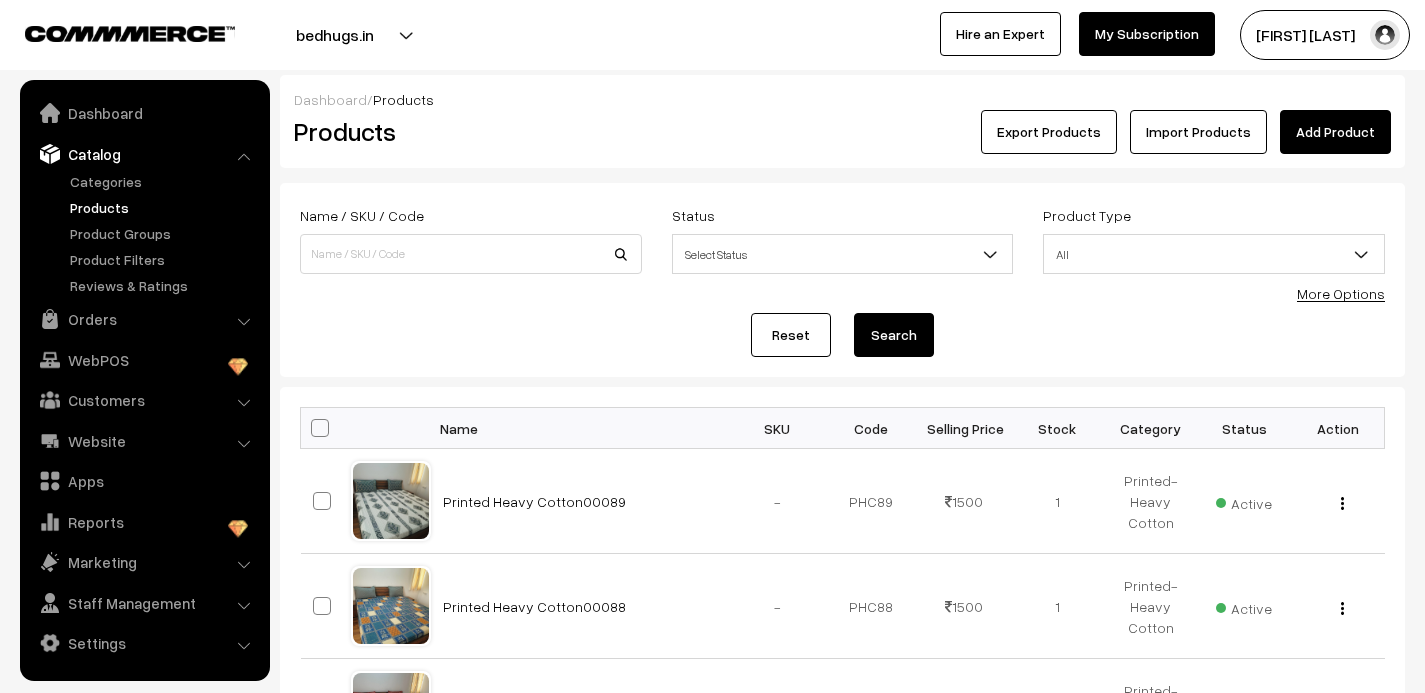 scroll, scrollTop: 0, scrollLeft: 0, axis: both 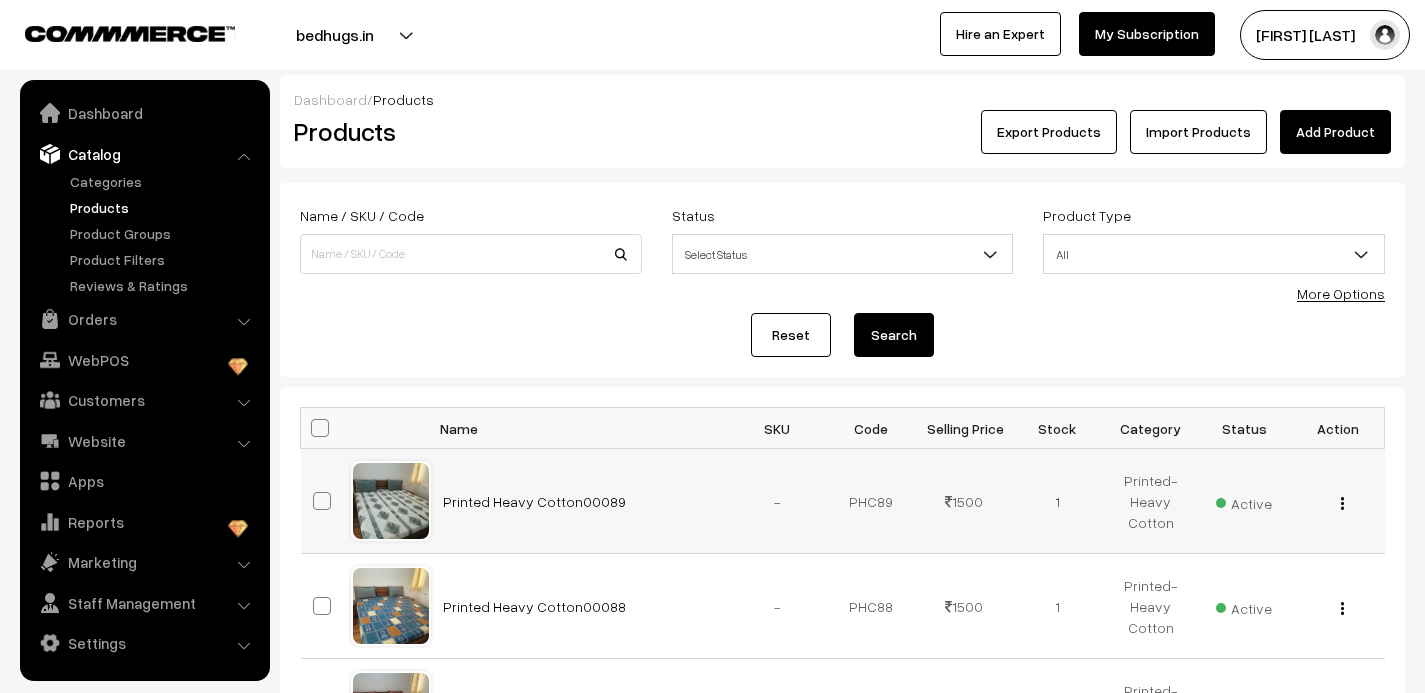 click at bounding box center [1342, 503] 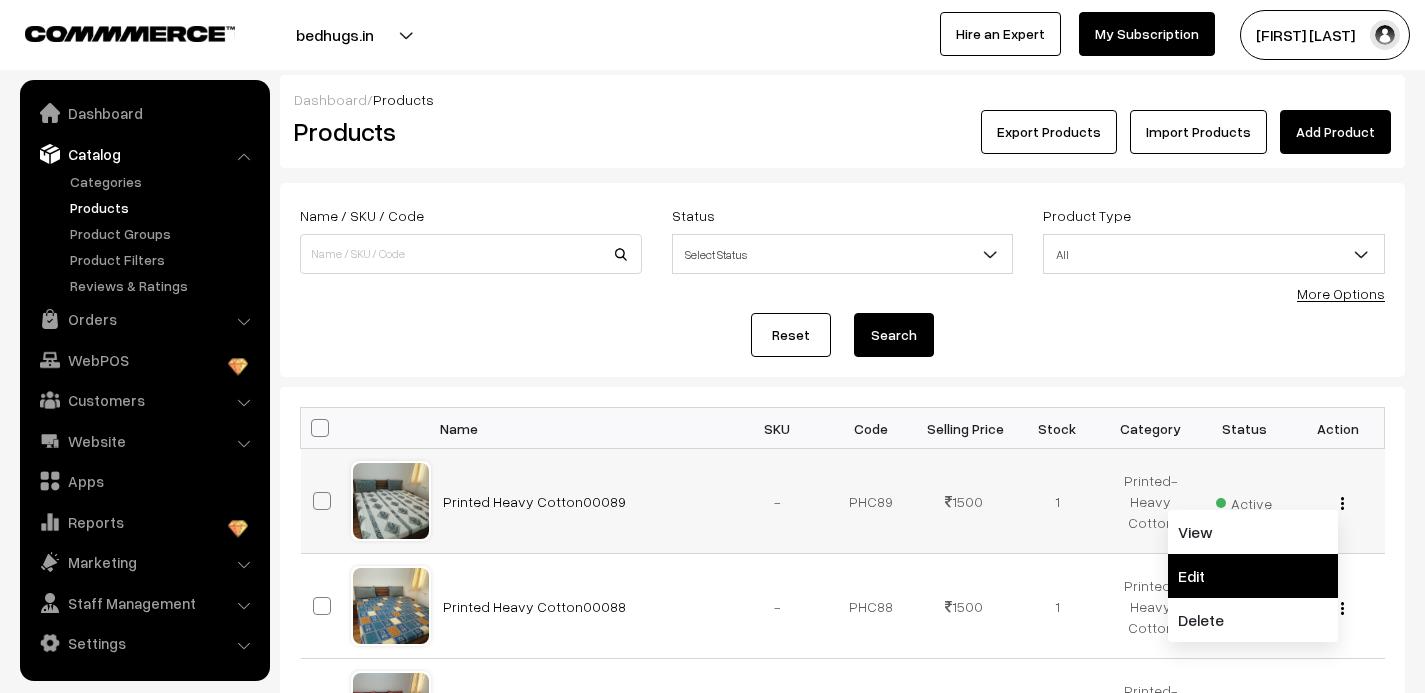 click on "Edit" at bounding box center (1253, 576) 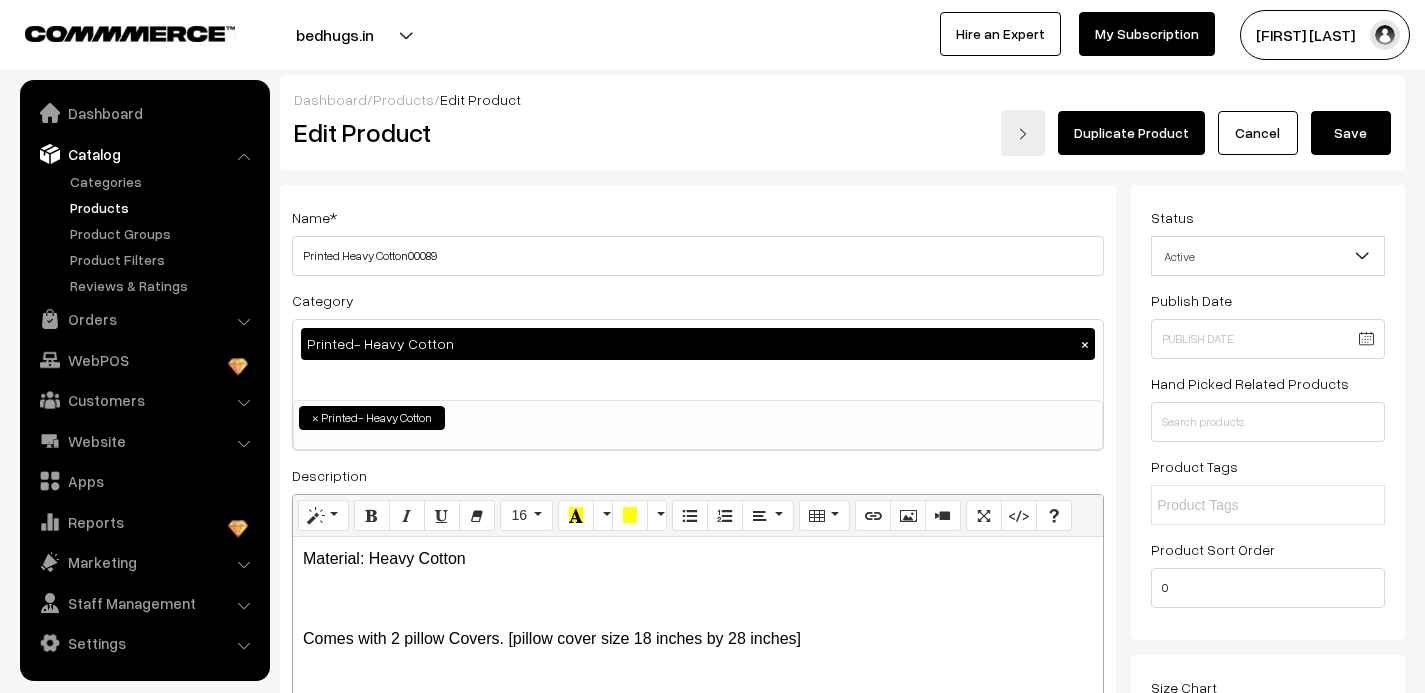 scroll, scrollTop: 0, scrollLeft: 0, axis: both 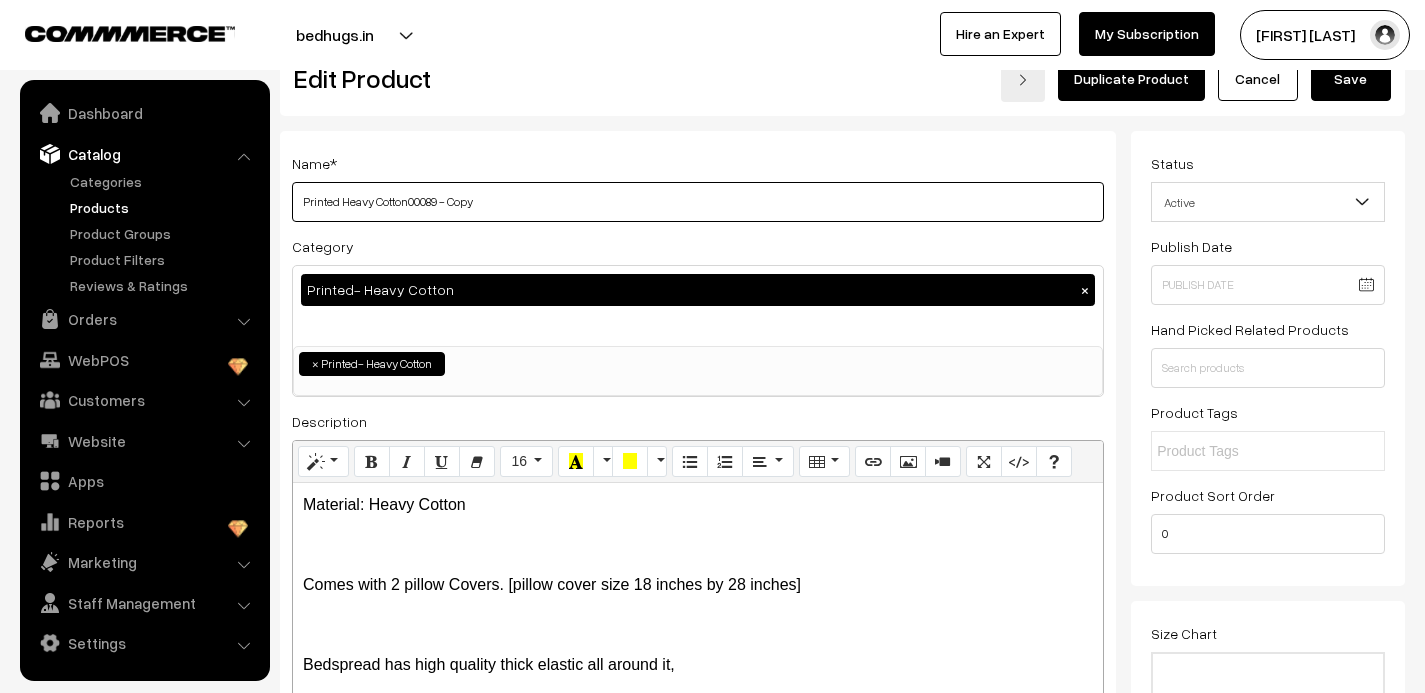 click on "Printed Heavy Cotton00089 - Copy" at bounding box center (698, 202) 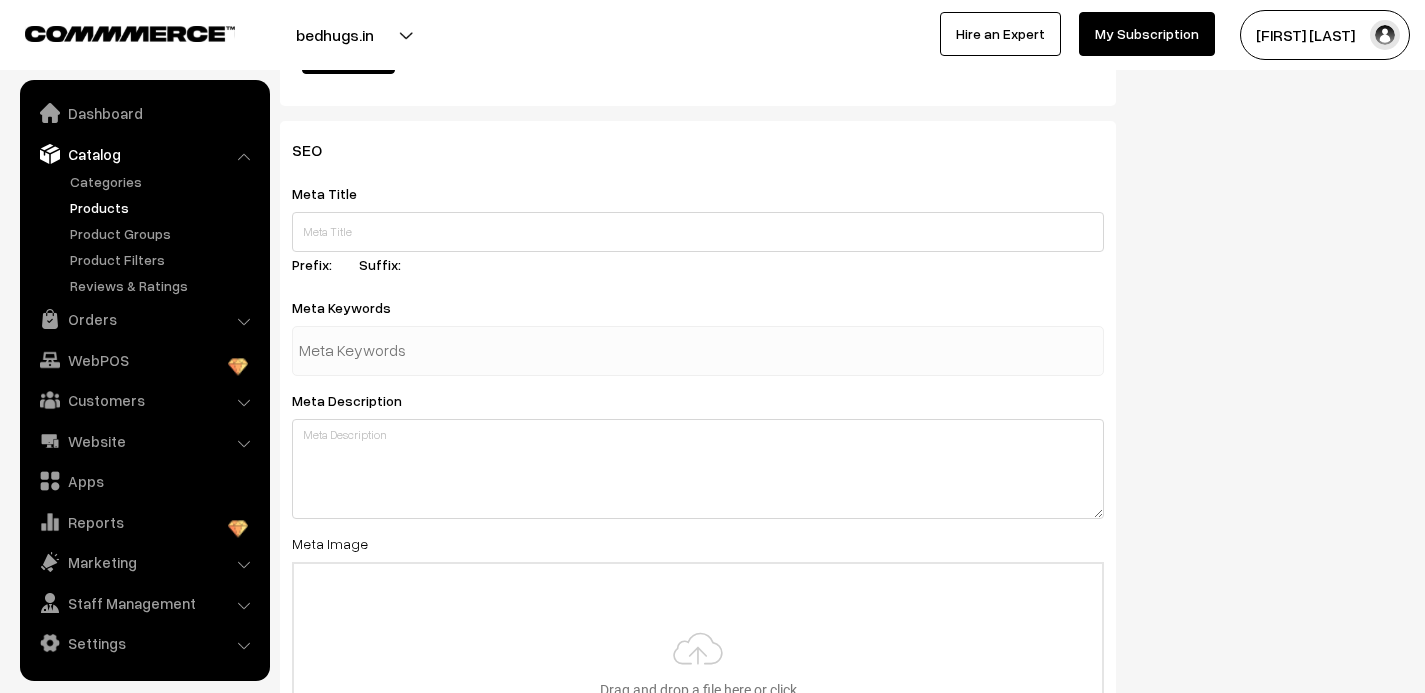 scroll, scrollTop: 3142, scrollLeft: 0, axis: vertical 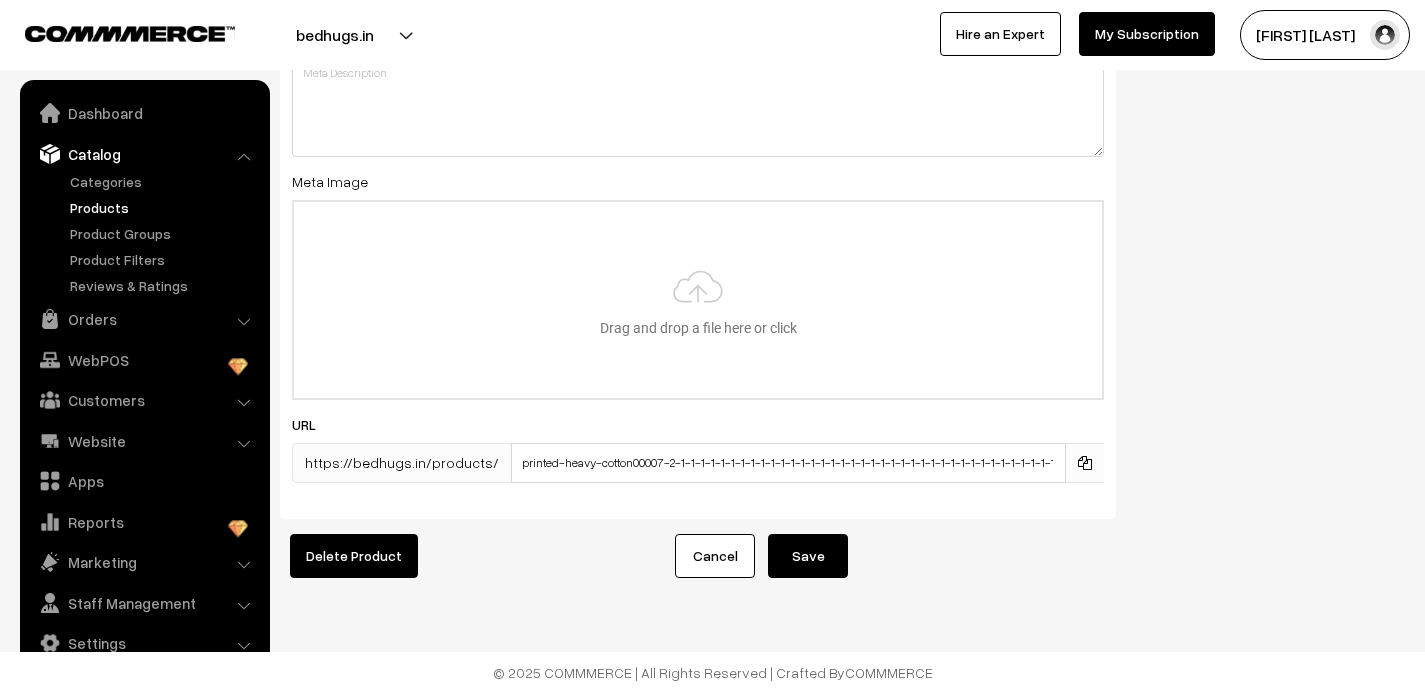 type on "Printed Heavy Cotton00090" 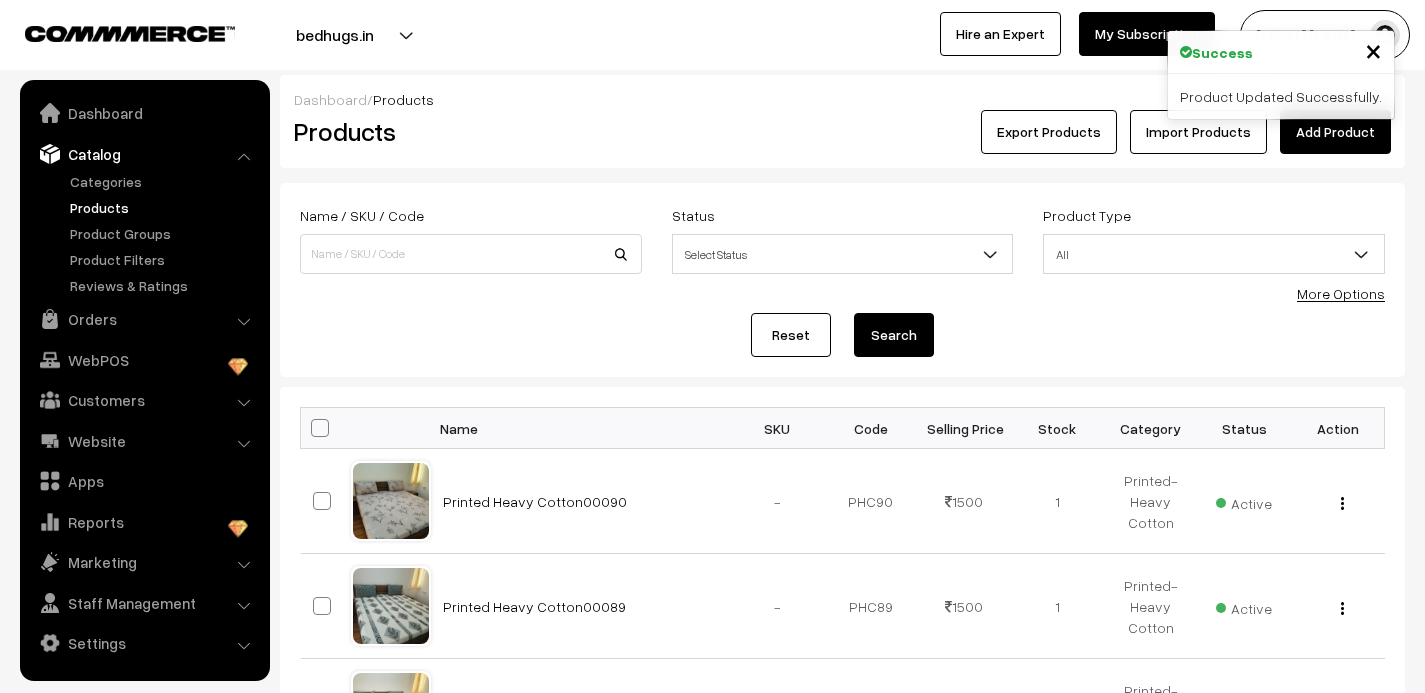 scroll, scrollTop: 0, scrollLeft: 0, axis: both 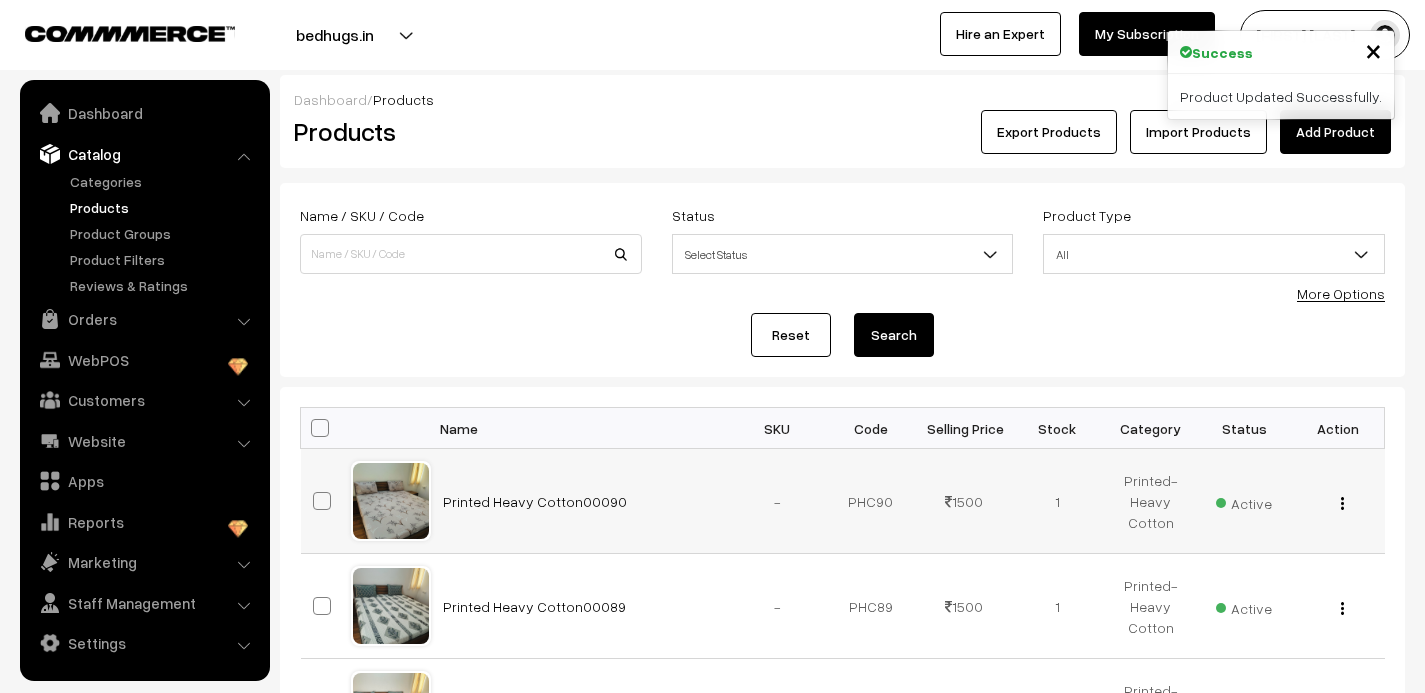 click at bounding box center [1342, 503] 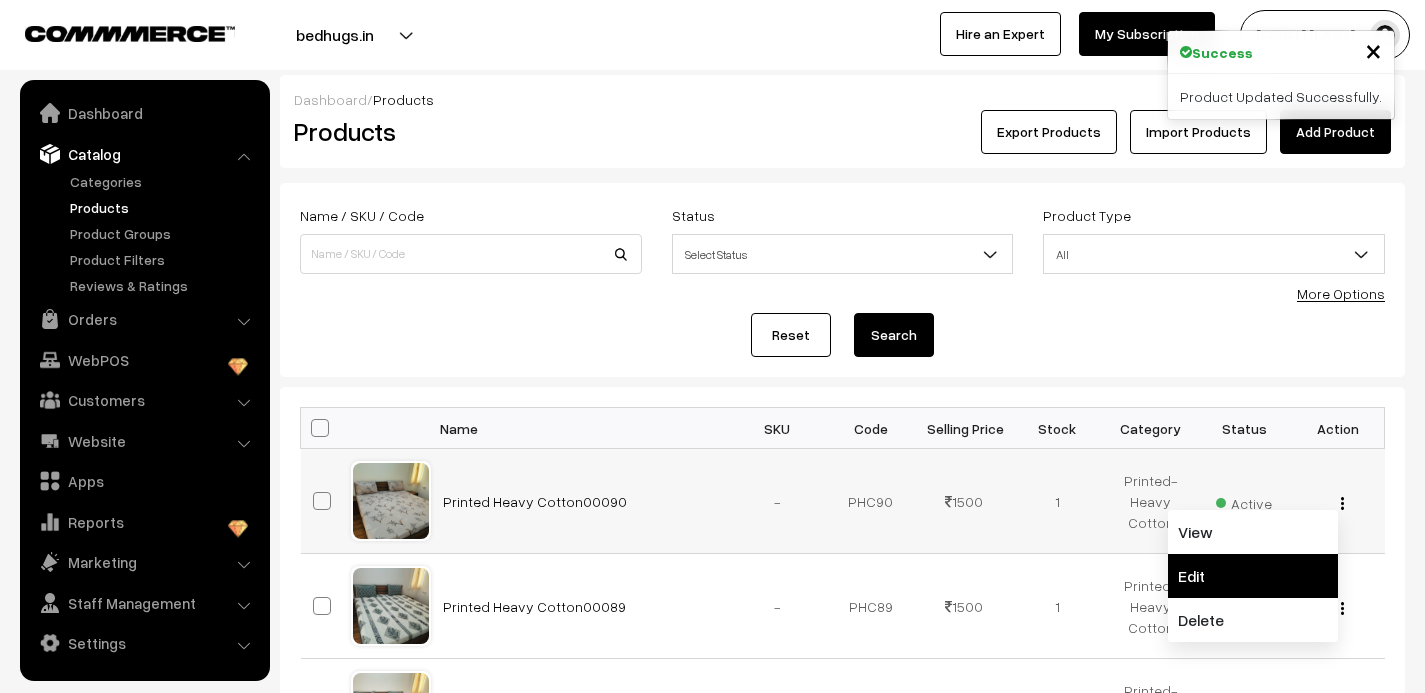 click on "Edit" at bounding box center [1253, 576] 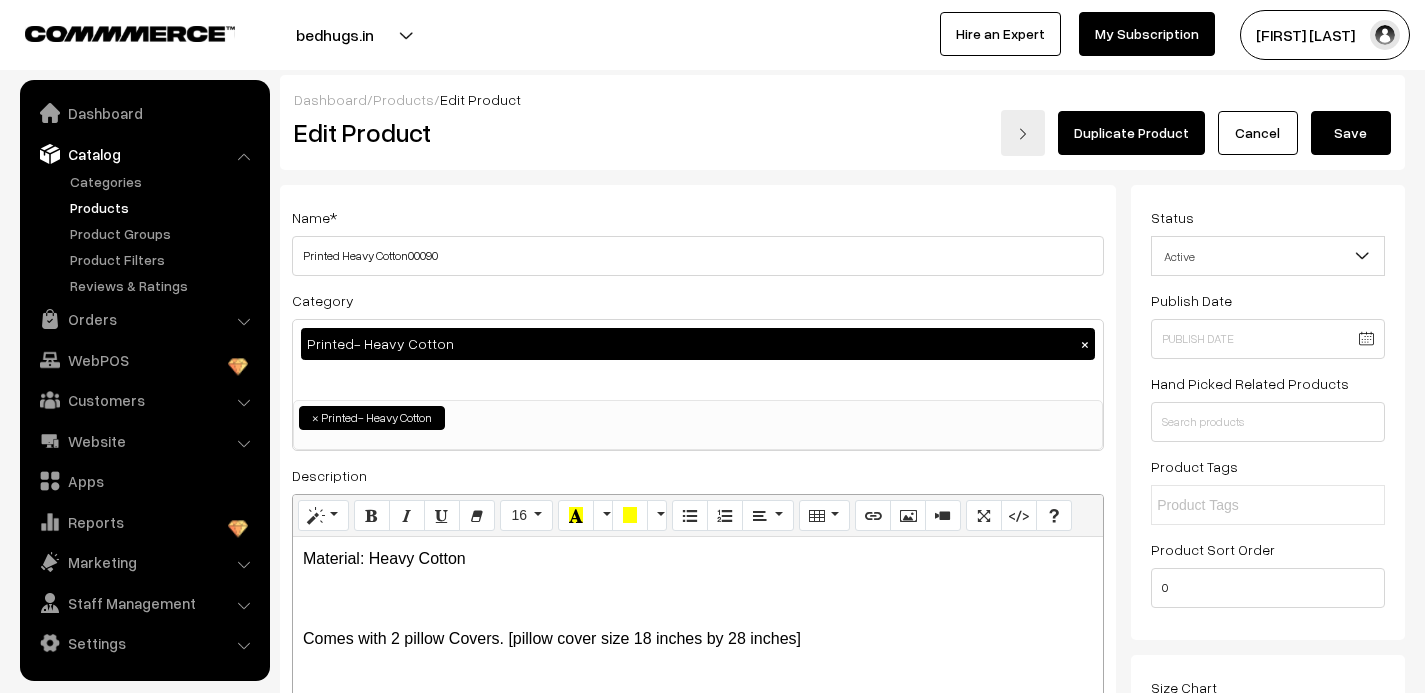 scroll, scrollTop: 0, scrollLeft: 0, axis: both 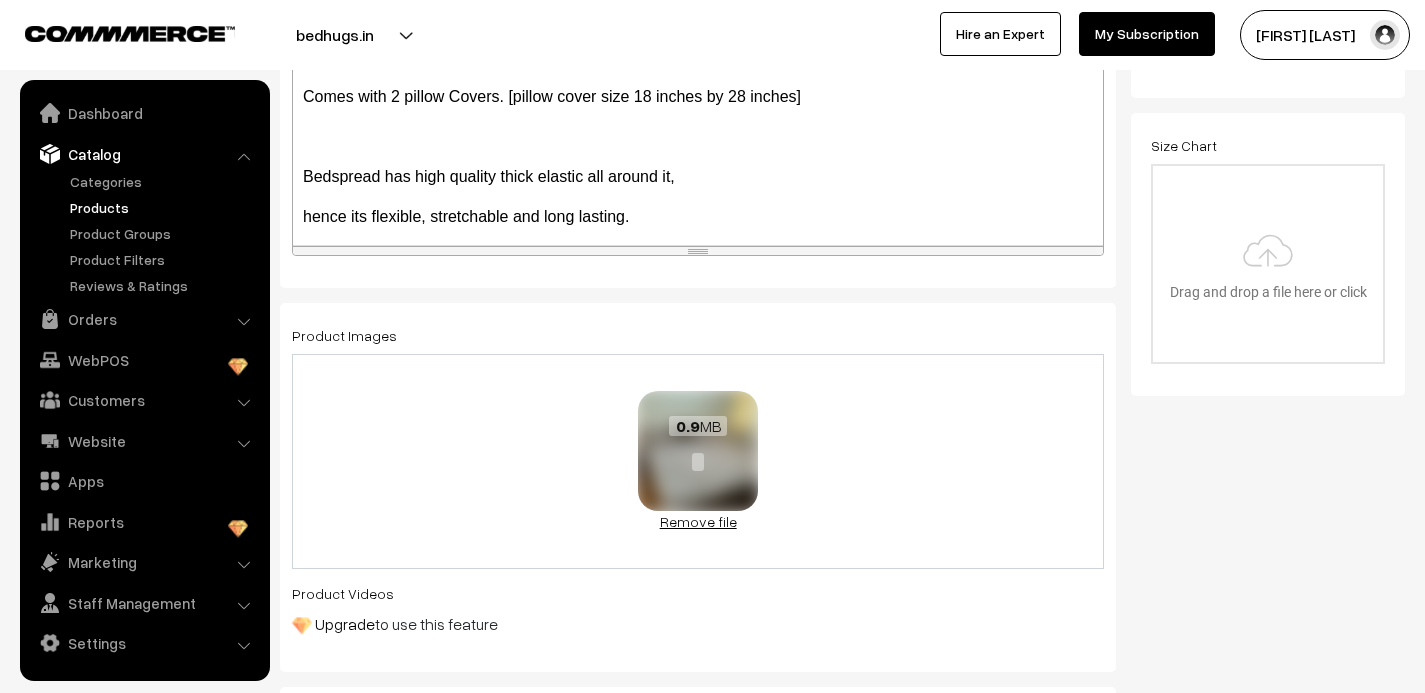 click on "Remove file" at bounding box center (698, 521) 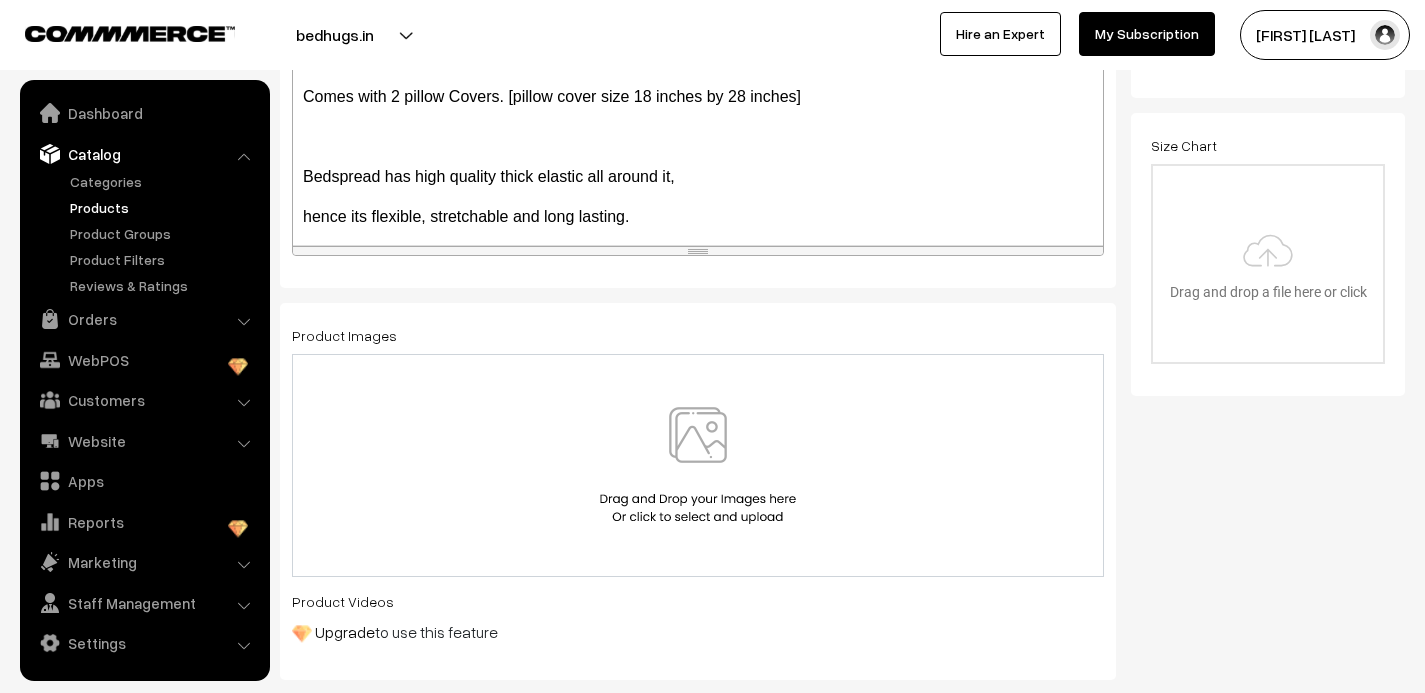 click at bounding box center (698, 465) 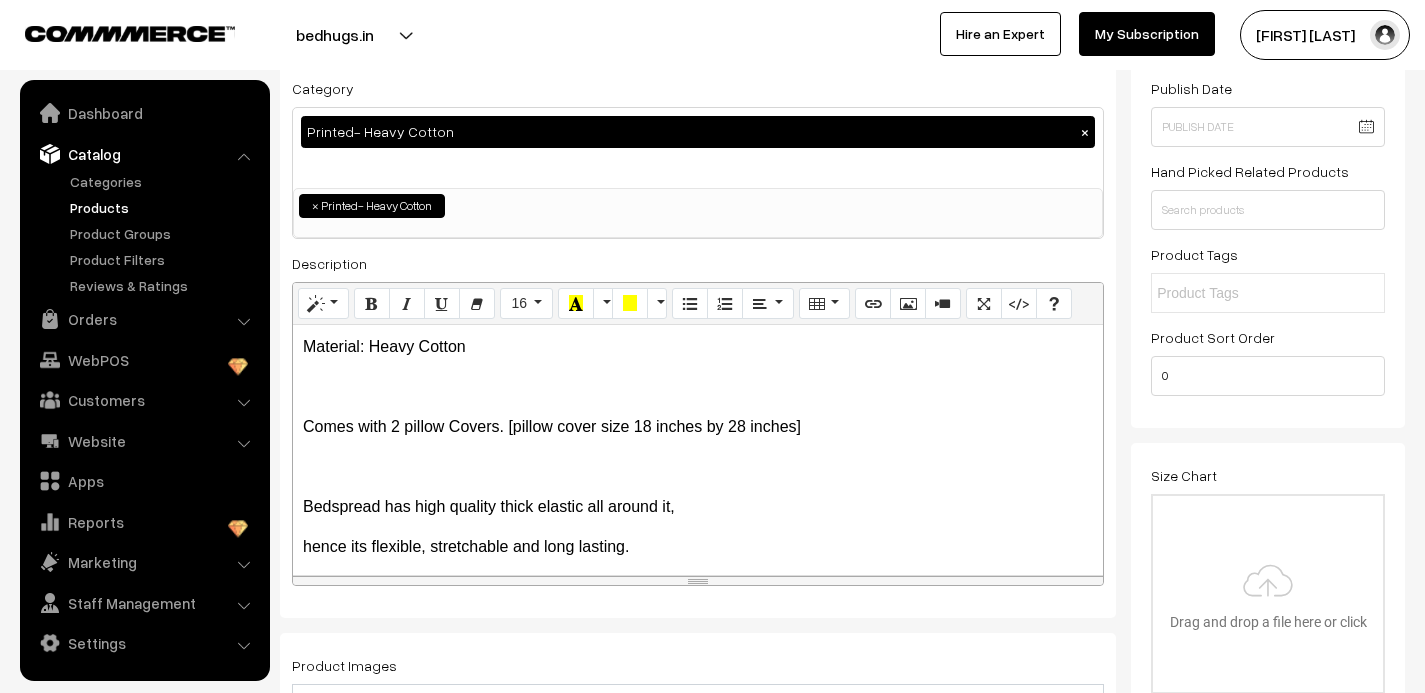 scroll, scrollTop: 0, scrollLeft: 0, axis: both 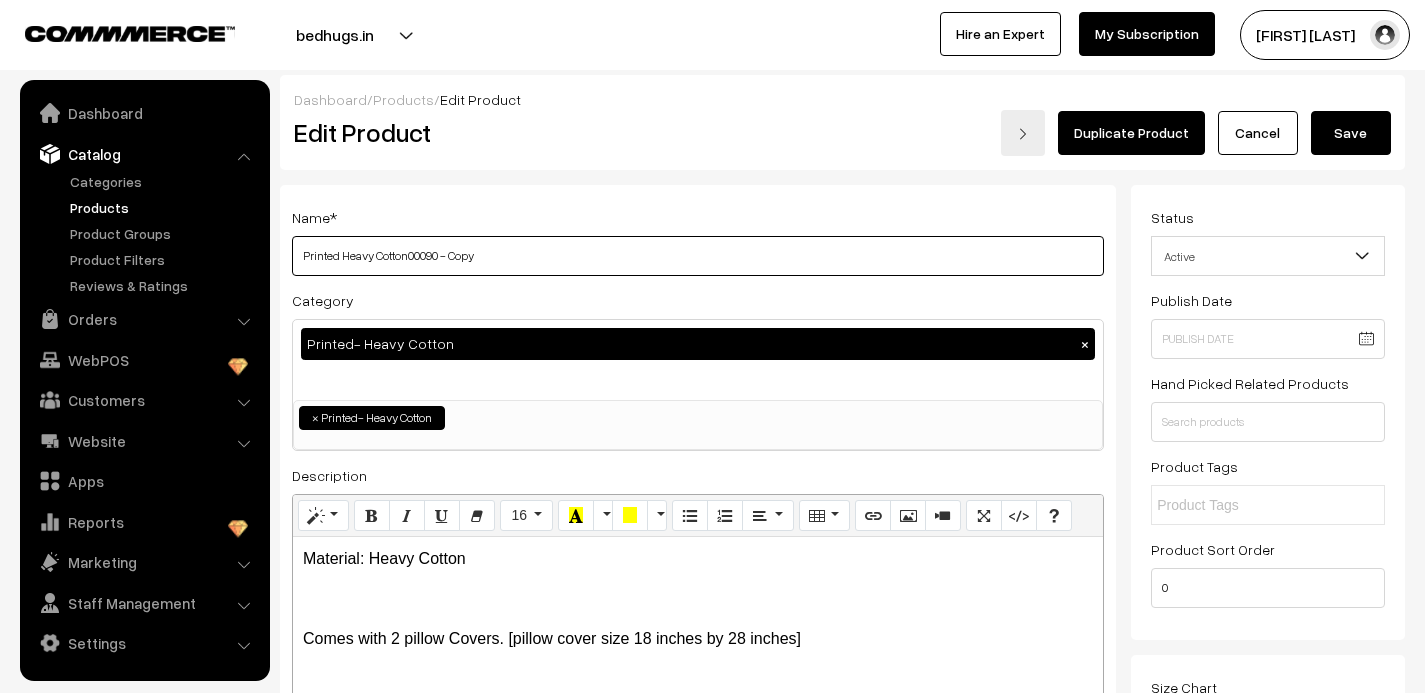 click on "Printed Heavy Cotton00090 - Copy" at bounding box center (698, 256) 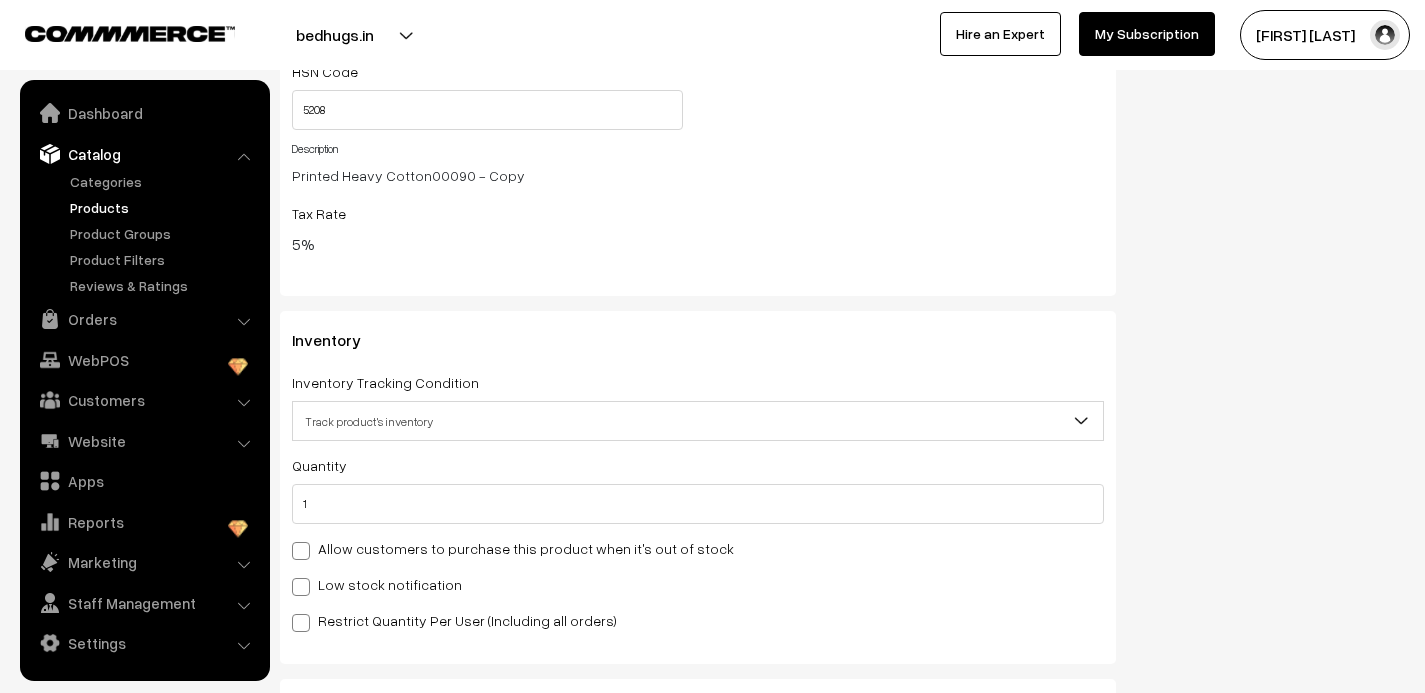 scroll, scrollTop: 1939, scrollLeft: 0, axis: vertical 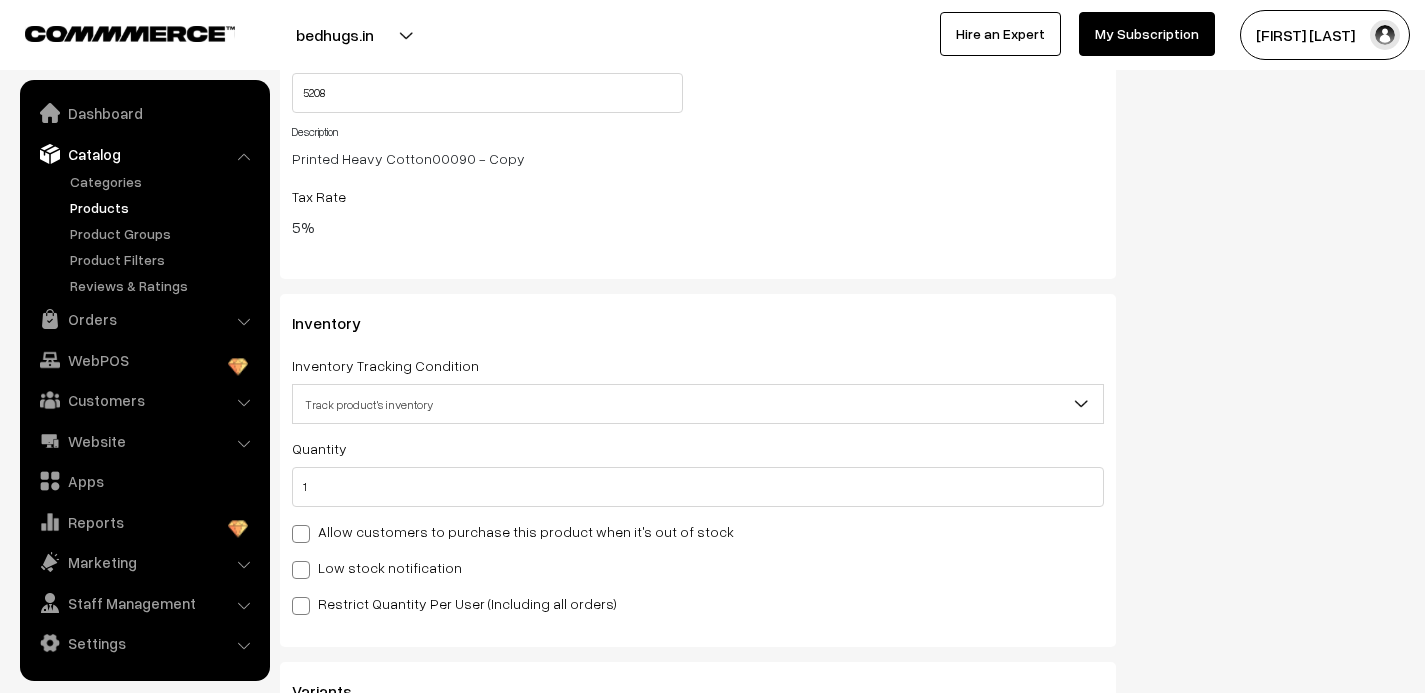 type on "Printed Heavy Cotton00091" 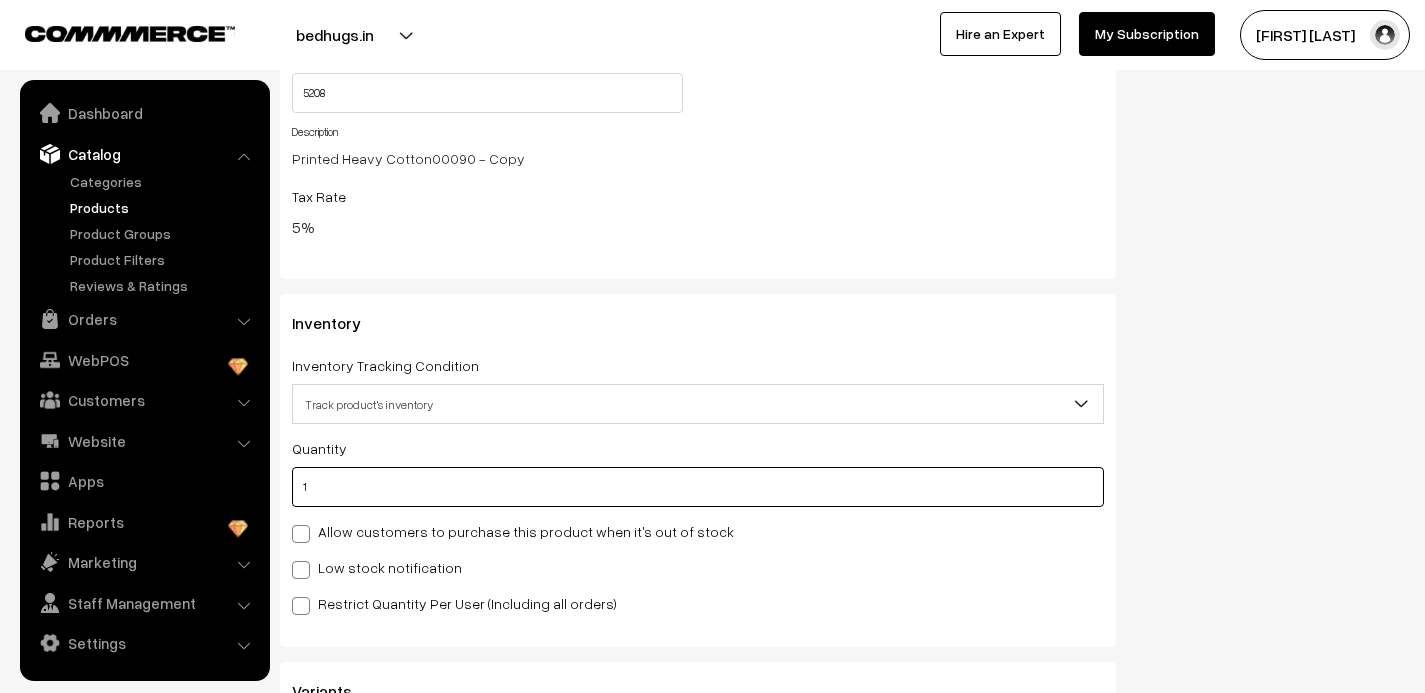 click on "1" at bounding box center (698, 487) 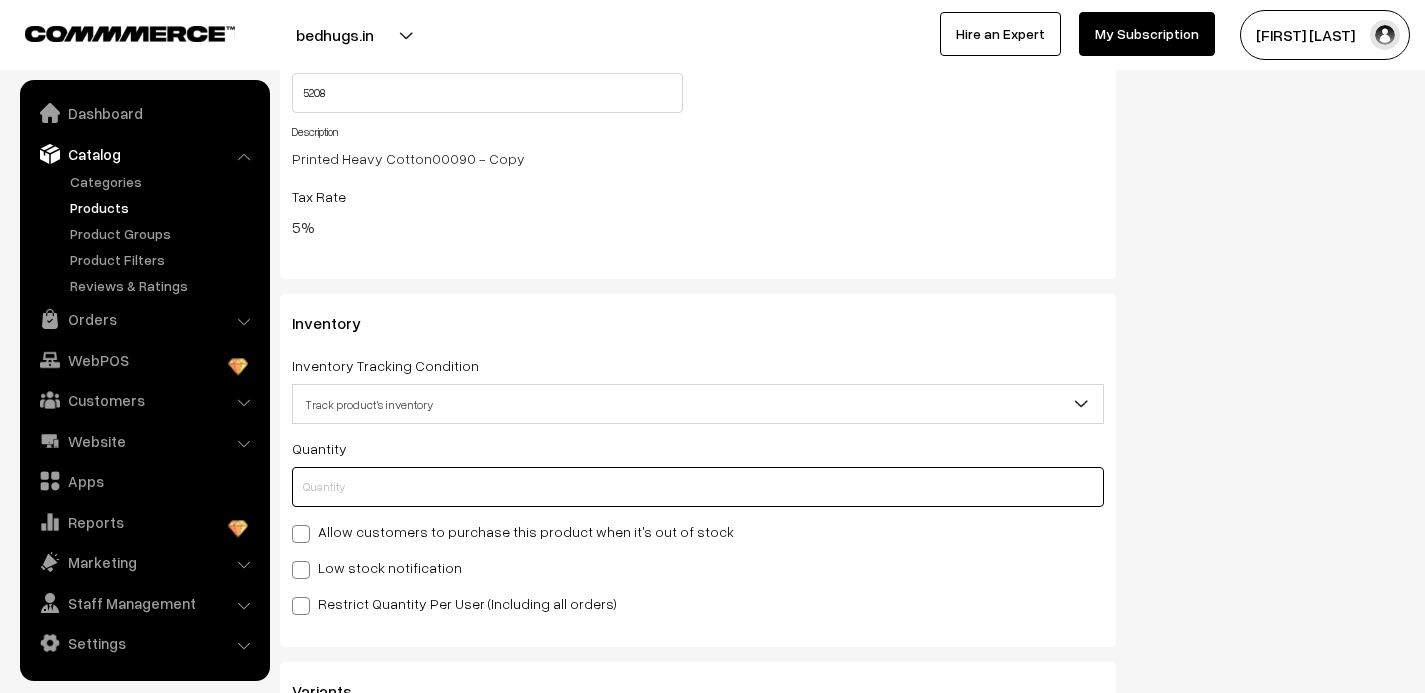 type on "2" 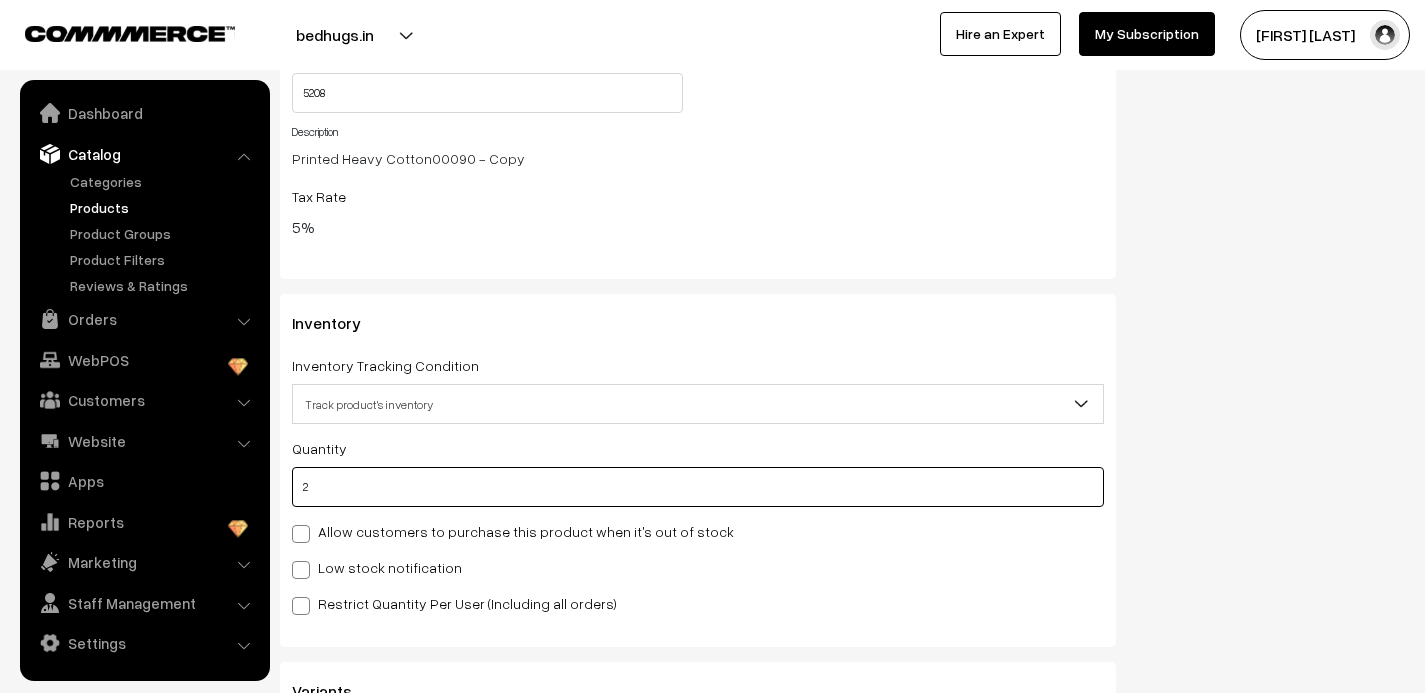 type on "3" 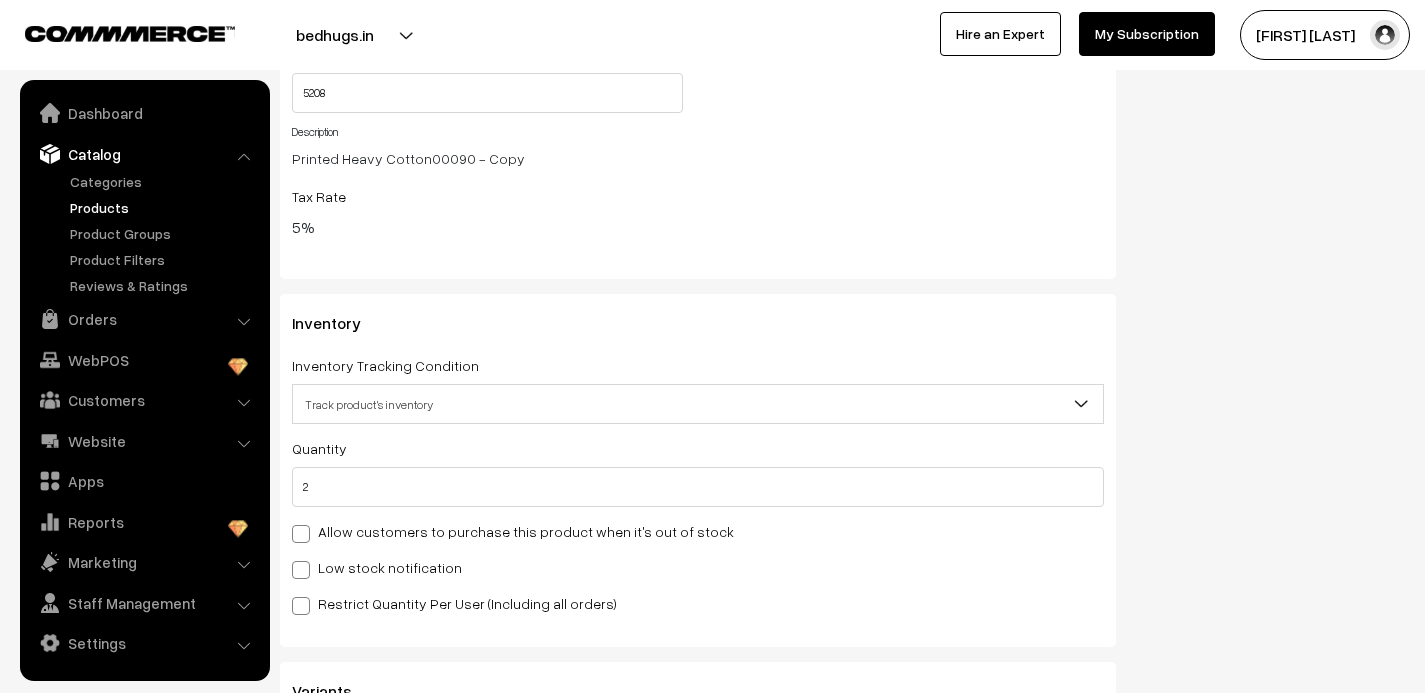click on "Status
Active
Inactive
Active
Publish Date
Product Type
-- Select --
-- Select --
Filter Color
Hand Picked Related Products
0" at bounding box center [1275, -396] 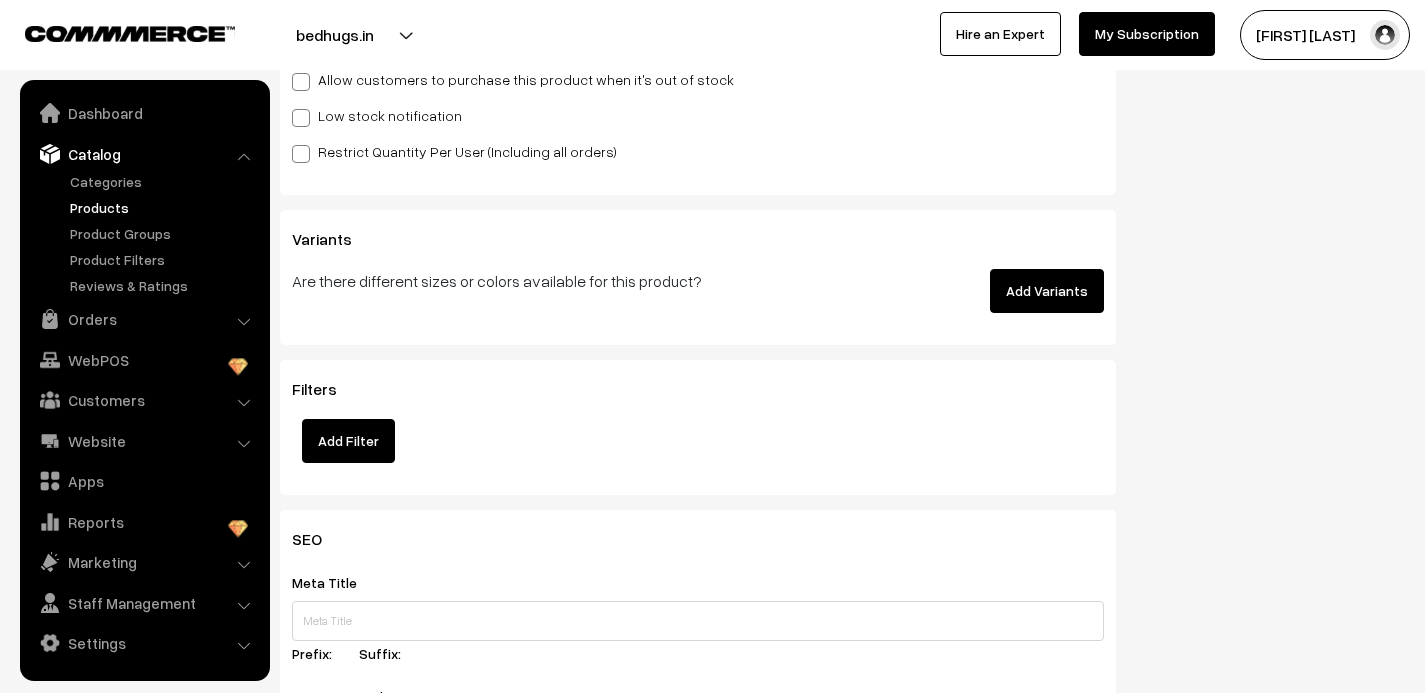 scroll, scrollTop: 3142, scrollLeft: 0, axis: vertical 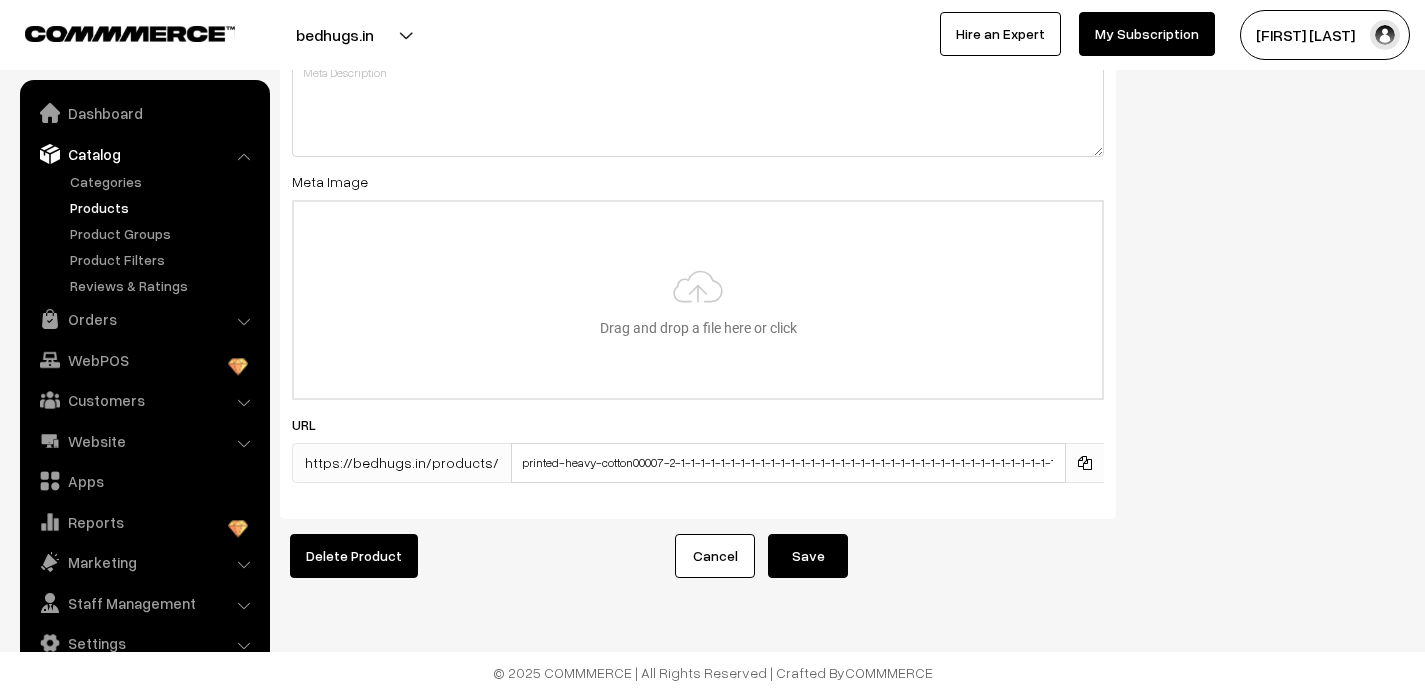 click on "Save" at bounding box center [808, 556] 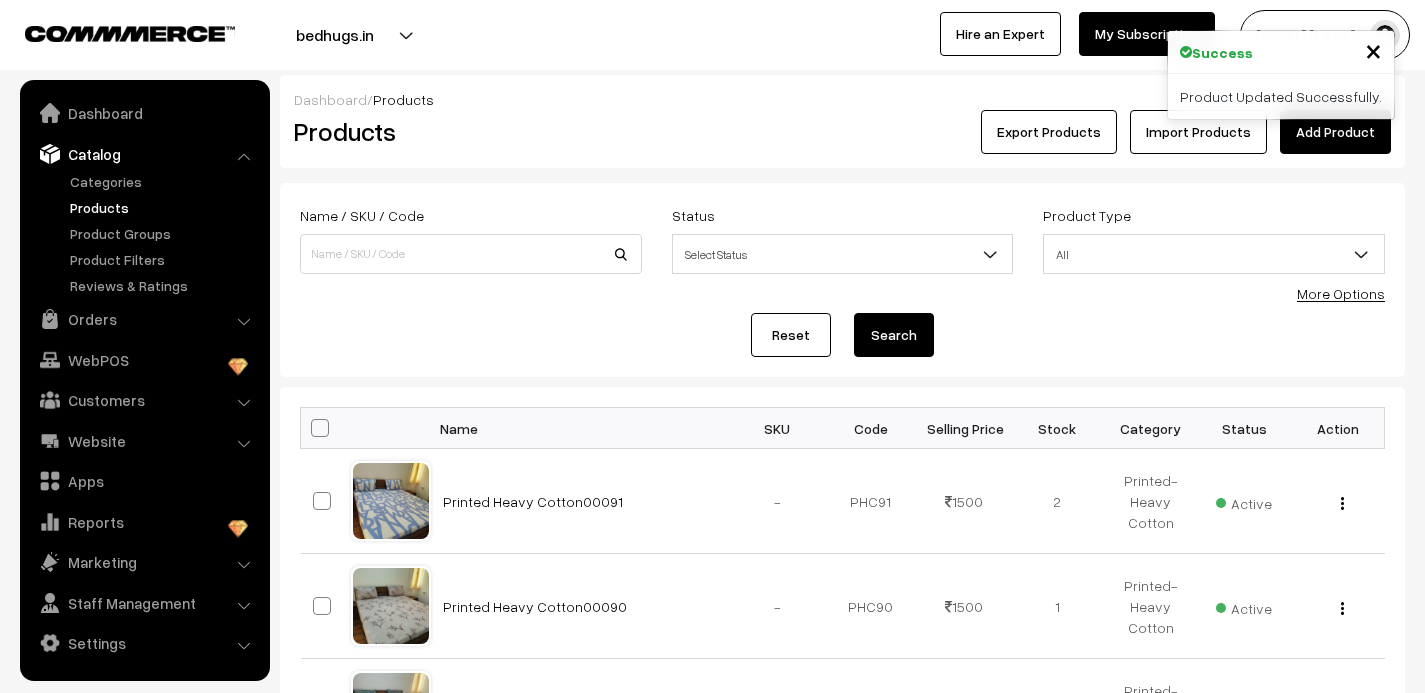 scroll, scrollTop: 176, scrollLeft: 0, axis: vertical 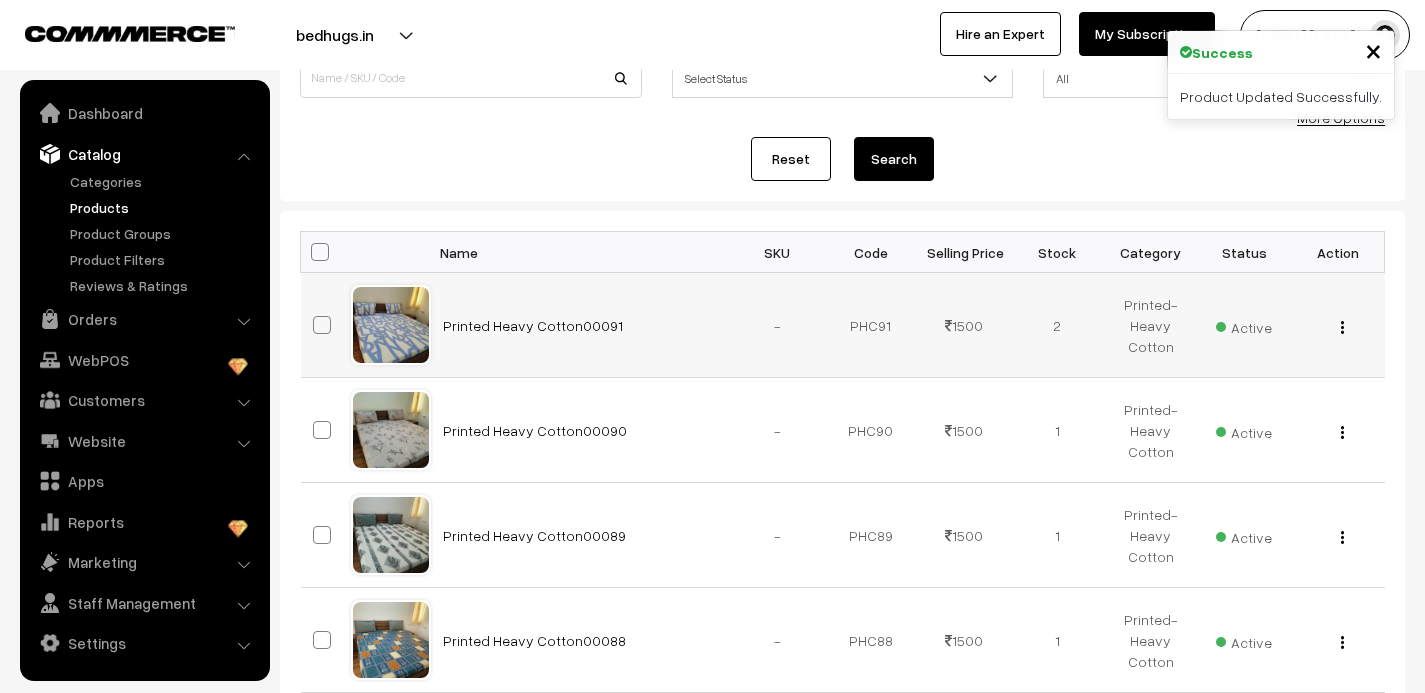 click at bounding box center (1342, 327) 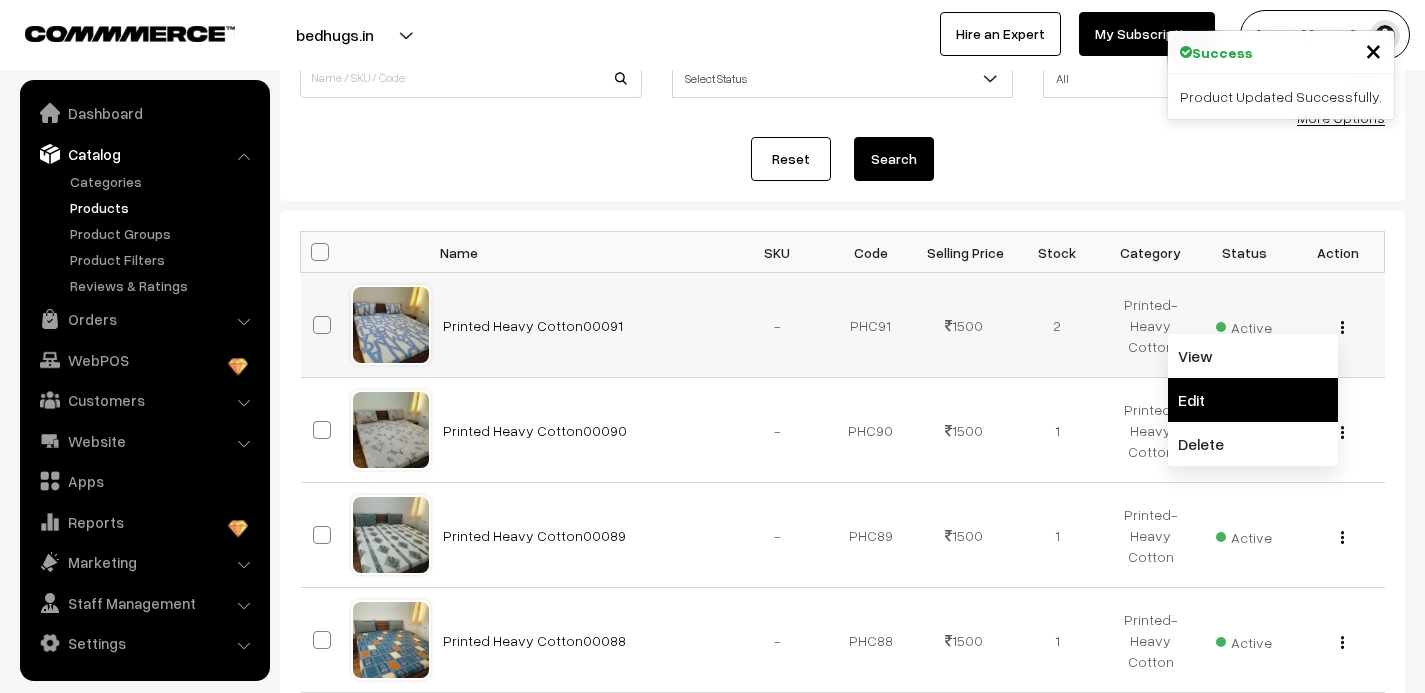 click on "Edit" at bounding box center (1253, 400) 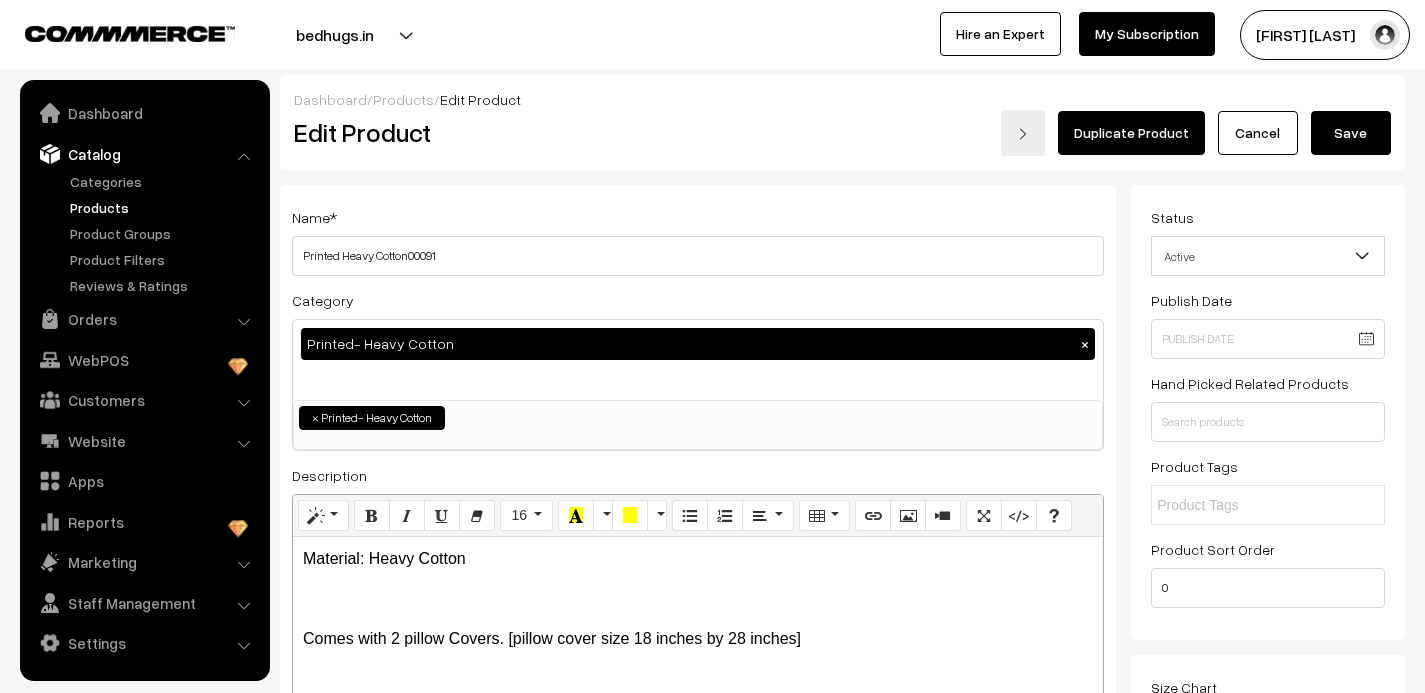 scroll, scrollTop: 0, scrollLeft: 0, axis: both 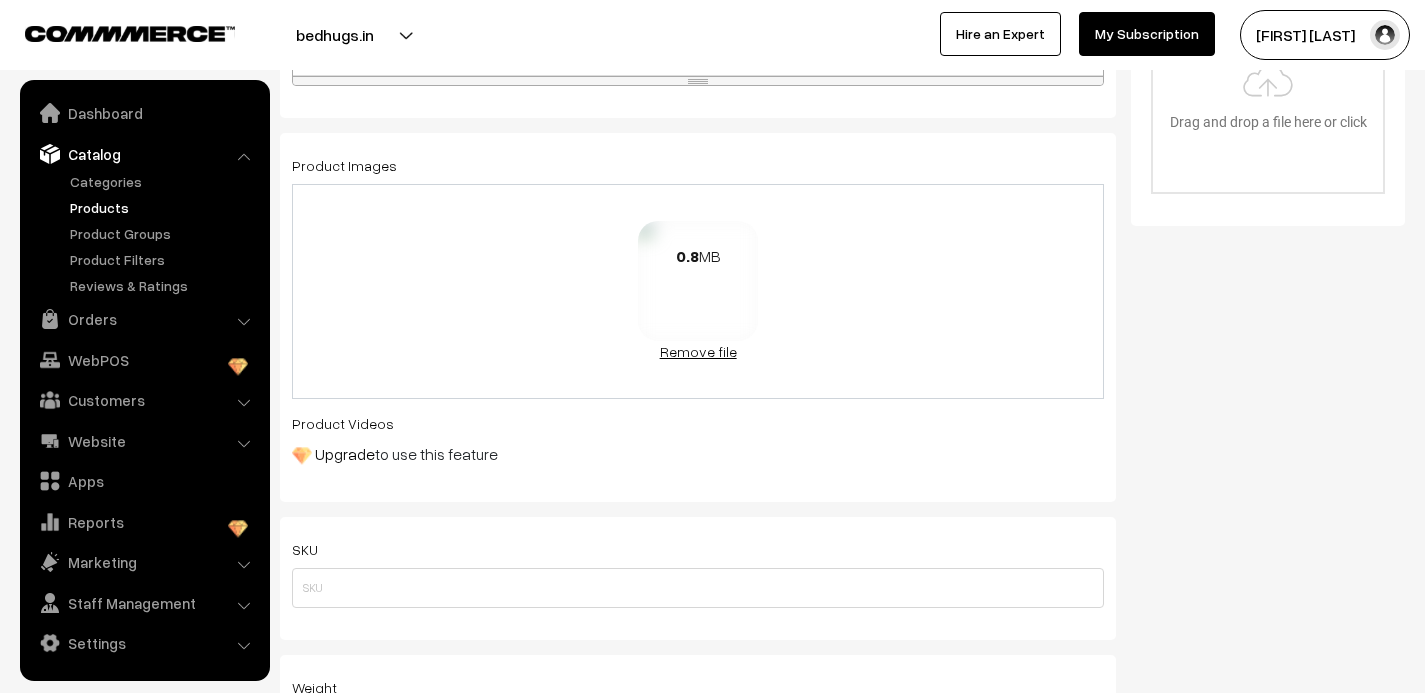 click on "Remove file" at bounding box center [698, 351] 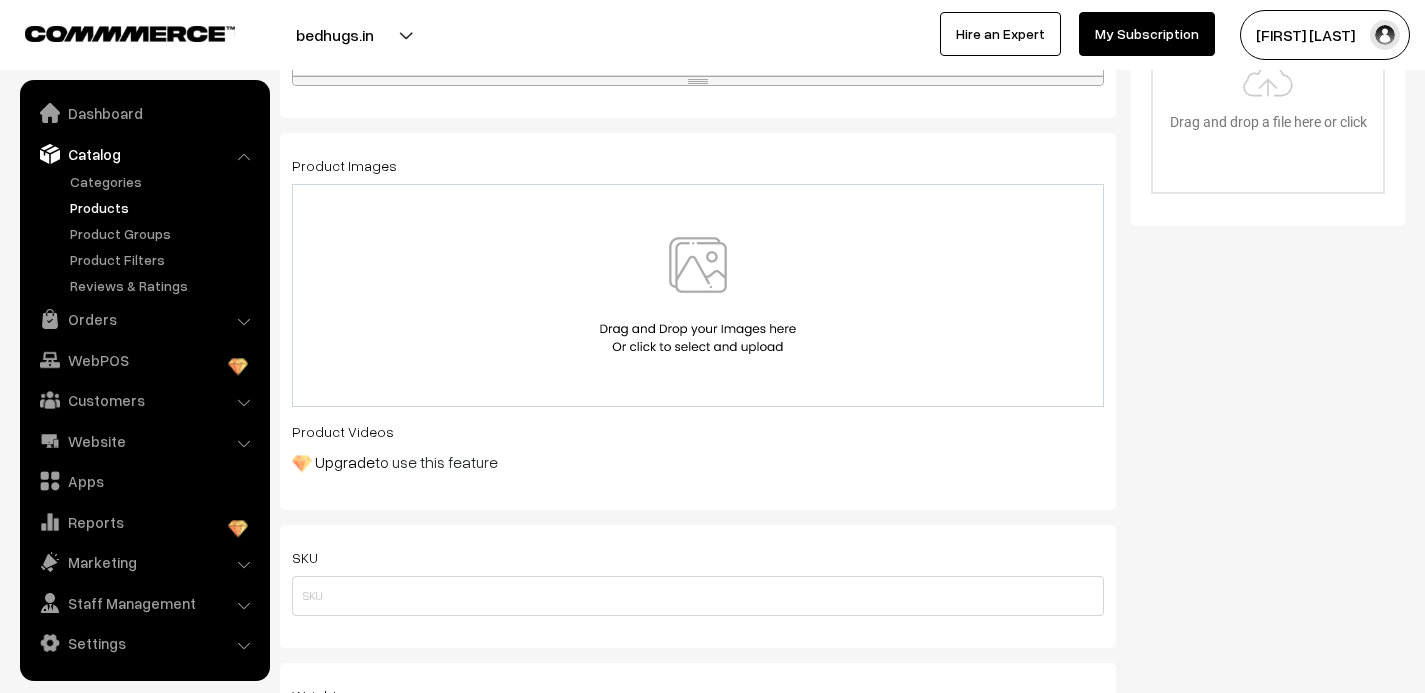 click at bounding box center [698, 295] 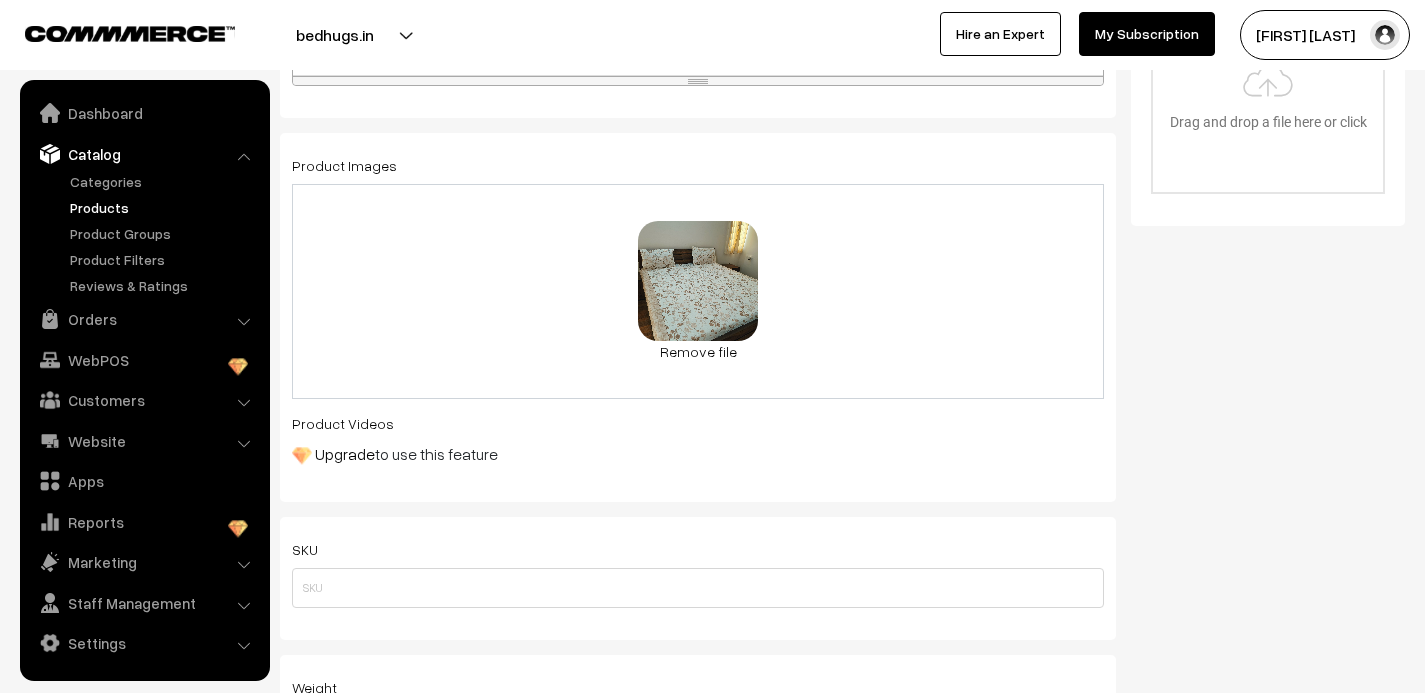 scroll, scrollTop: 0, scrollLeft: 0, axis: both 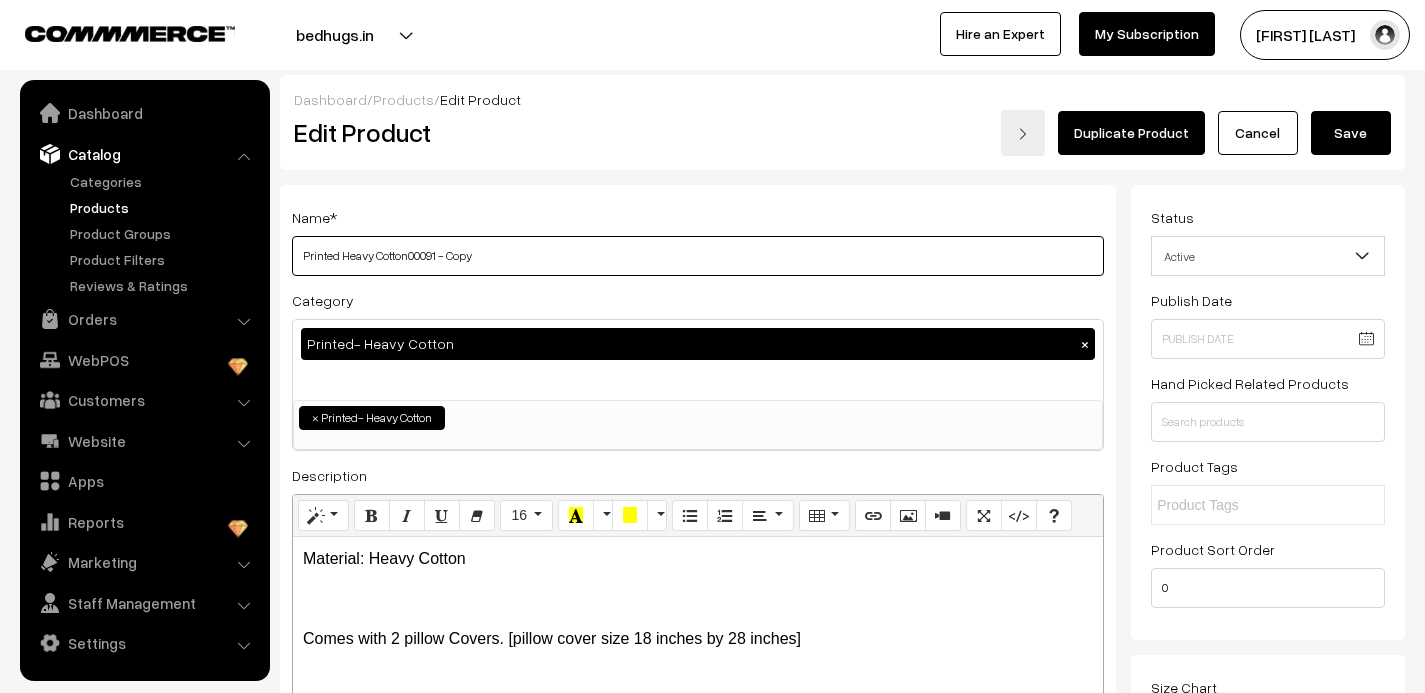 click on "Printed Heavy Cotton00091 - Copy" at bounding box center [698, 256] 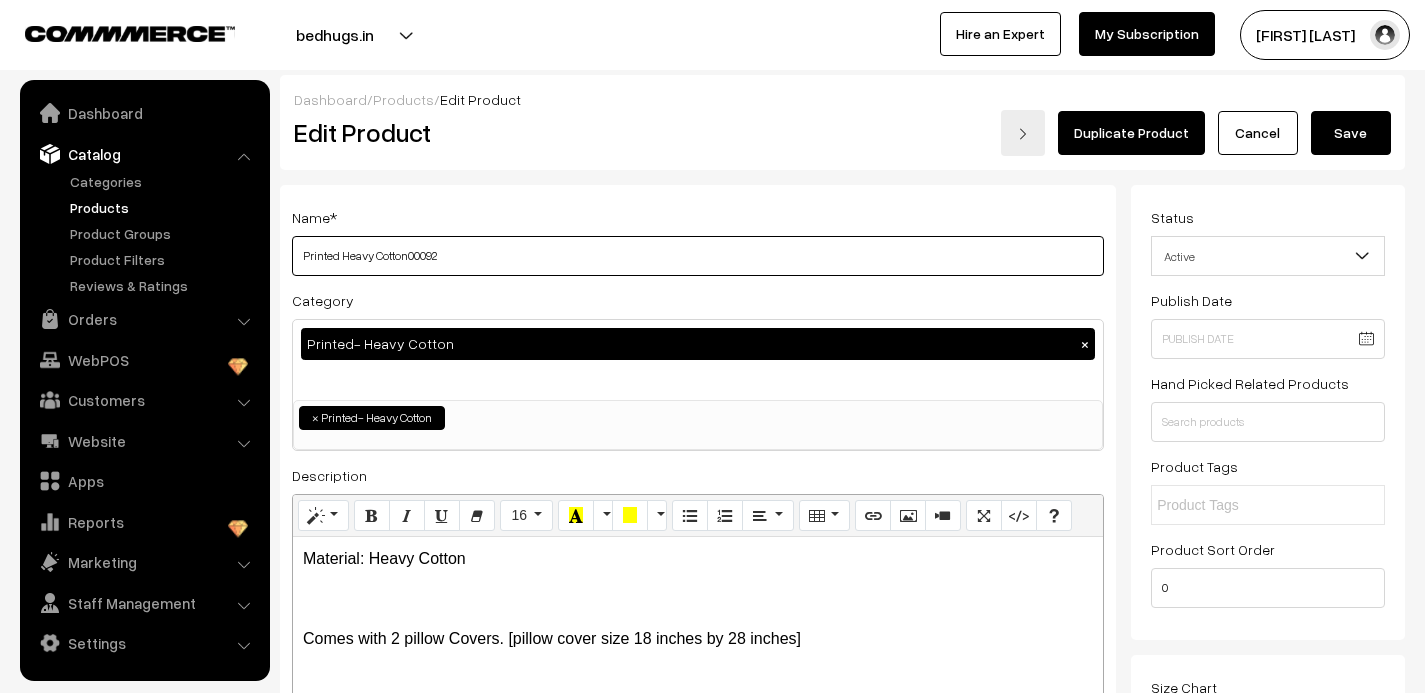 type on "Printed Heavy Cotton00092" 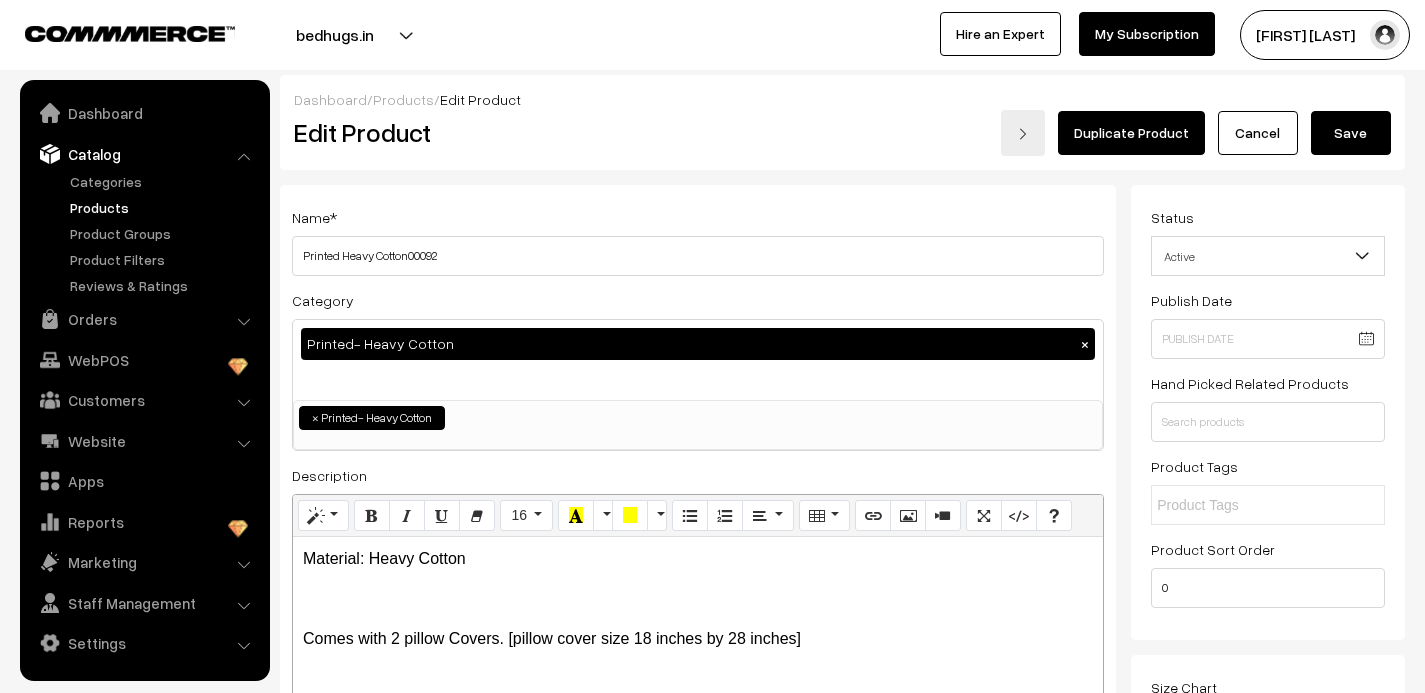 click on "Save" at bounding box center [1351, 133] 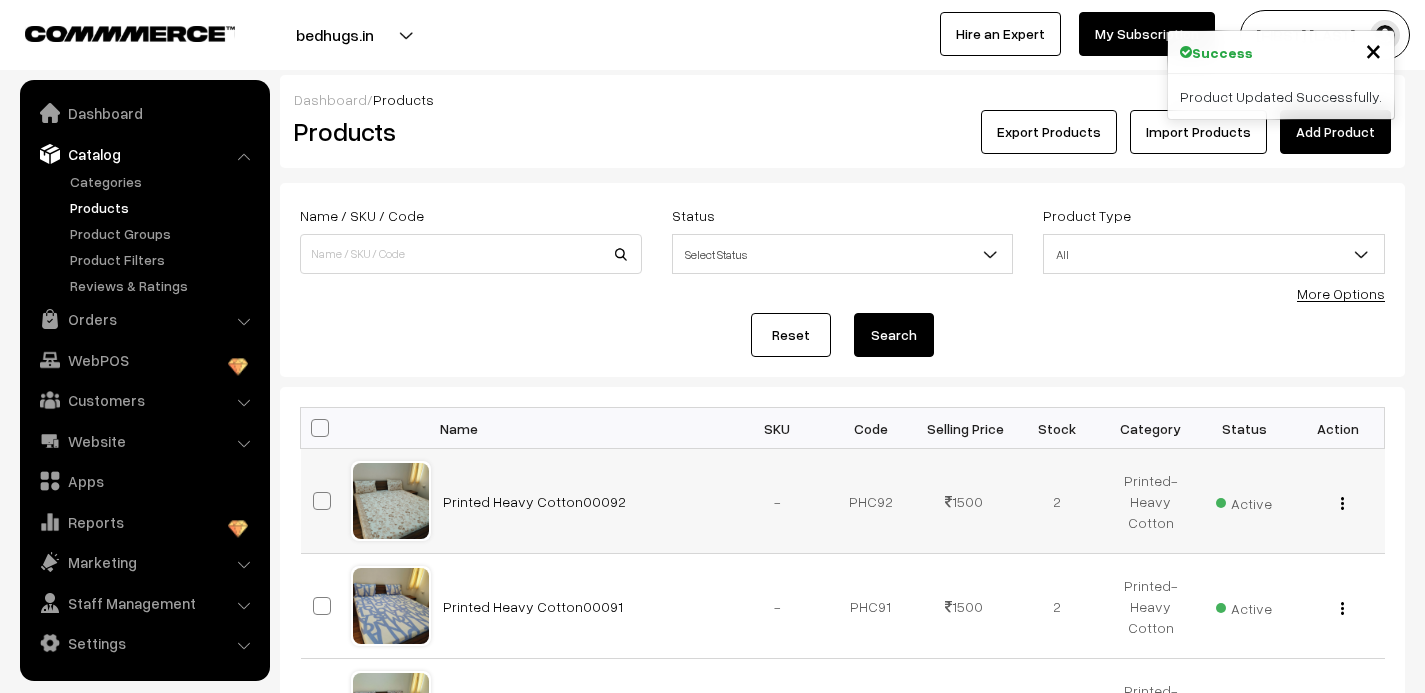 scroll, scrollTop: 0, scrollLeft: 0, axis: both 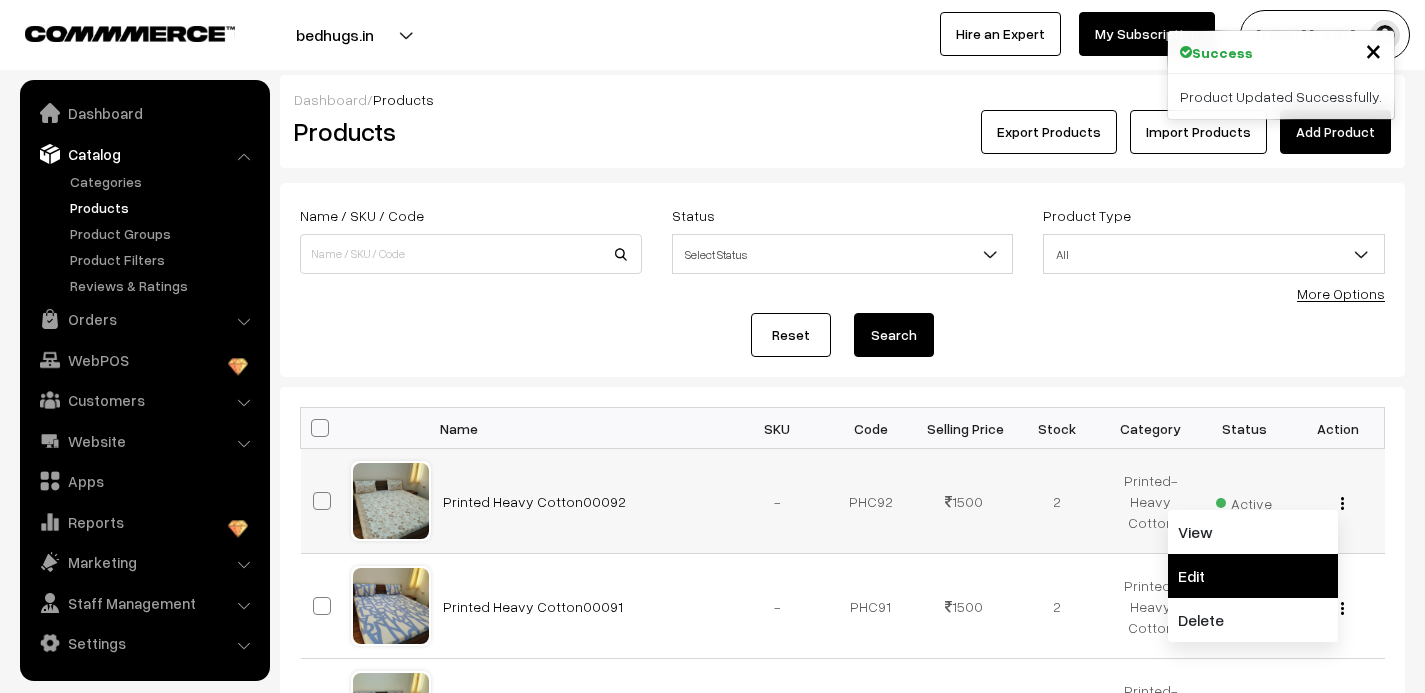 click on "Edit" at bounding box center (1253, 576) 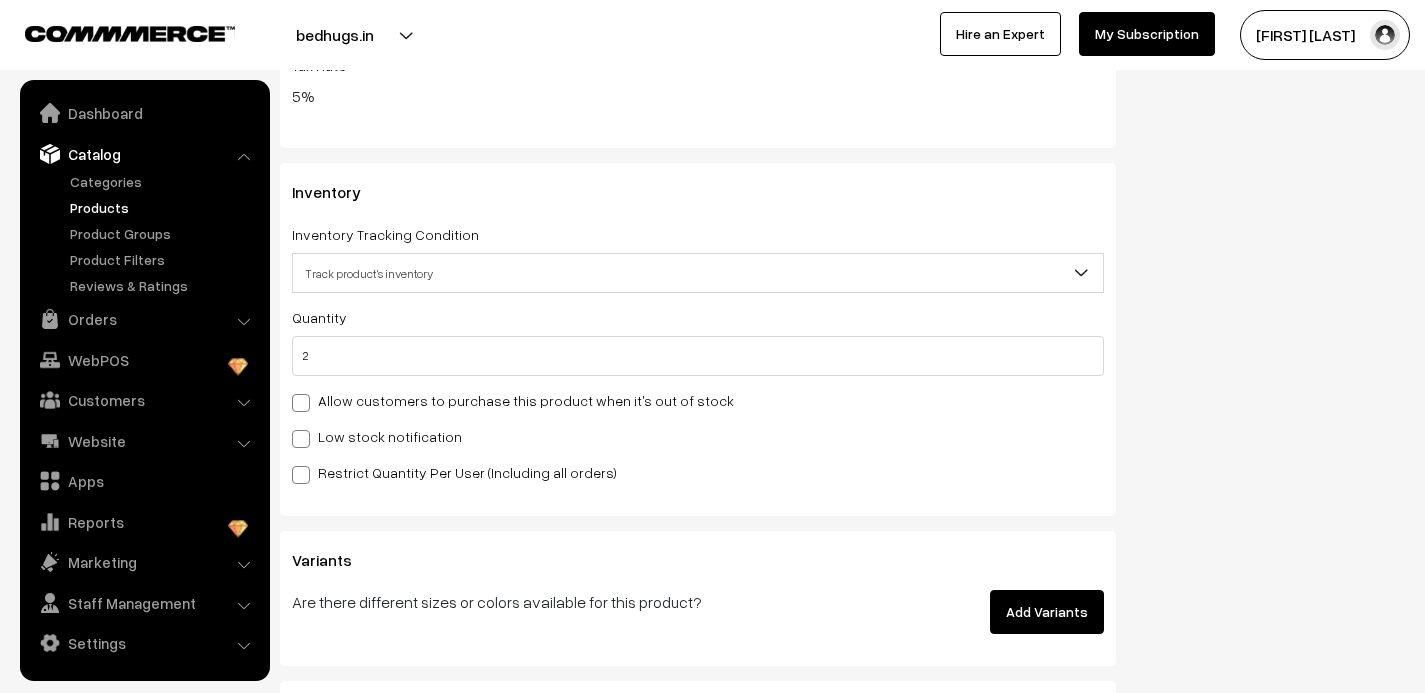 scroll, scrollTop: 2088, scrollLeft: 0, axis: vertical 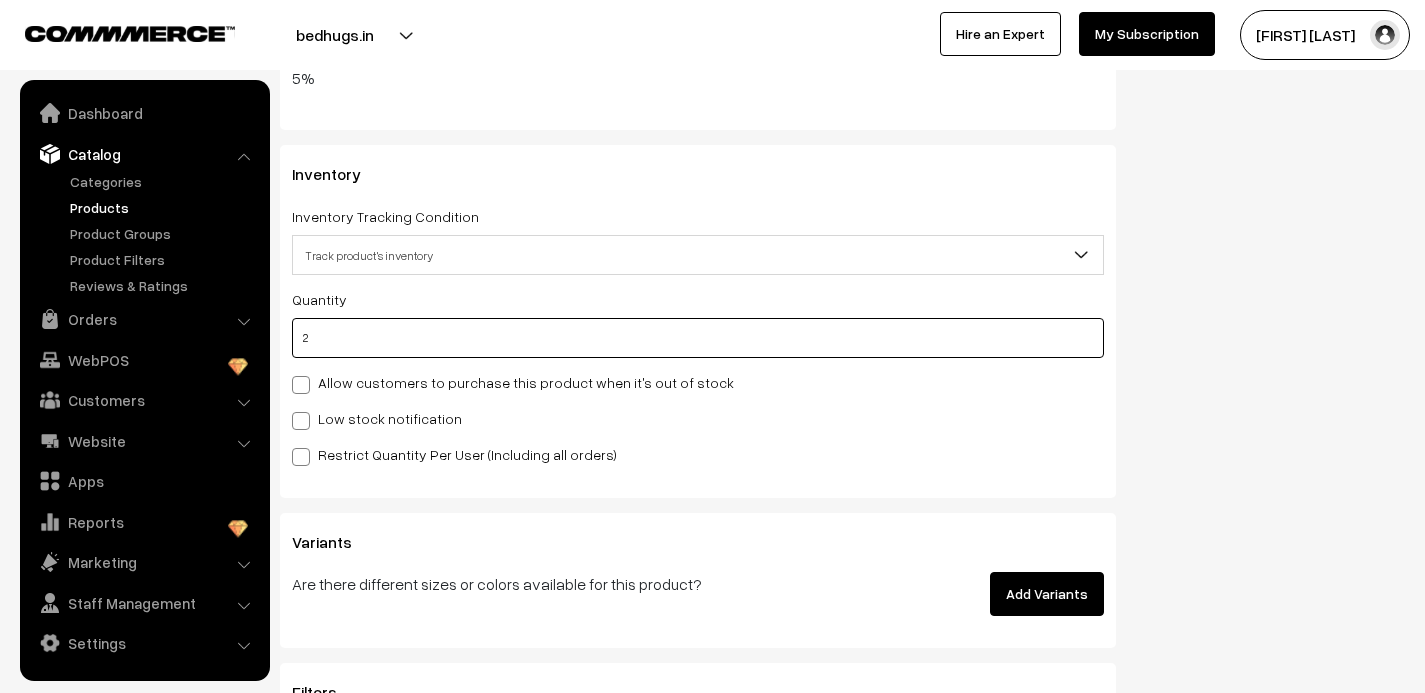 click on "2" at bounding box center (698, 338) 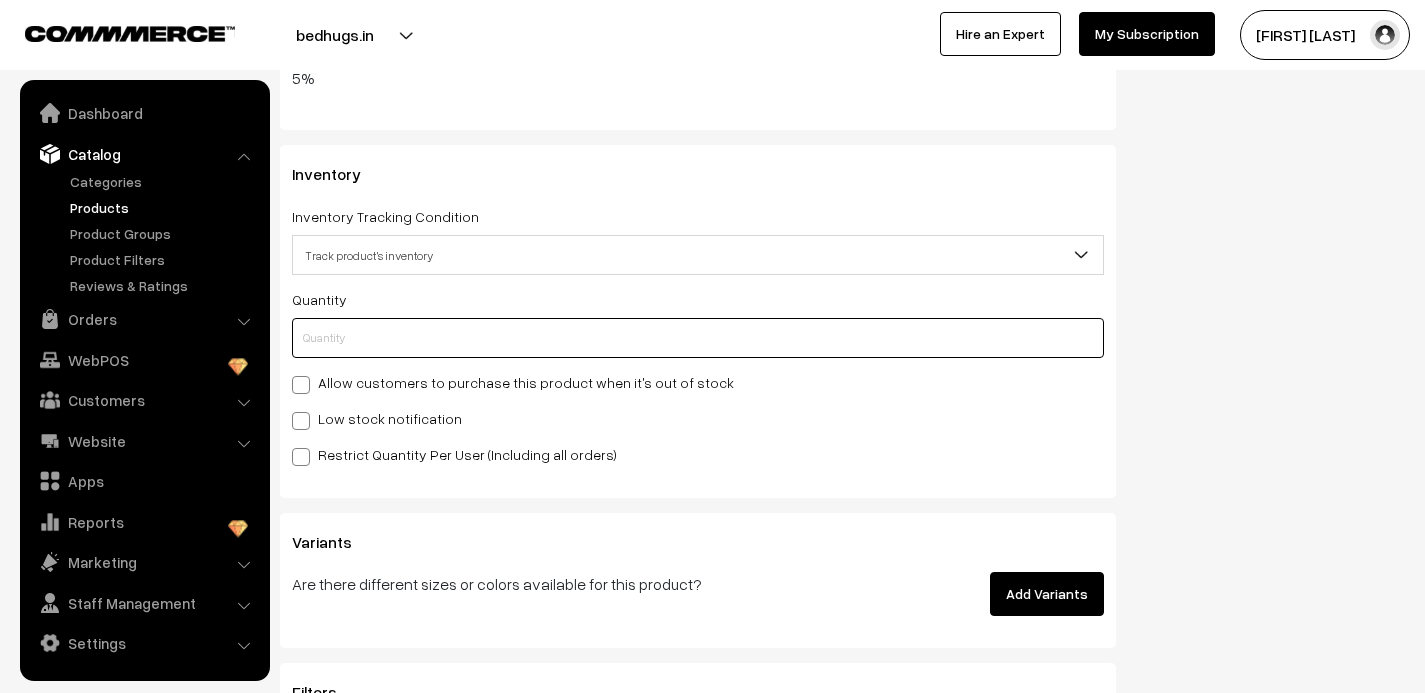 type on "1" 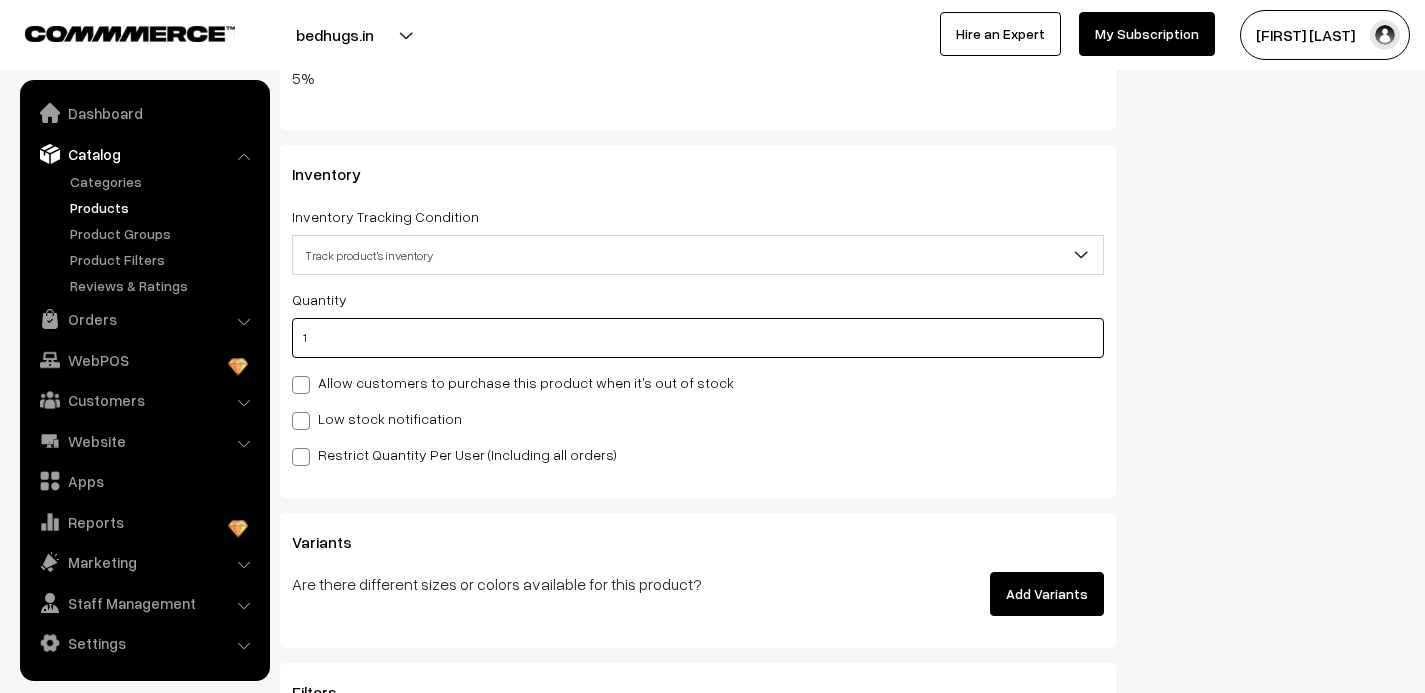 type on "3" 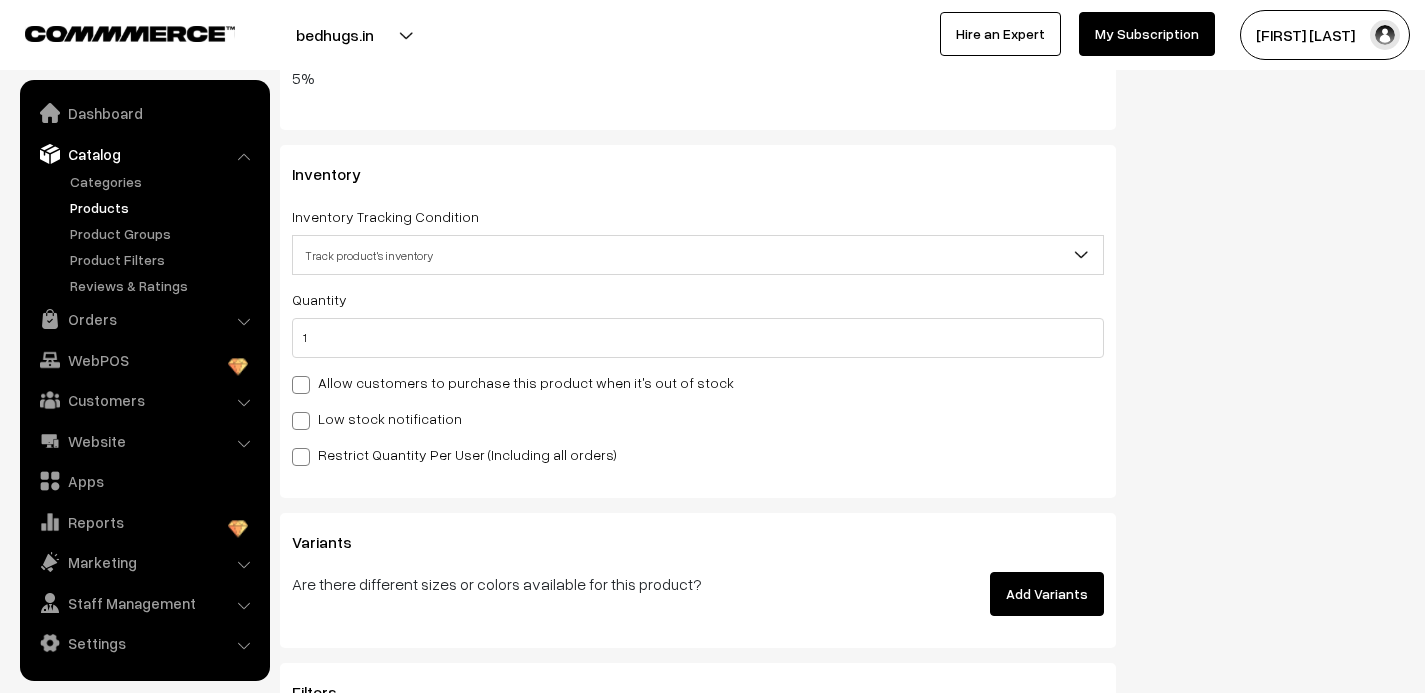 click on "Status
Active
Inactive
Active
Publish Date
Product Type
-- Select --
-- Select --
Filter Color
Hand Picked Related Products
0" at bounding box center [1275, -545] 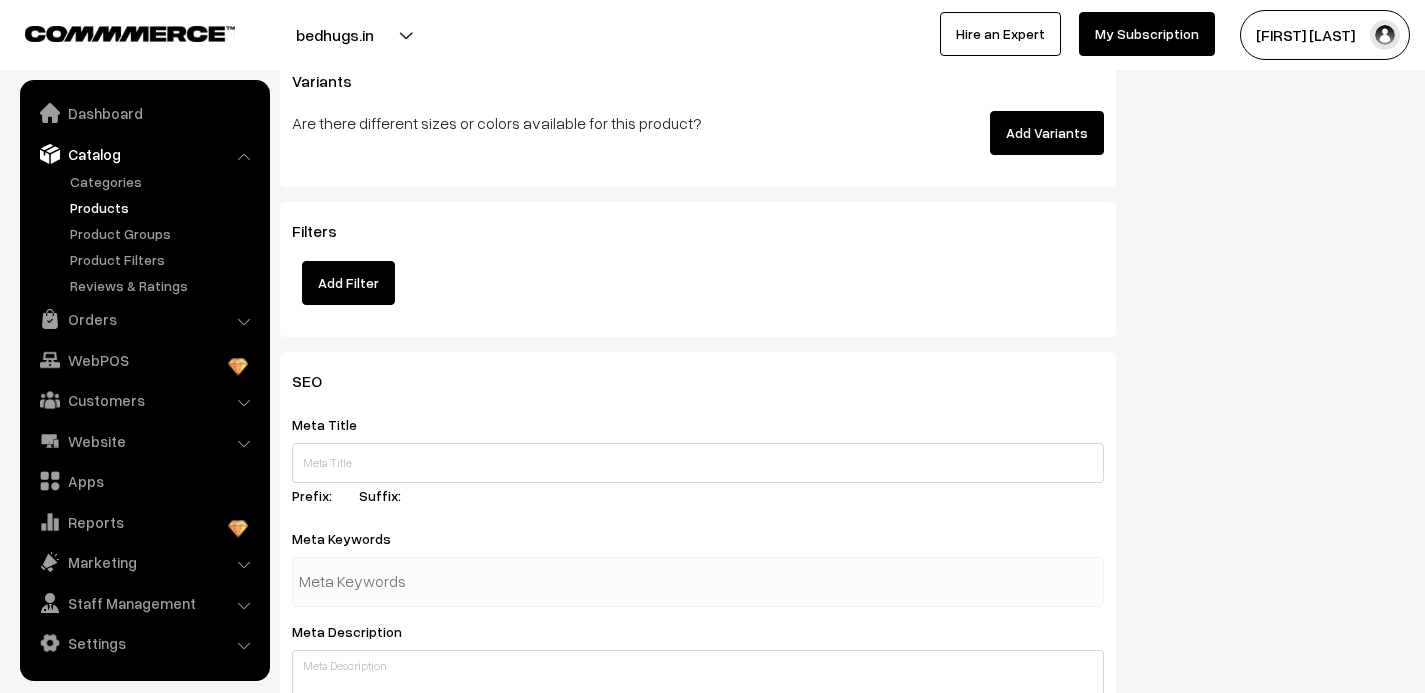 scroll, scrollTop: 3142, scrollLeft: 0, axis: vertical 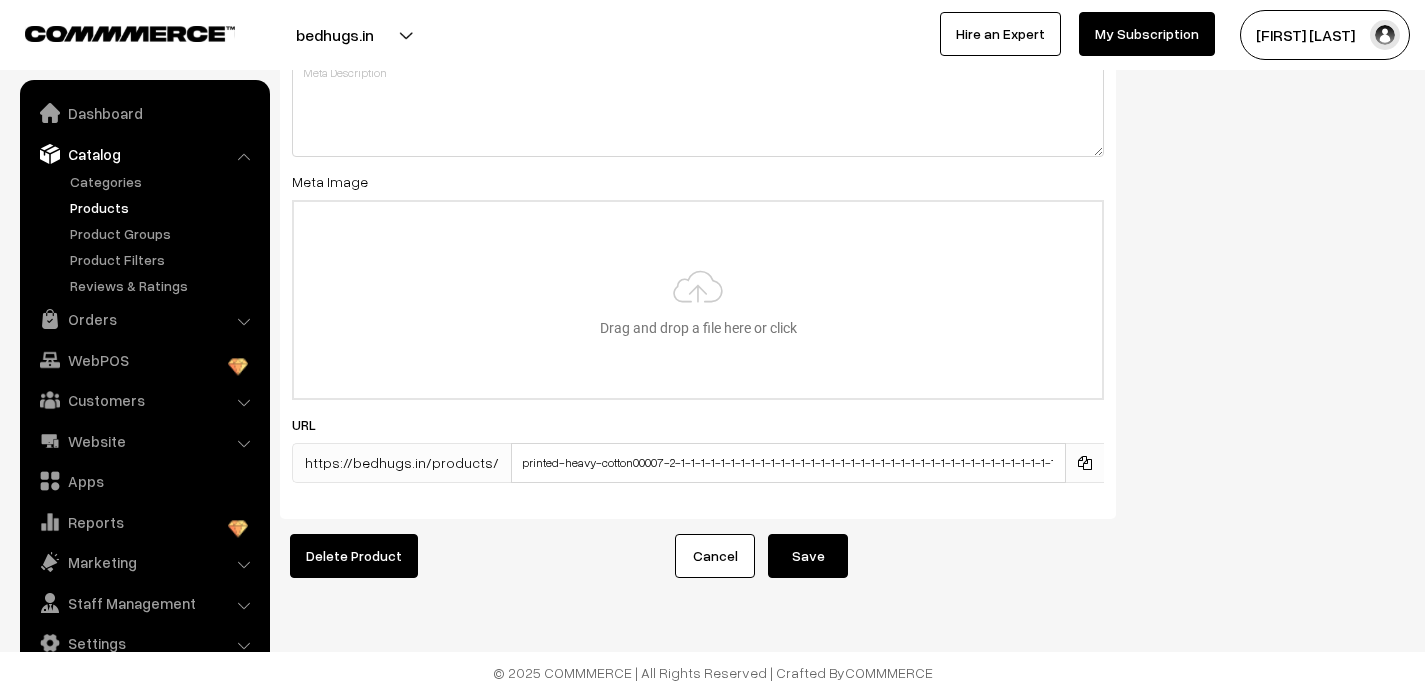 click on "Save" at bounding box center [808, 556] 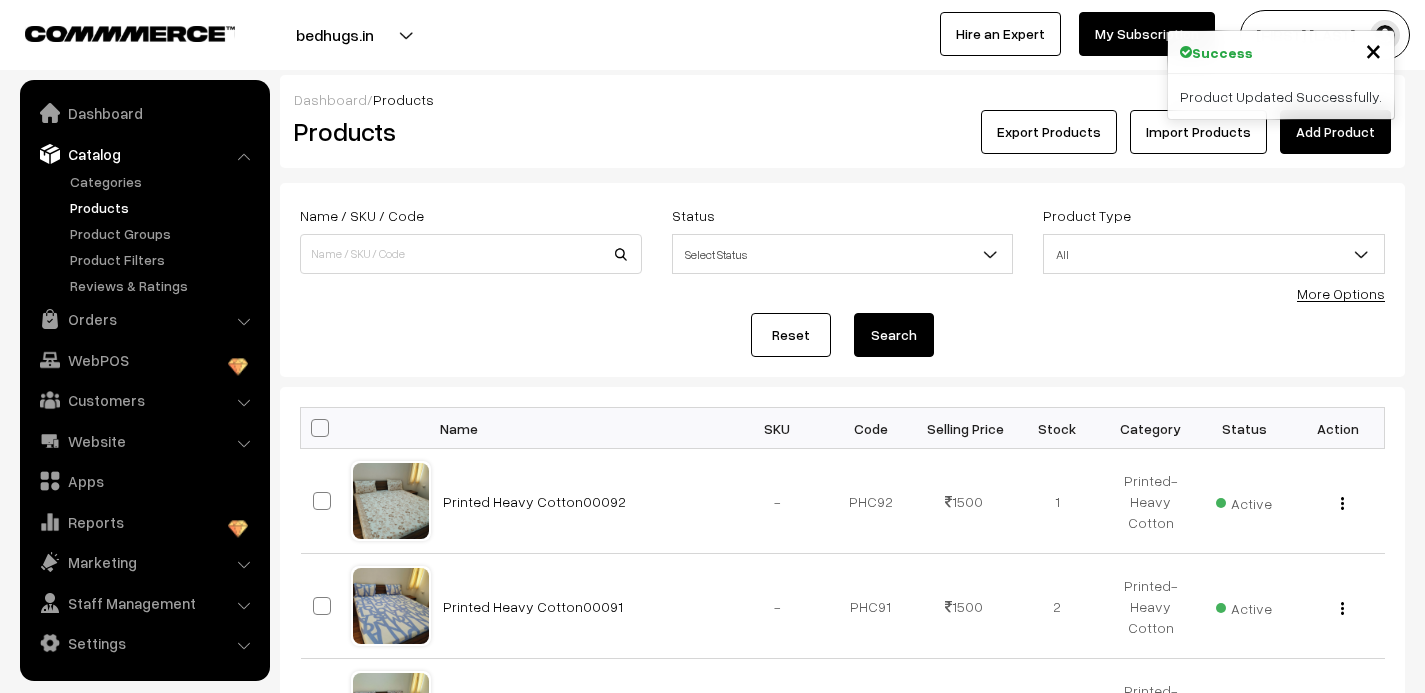 scroll, scrollTop: 0, scrollLeft: 0, axis: both 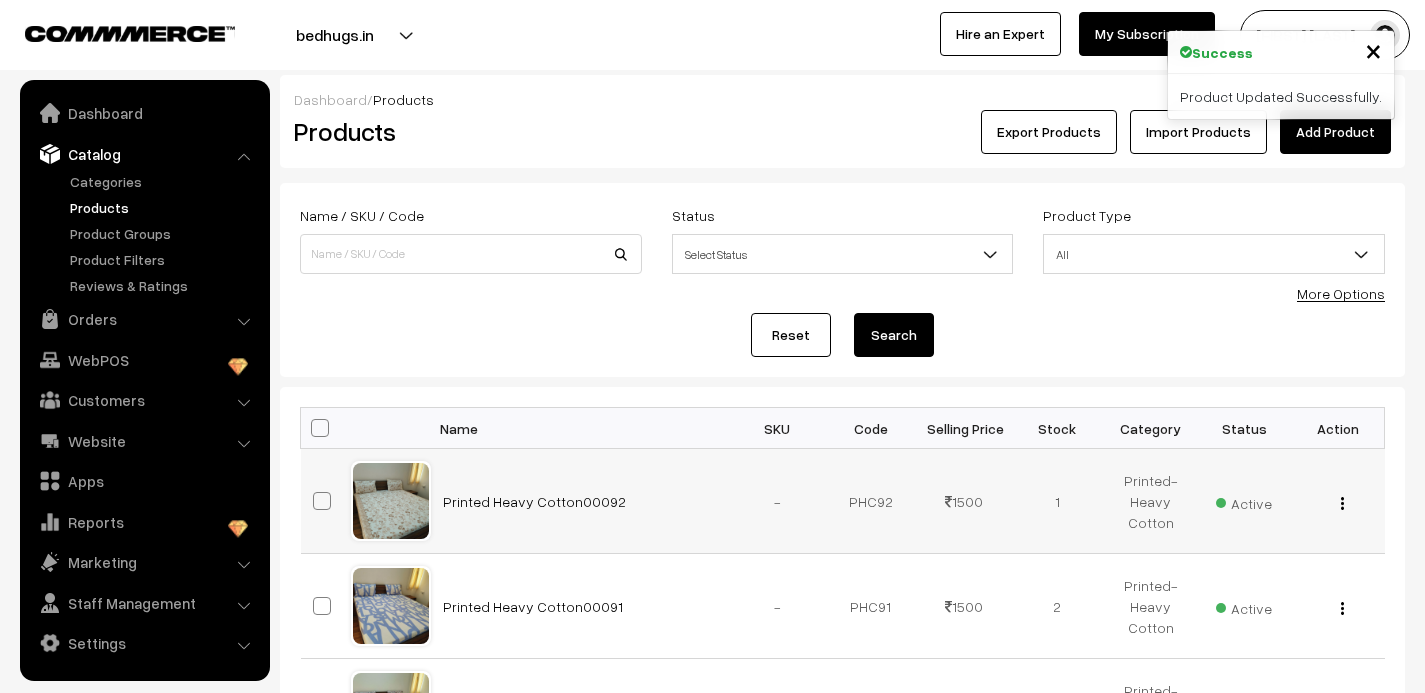 click at bounding box center (1342, 503) 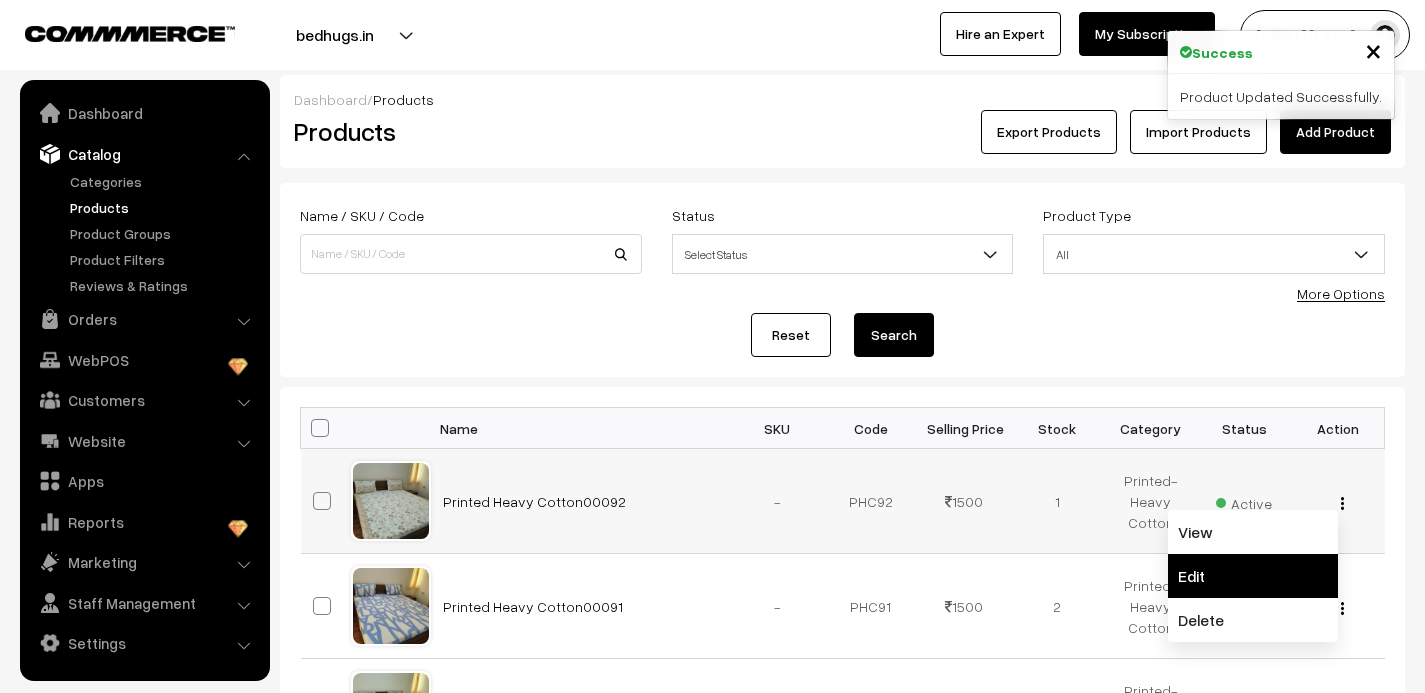 click on "Edit" at bounding box center [1253, 576] 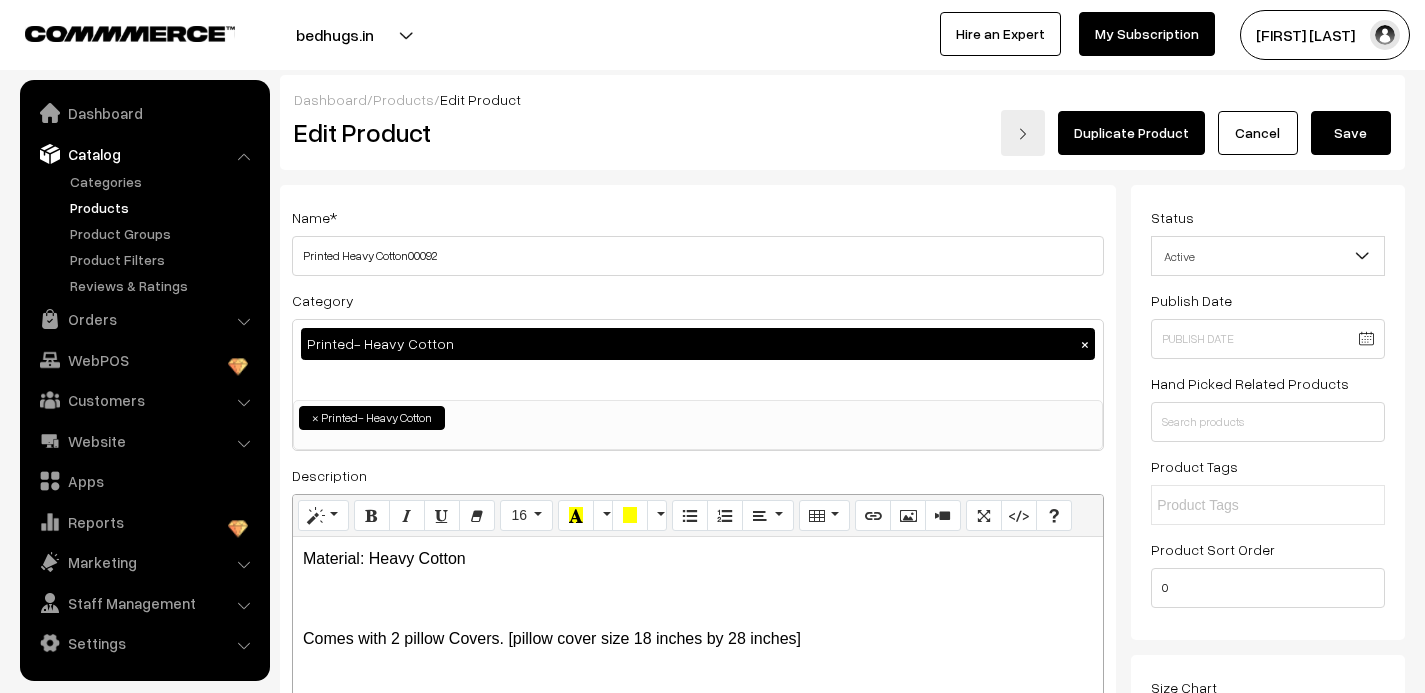 scroll, scrollTop: 0, scrollLeft: 0, axis: both 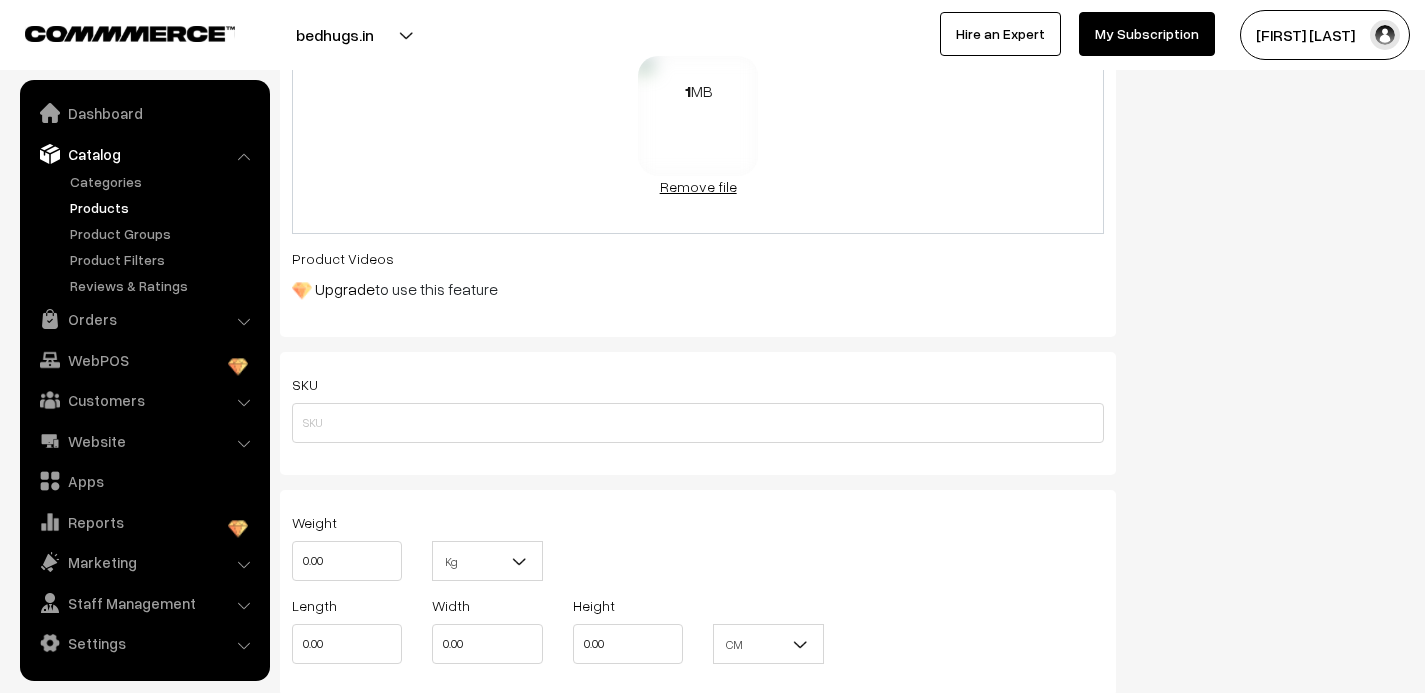 click on "Remove file" at bounding box center (698, 186) 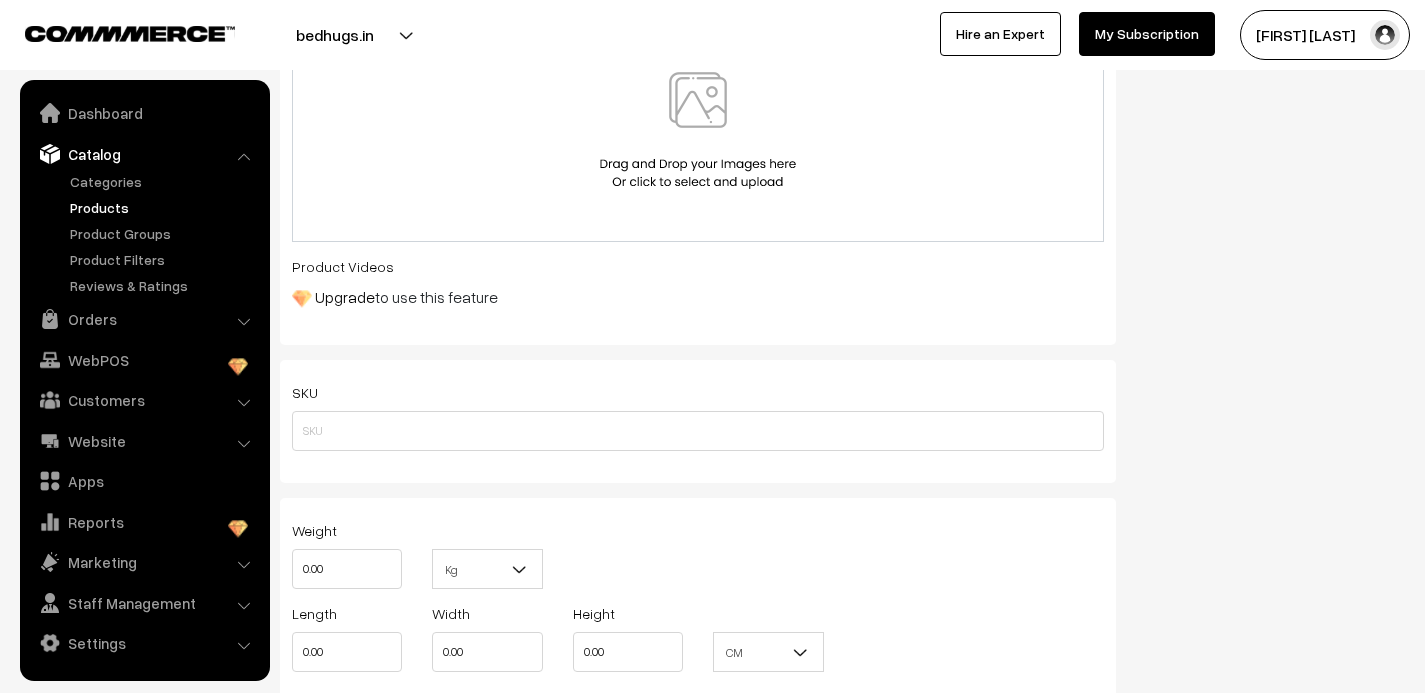 click at bounding box center [698, 130] 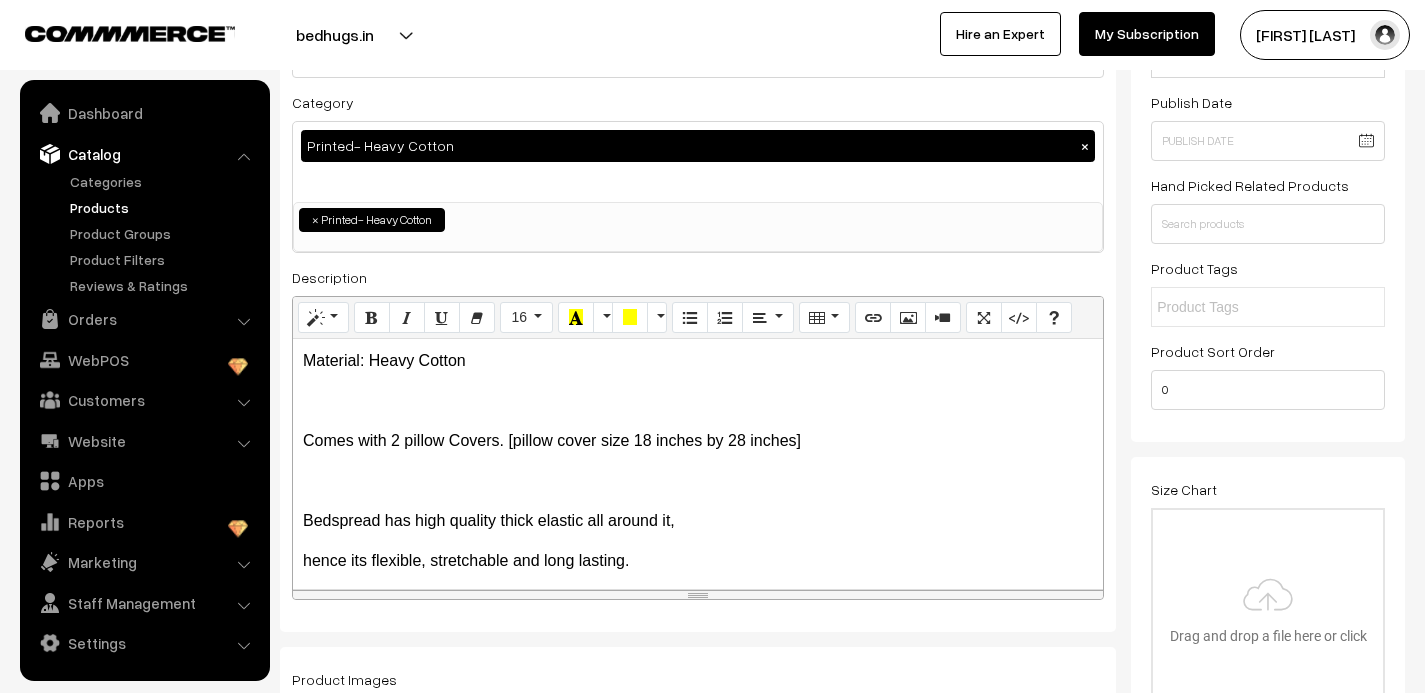 scroll, scrollTop: 0, scrollLeft: 0, axis: both 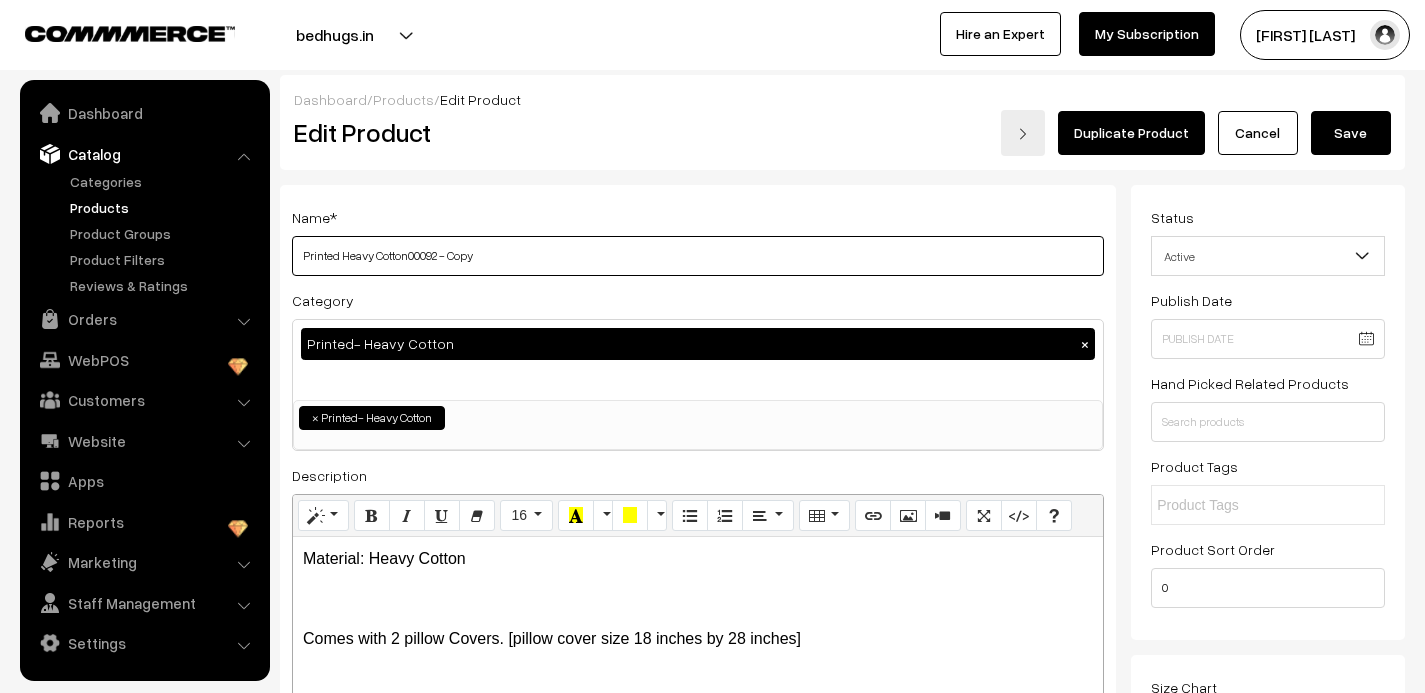 click on "Printed Heavy Cotton00092 - Copy" at bounding box center (698, 256) 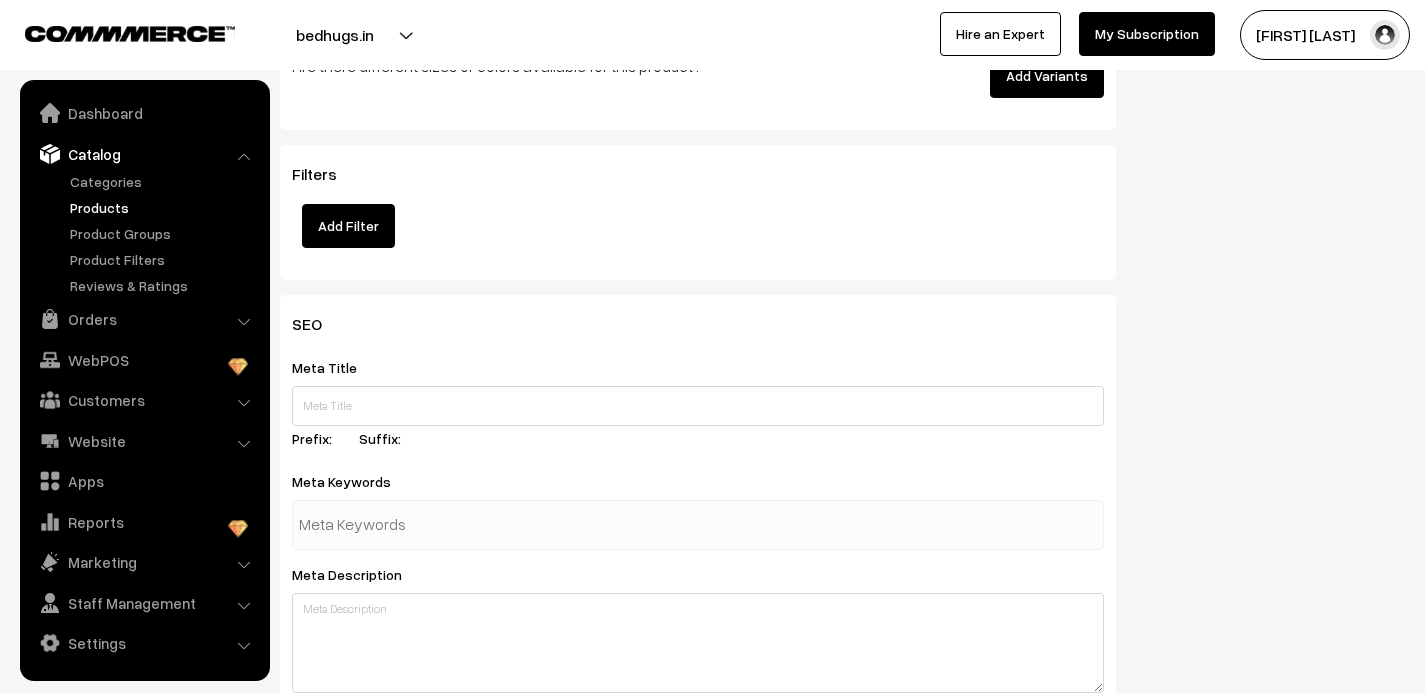 scroll, scrollTop: 3142, scrollLeft: 0, axis: vertical 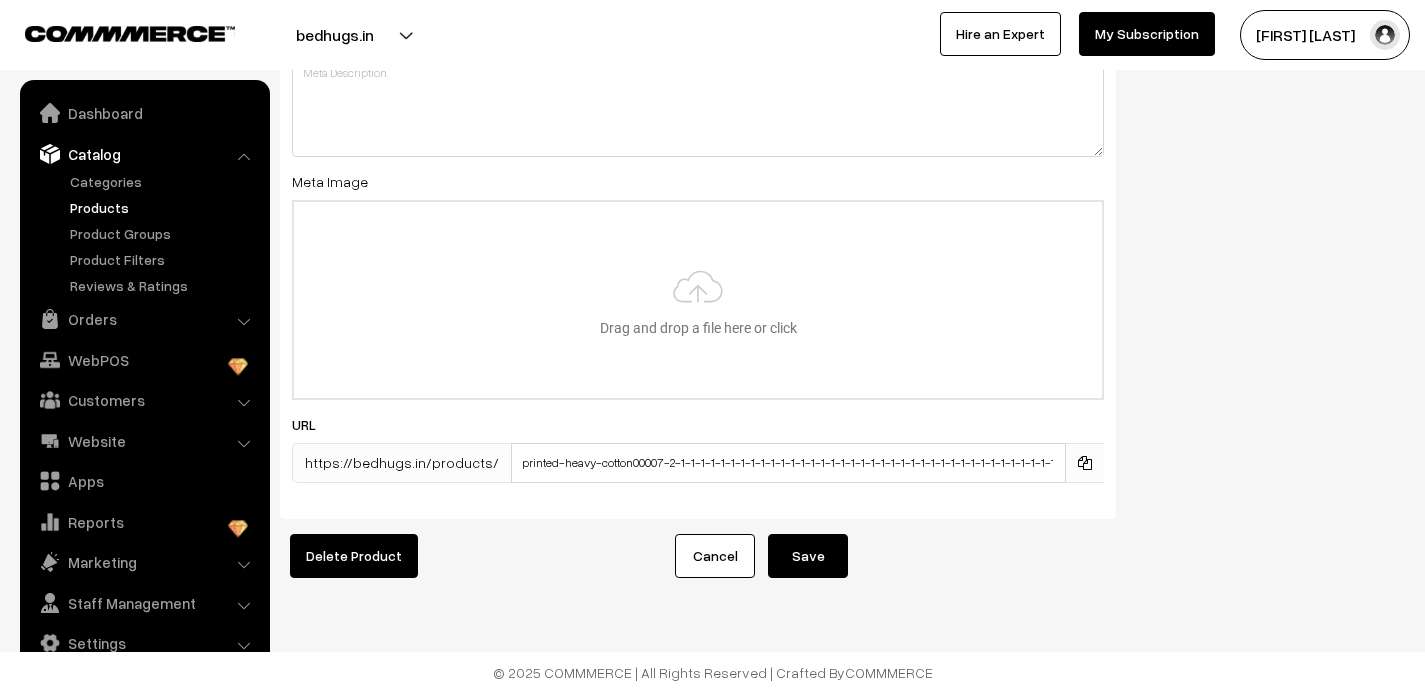 type on "Printed Heavy Cotton00093" 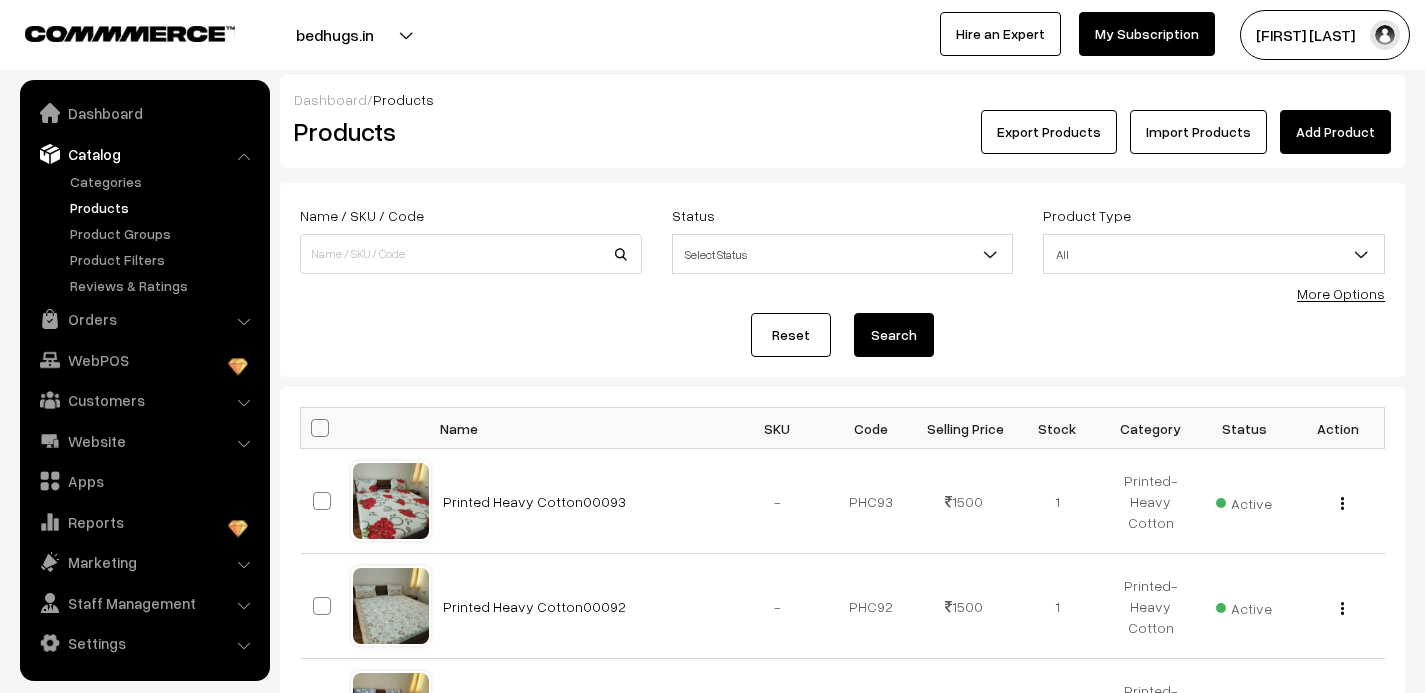 scroll, scrollTop: 0, scrollLeft: 0, axis: both 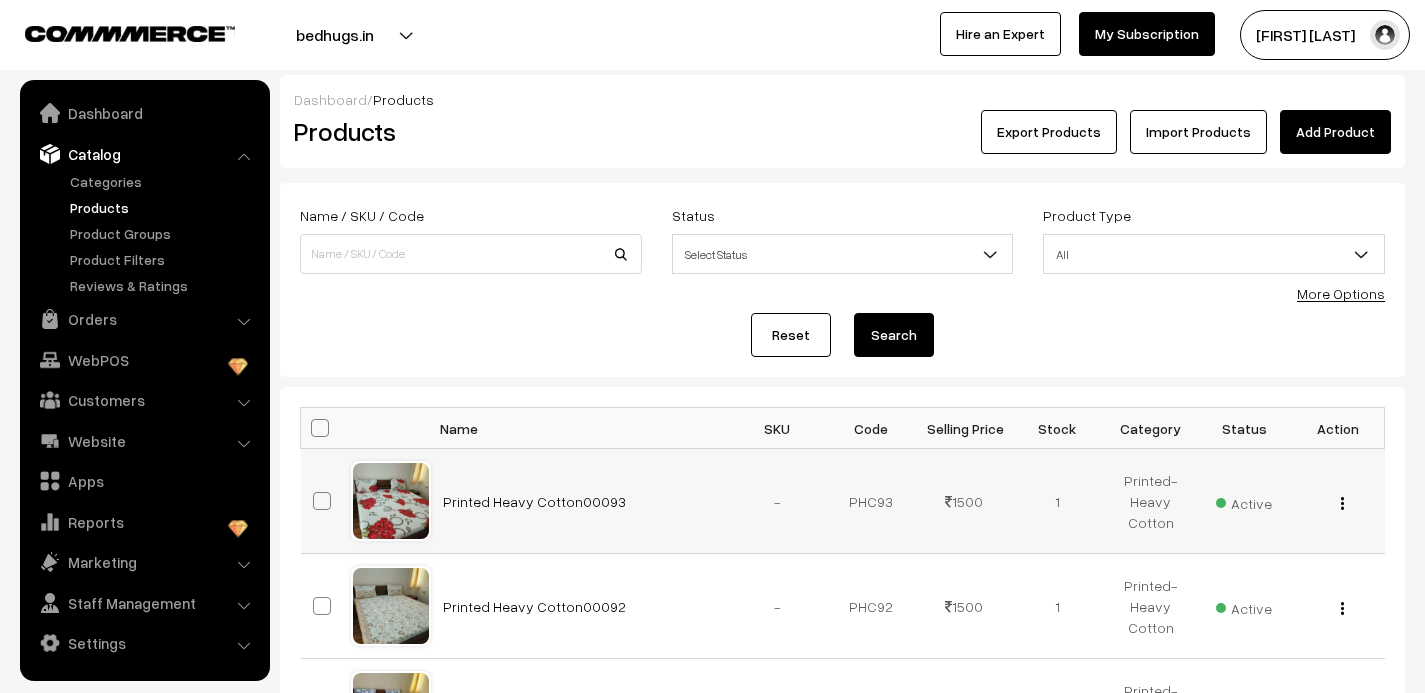 click at bounding box center (1342, 503) 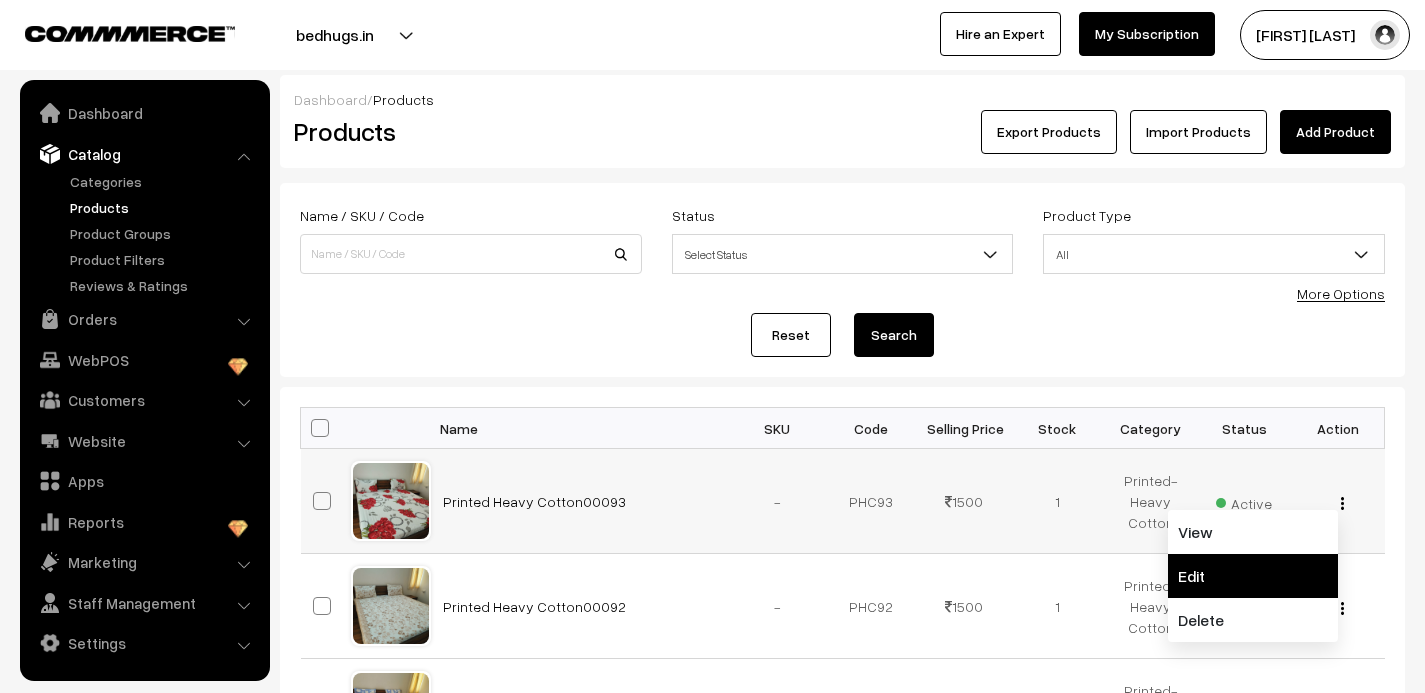 click on "Edit" at bounding box center (1253, 576) 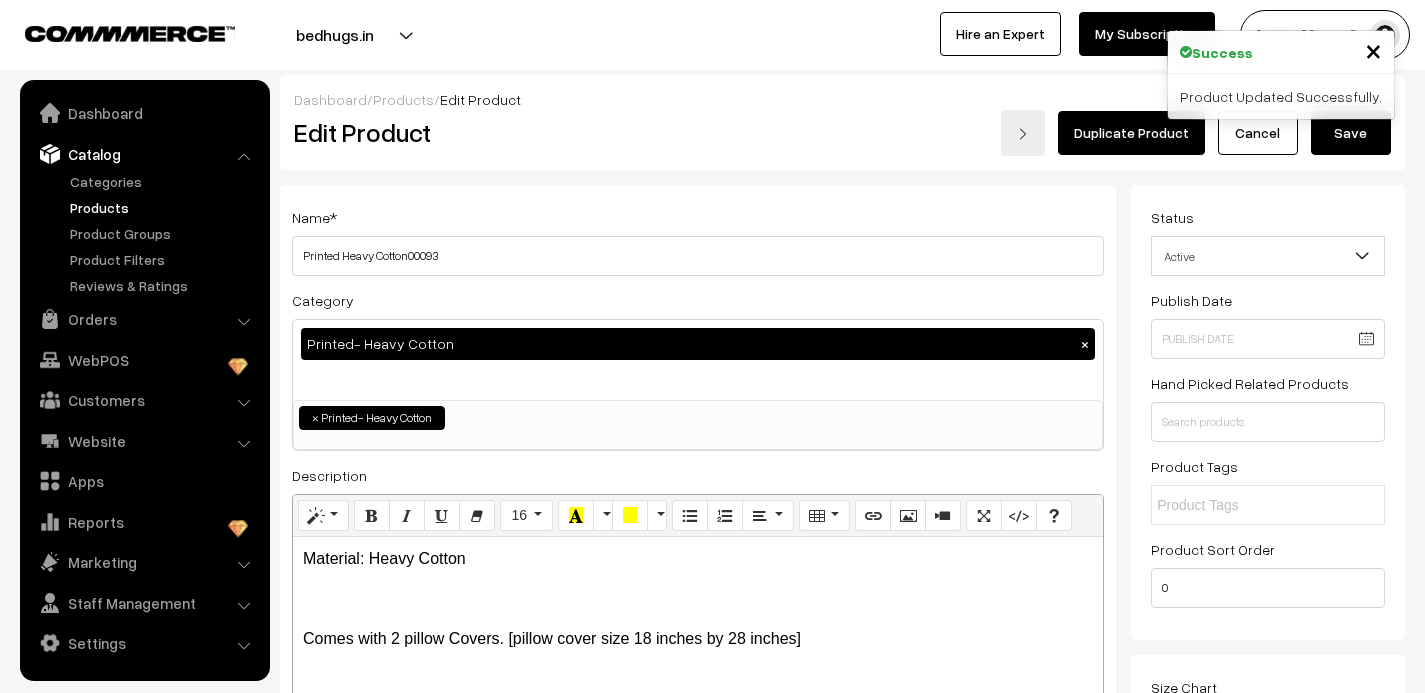 scroll, scrollTop: 0, scrollLeft: 0, axis: both 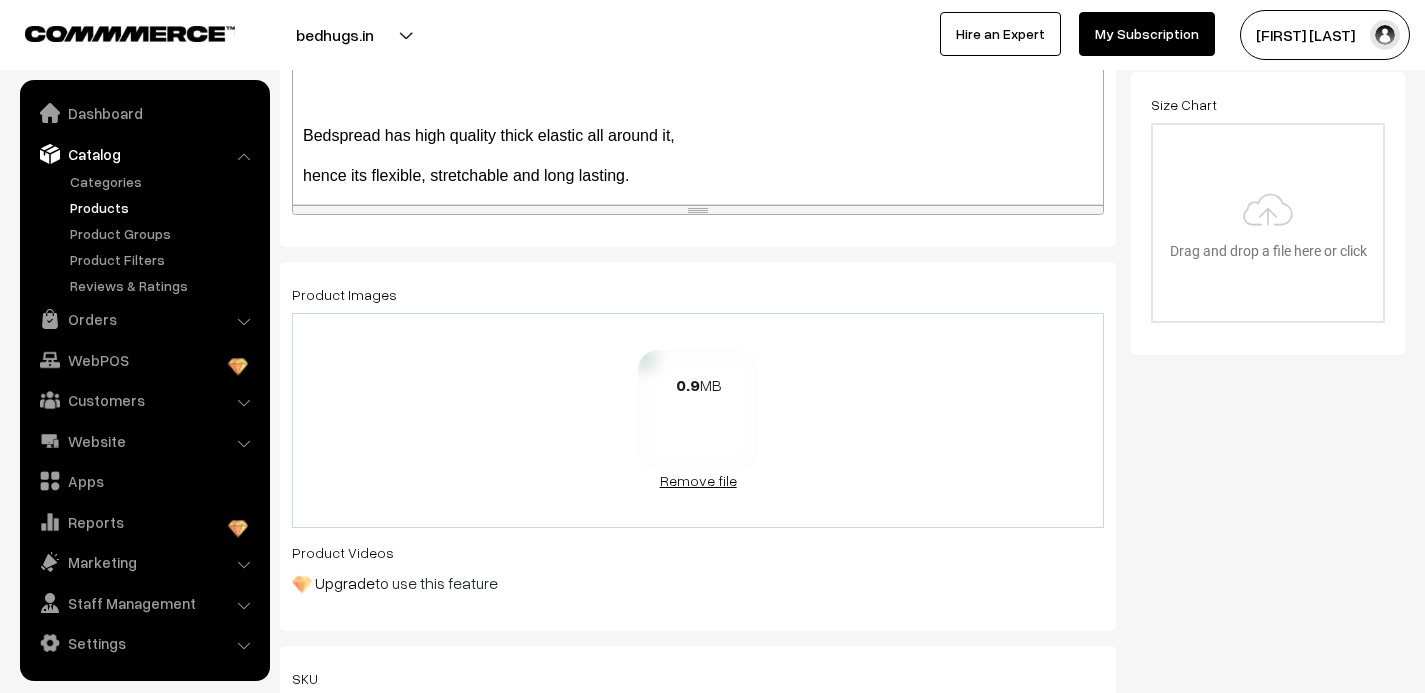 click on "Remove file" at bounding box center [698, 480] 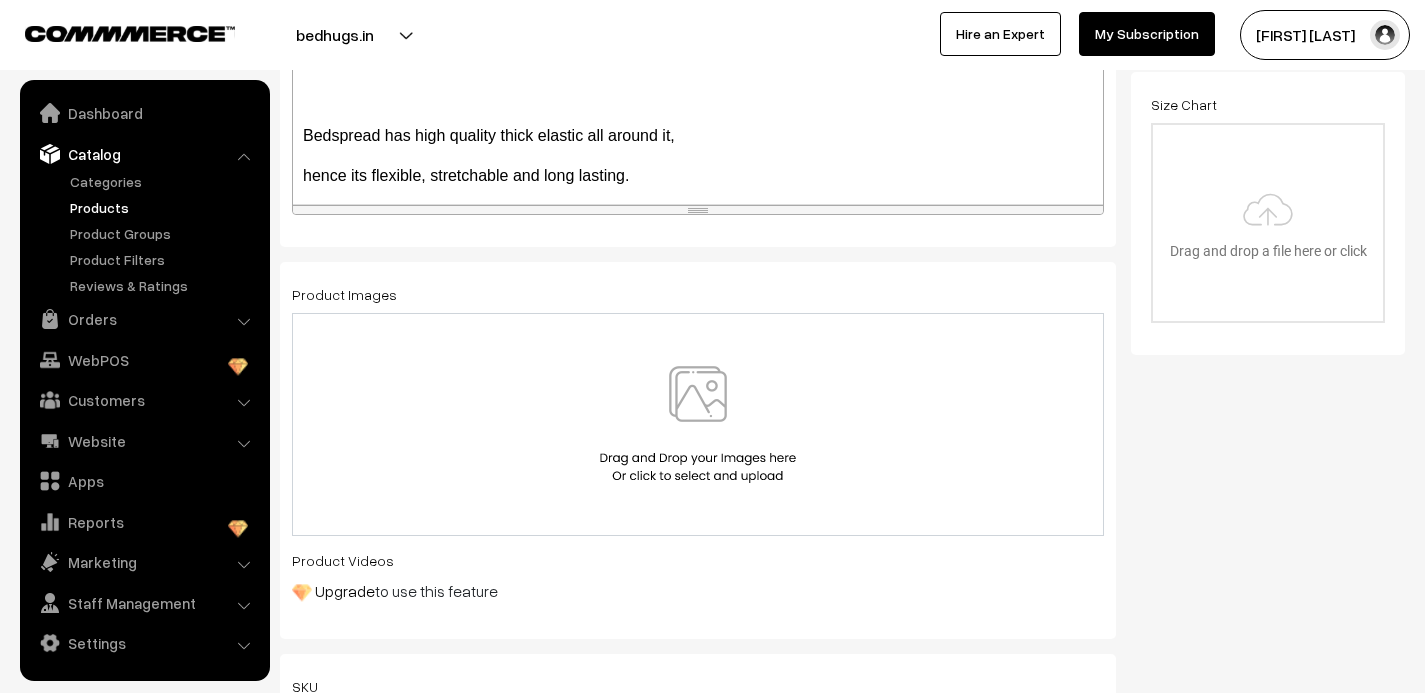click at bounding box center (698, 424) 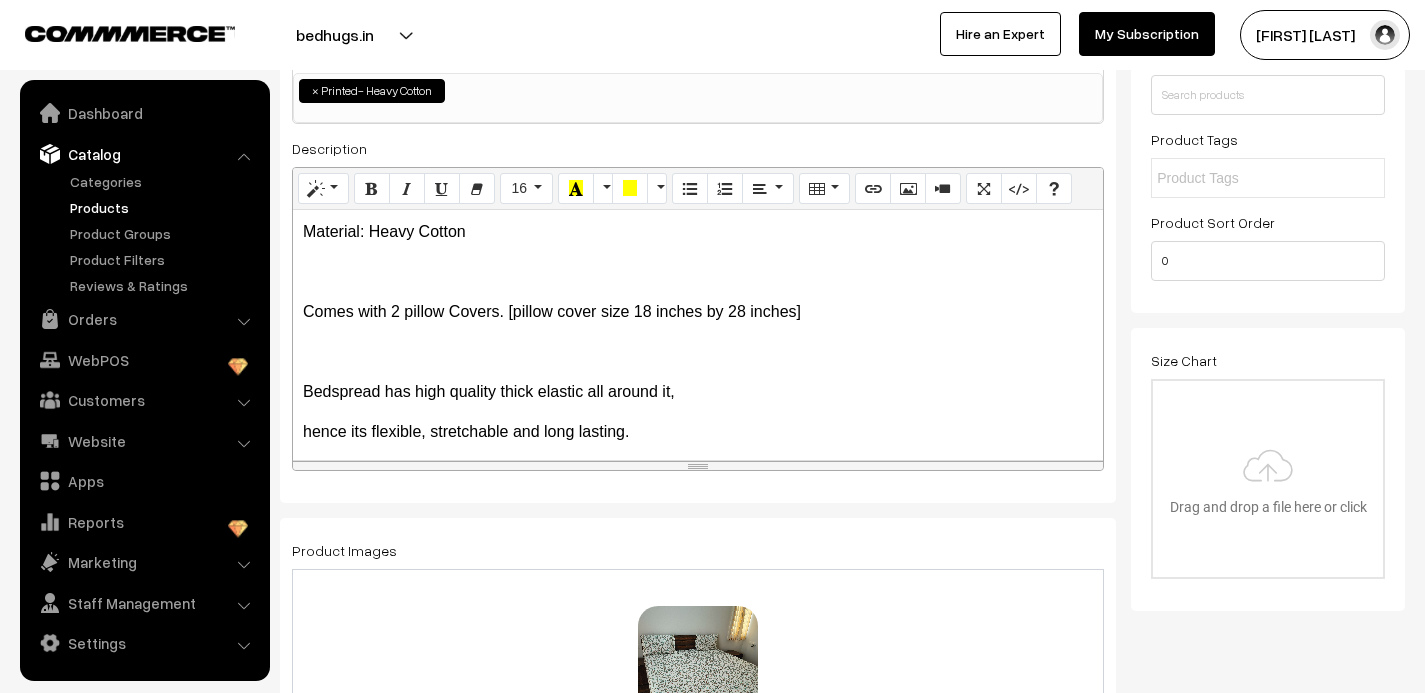 scroll, scrollTop: 0, scrollLeft: 0, axis: both 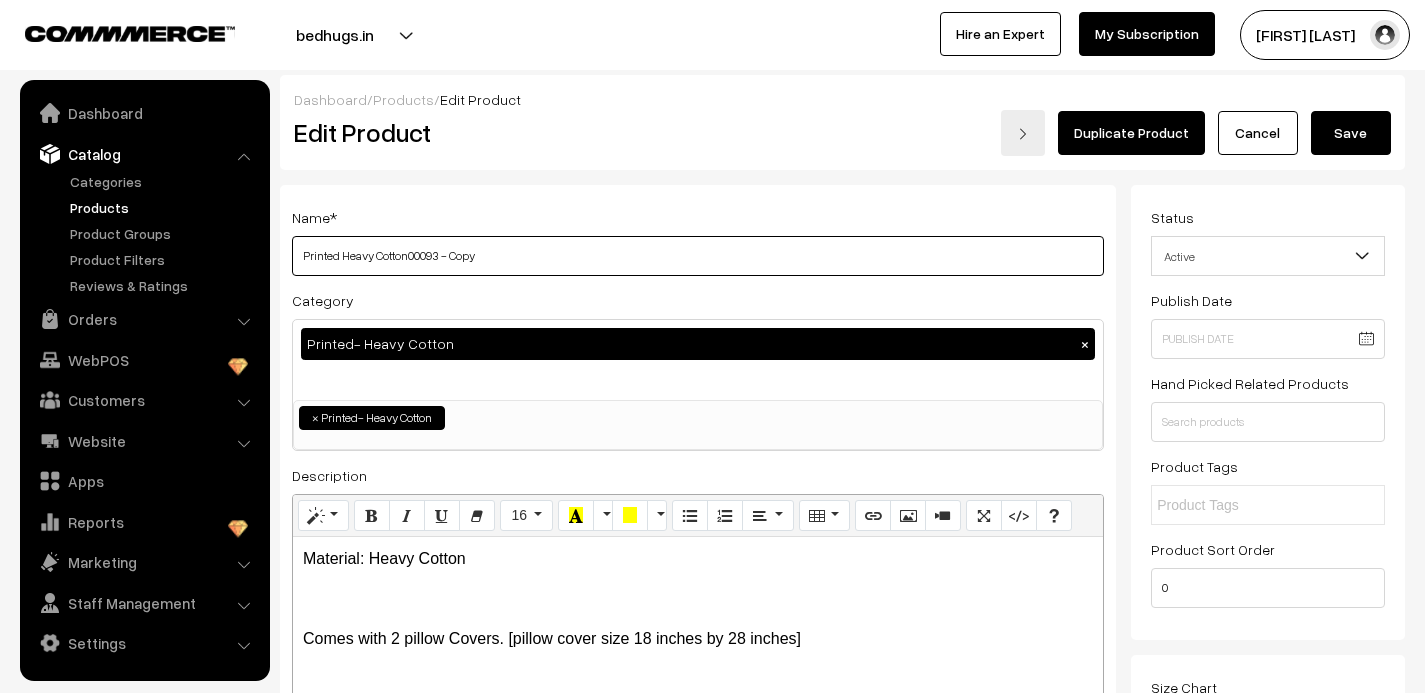 click on "Printed Heavy Cotton00093 - Copy" at bounding box center (698, 256) 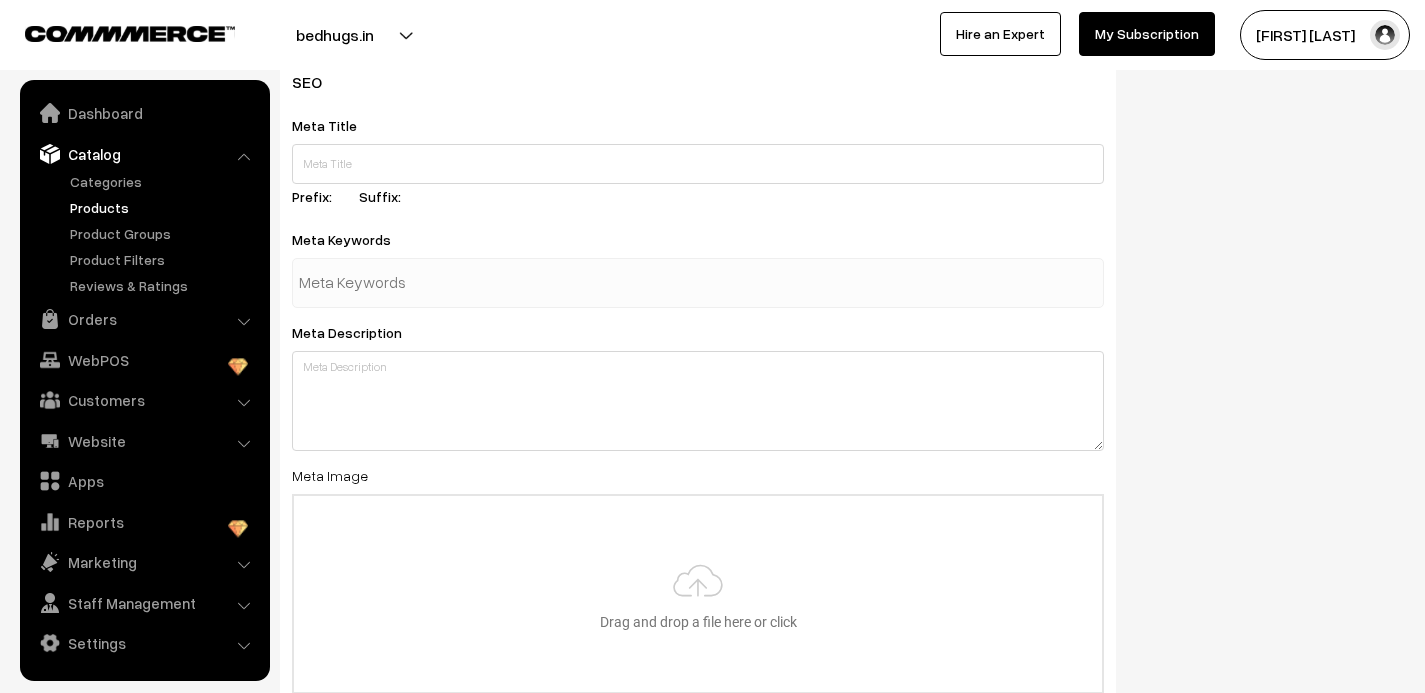 scroll, scrollTop: 3142, scrollLeft: 0, axis: vertical 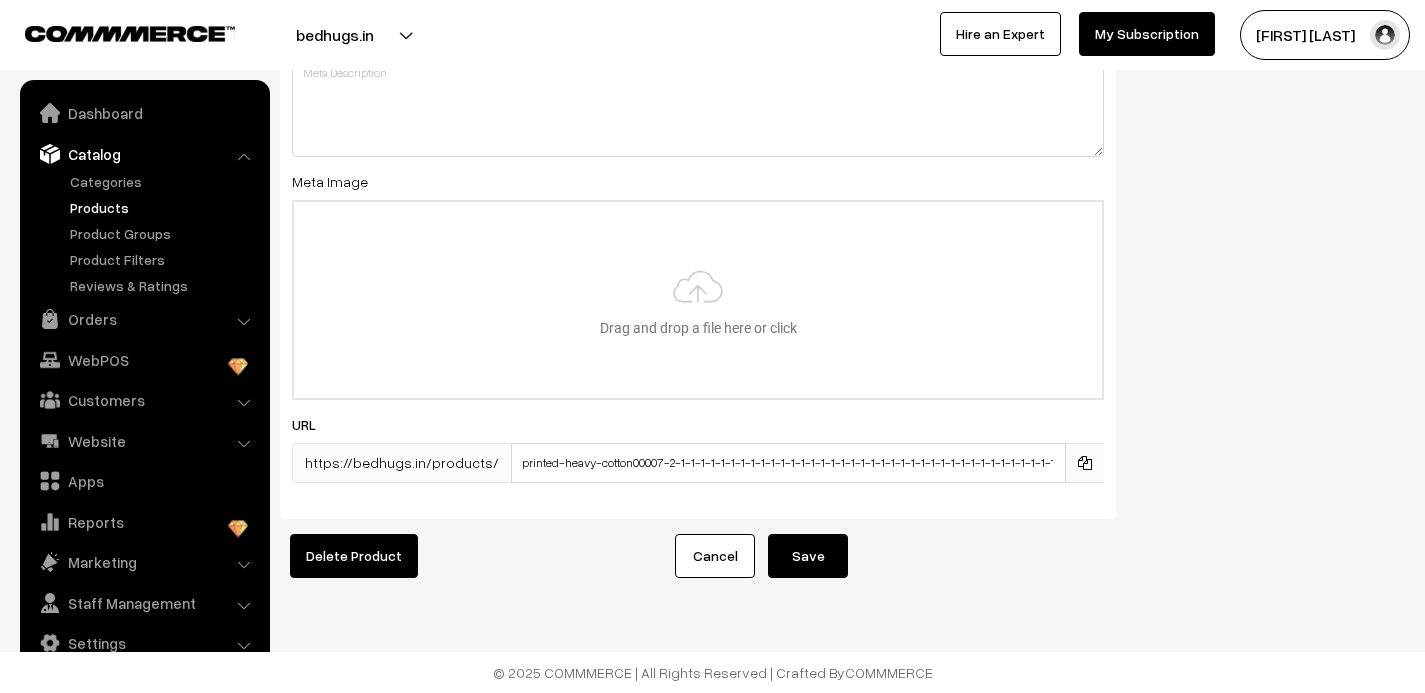 type on "Printed Heavy Cotton00094" 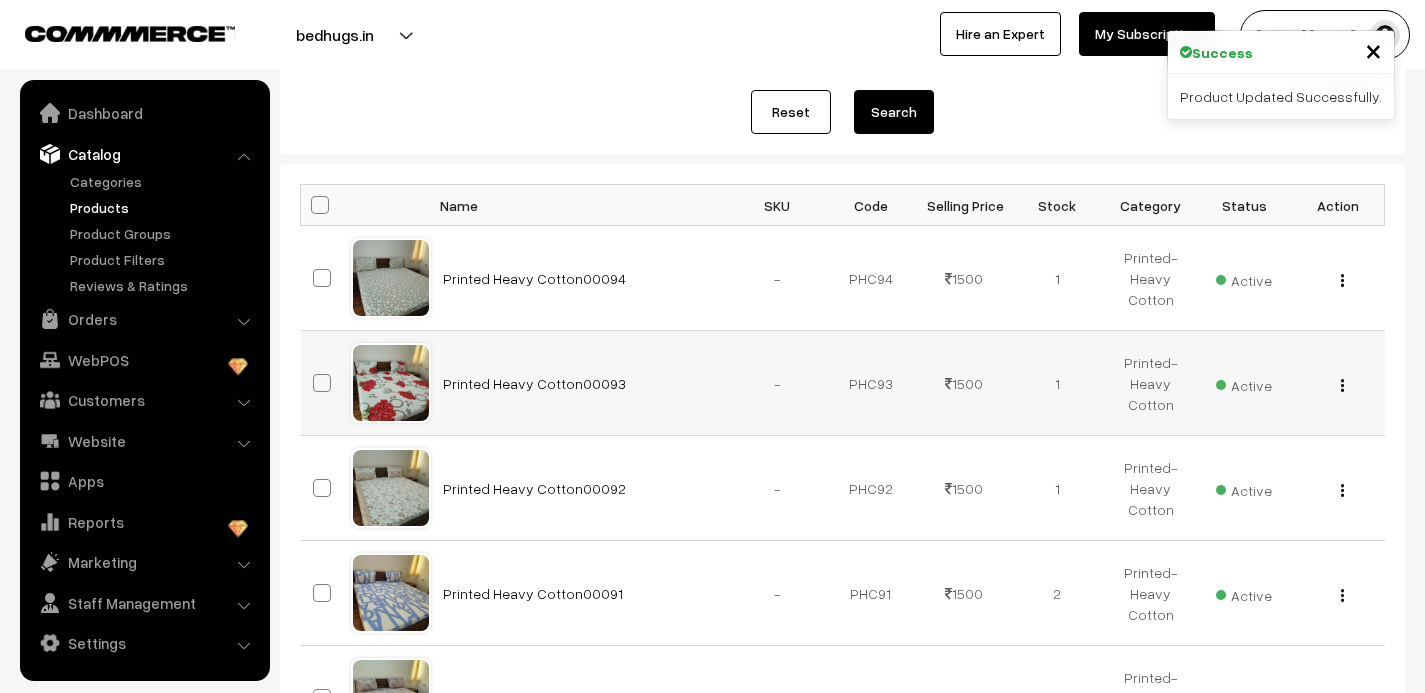 scroll, scrollTop: 233, scrollLeft: 0, axis: vertical 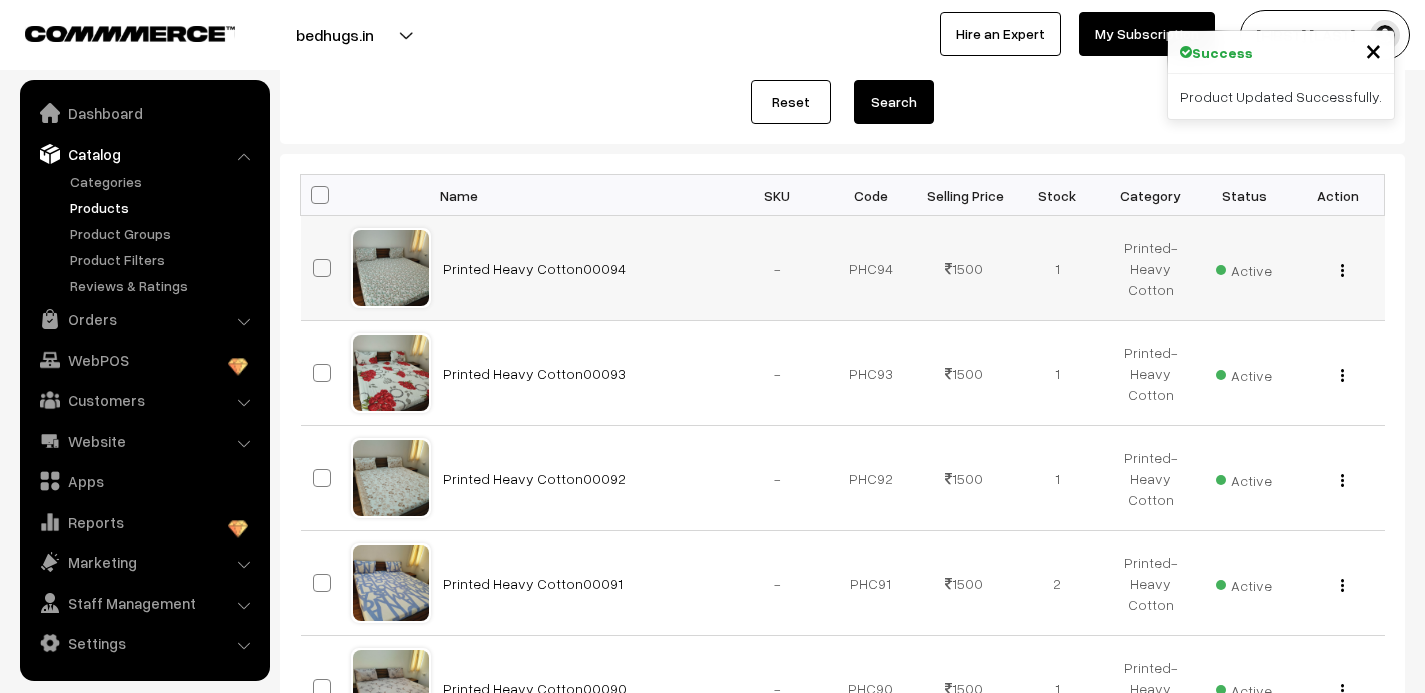 click at bounding box center [1342, 270] 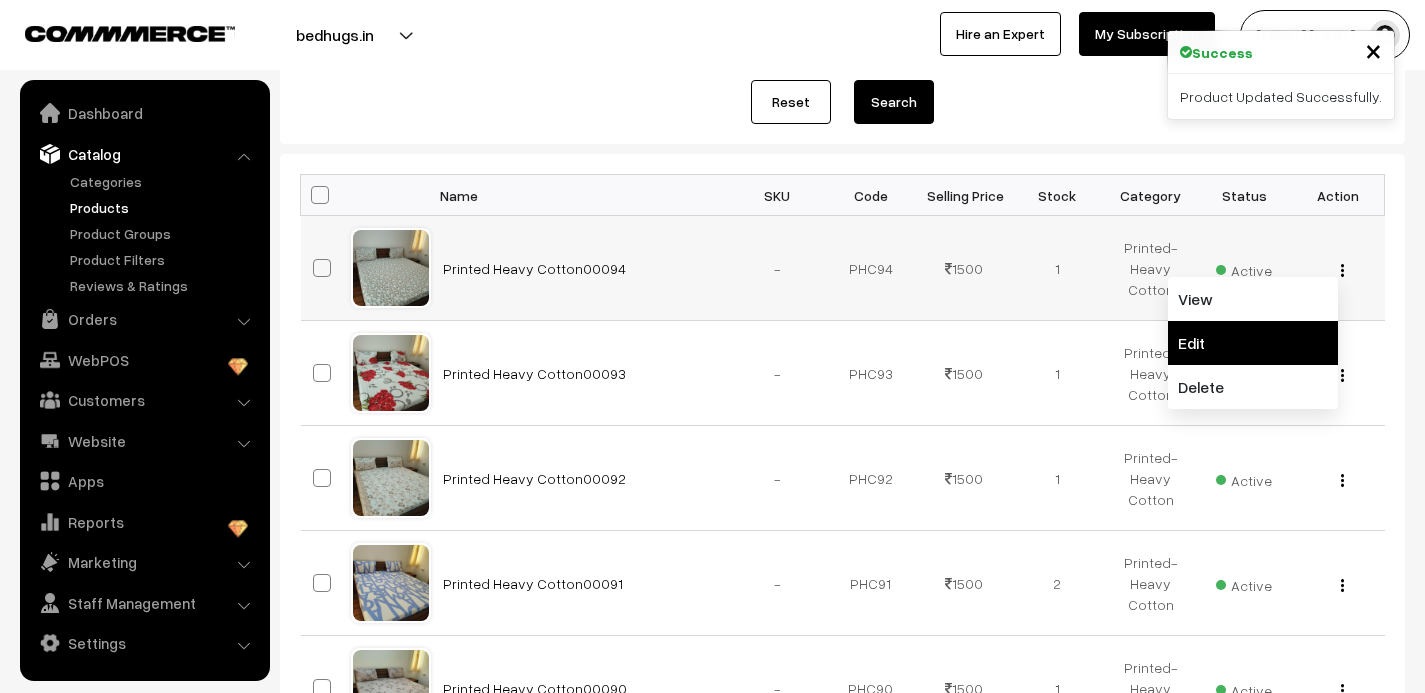 click on "Edit" at bounding box center (1253, 343) 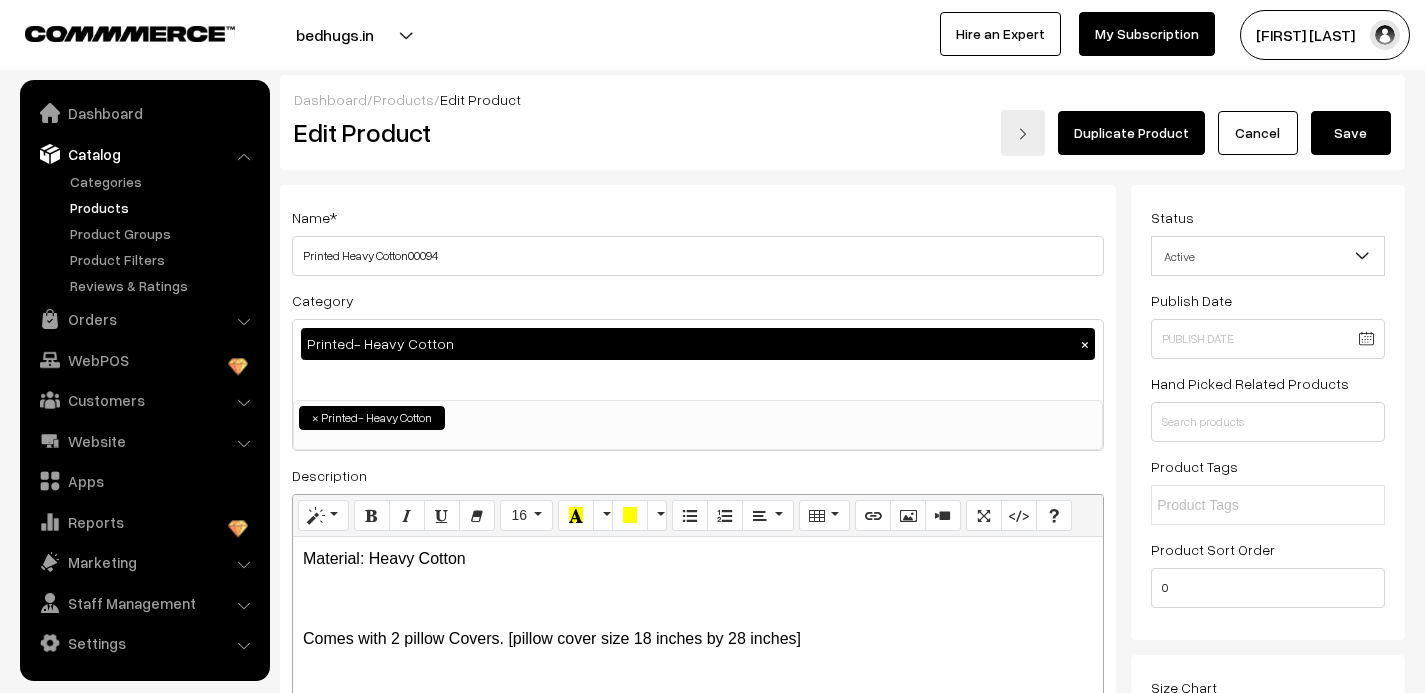 scroll, scrollTop: 0, scrollLeft: 0, axis: both 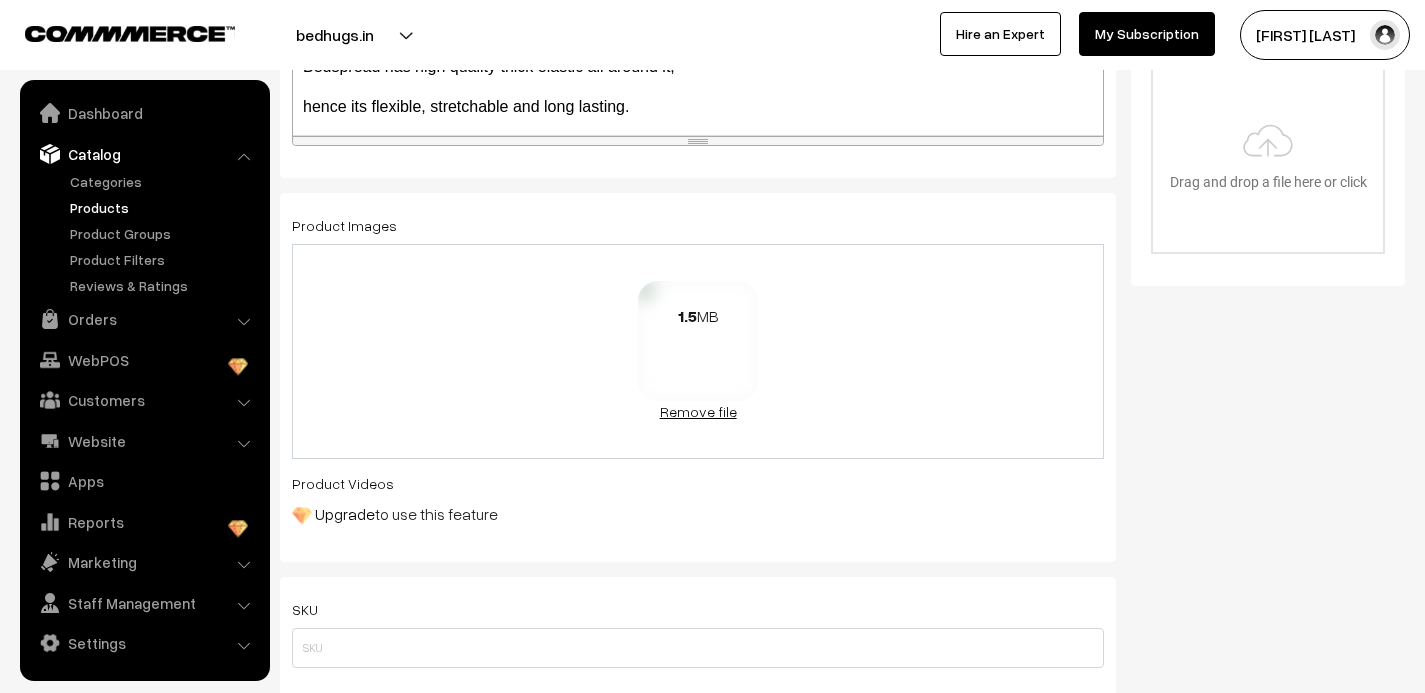 click on "Remove file" at bounding box center (698, 411) 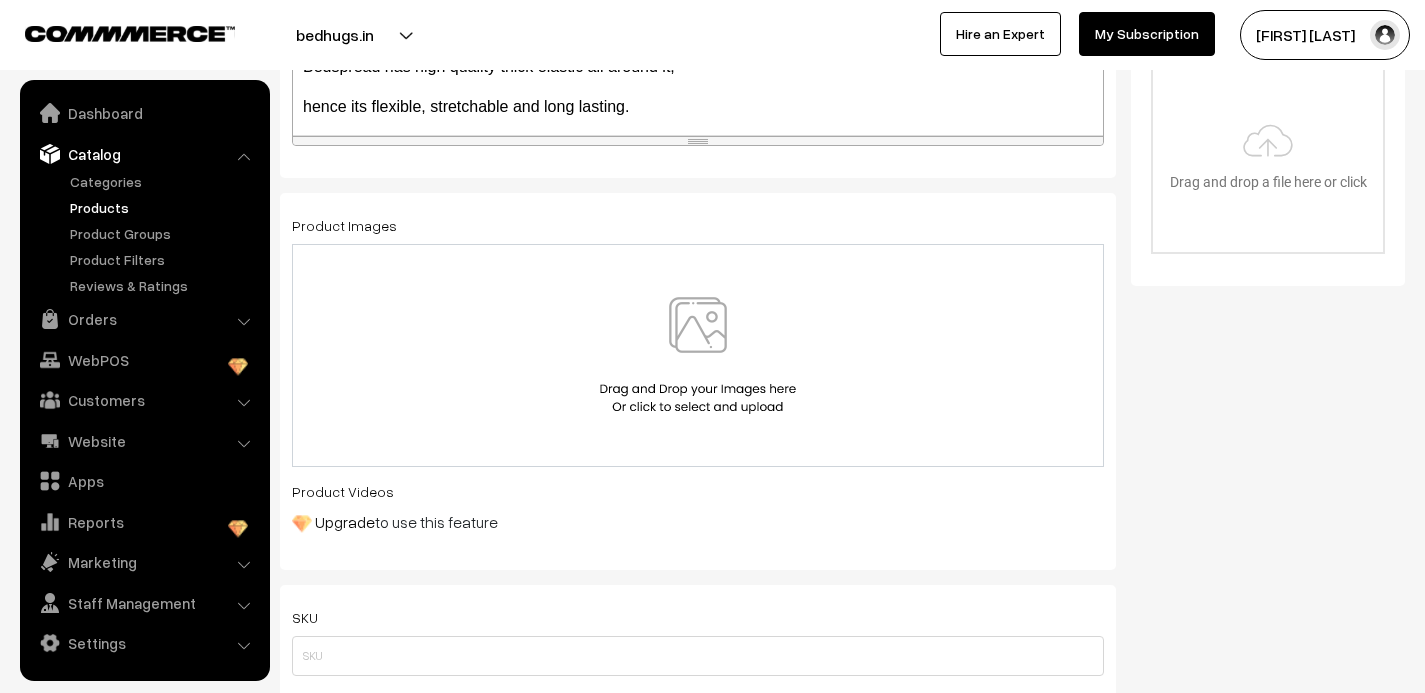 click at bounding box center [698, 355] 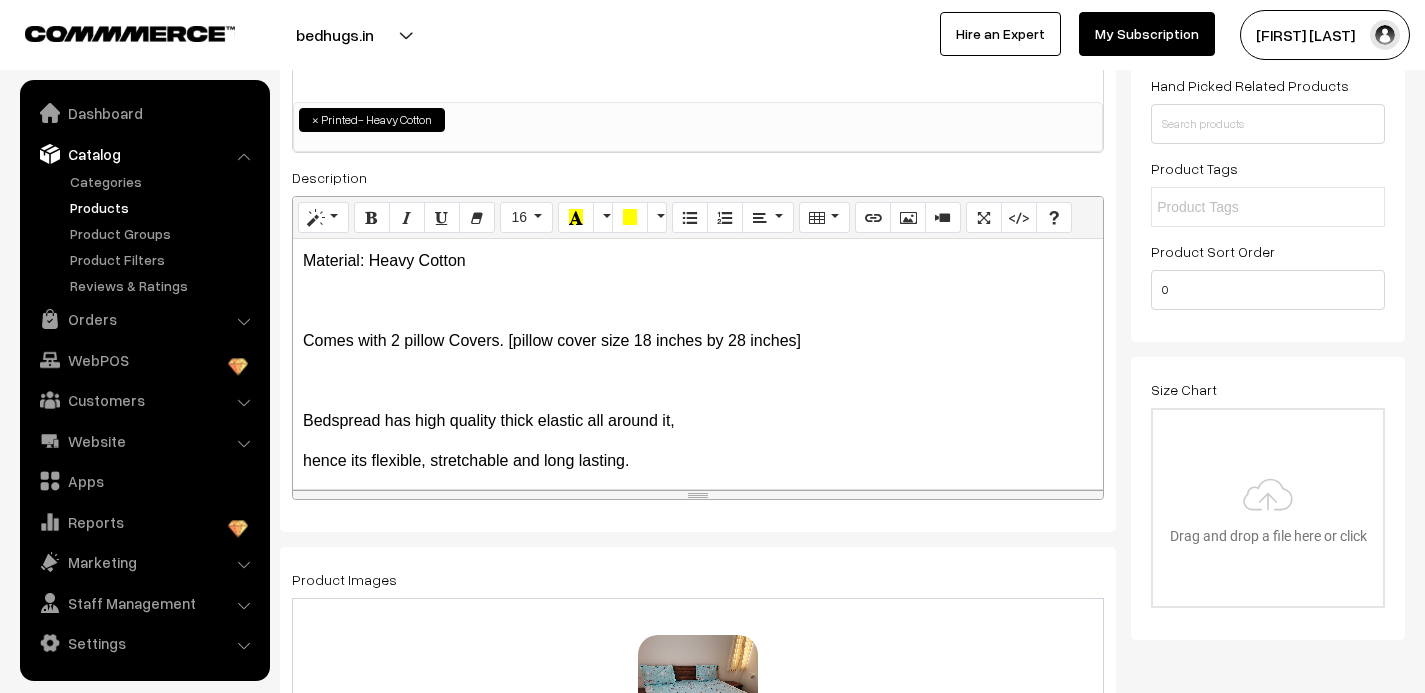 scroll, scrollTop: 0, scrollLeft: 0, axis: both 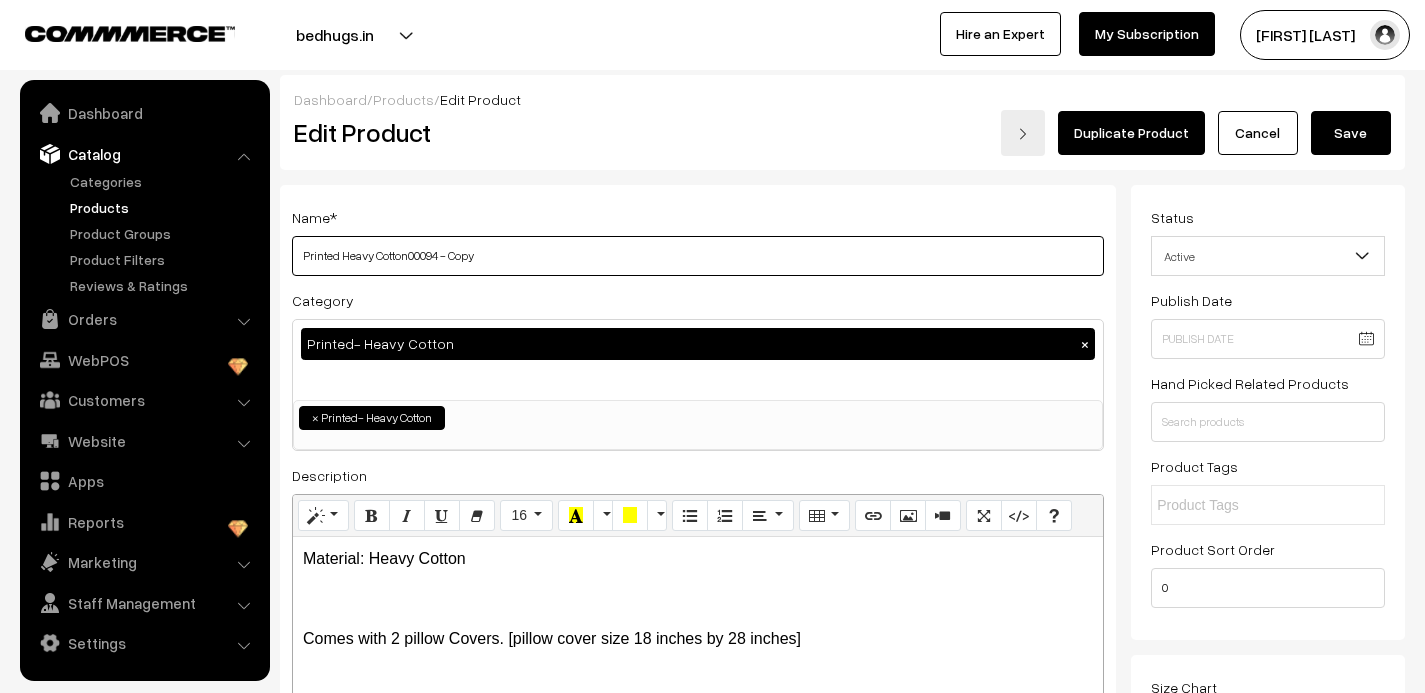 click on "Printed Heavy Cotton00094 - Copy" at bounding box center (698, 256) 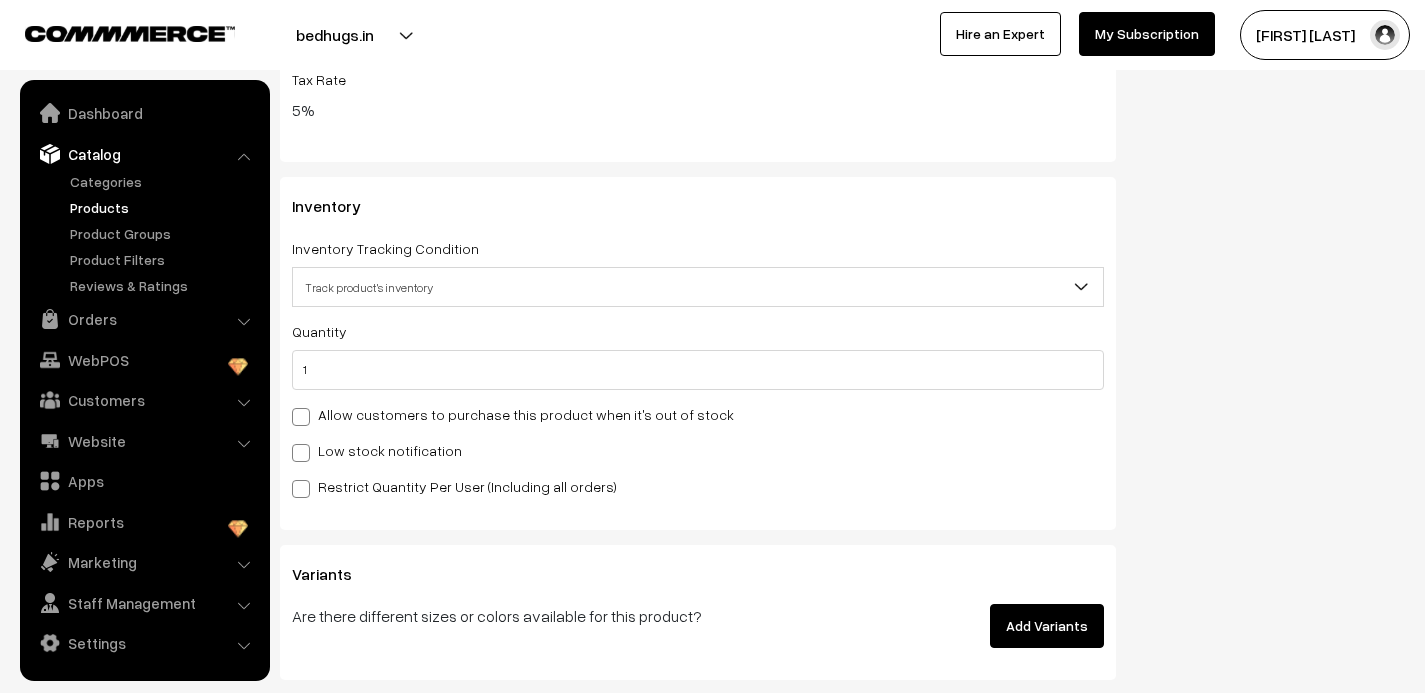 scroll, scrollTop: 2065, scrollLeft: 0, axis: vertical 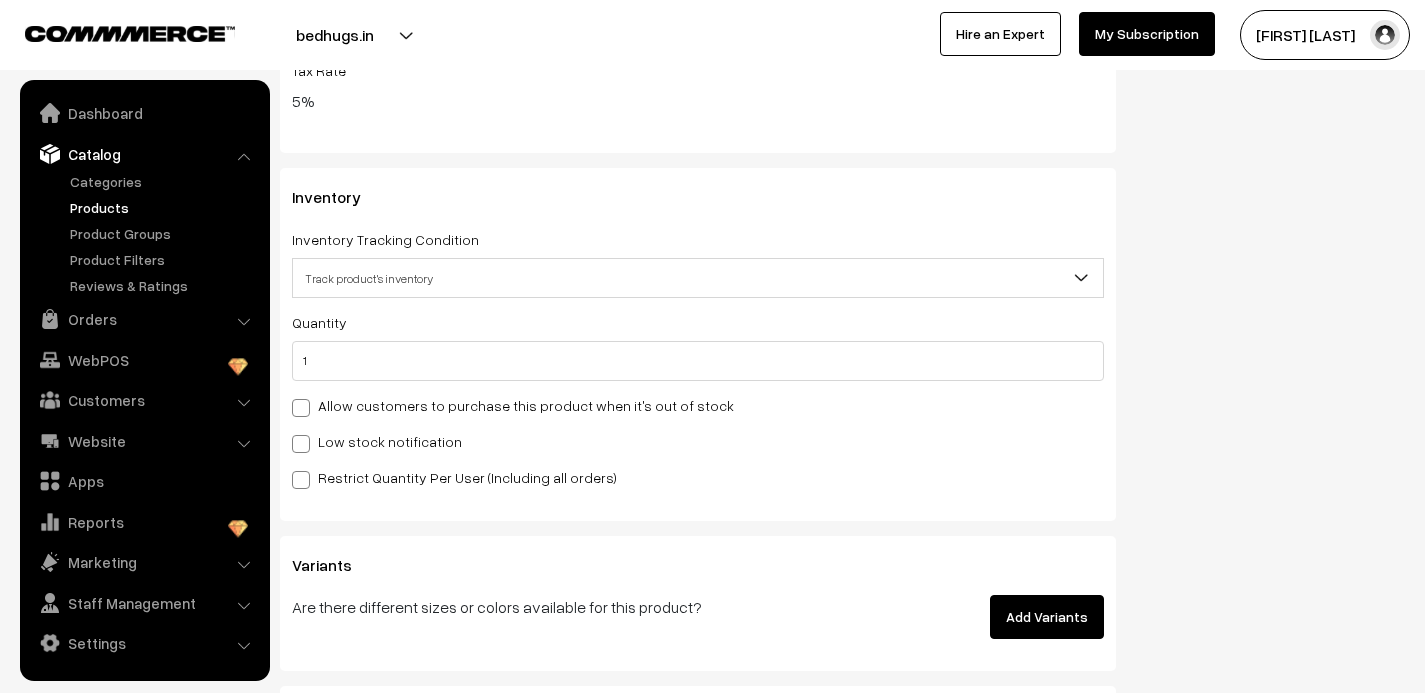 type on "Printed Heavy Cotton00095" 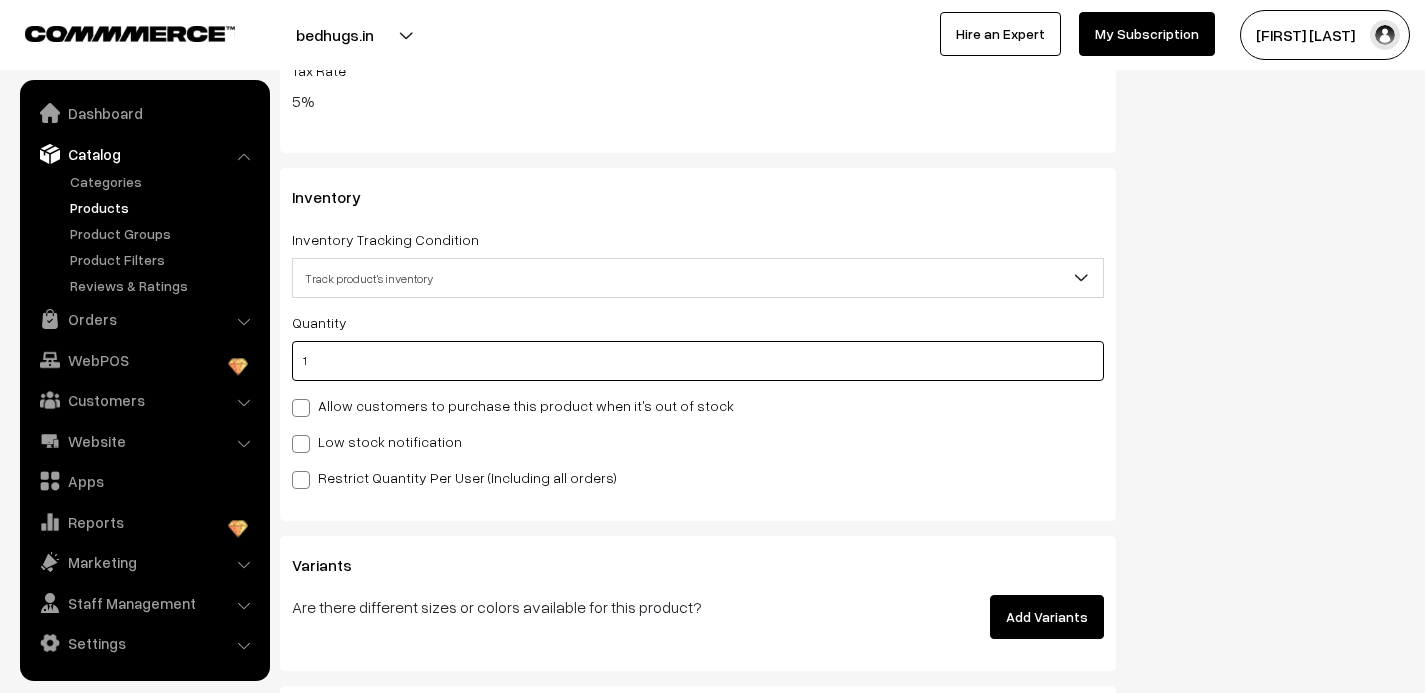 click on "1" at bounding box center (698, 361) 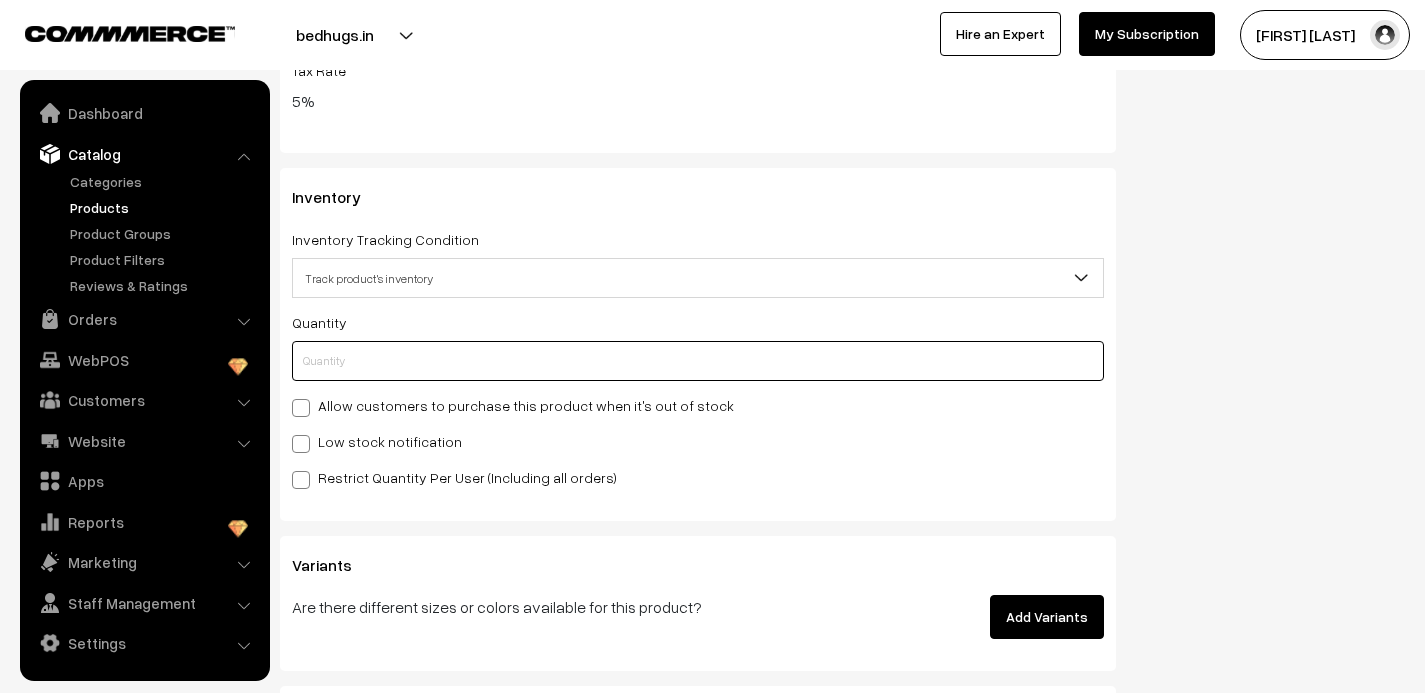 type on "2" 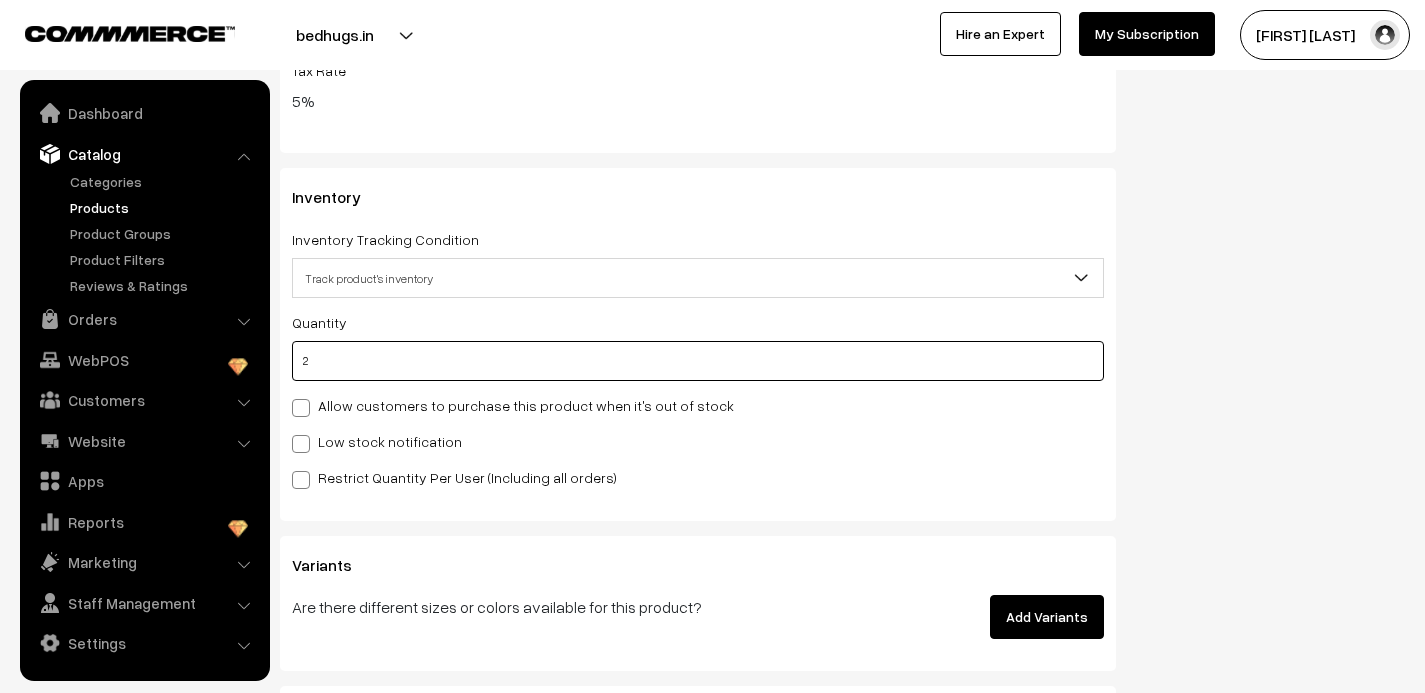 type on "3" 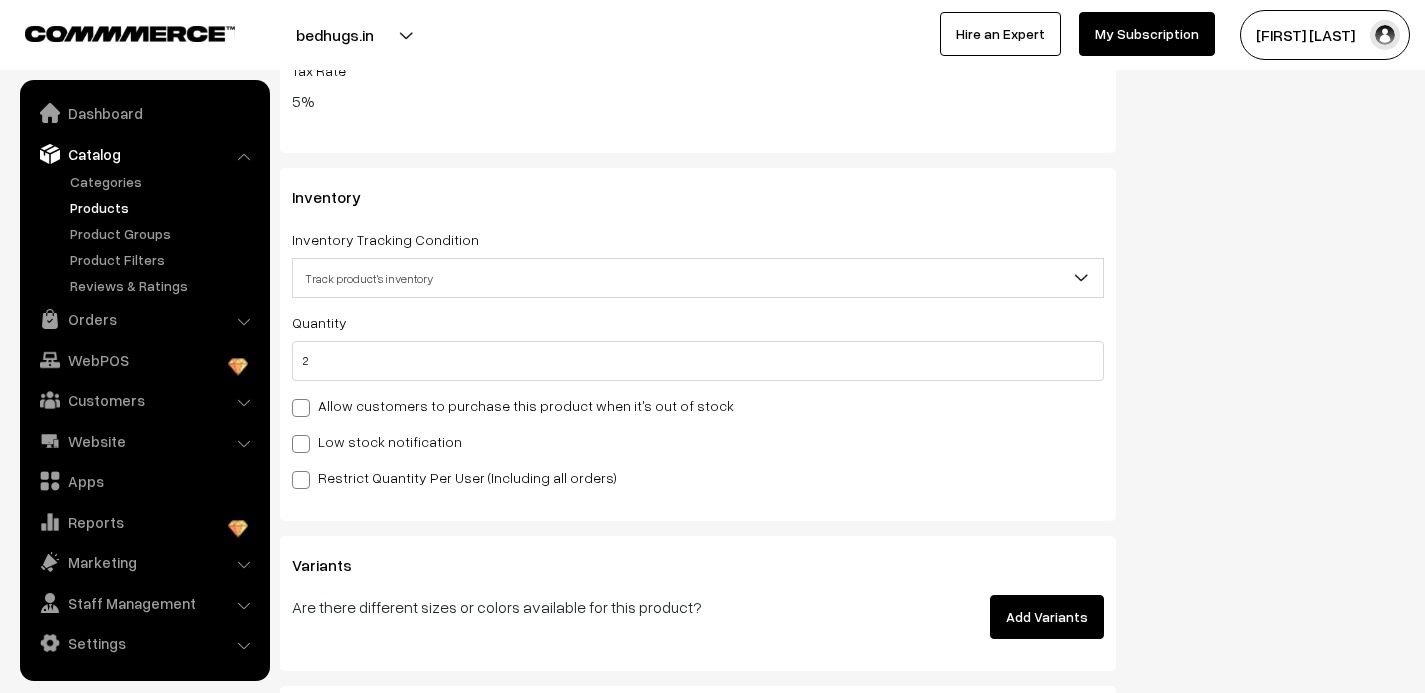 click on "Status
Active
Inactive
Active
Publish Date
Product Type
-- Select --
-- Select --
Filter Color
Hand Picked Related Products
0" at bounding box center (1275, -522) 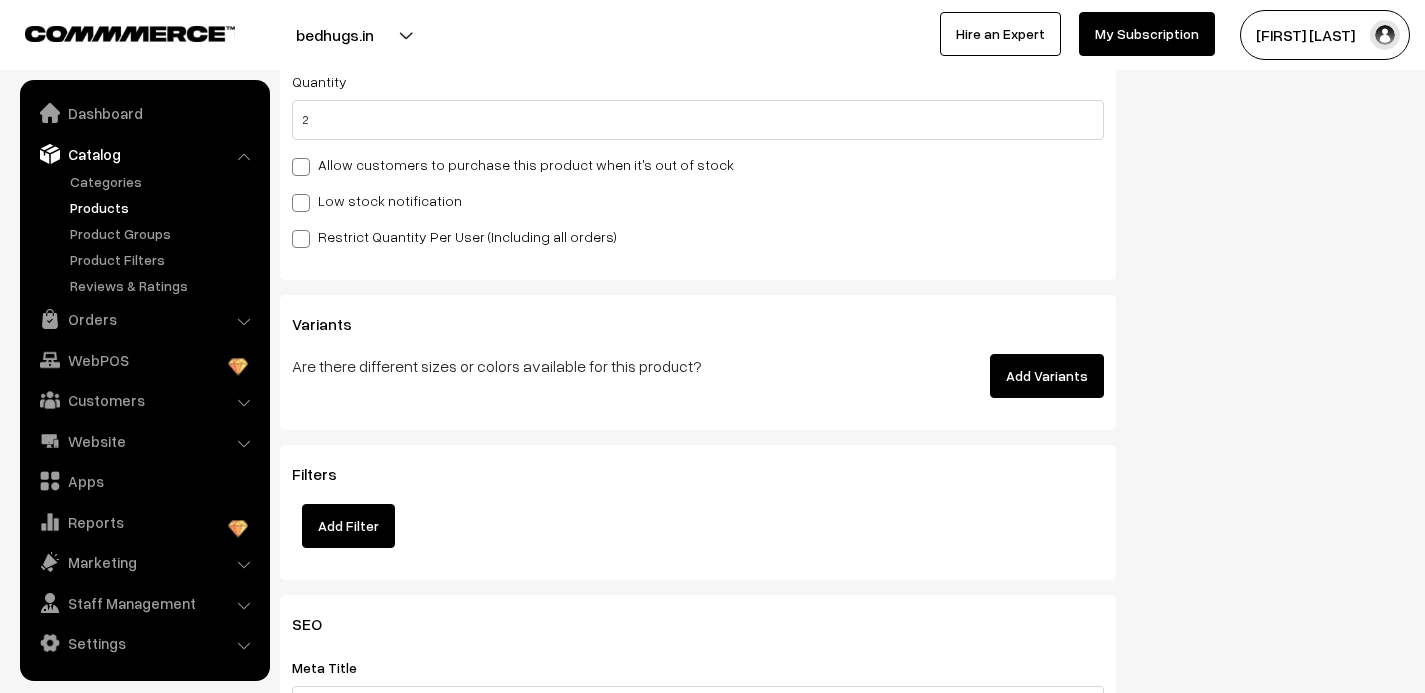 scroll, scrollTop: 3142, scrollLeft: 0, axis: vertical 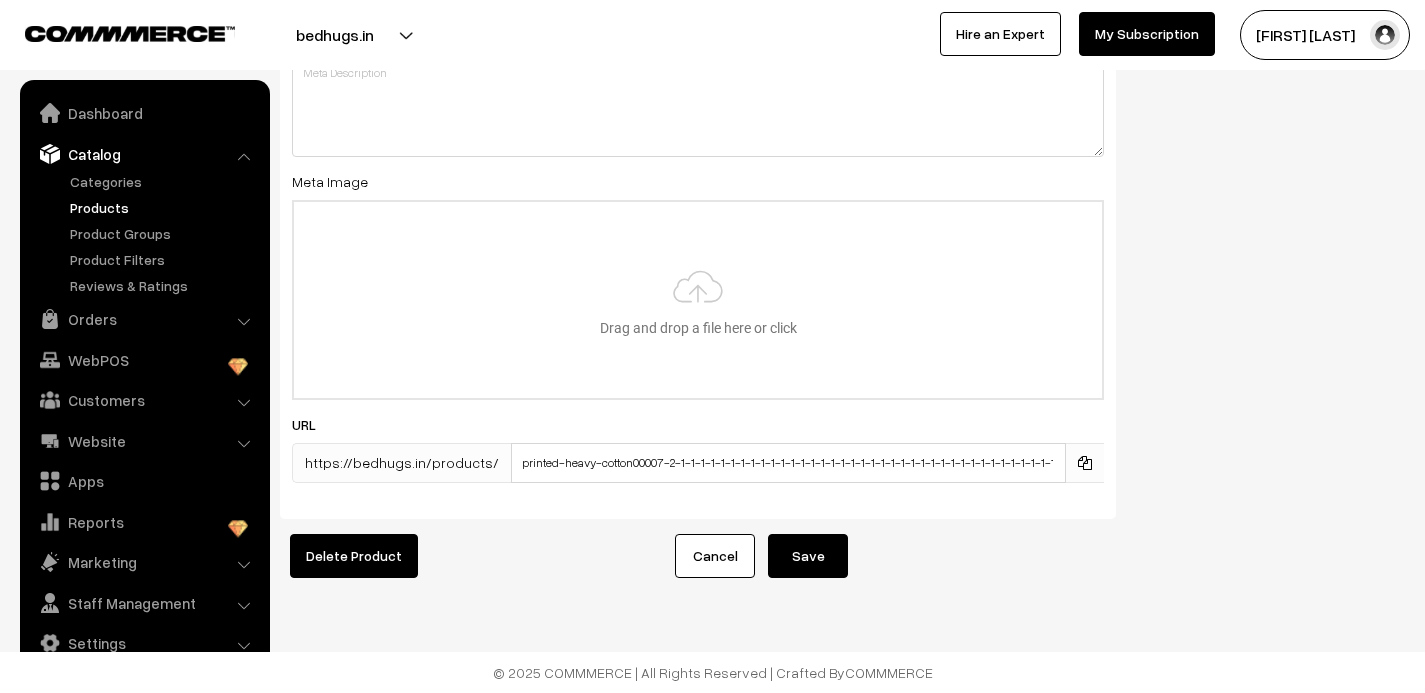 click on "Save" at bounding box center [808, 556] 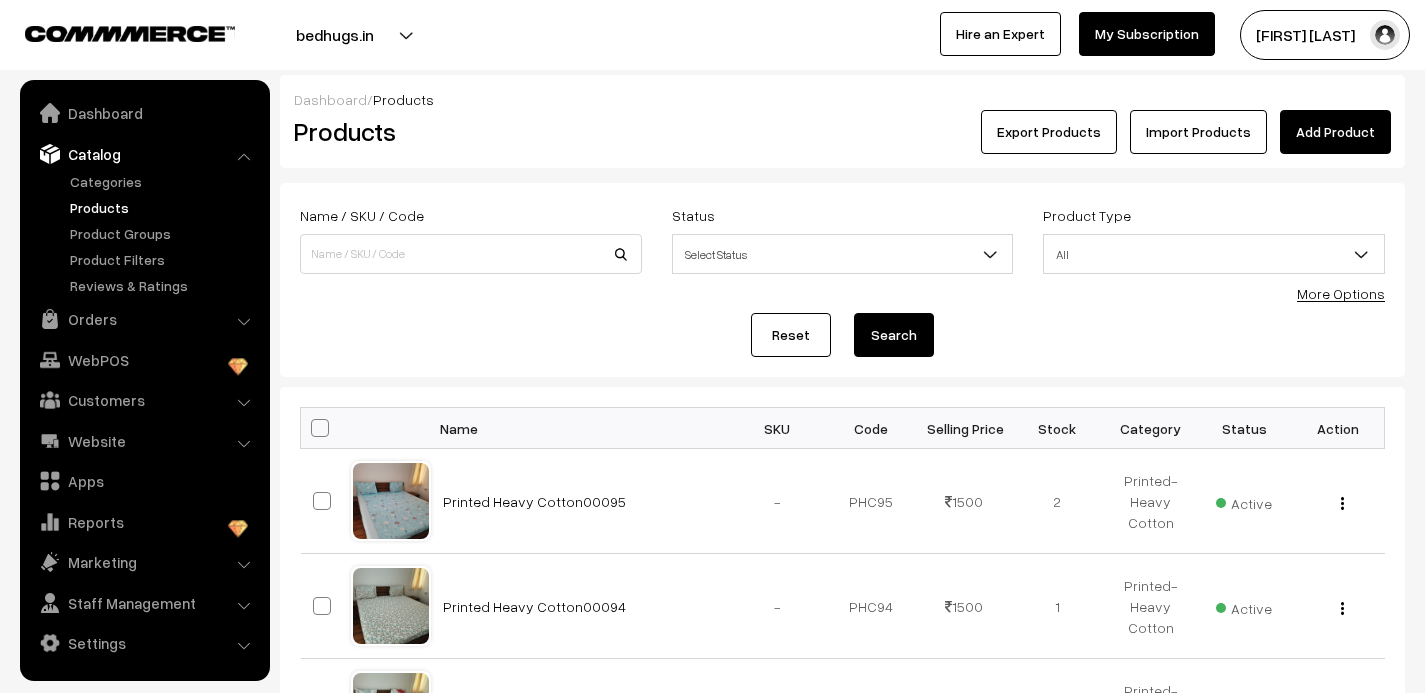 scroll, scrollTop: 0, scrollLeft: 0, axis: both 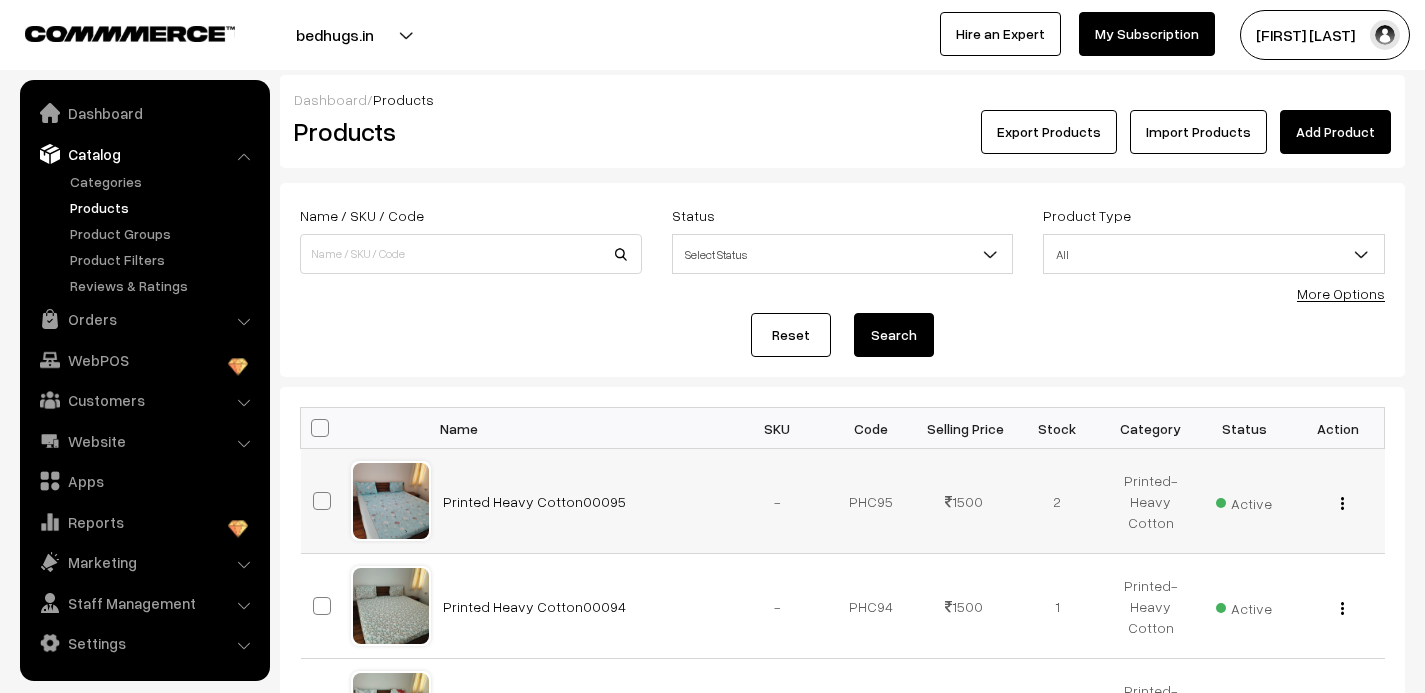click at bounding box center [1342, 503] 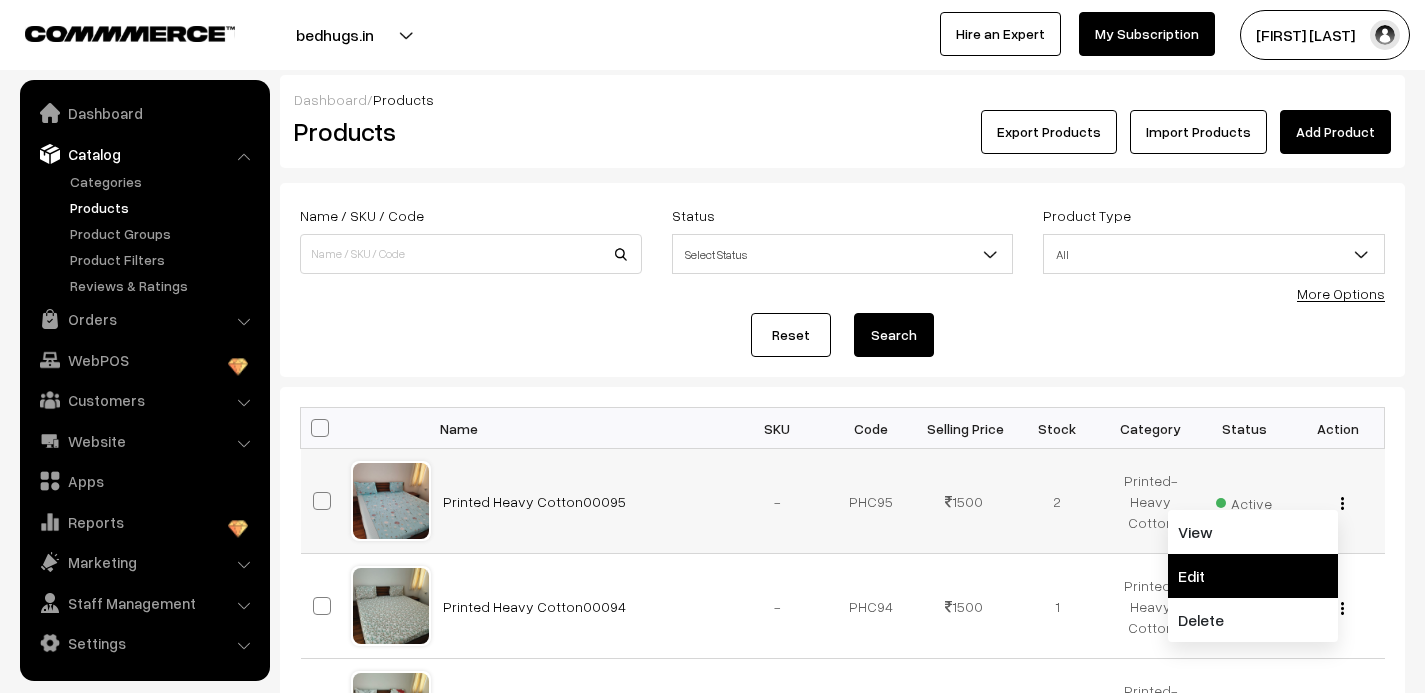 click on "Edit" at bounding box center [1253, 576] 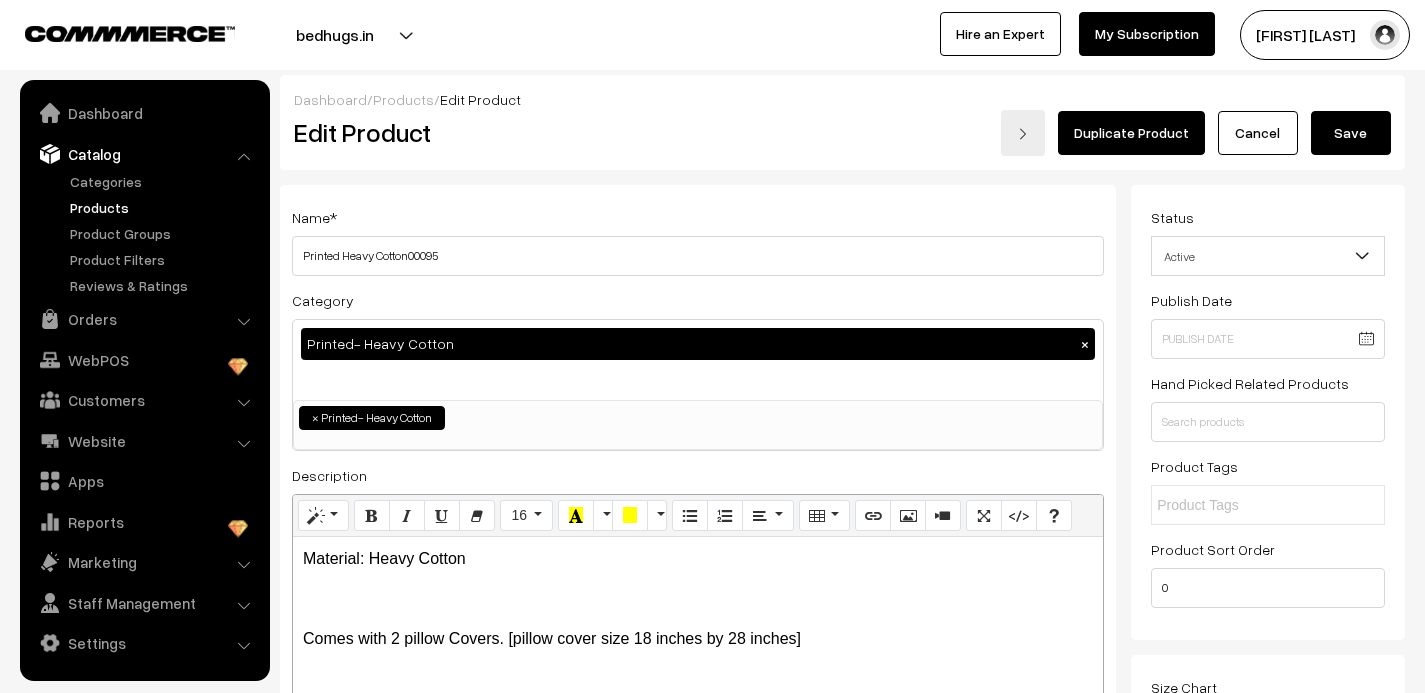 scroll, scrollTop: 0, scrollLeft: 0, axis: both 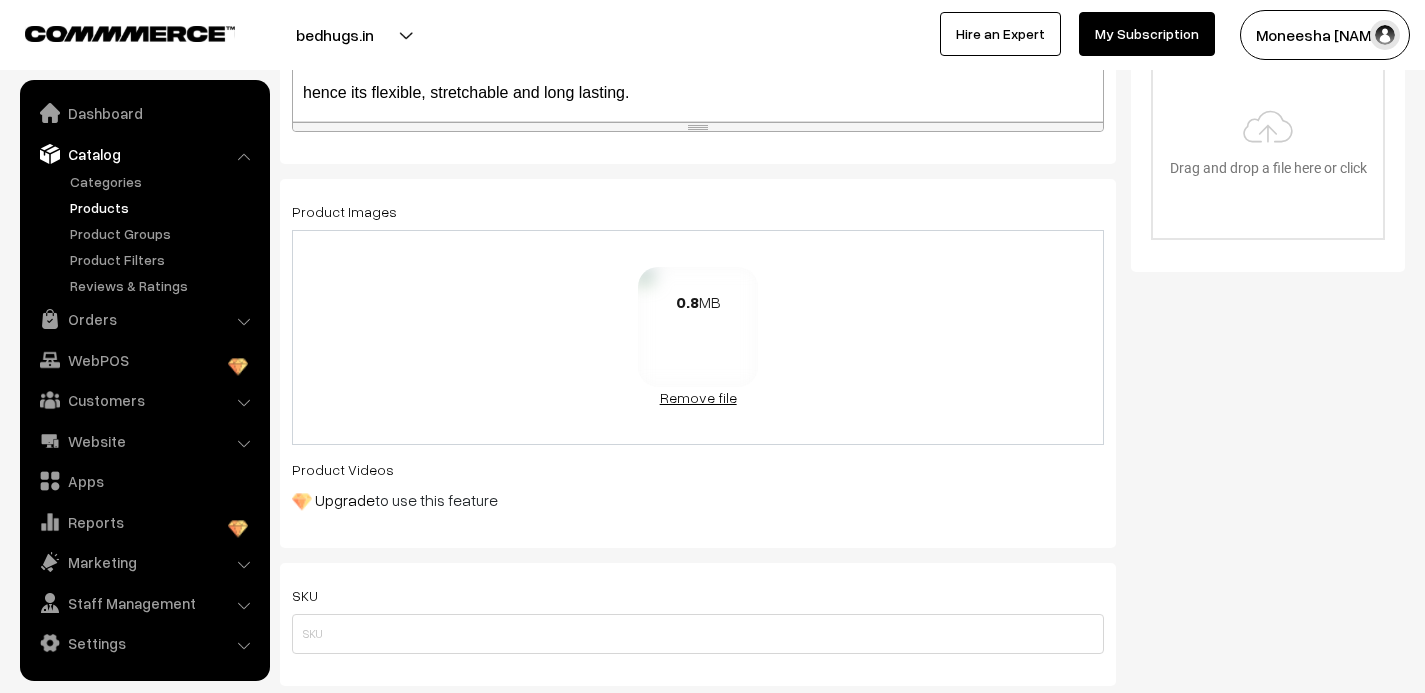 click on "Remove file" at bounding box center (698, 397) 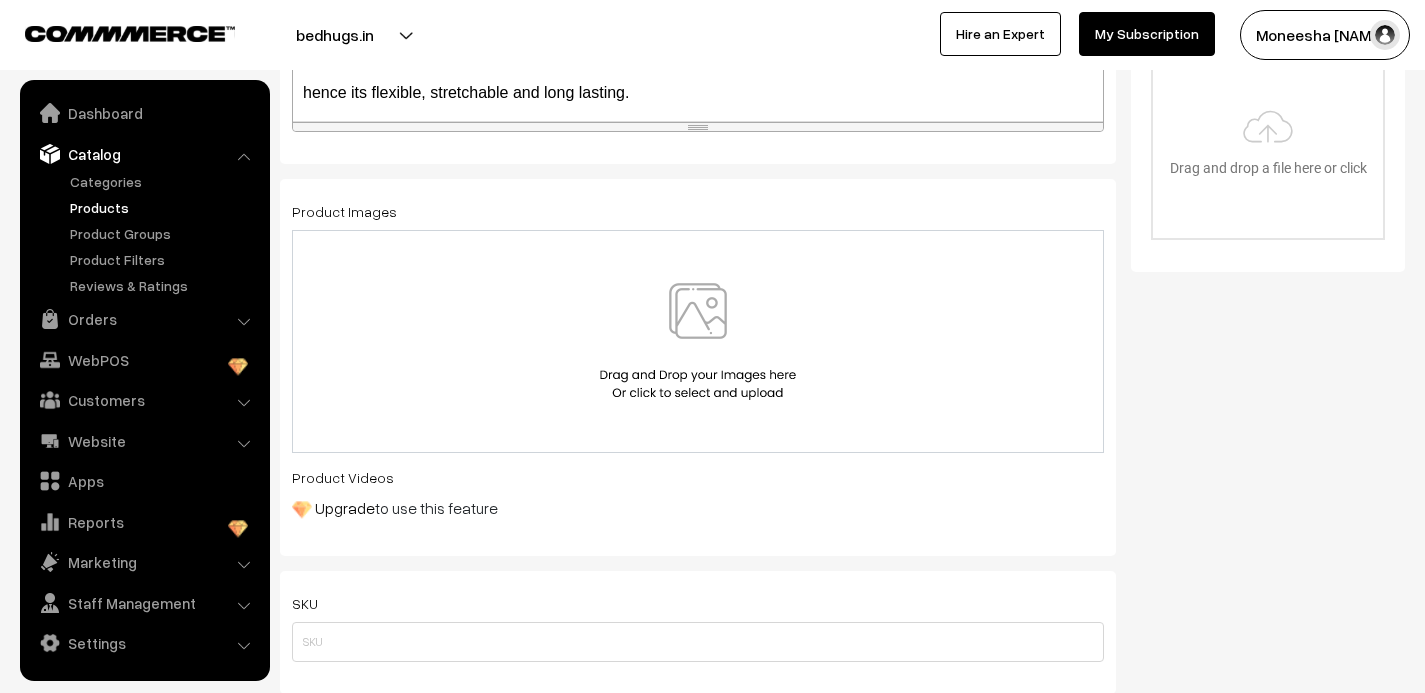 click at bounding box center (698, 341) 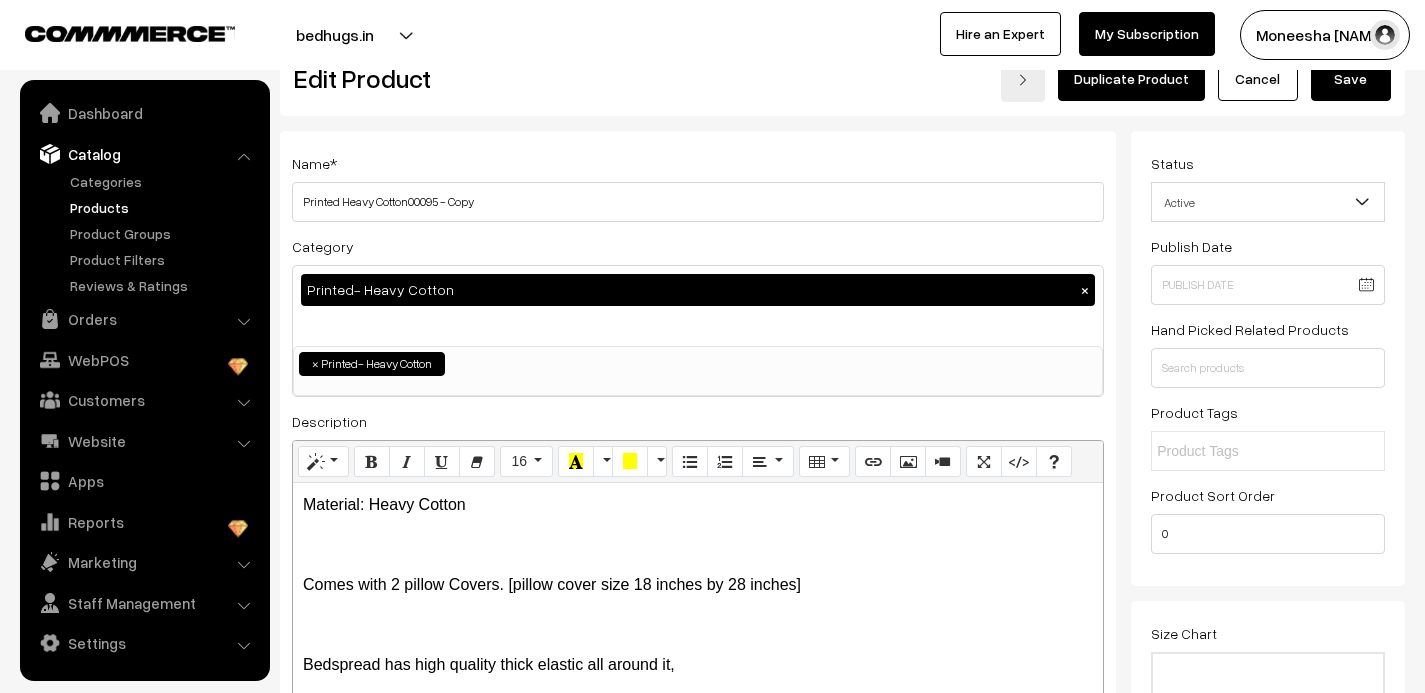 scroll, scrollTop: 0, scrollLeft: 0, axis: both 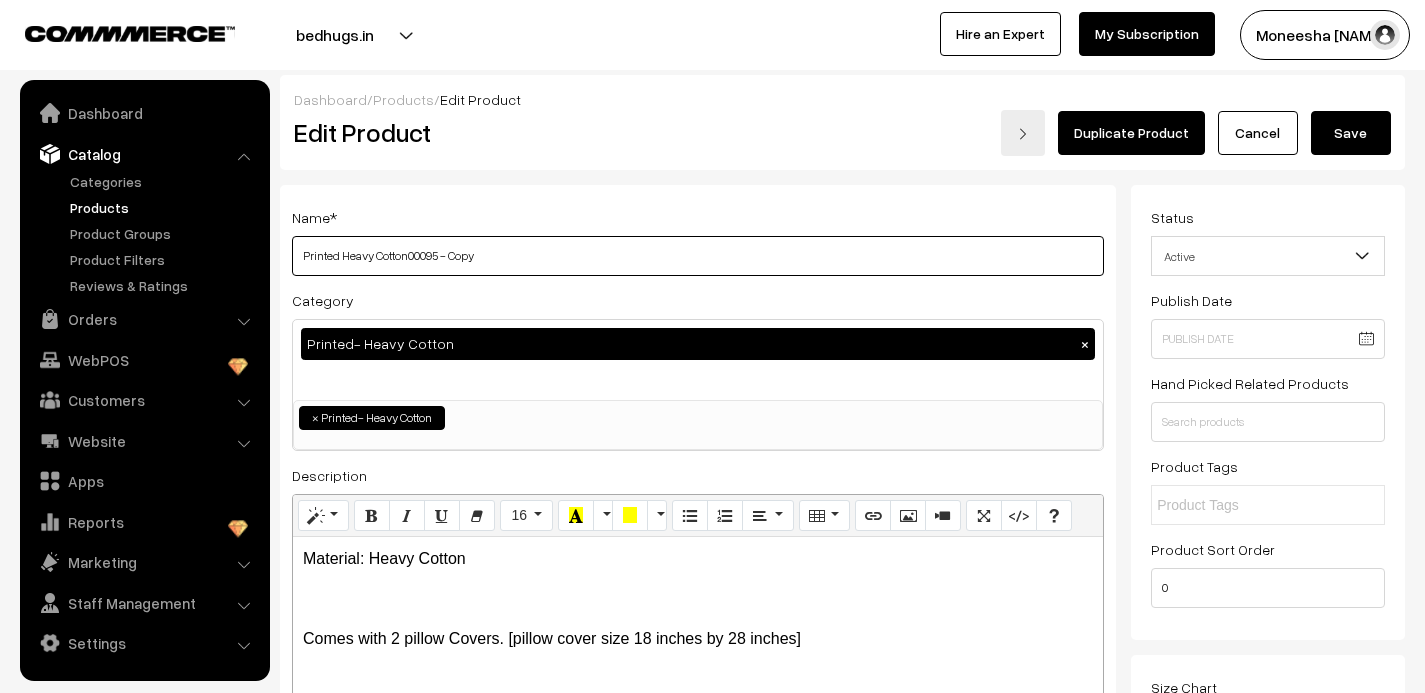 click on "Printed Heavy Cotton00095 - Copy" at bounding box center (698, 256) 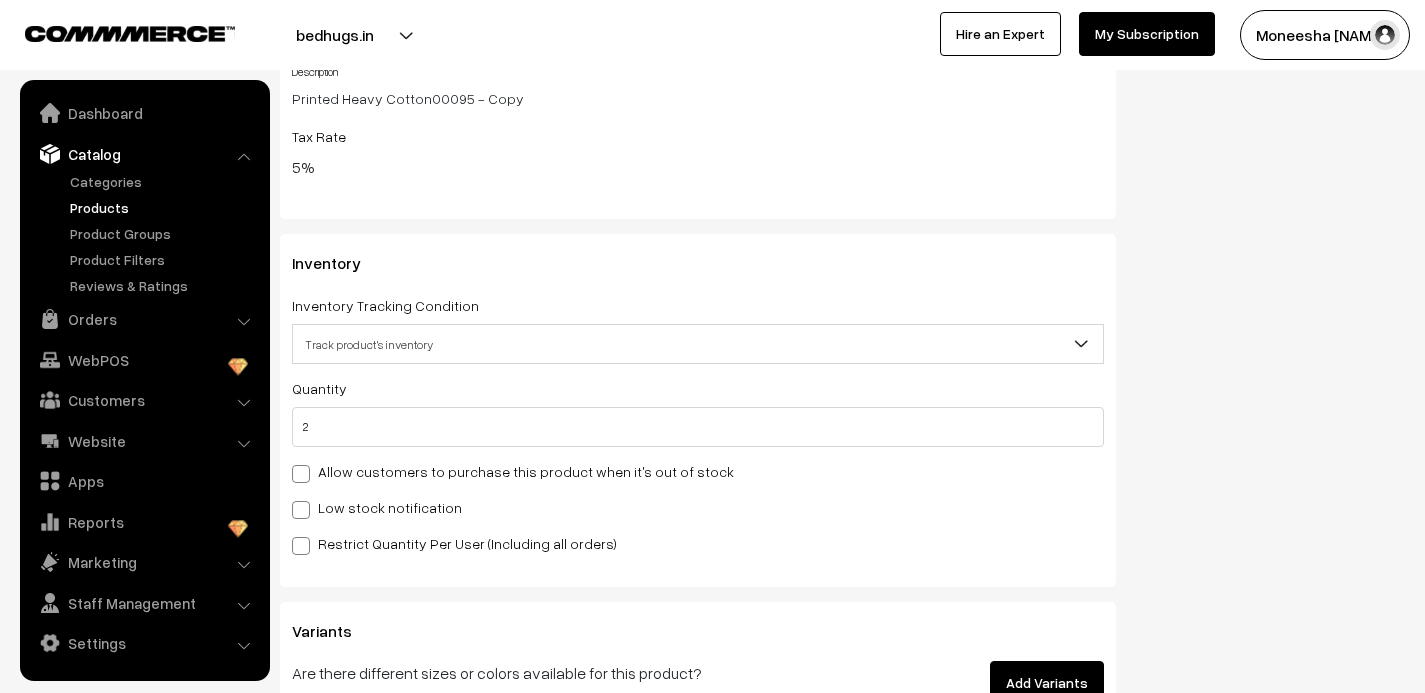 scroll, scrollTop: 2018, scrollLeft: 0, axis: vertical 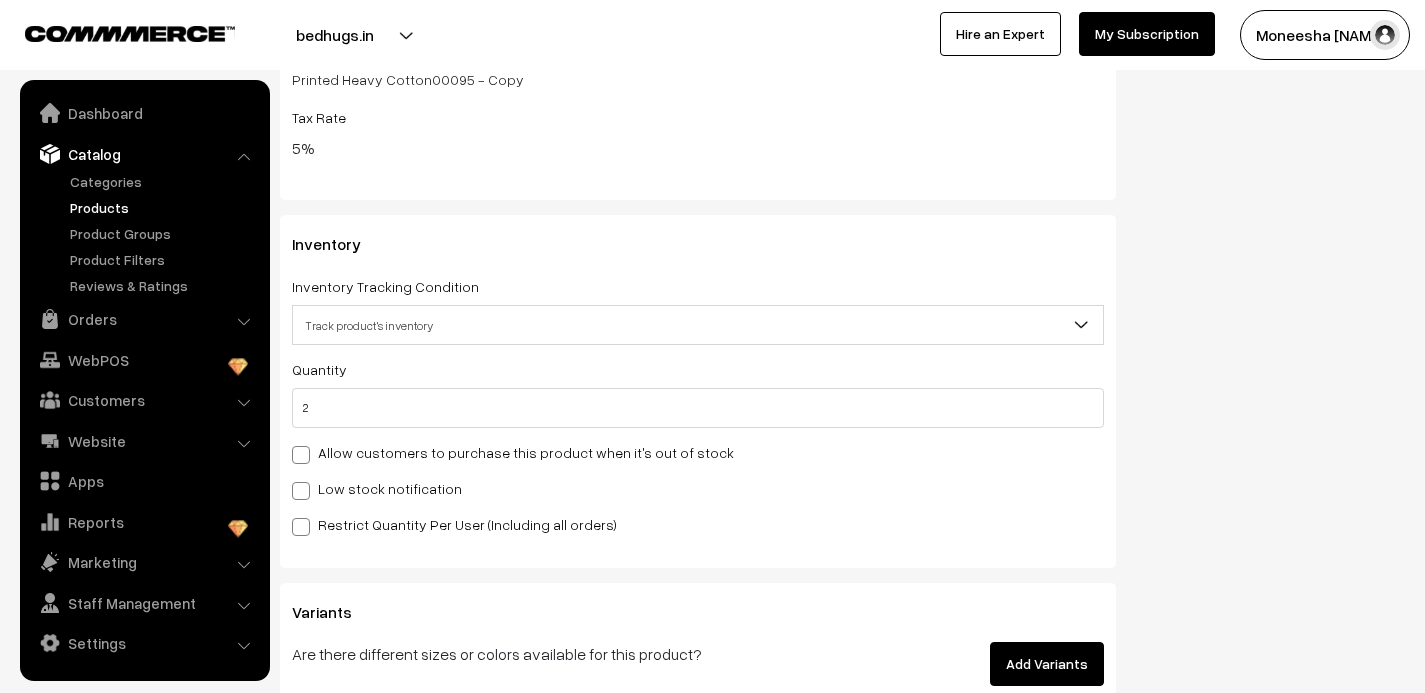 type on "Printed Heavy Cotton00096" 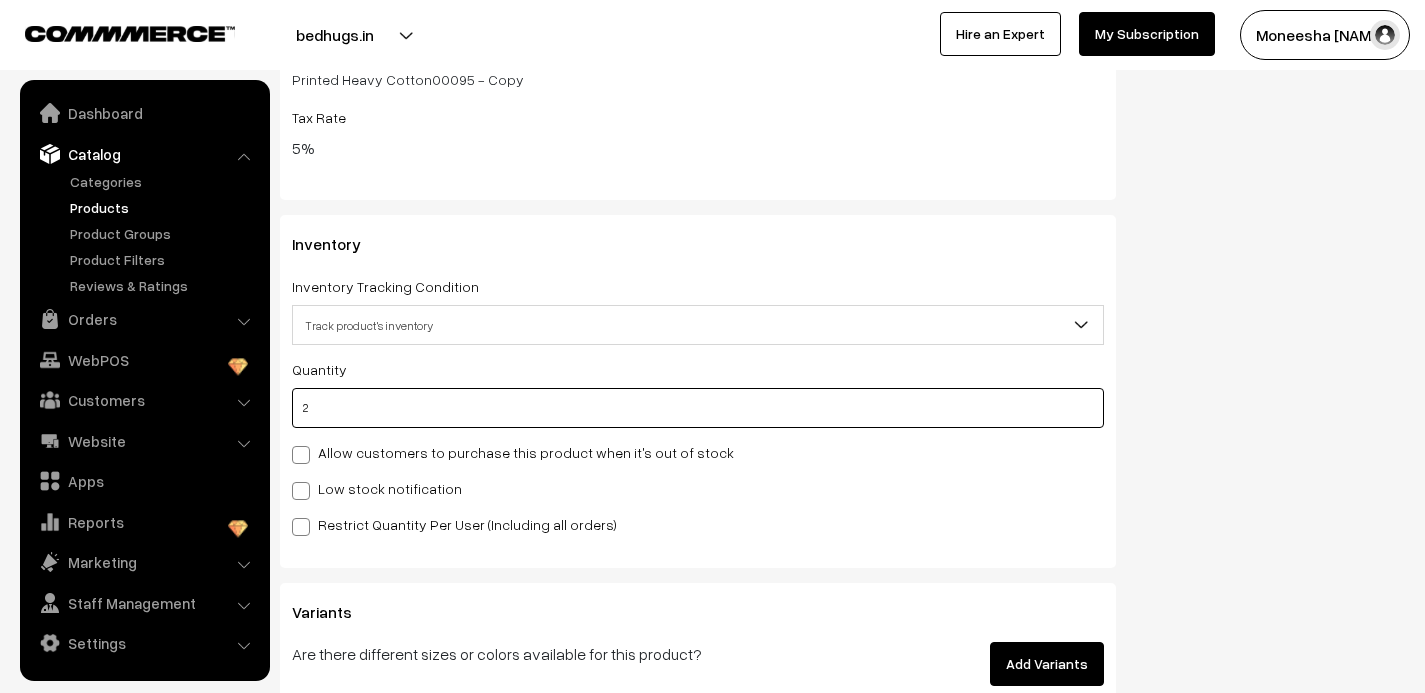 click on "2" at bounding box center [698, 408] 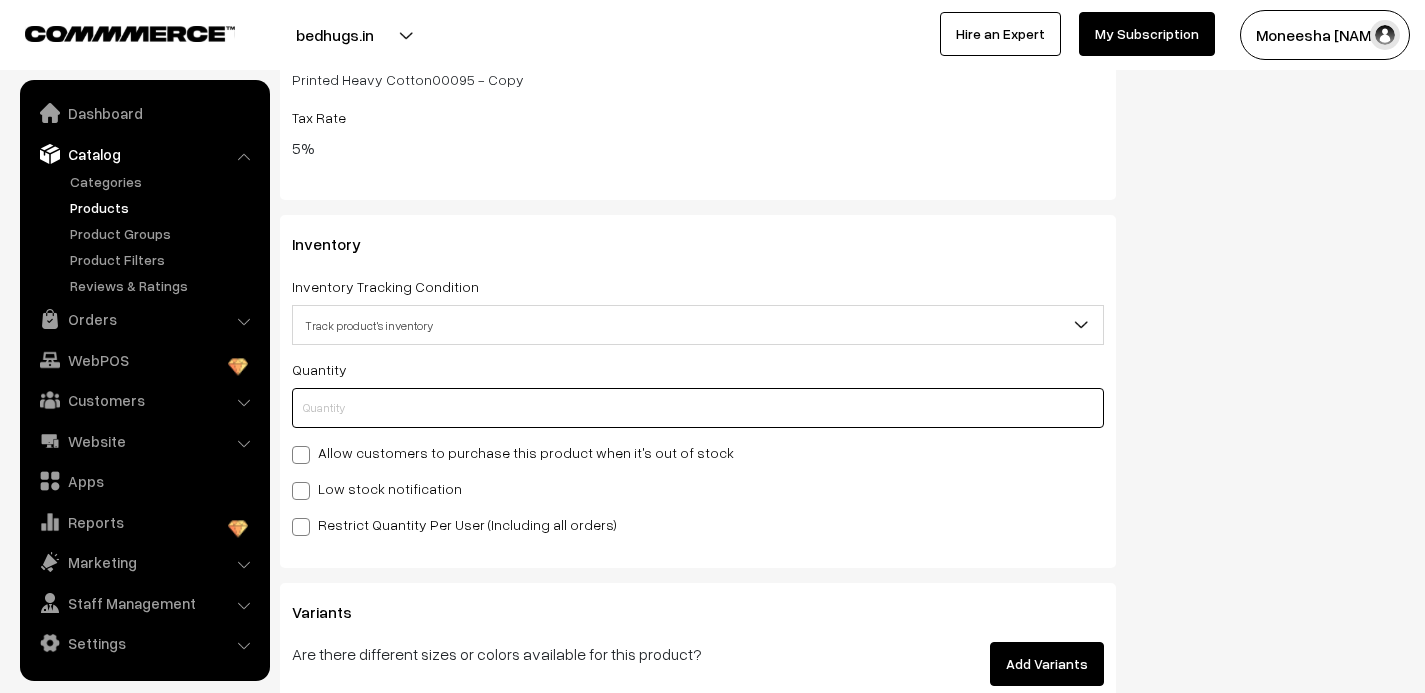 type on "1" 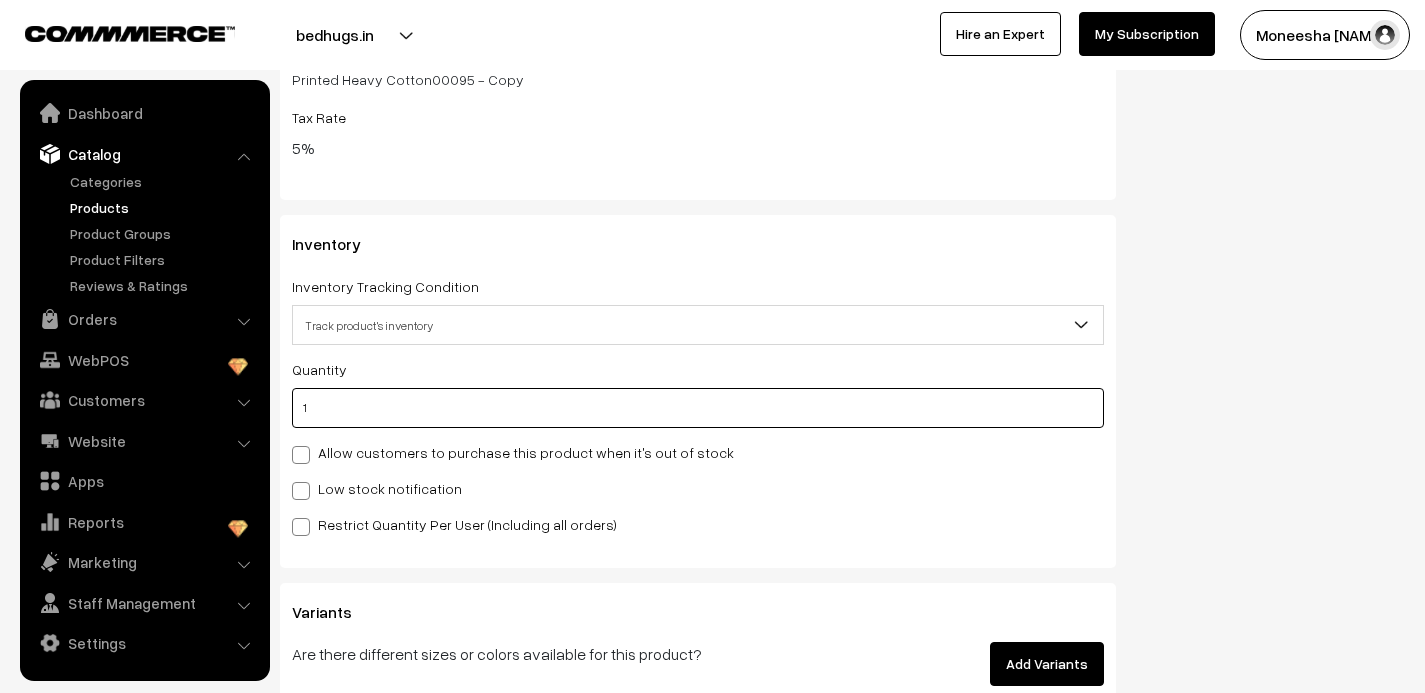 type on "3" 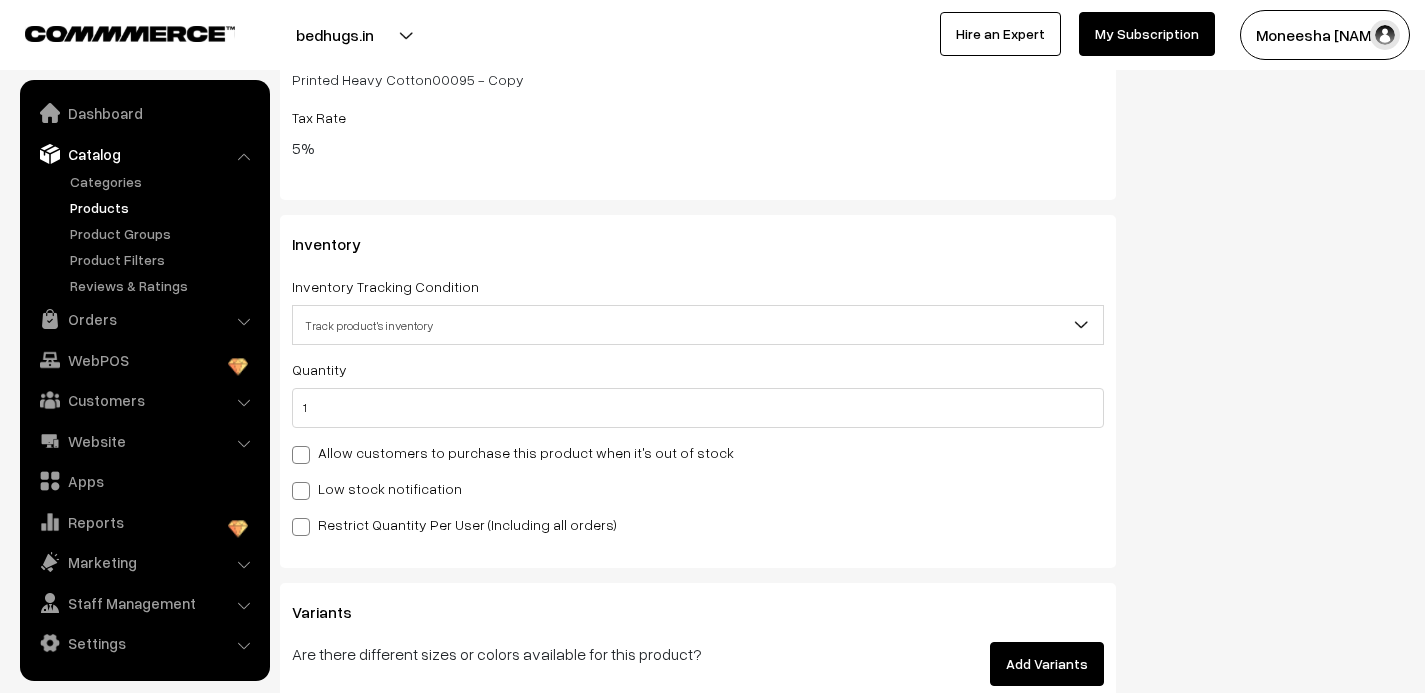 click on "Status
Active
Inactive
Active
Publish Date
Product Type
-- Select --
-- Select --
Filter Color
Hand Picked Related Products
0" at bounding box center [1275, -475] 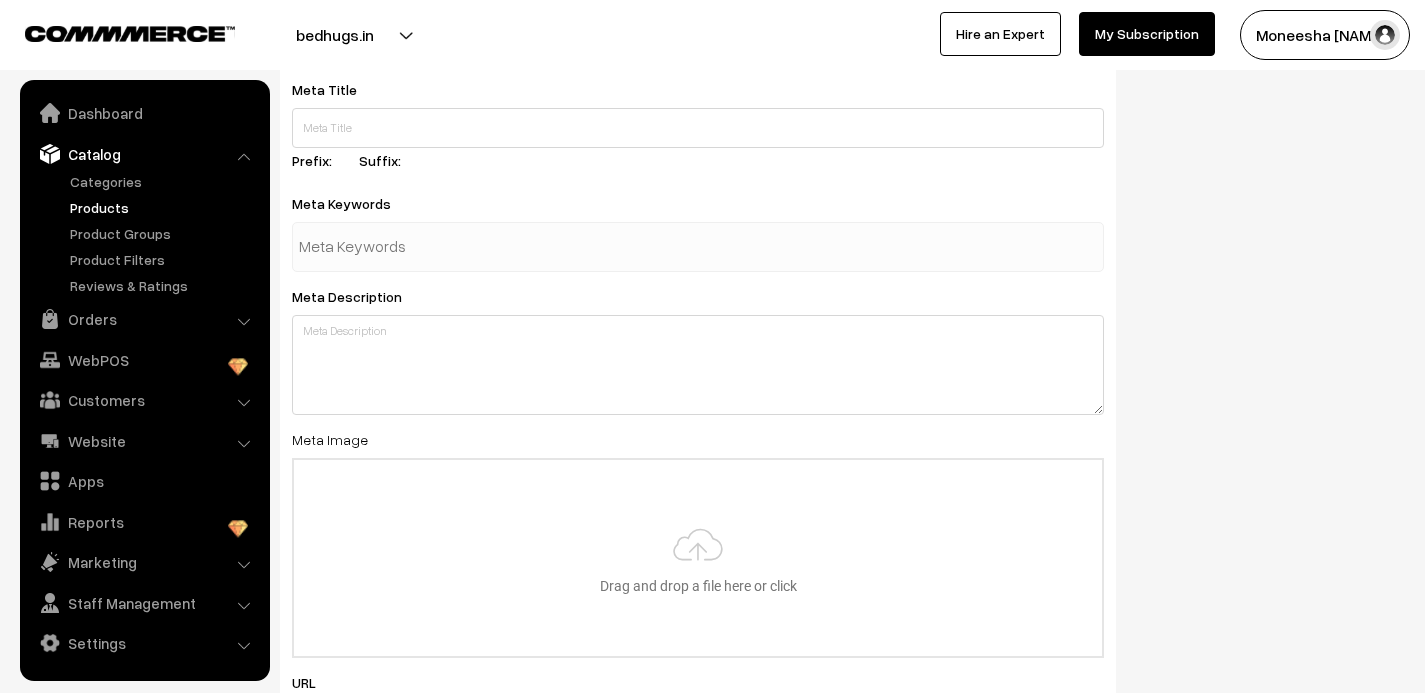scroll, scrollTop: 3142, scrollLeft: 0, axis: vertical 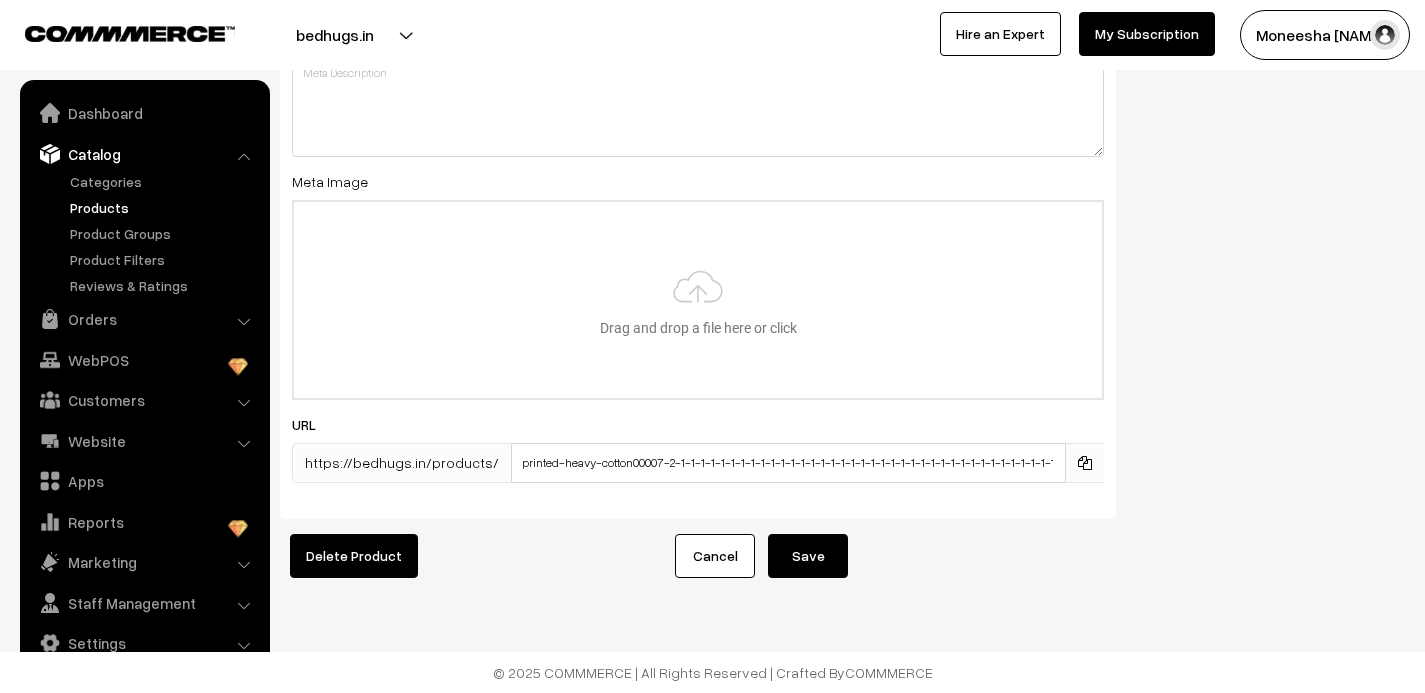click on "Save" at bounding box center [808, 556] 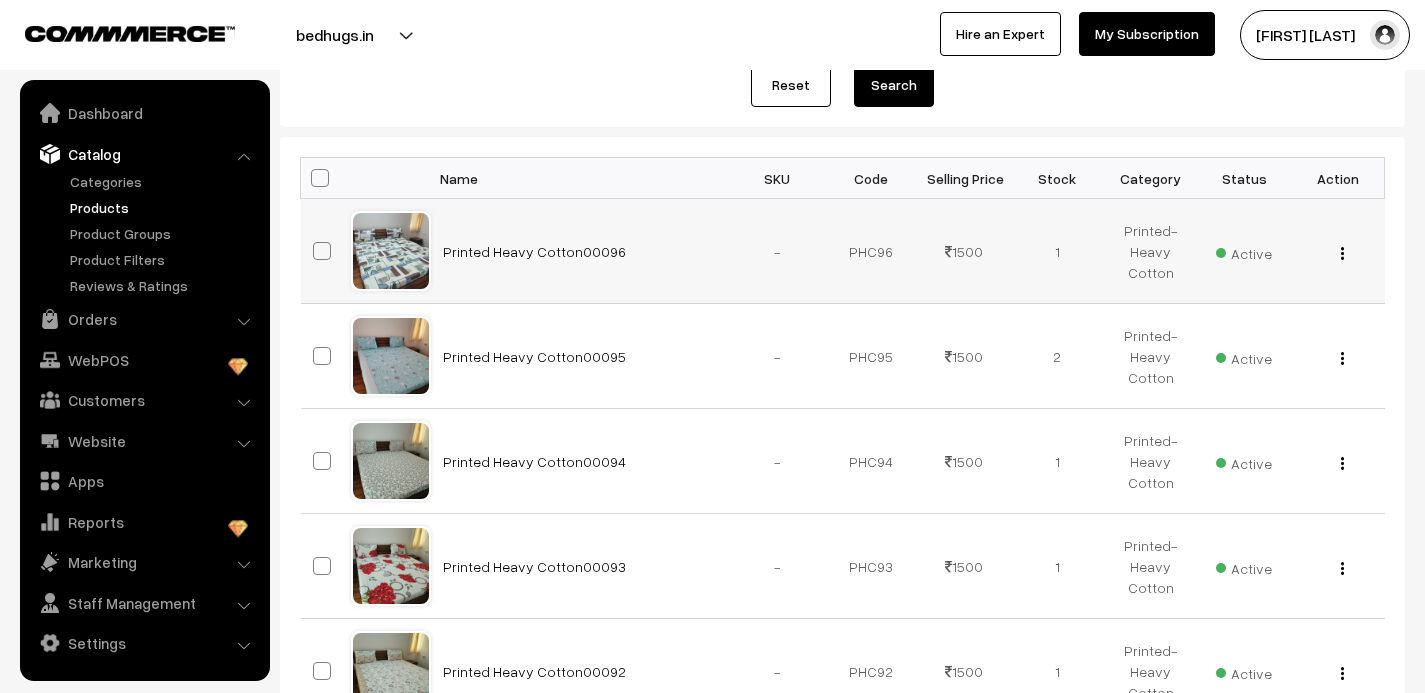 scroll, scrollTop: 227, scrollLeft: 0, axis: vertical 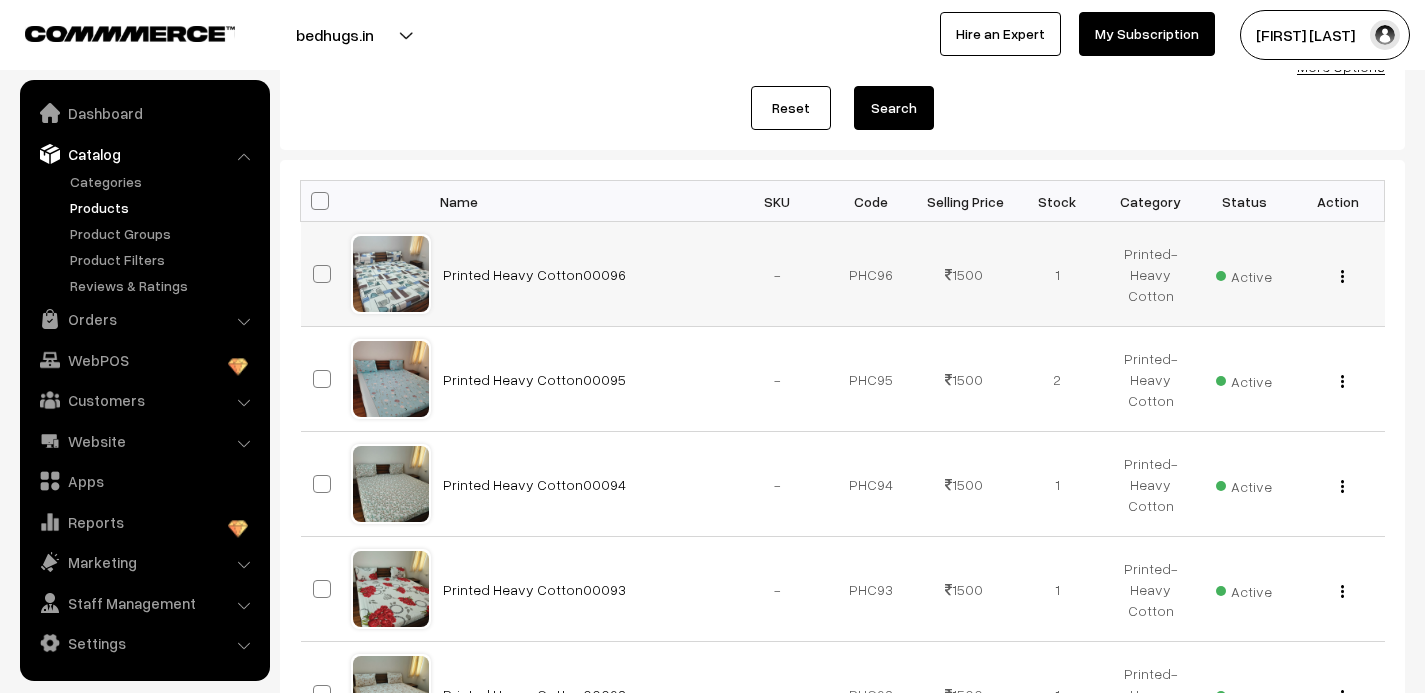 click at bounding box center (1342, 276) 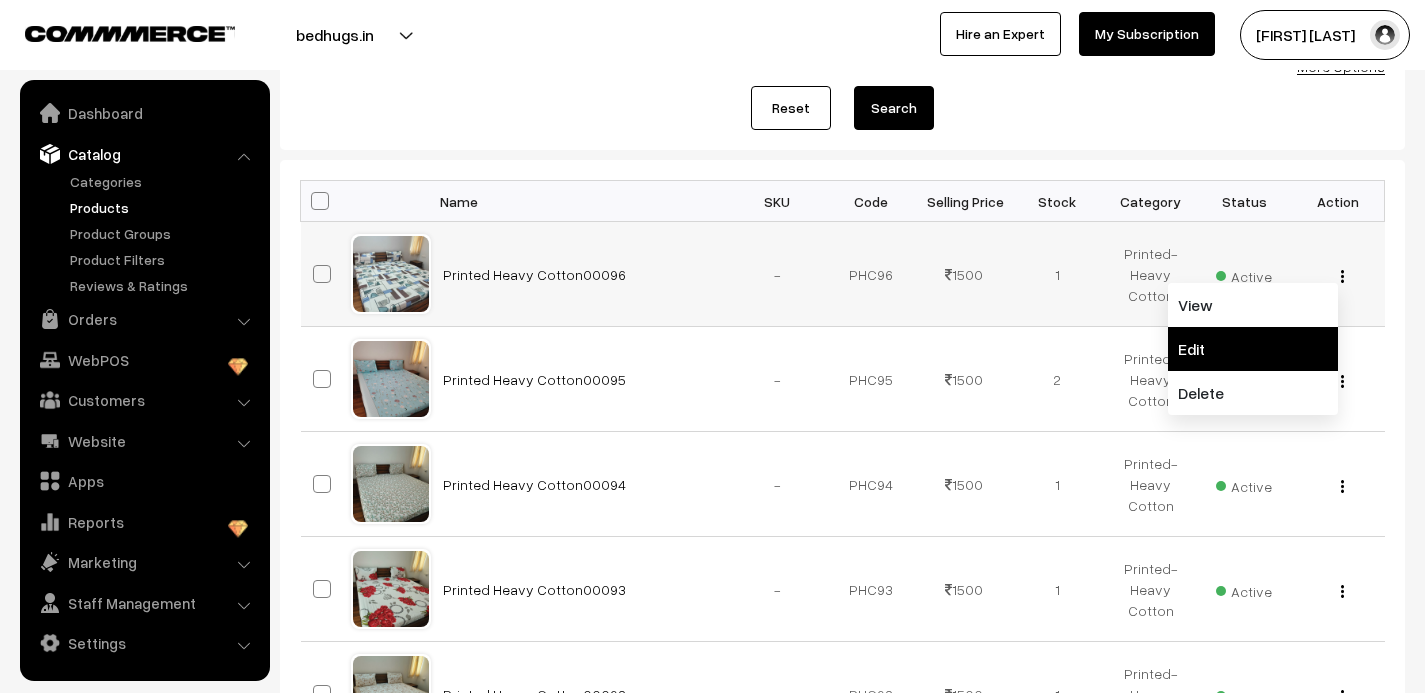 click on "Edit" at bounding box center [1253, 349] 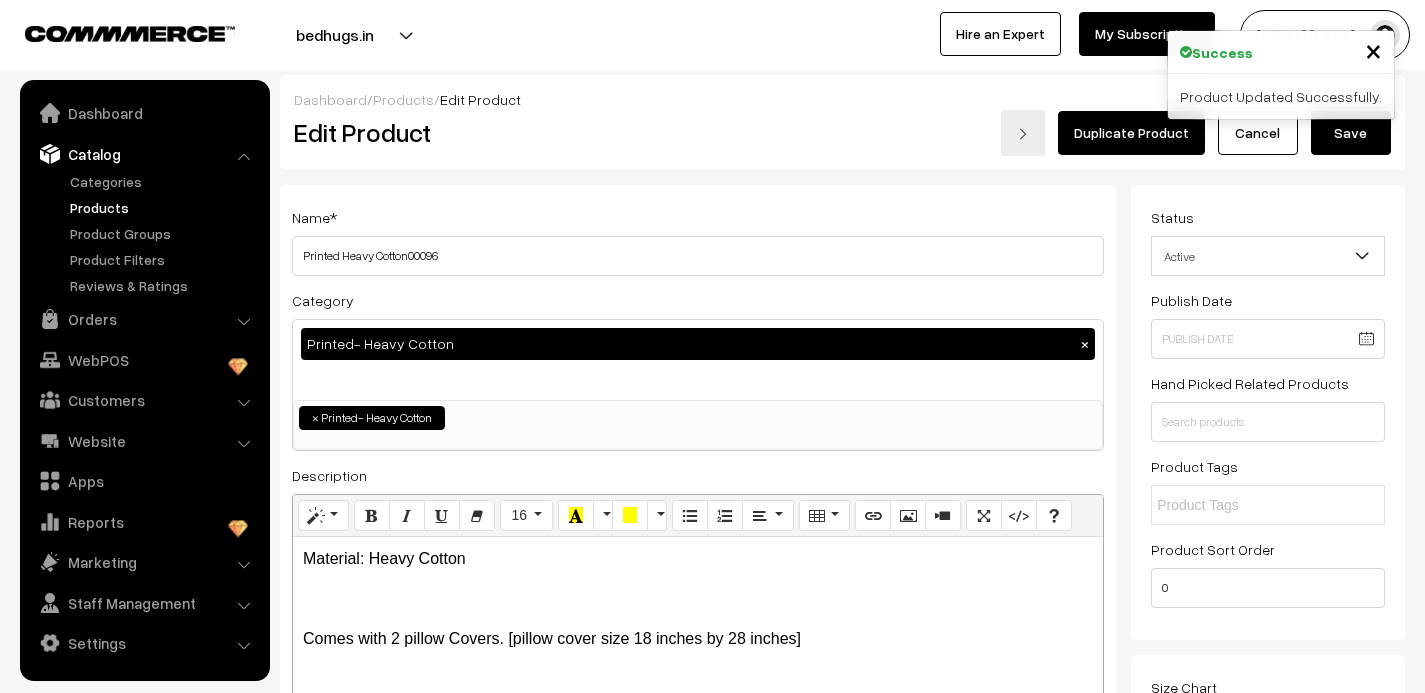 click on "Duplicate Product" at bounding box center (1131, 133) 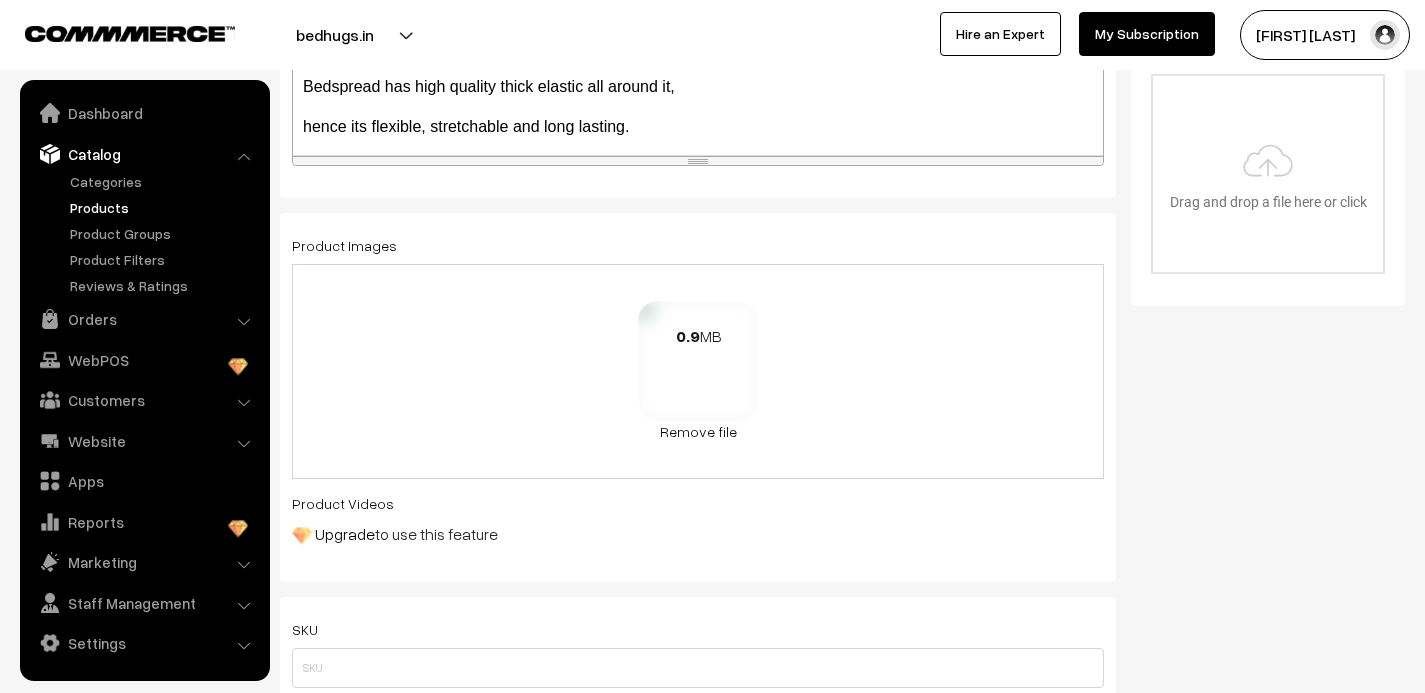 scroll, scrollTop: 647, scrollLeft: 0, axis: vertical 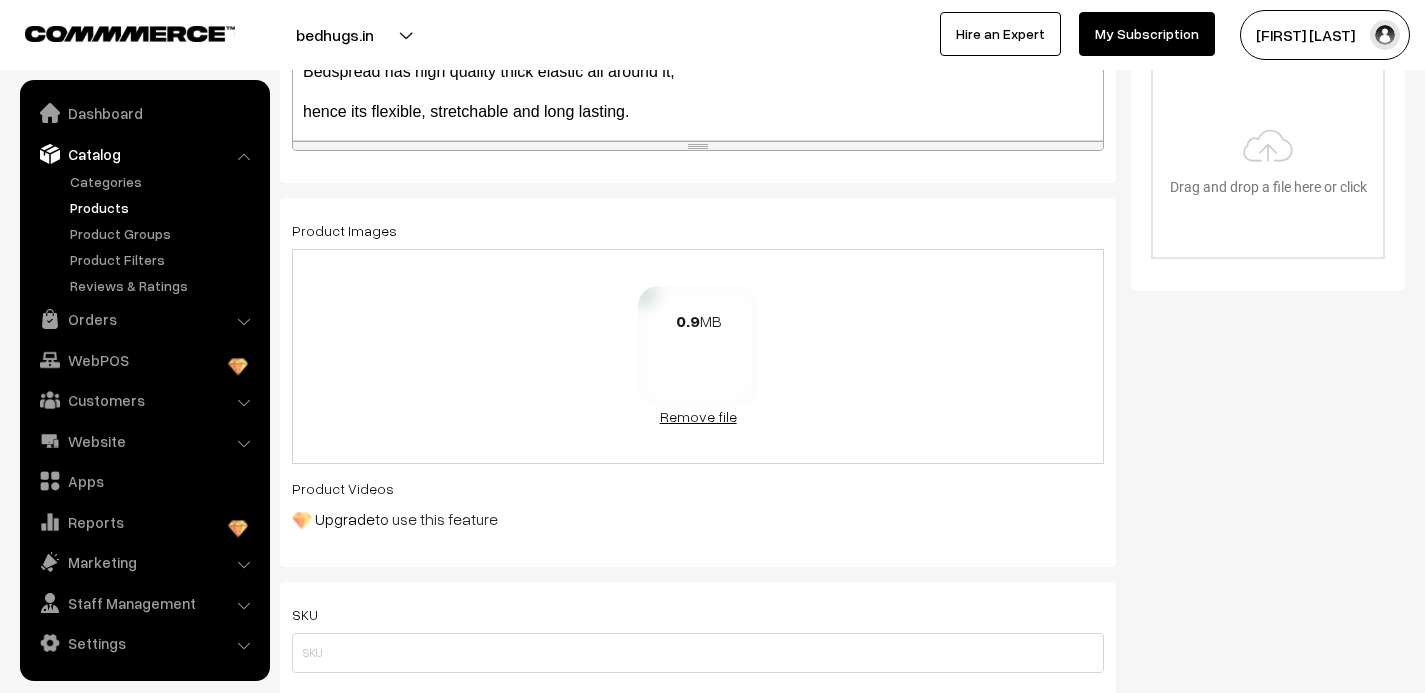 click on "Remove file" at bounding box center [698, 416] 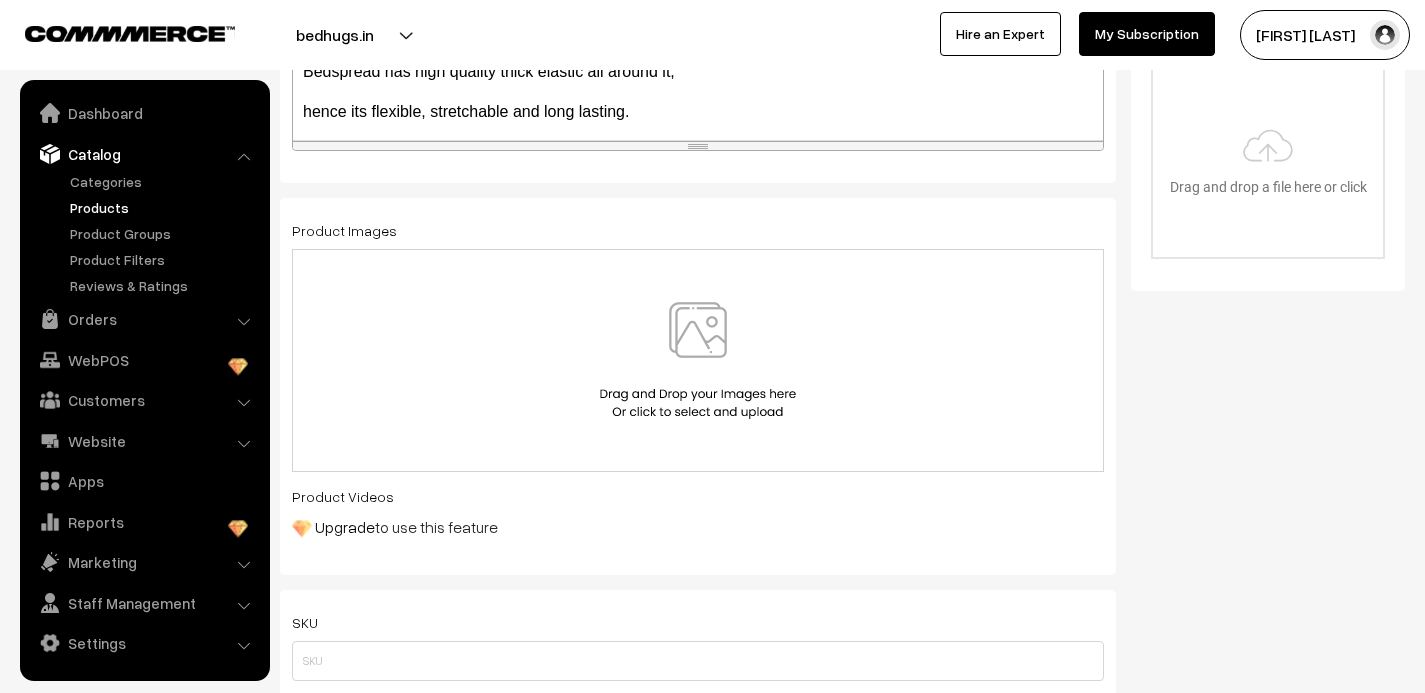 click at bounding box center (698, 360) 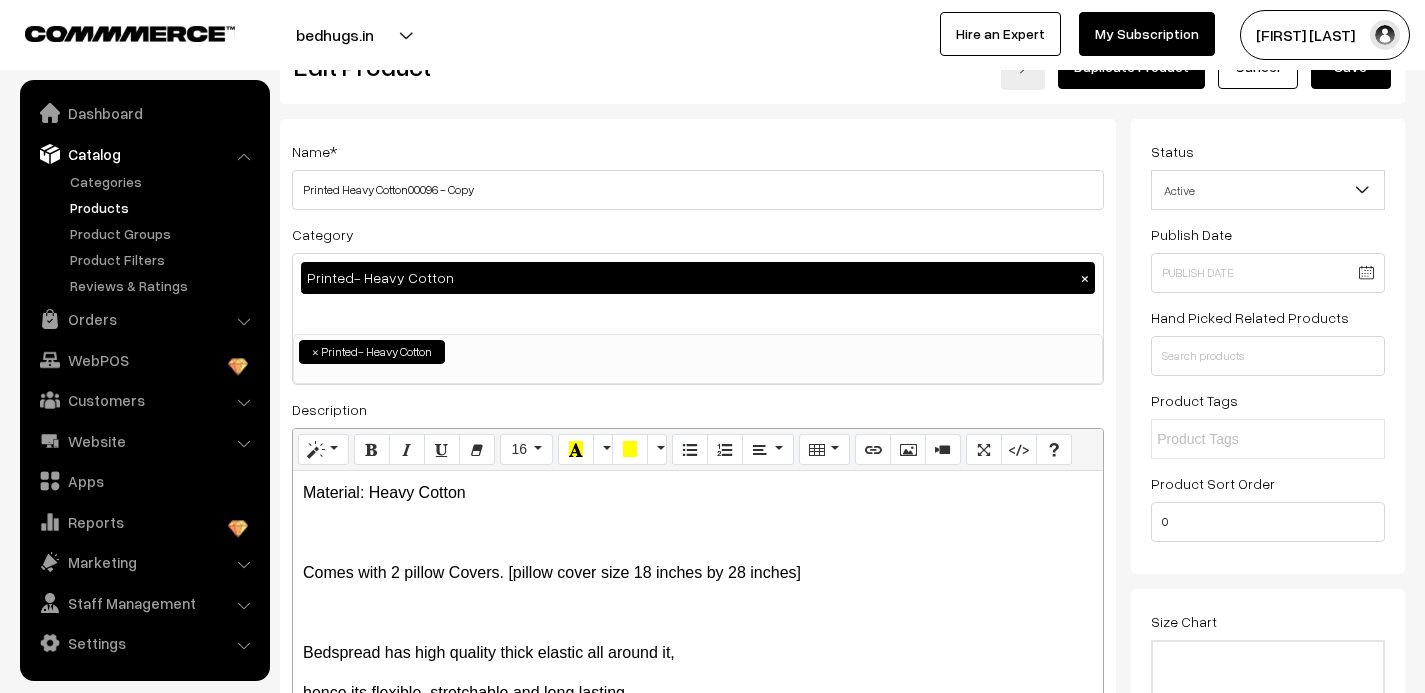 scroll, scrollTop: 0, scrollLeft: 0, axis: both 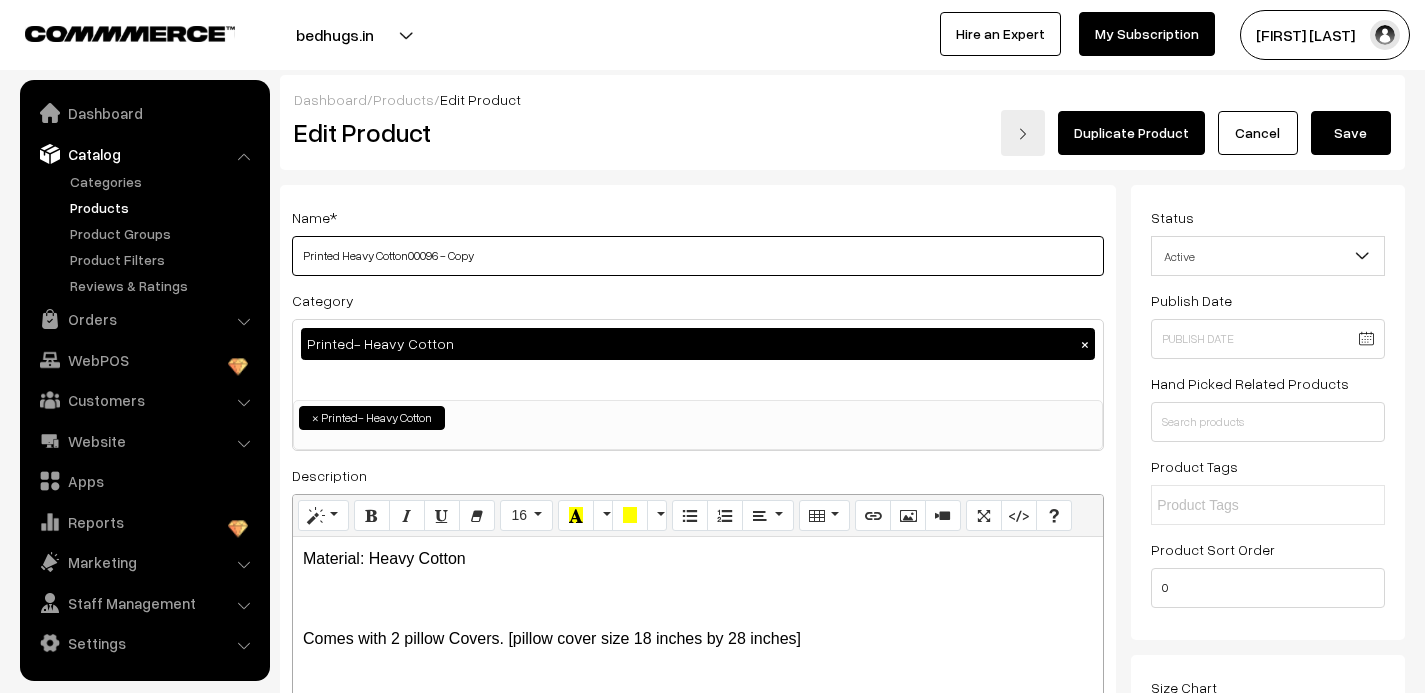 click on "Printed Heavy Cotton00096 - Copy" at bounding box center [698, 256] 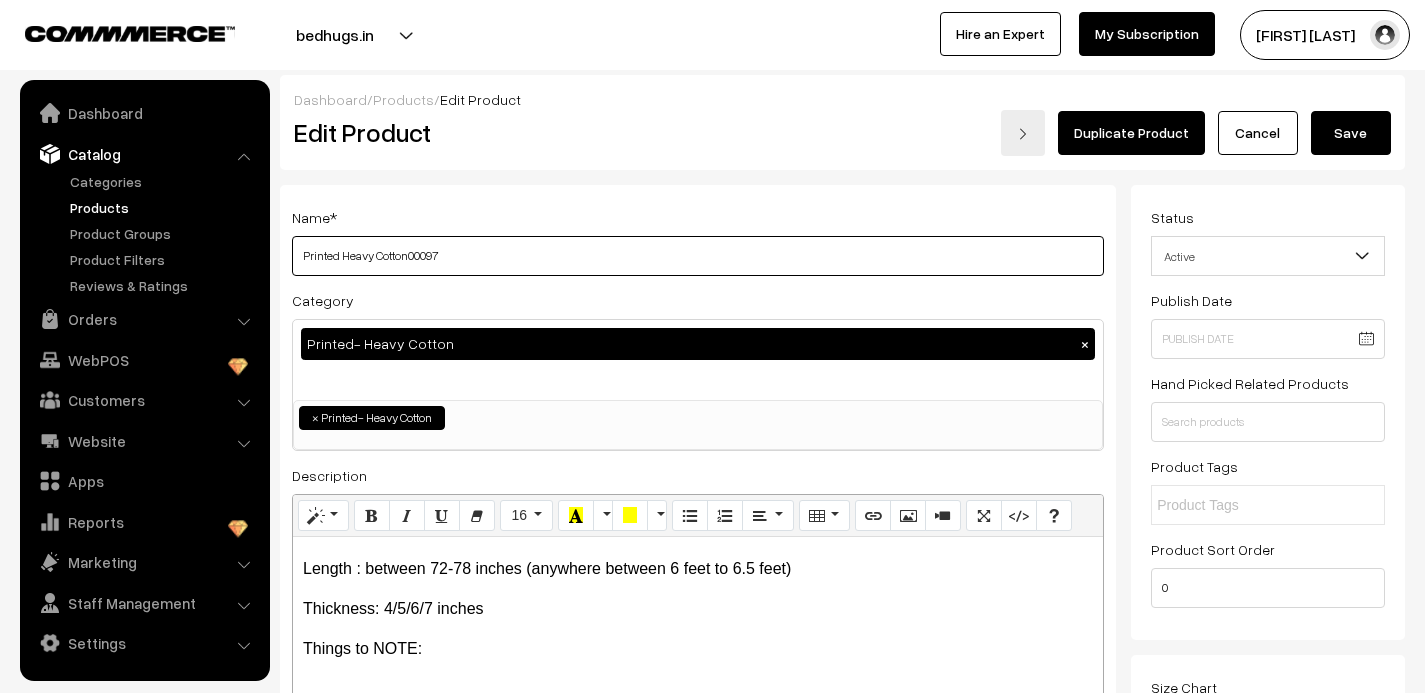 scroll, scrollTop: 530, scrollLeft: 0, axis: vertical 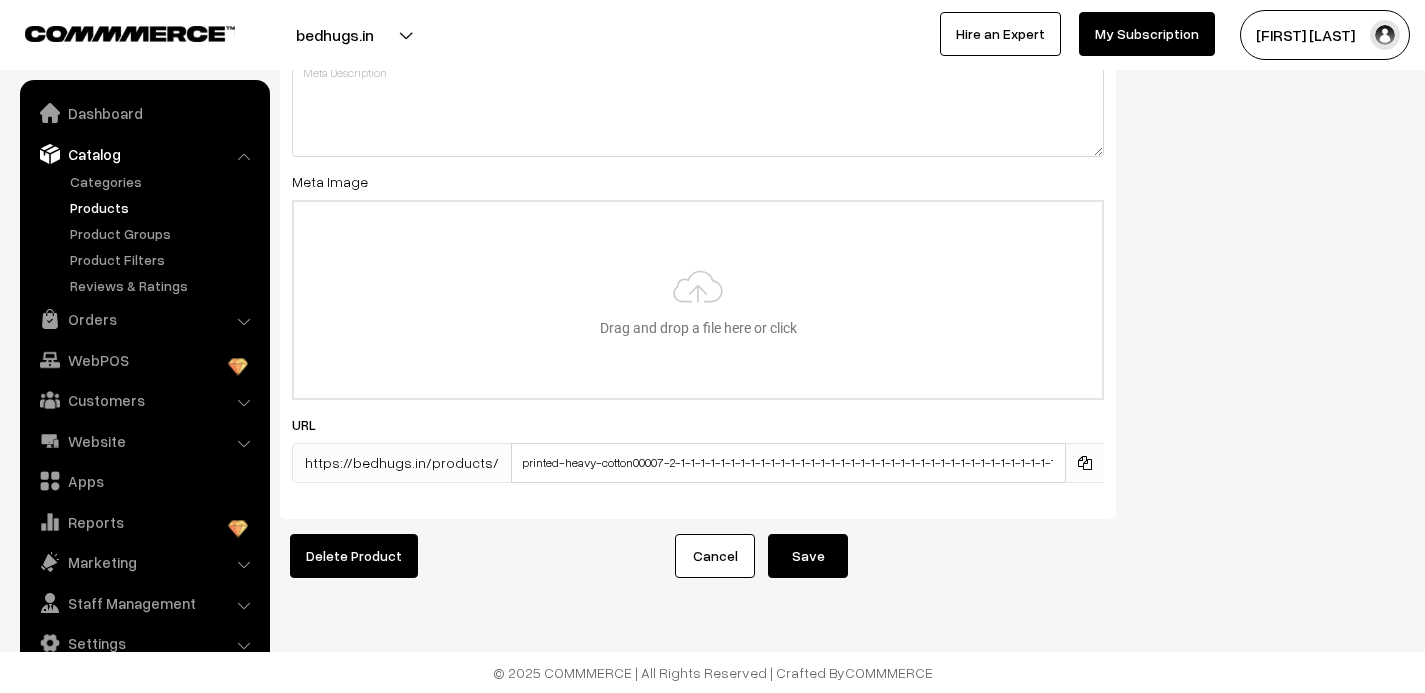 type on "Printed Heavy Cotton00097" 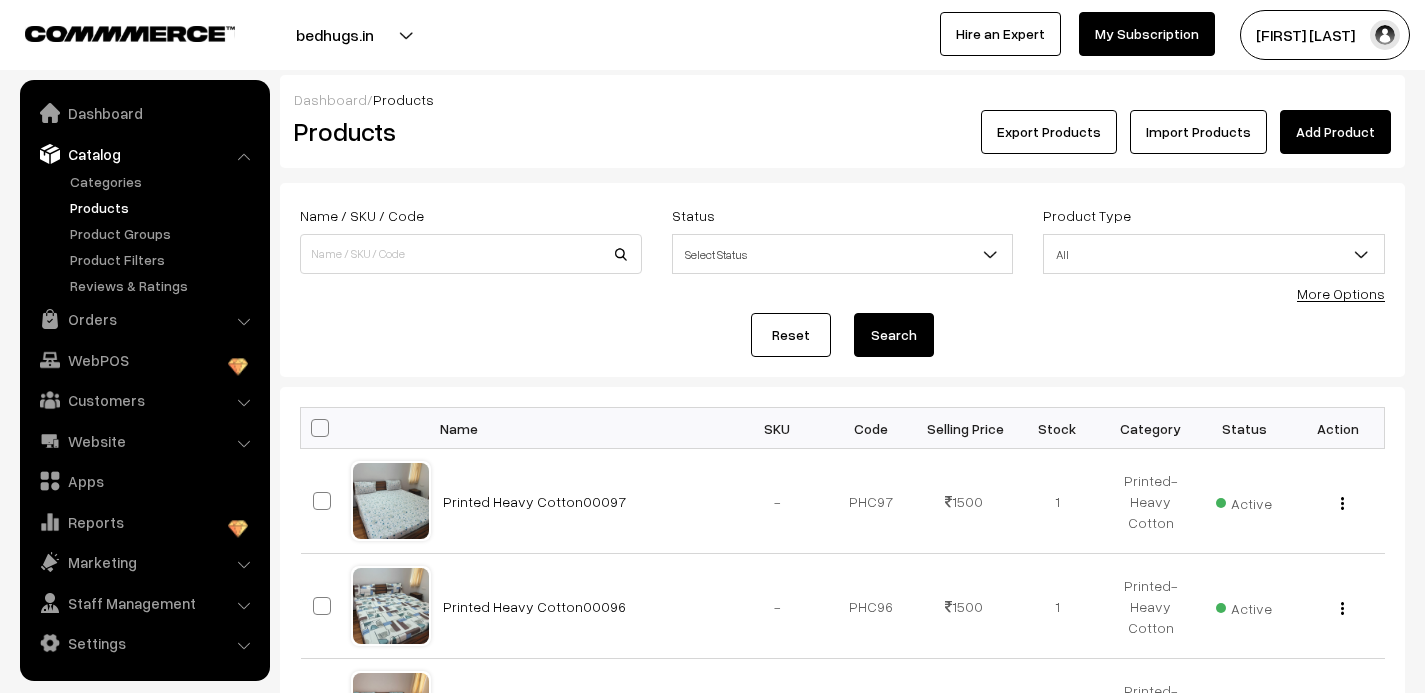 scroll, scrollTop: 0, scrollLeft: 0, axis: both 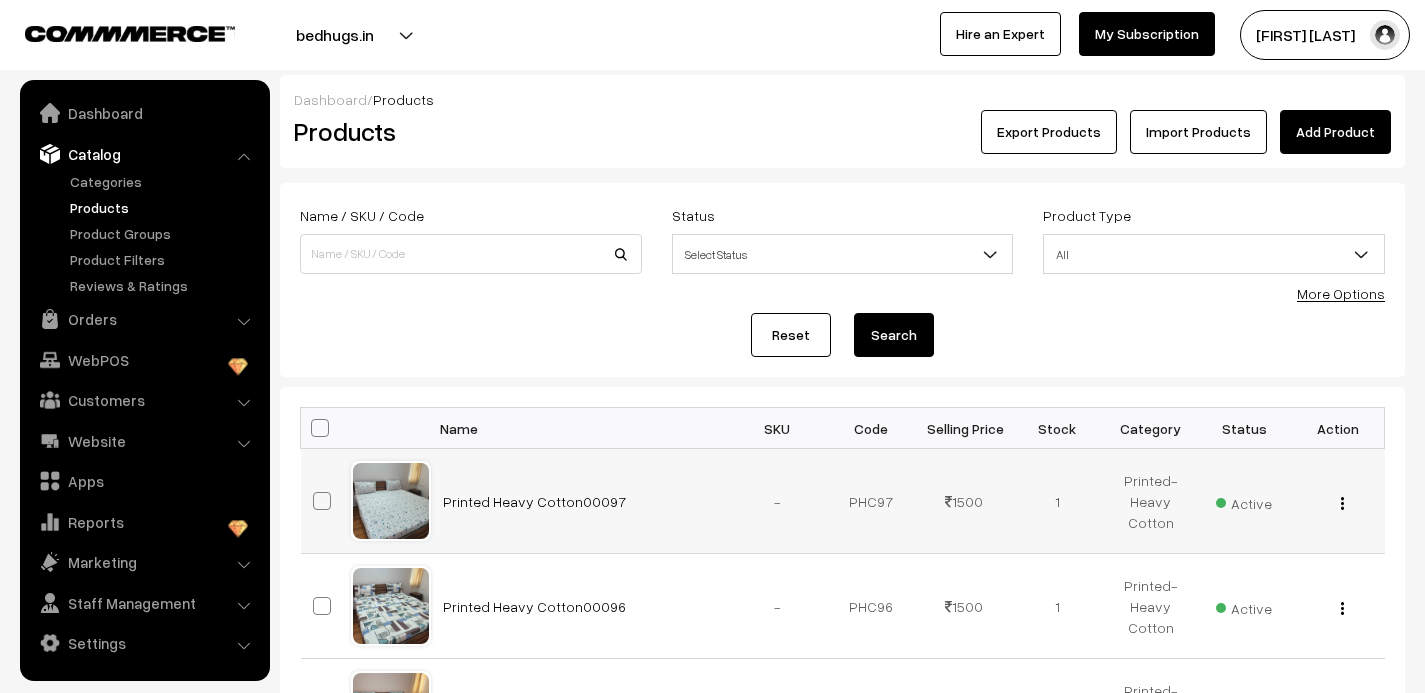 click at bounding box center [1342, 503] 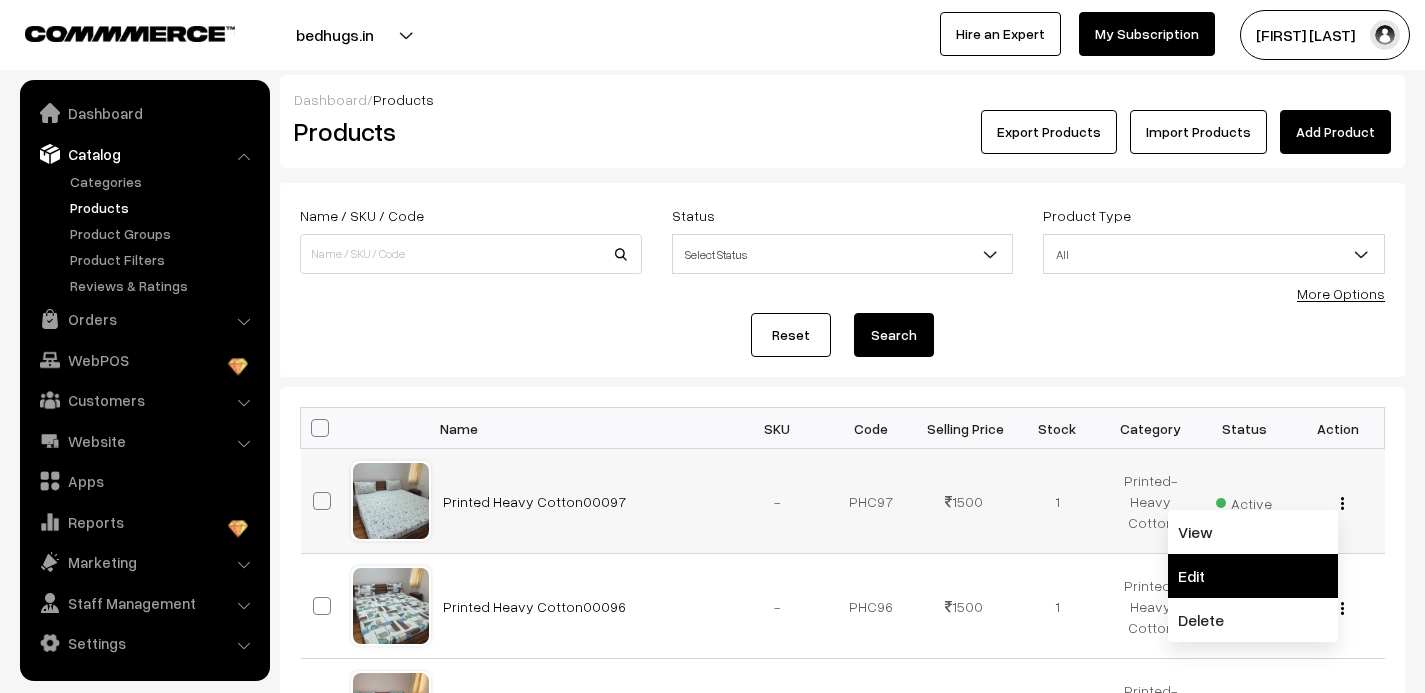 click on "Edit" at bounding box center [1253, 576] 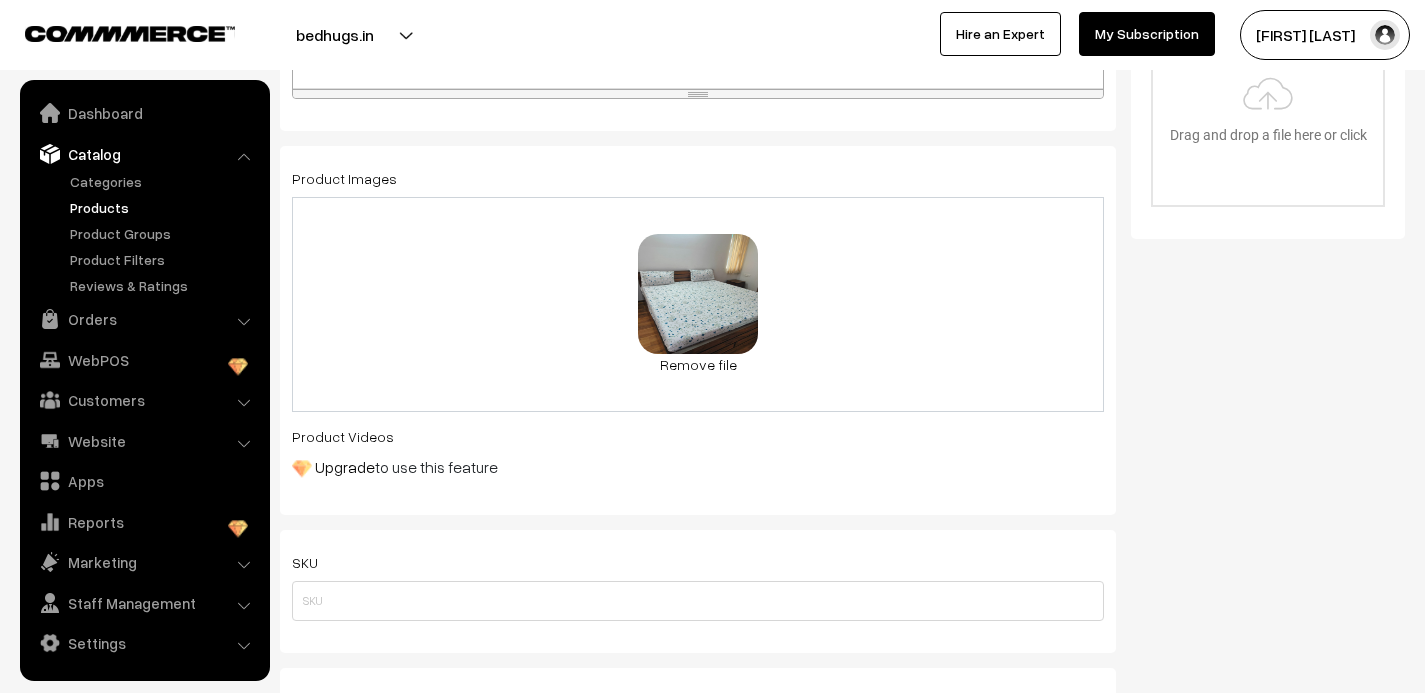scroll, scrollTop: 0, scrollLeft: 0, axis: both 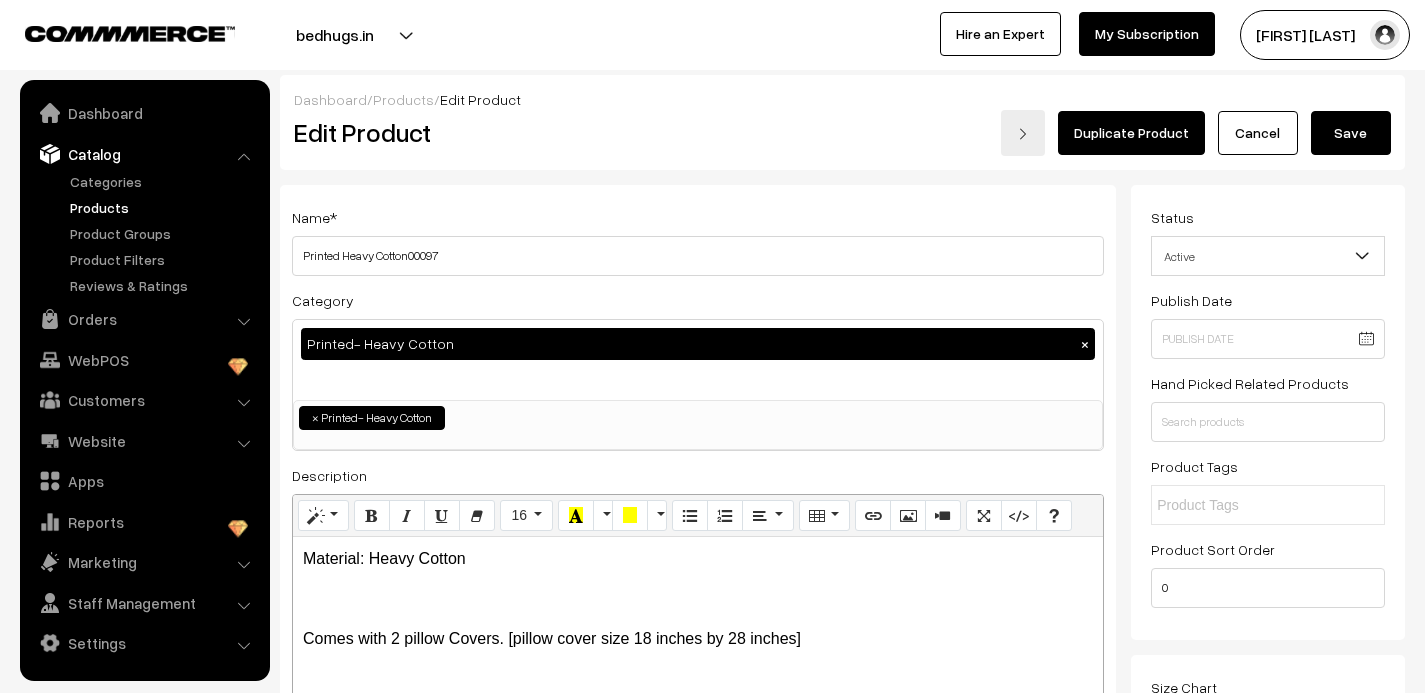 click on "Duplicate Product" at bounding box center [1131, 133] 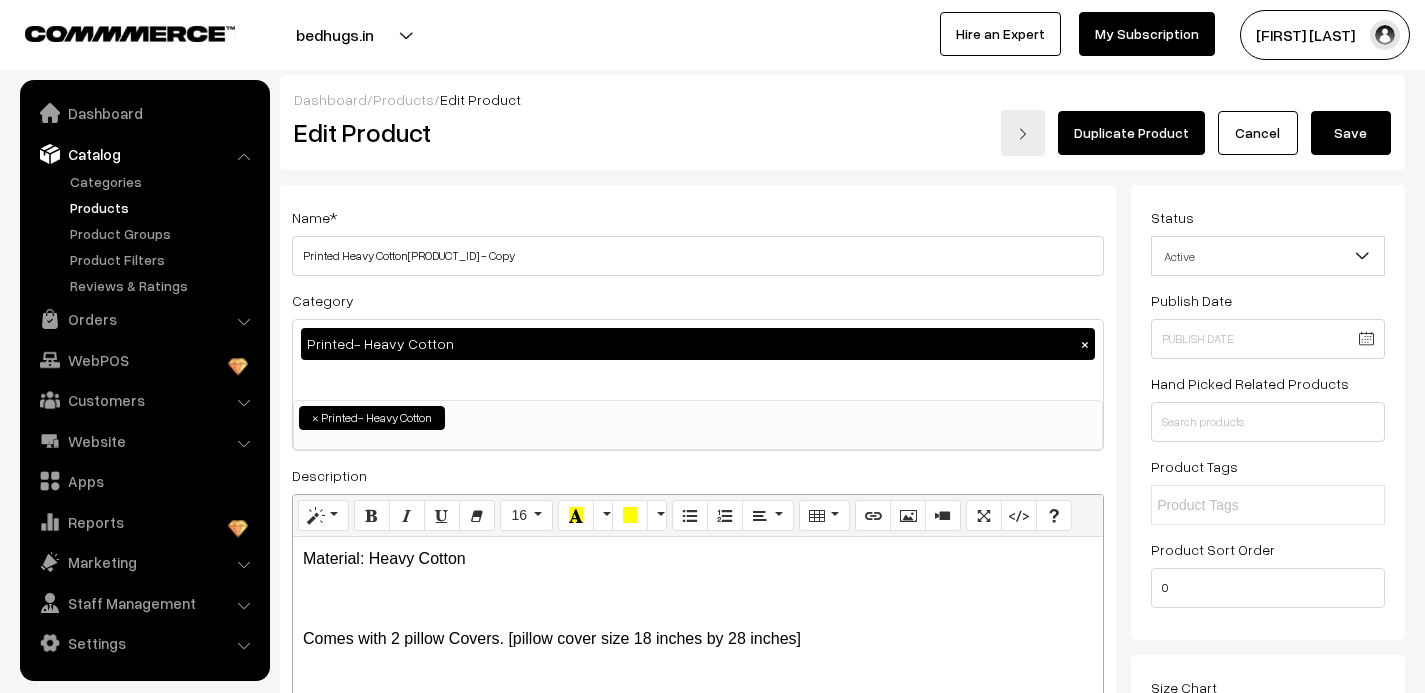 scroll, scrollTop: 0, scrollLeft: 0, axis: both 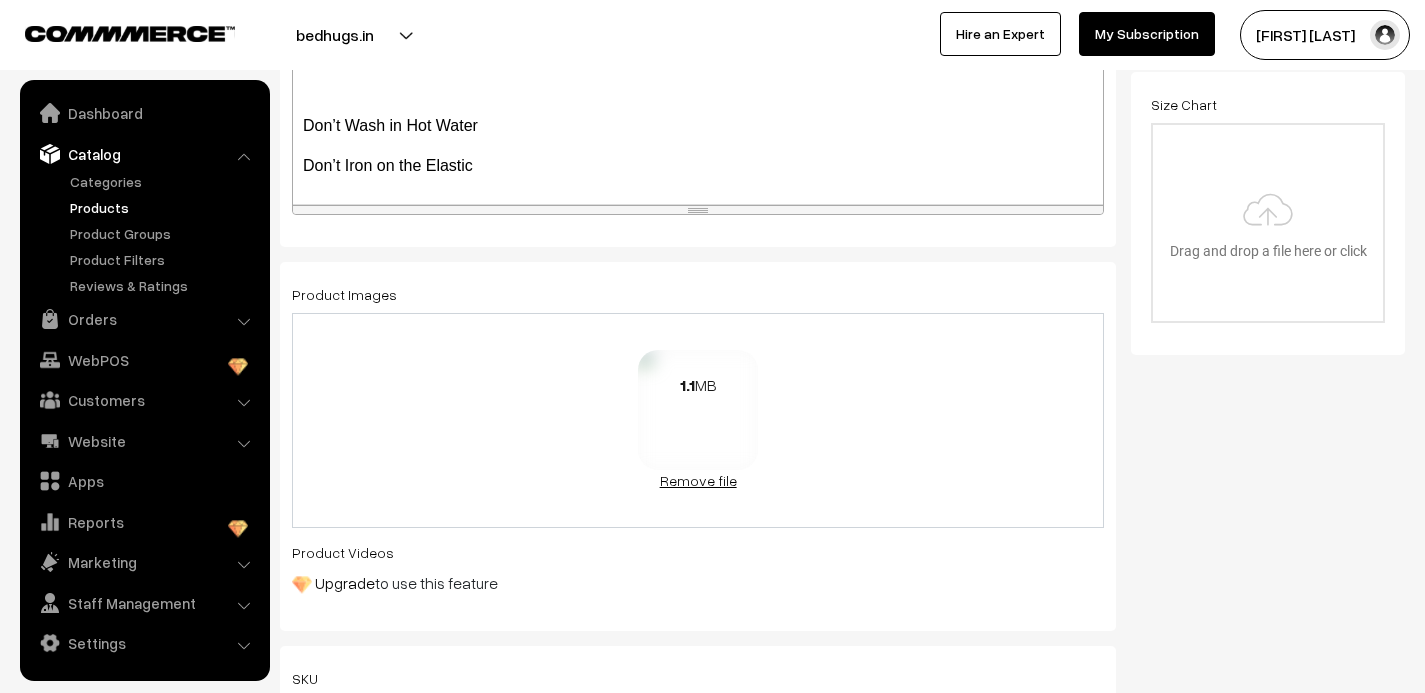 click on "Remove file" at bounding box center (698, 480) 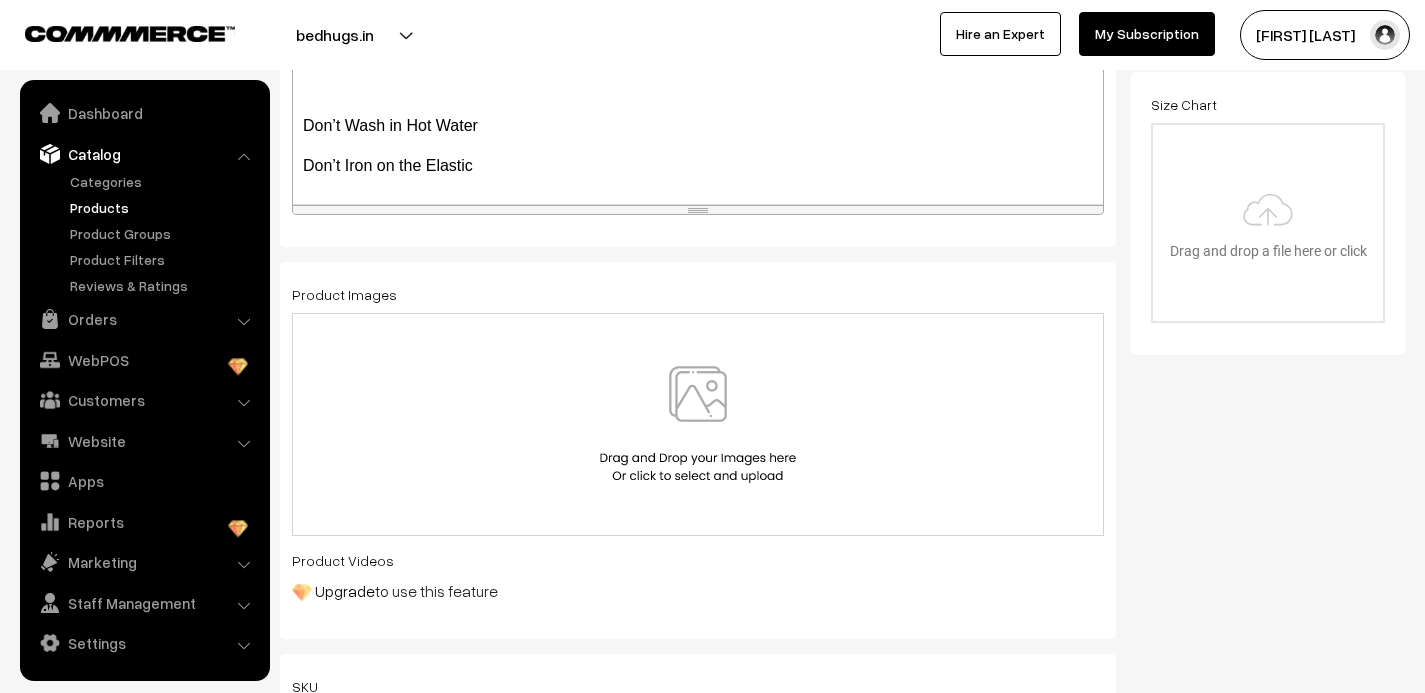 click at bounding box center [698, 424] 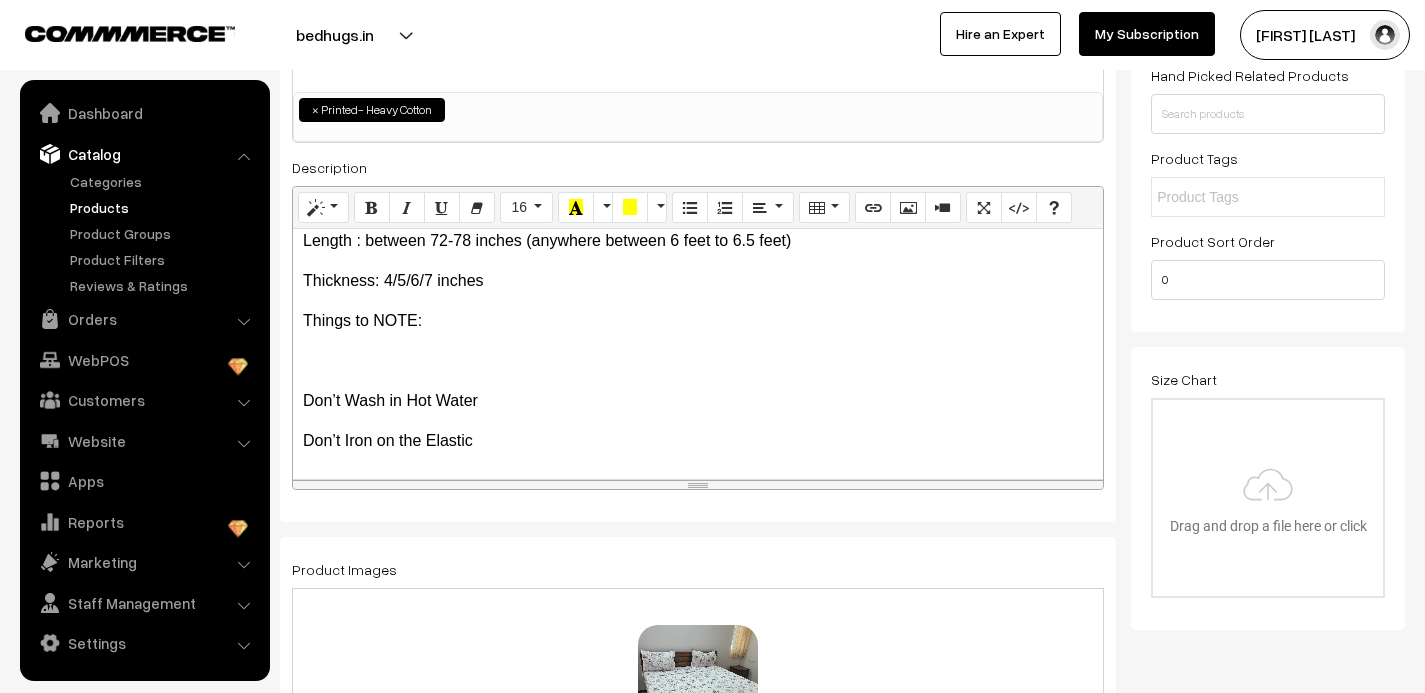 scroll, scrollTop: 0, scrollLeft: 0, axis: both 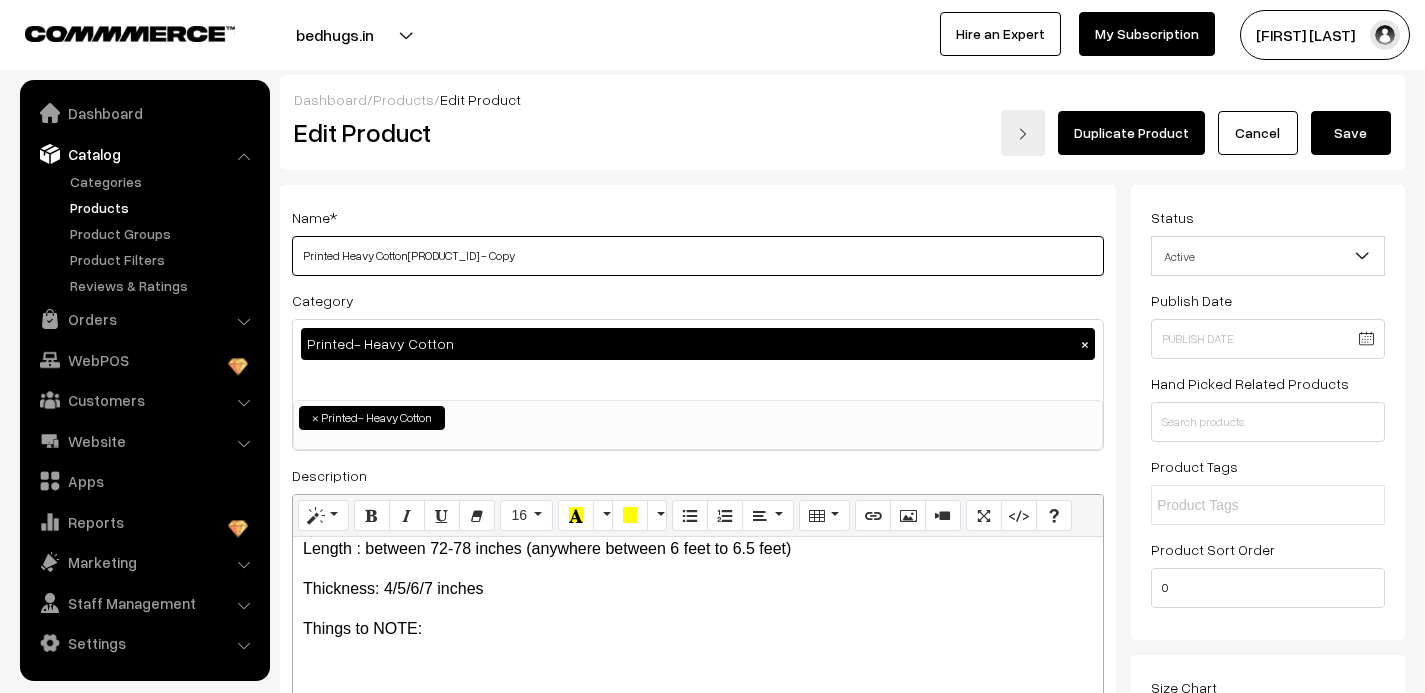 click on "Printed Heavy Cotton00097 - Copy" at bounding box center (698, 256) 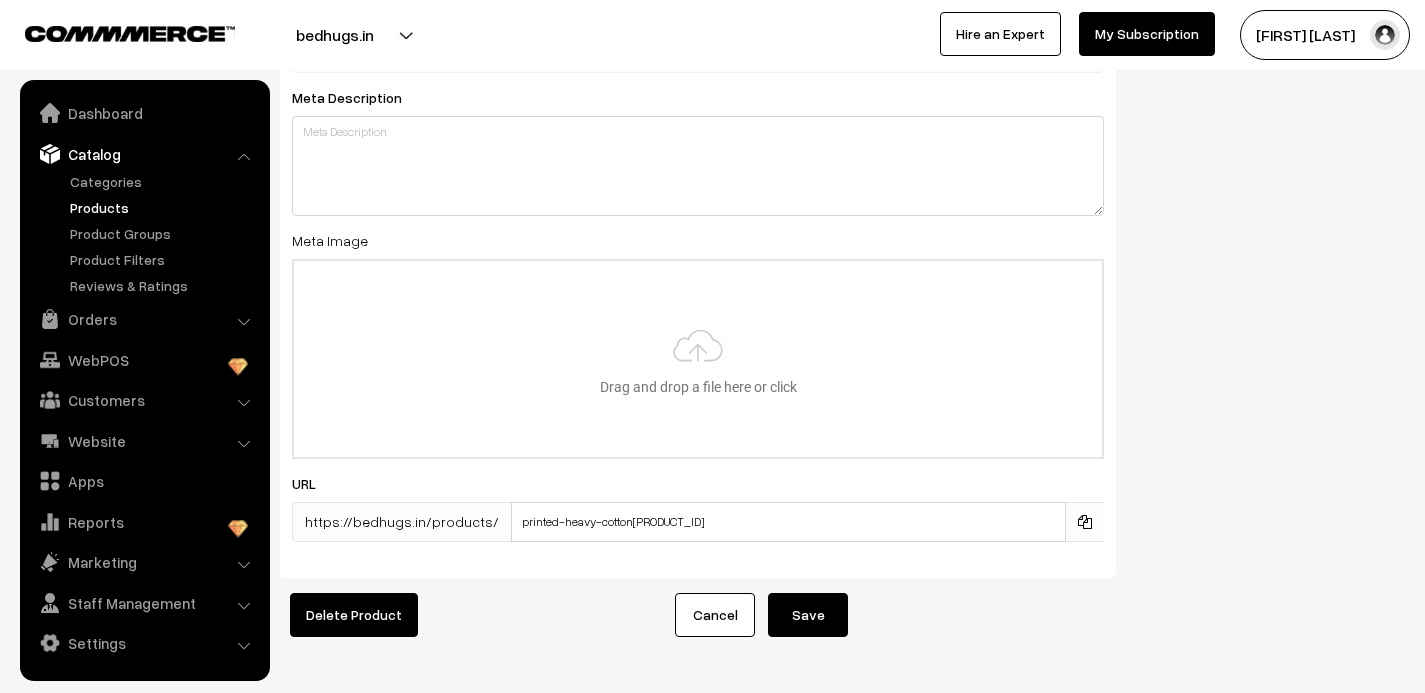 scroll, scrollTop: 3142, scrollLeft: 0, axis: vertical 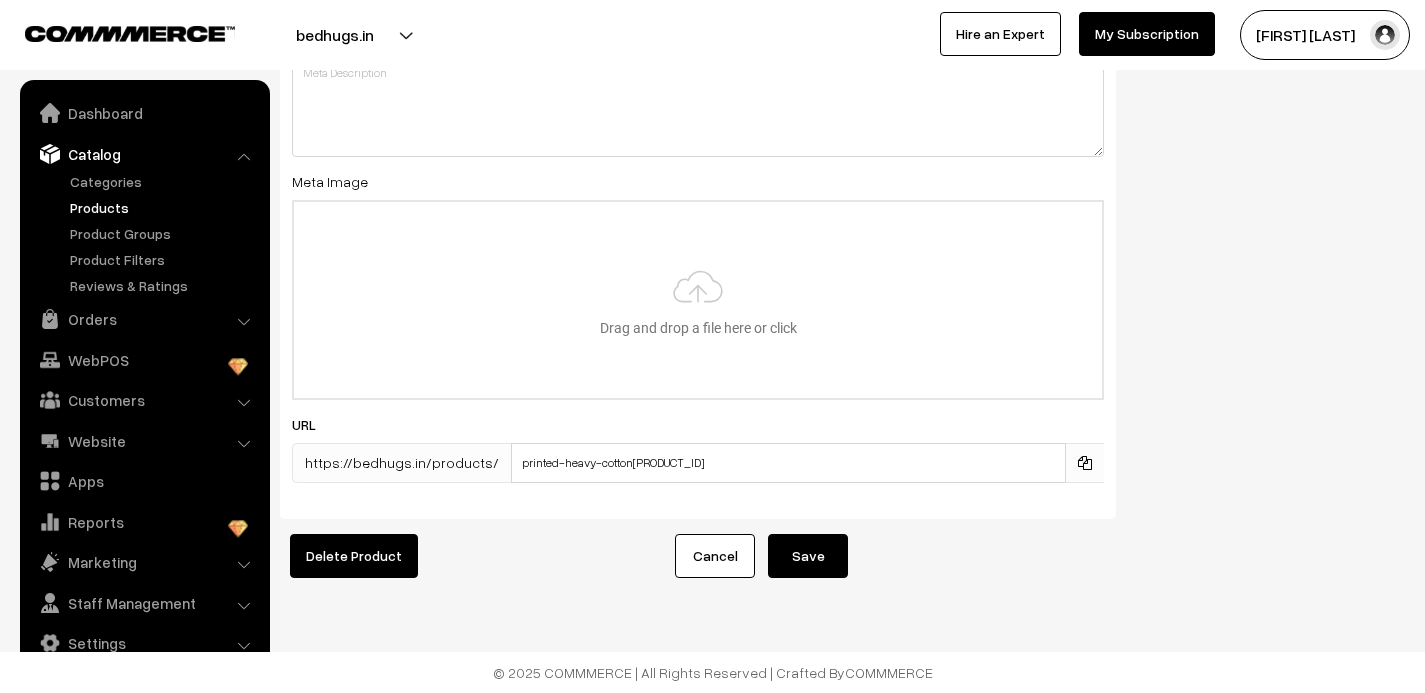 type on "Printed Heavy Cotton00098" 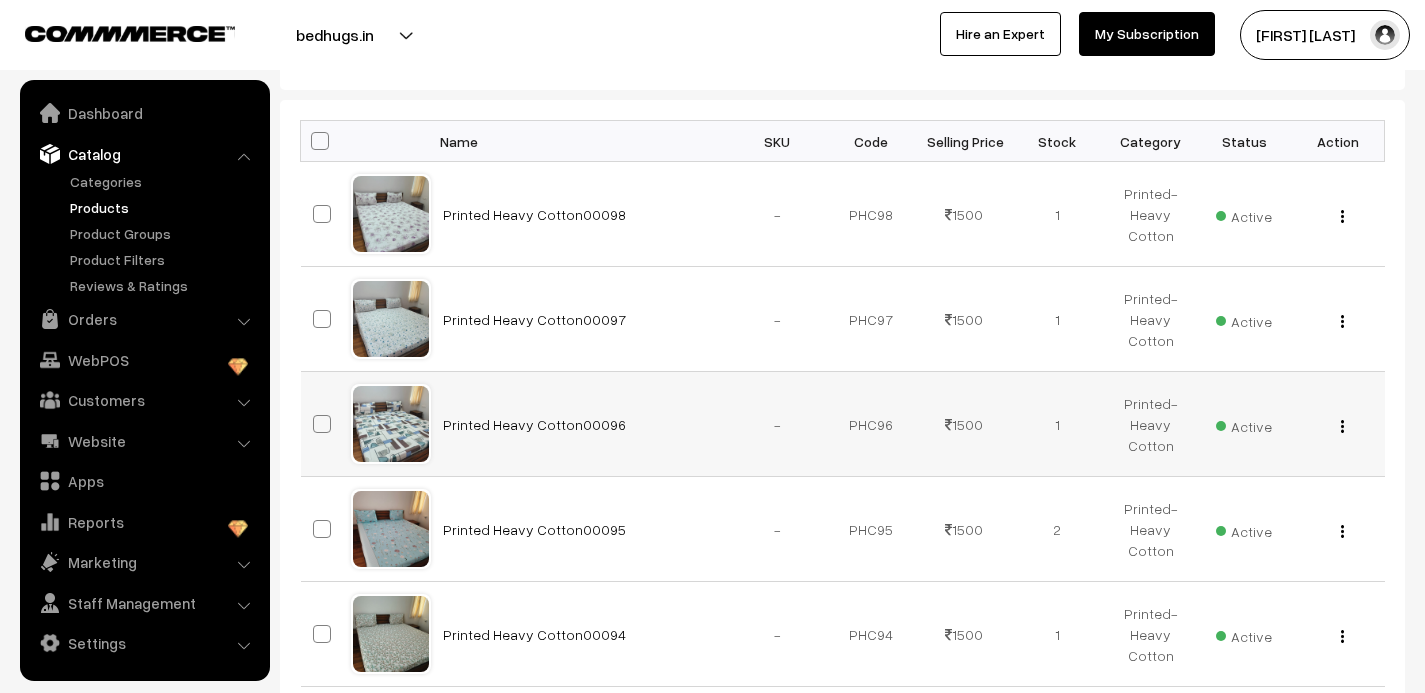 scroll, scrollTop: 298, scrollLeft: 0, axis: vertical 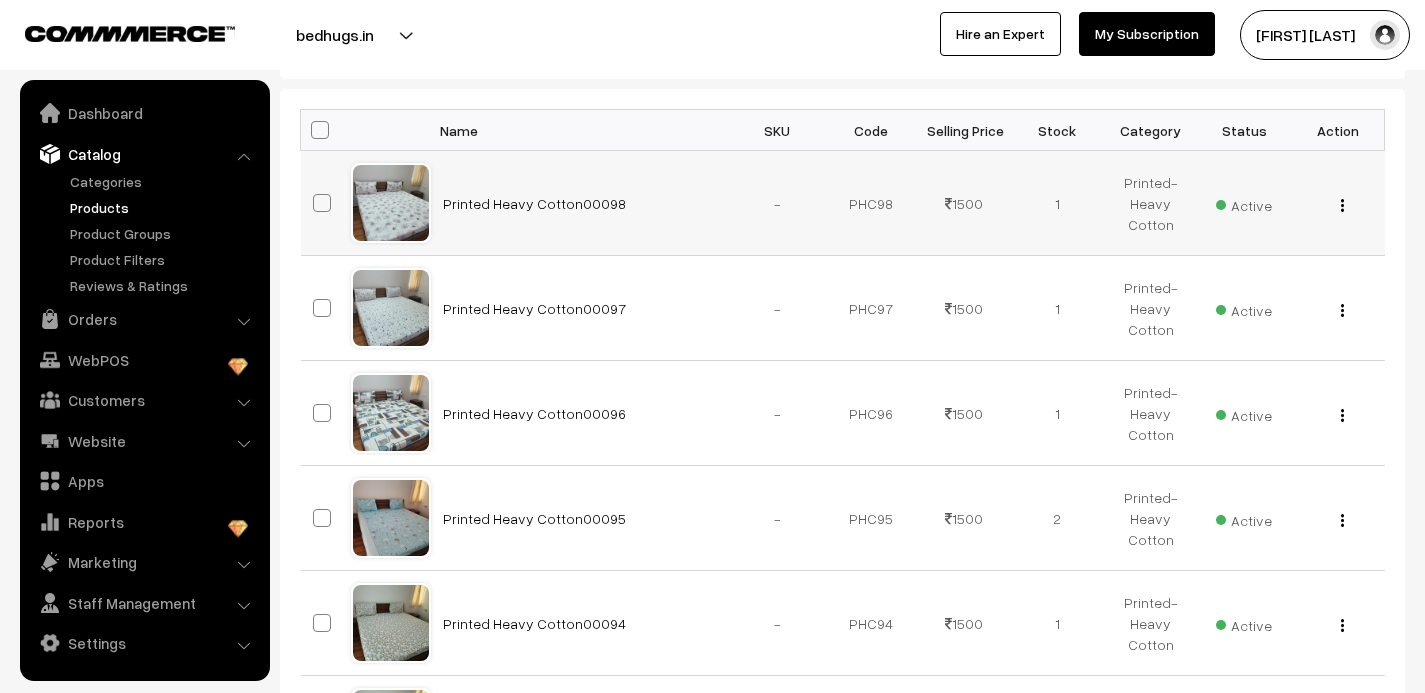 click at bounding box center [1342, 205] 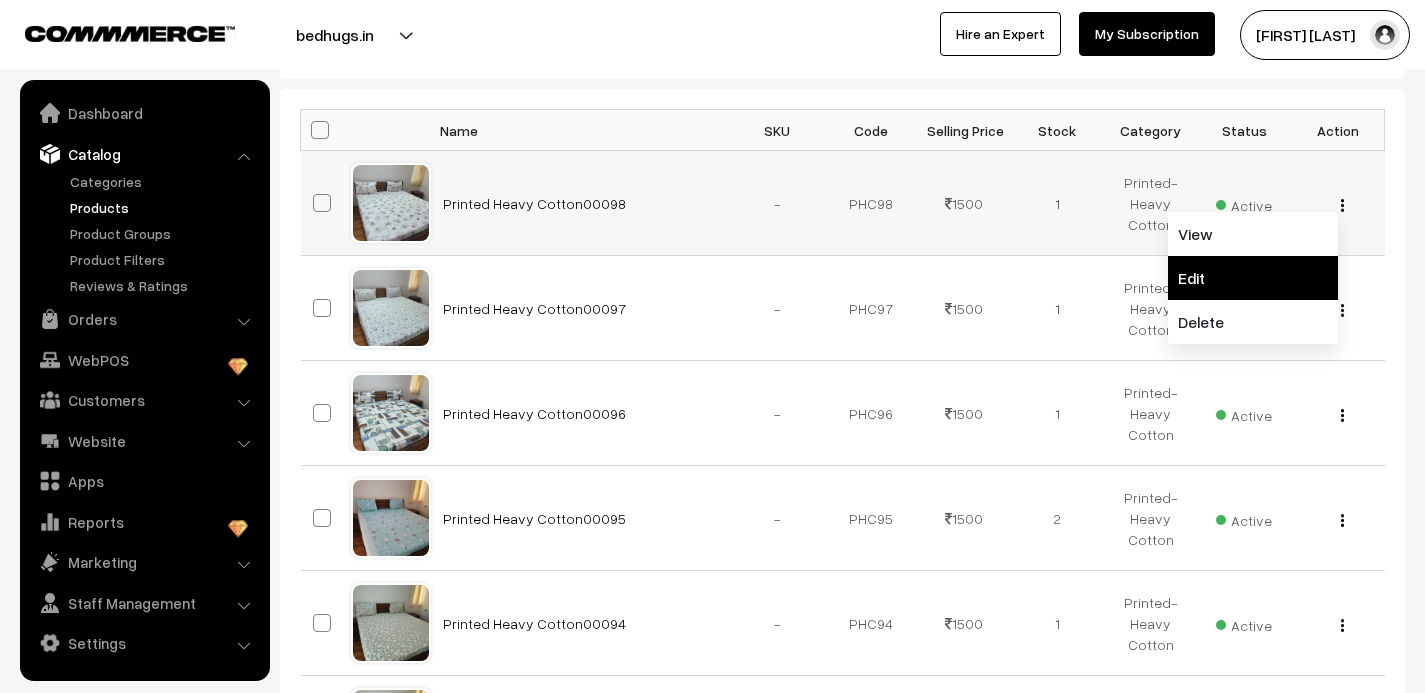 click on "Edit" at bounding box center [1253, 278] 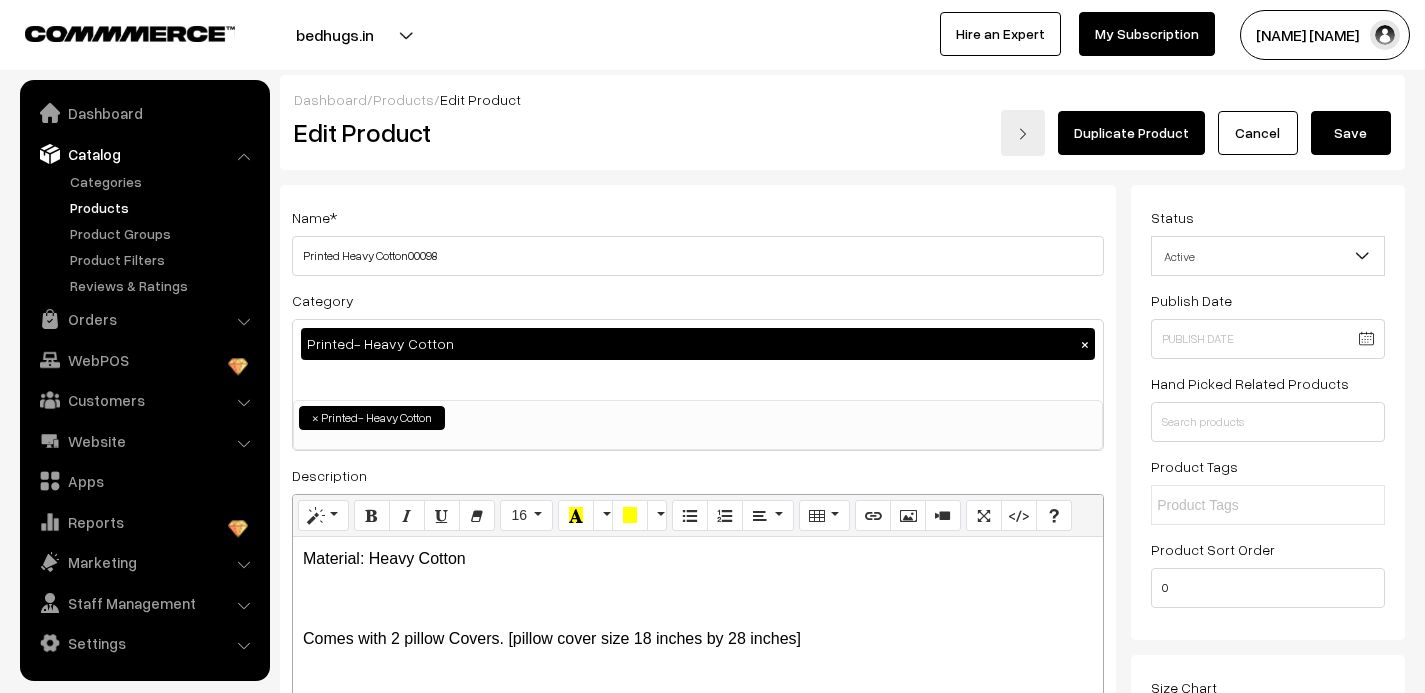 scroll, scrollTop: 0, scrollLeft: 0, axis: both 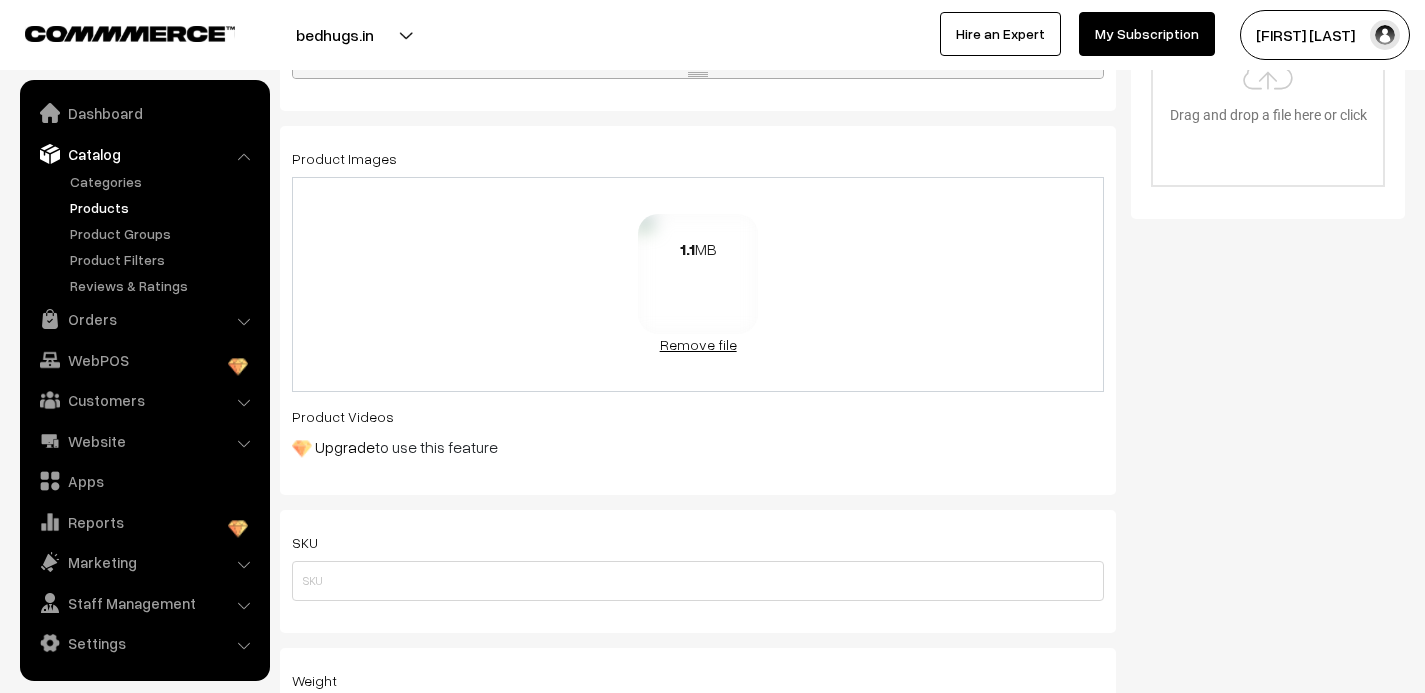 click on "Remove file" at bounding box center [698, 344] 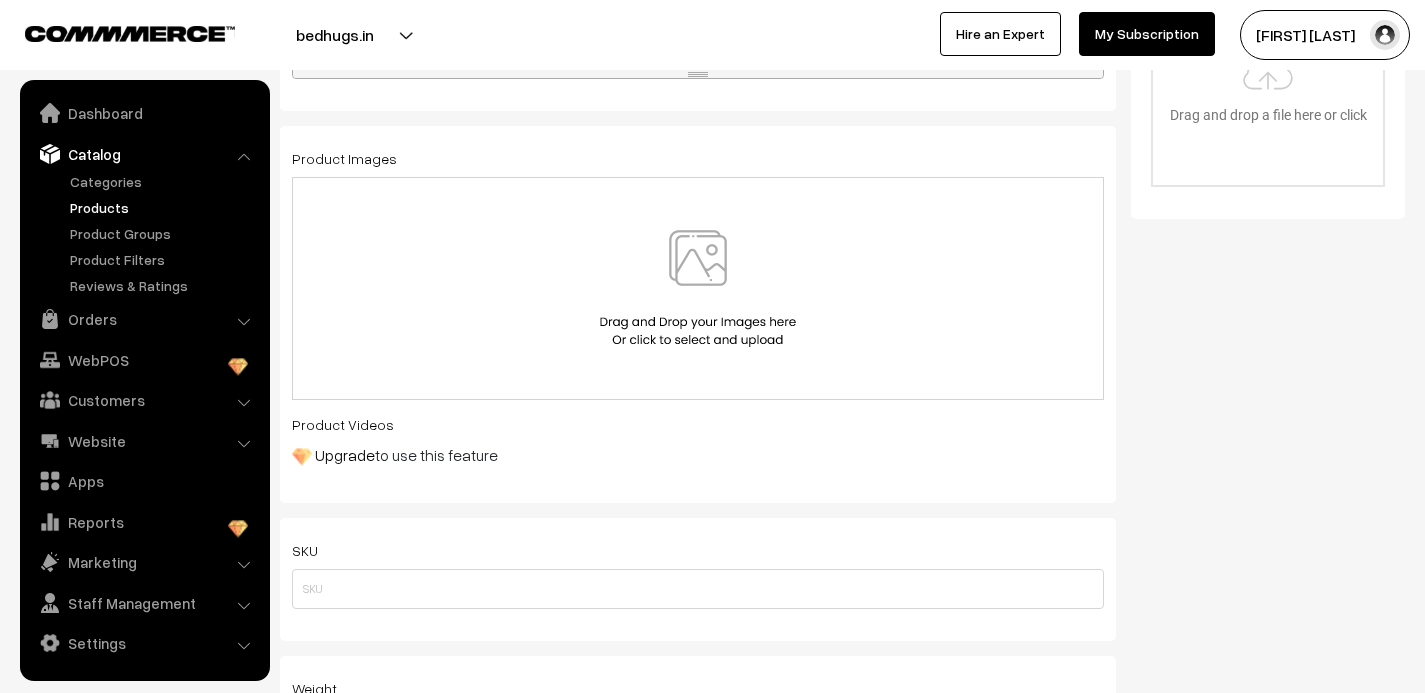 click at bounding box center (698, 288) 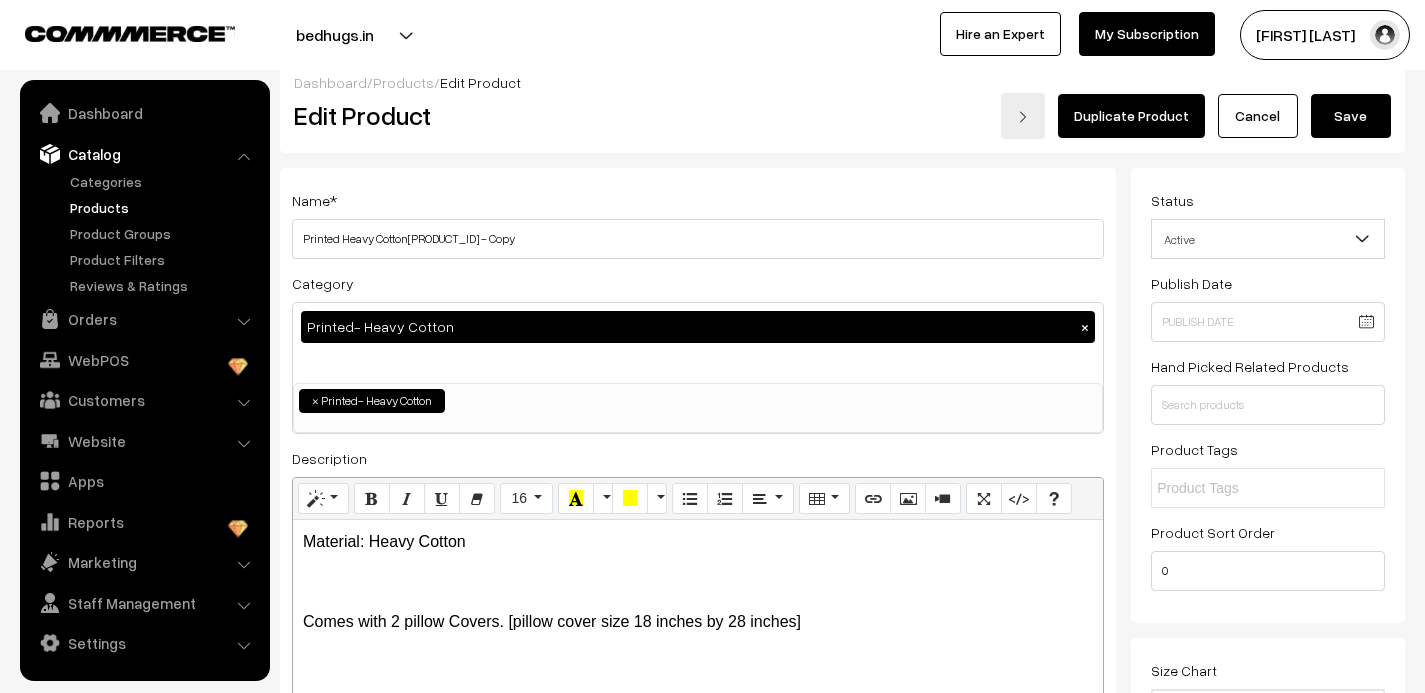 scroll, scrollTop: 0, scrollLeft: 0, axis: both 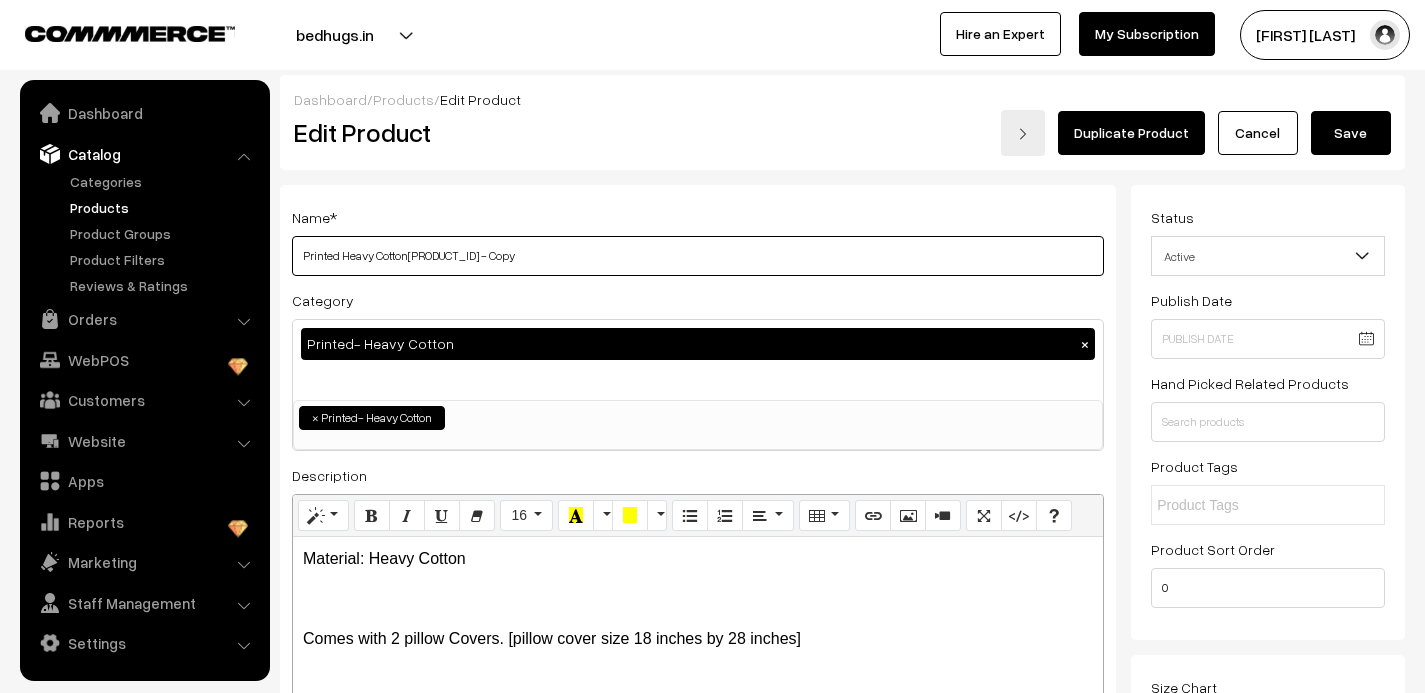 click on "Printed Heavy Cotton[PRODUCT_ID] - Copy" at bounding box center (698, 256) 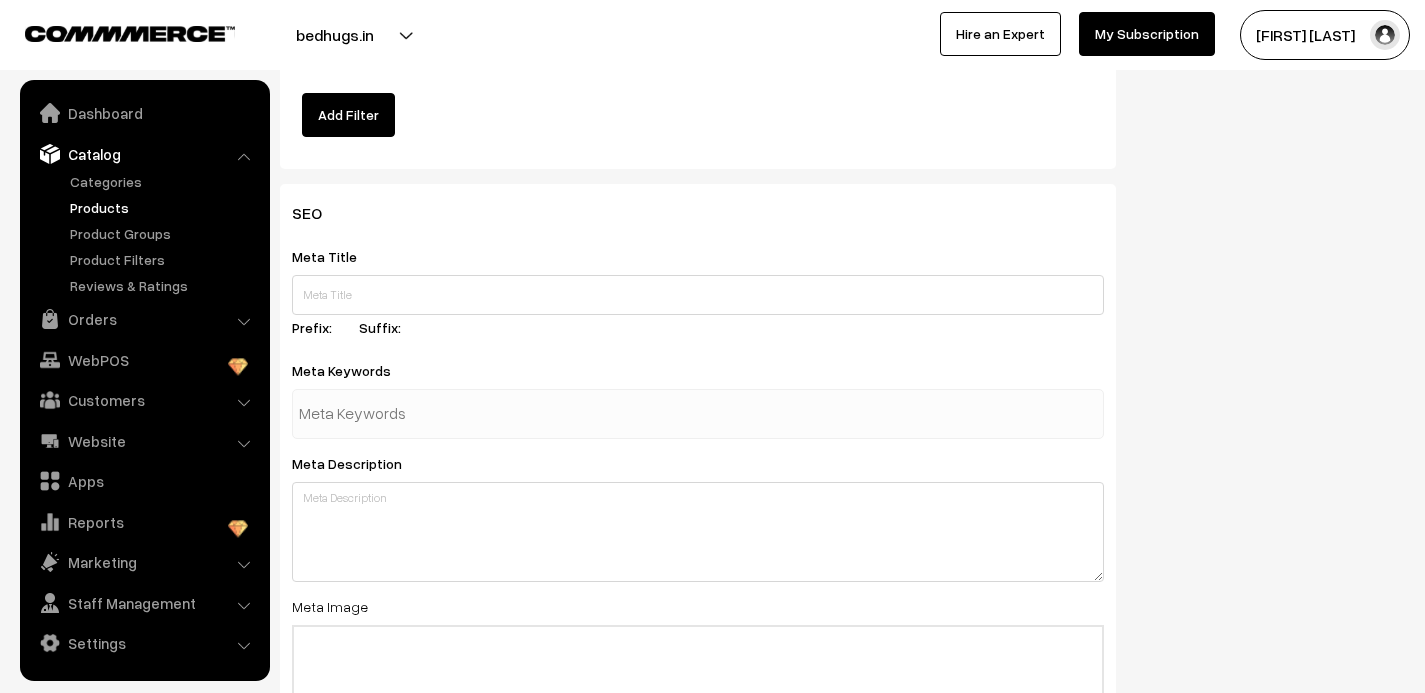 scroll, scrollTop: 3142, scrollLeft: 0, axis: vertical 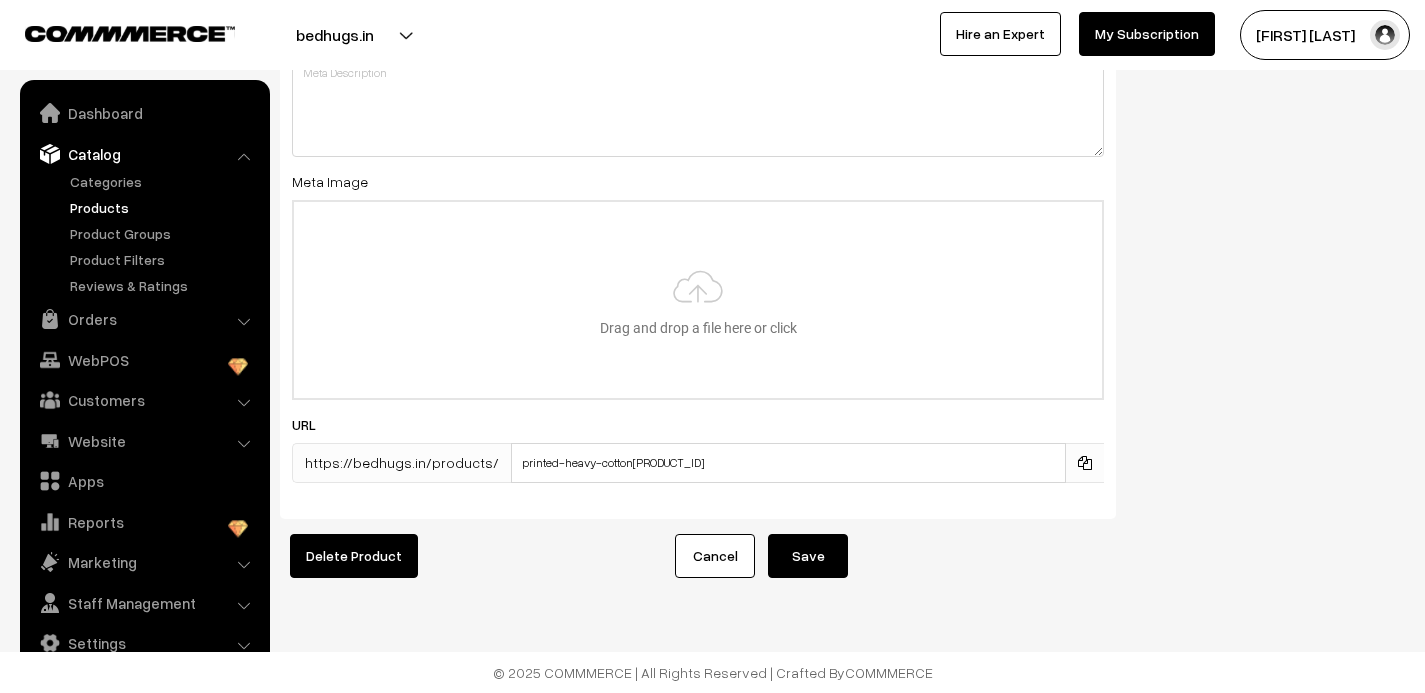 type on "Printed Heavy Cotton00099" 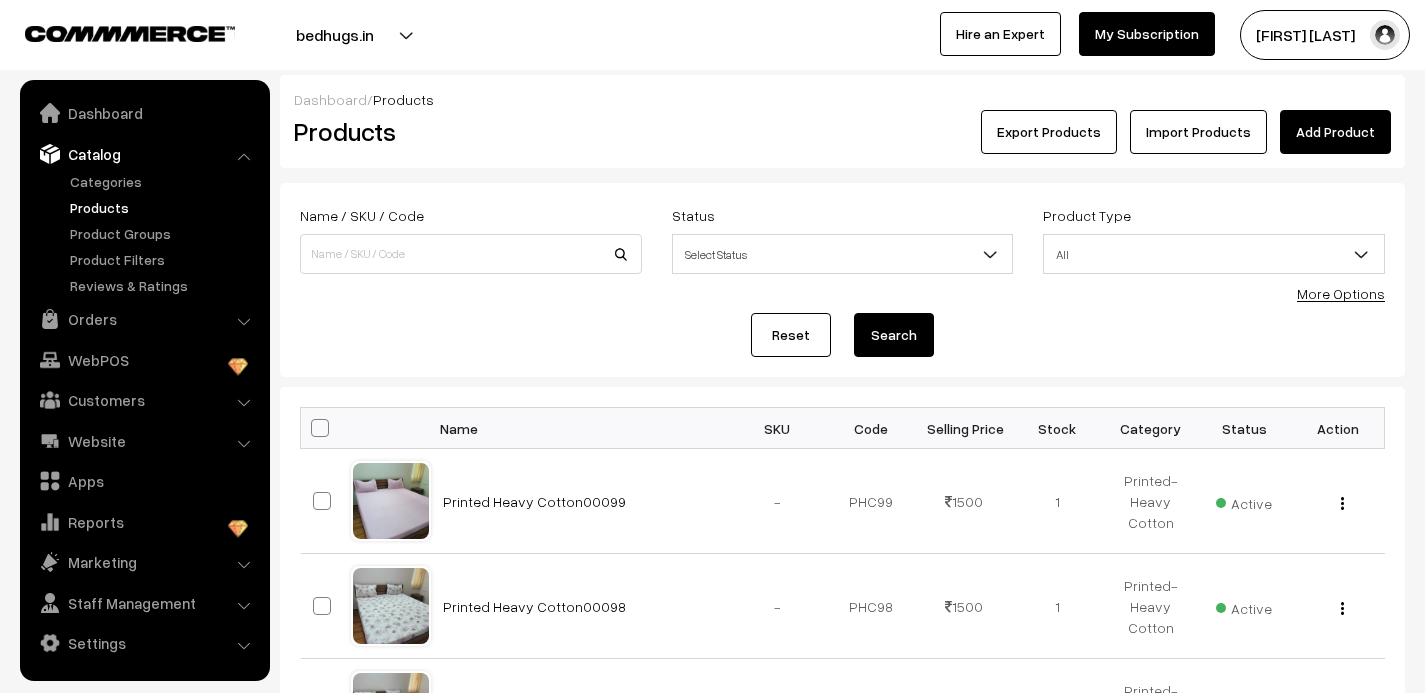 scroll, scrollTop: 0, scrollLeft: 0, axis: both 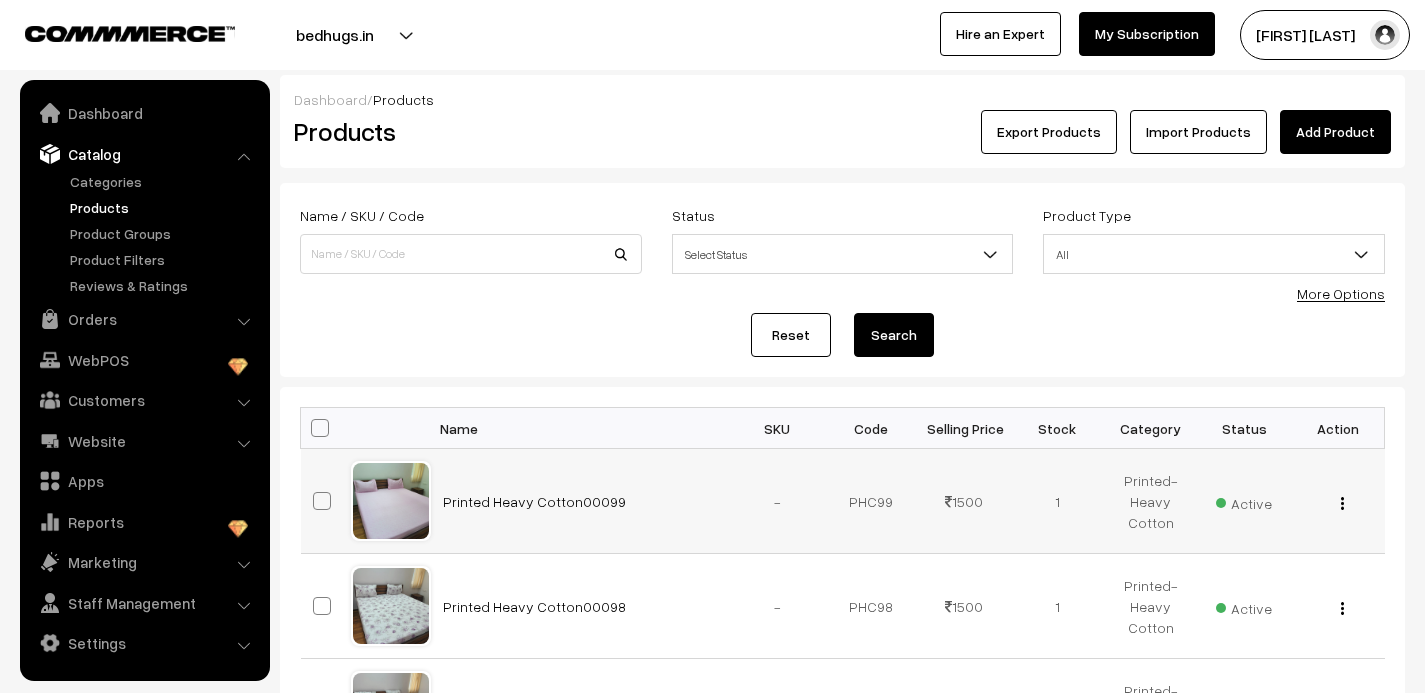 click at bounding box center [1342, 503] 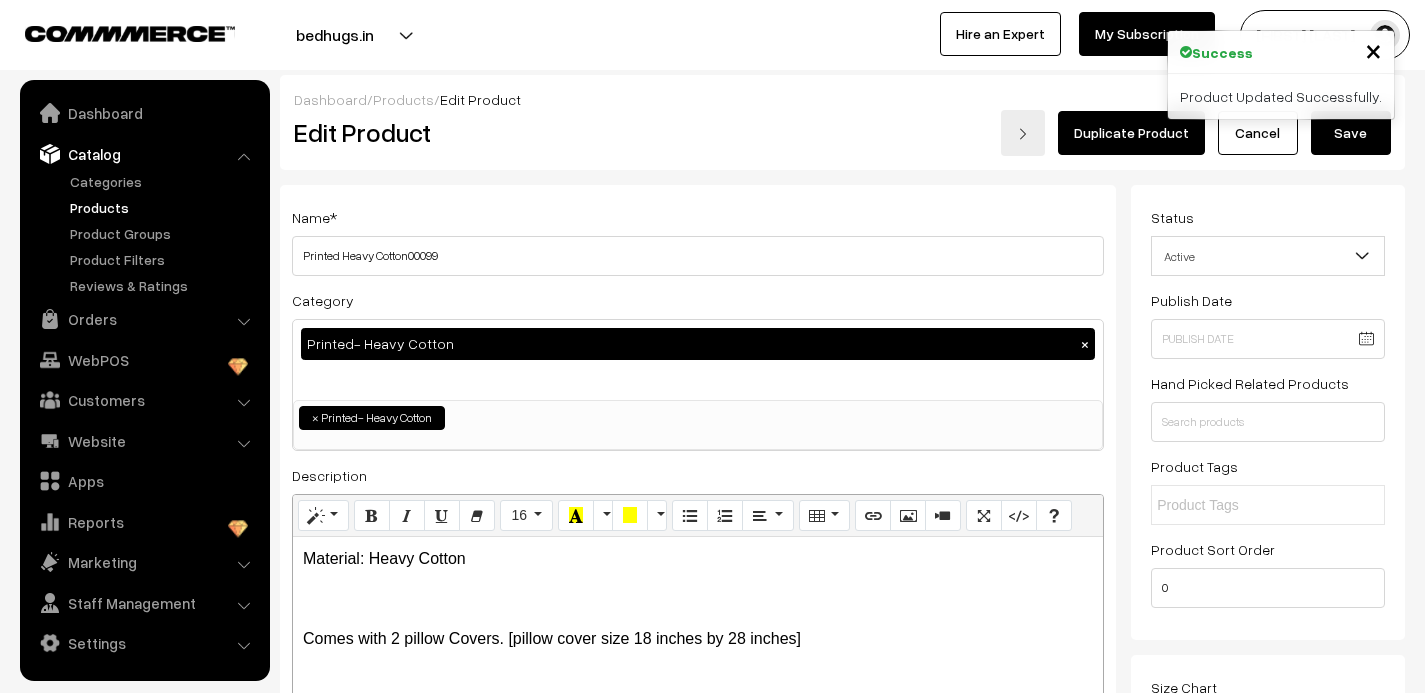 scroll, scrollTop: 0, scrollLeft: 0, axis: both 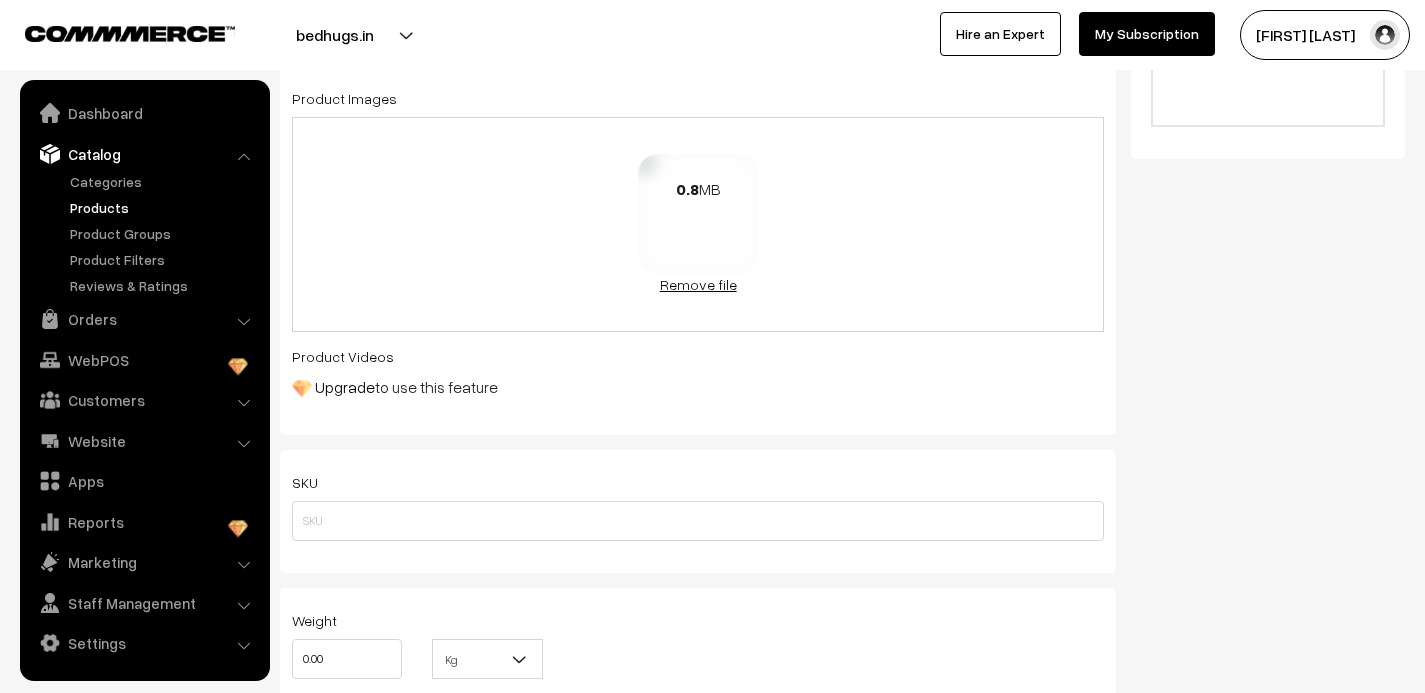 click on "Remove file" at bounding box center [698, 284] 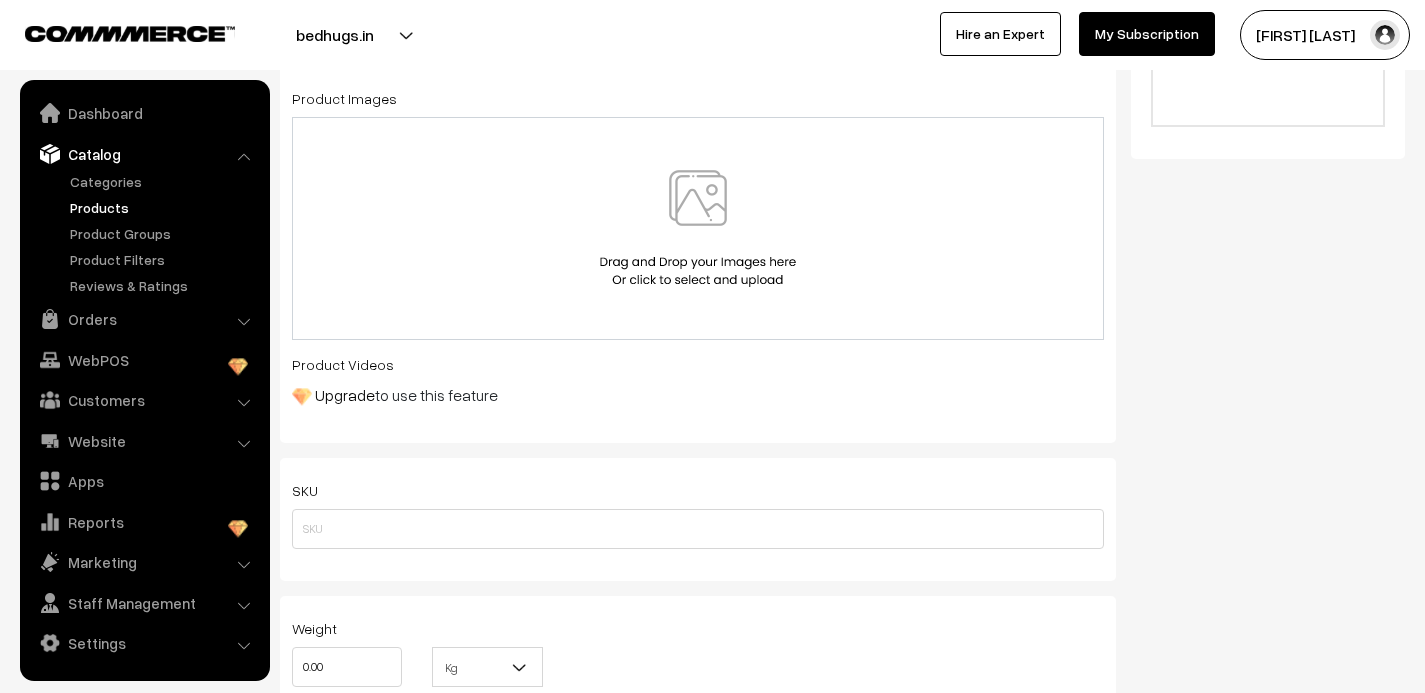 click at bounding box center [698, 228] 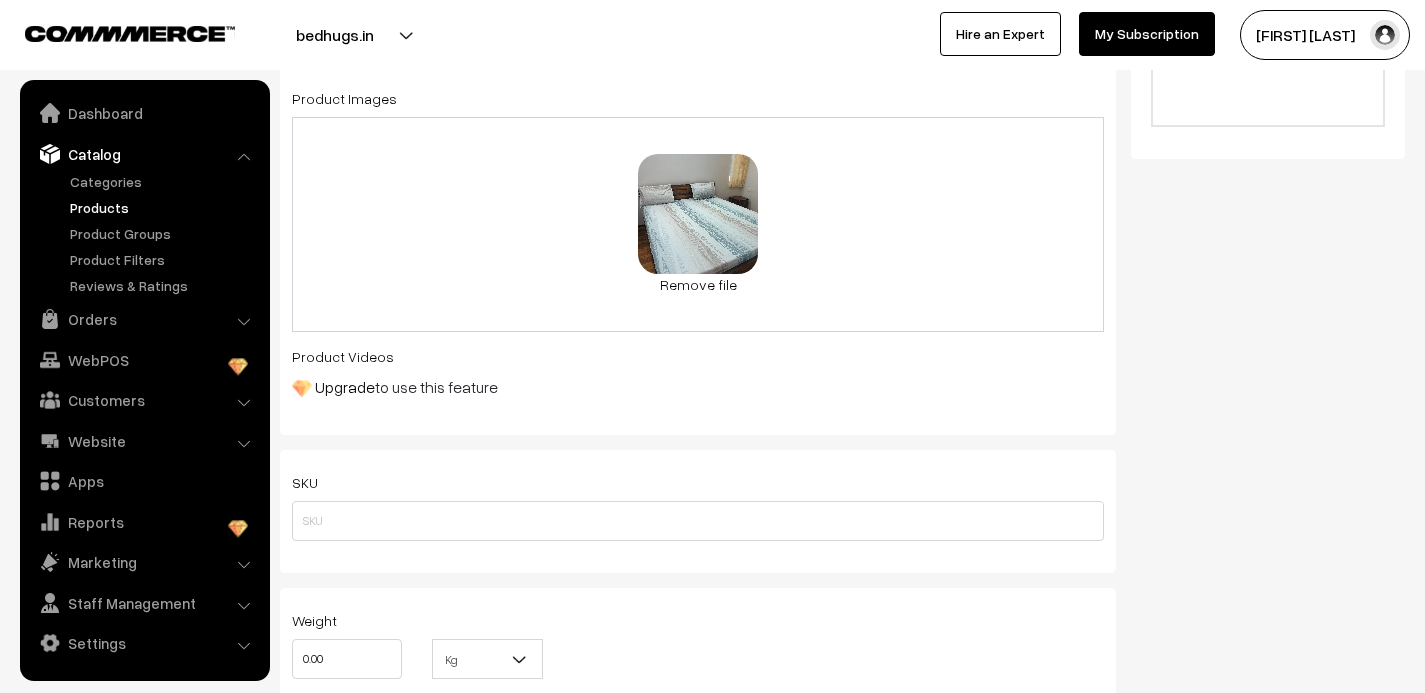 scroll, scrollTop: 0, scrollLeft: 0, axis: both 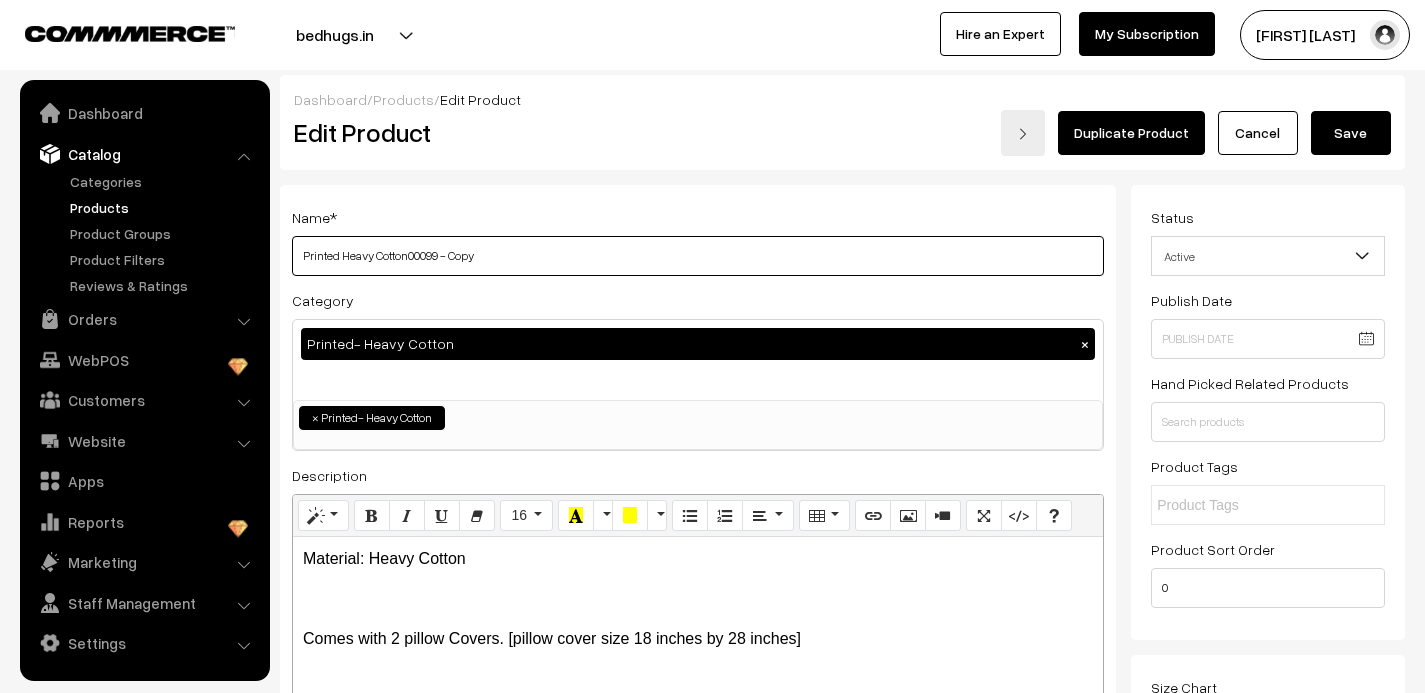 click on "Printed Heavy Cotton00099 - Copy" at bounding box center (698, 256) 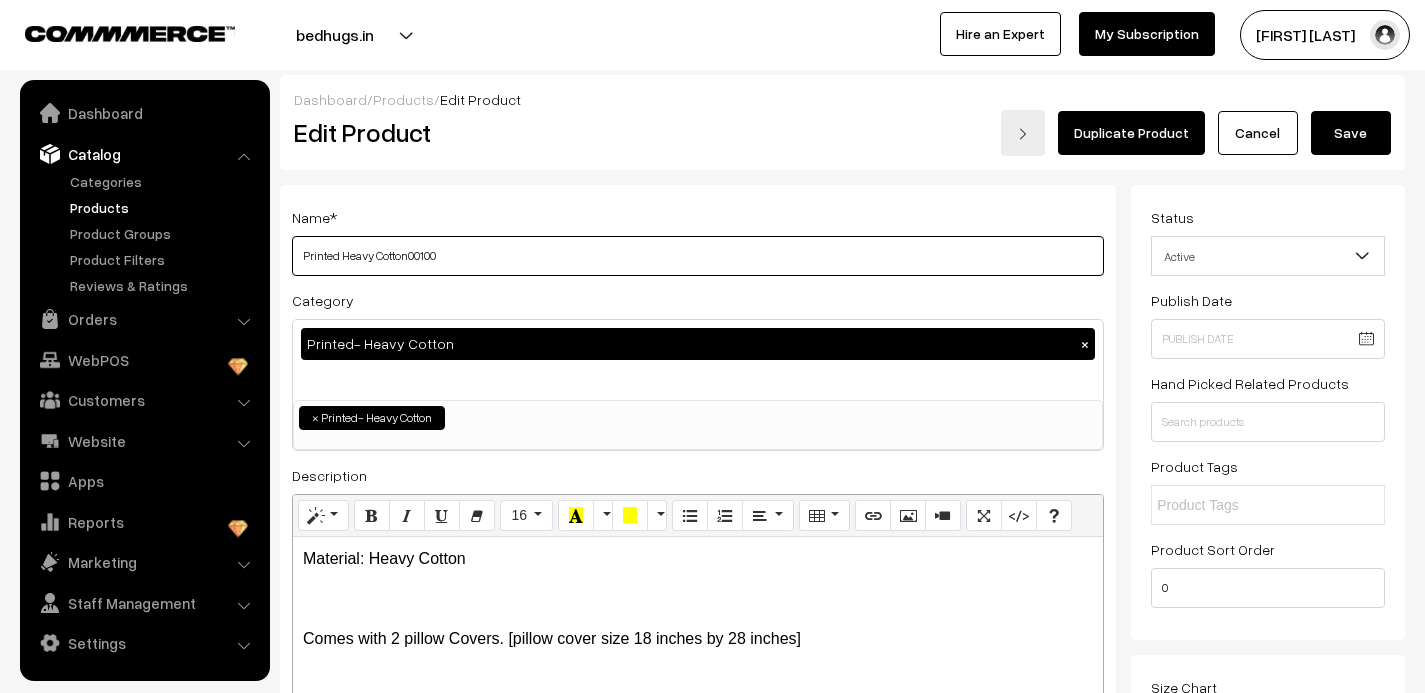 type on "Printed Heavy Cotton00100" 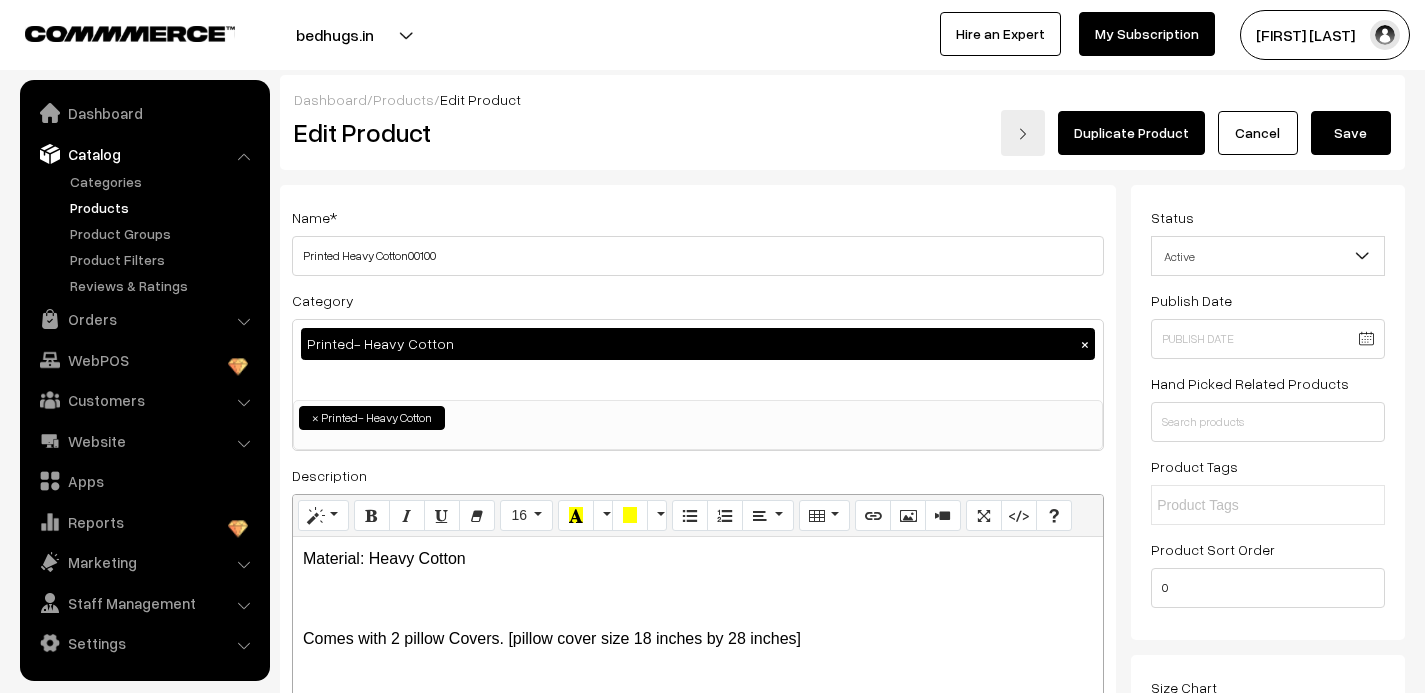 click on "Save" at bounding box center (1351, 133) 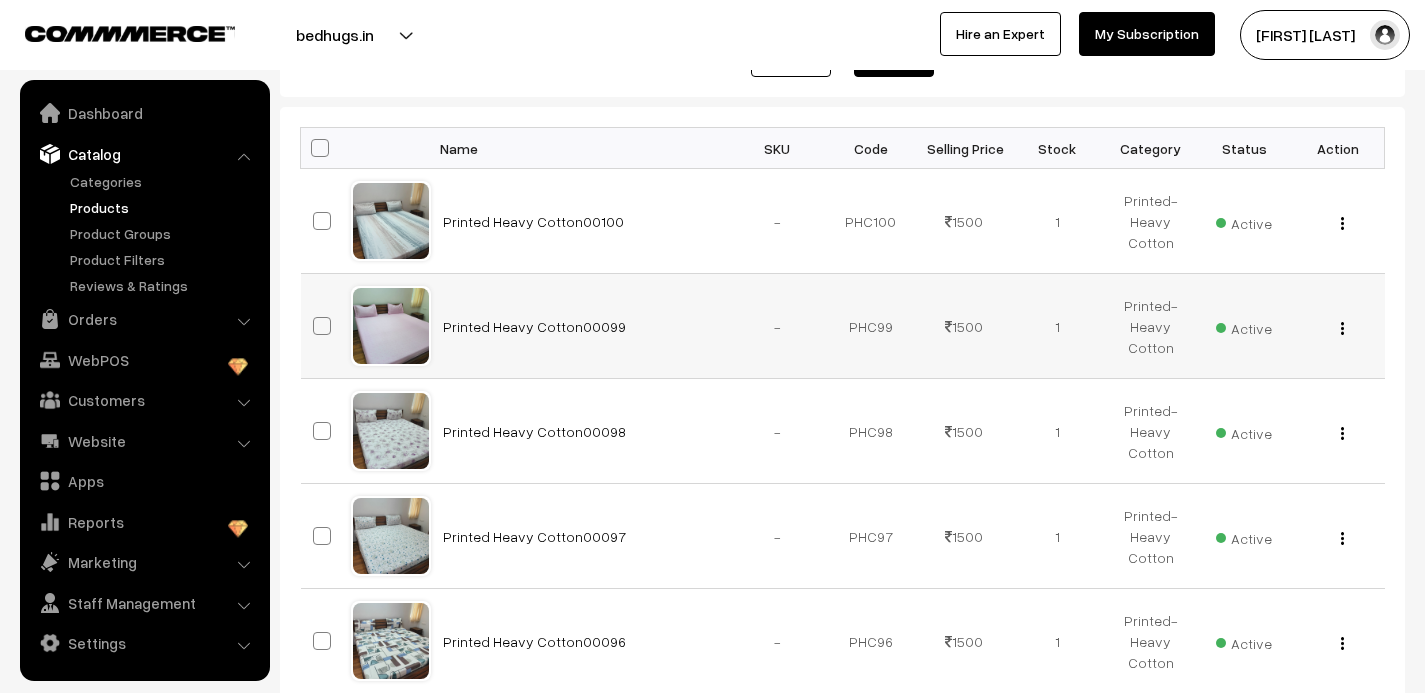 scroll, scrollTop: 327, scrollLeft: 0, axis: vertical 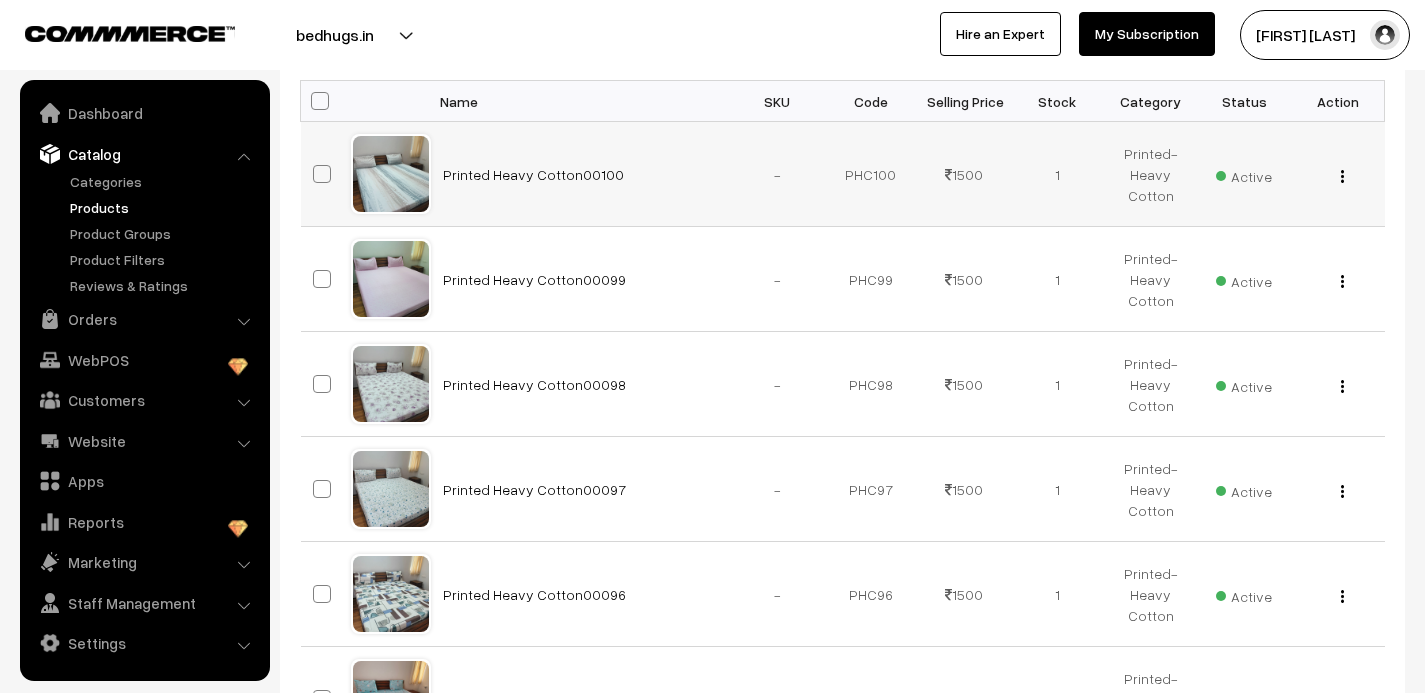 click at bounding box center (1342, 176) 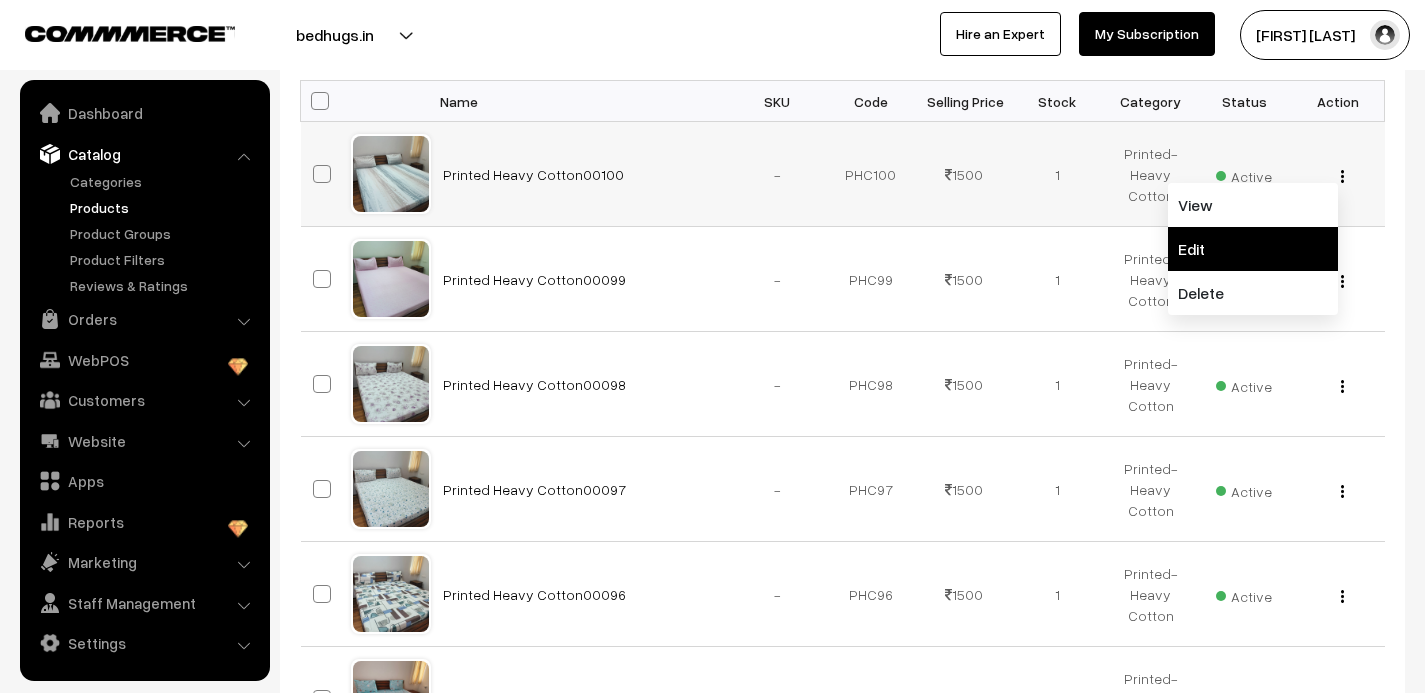 click on "Edit" at bounding box center (1253, 249) 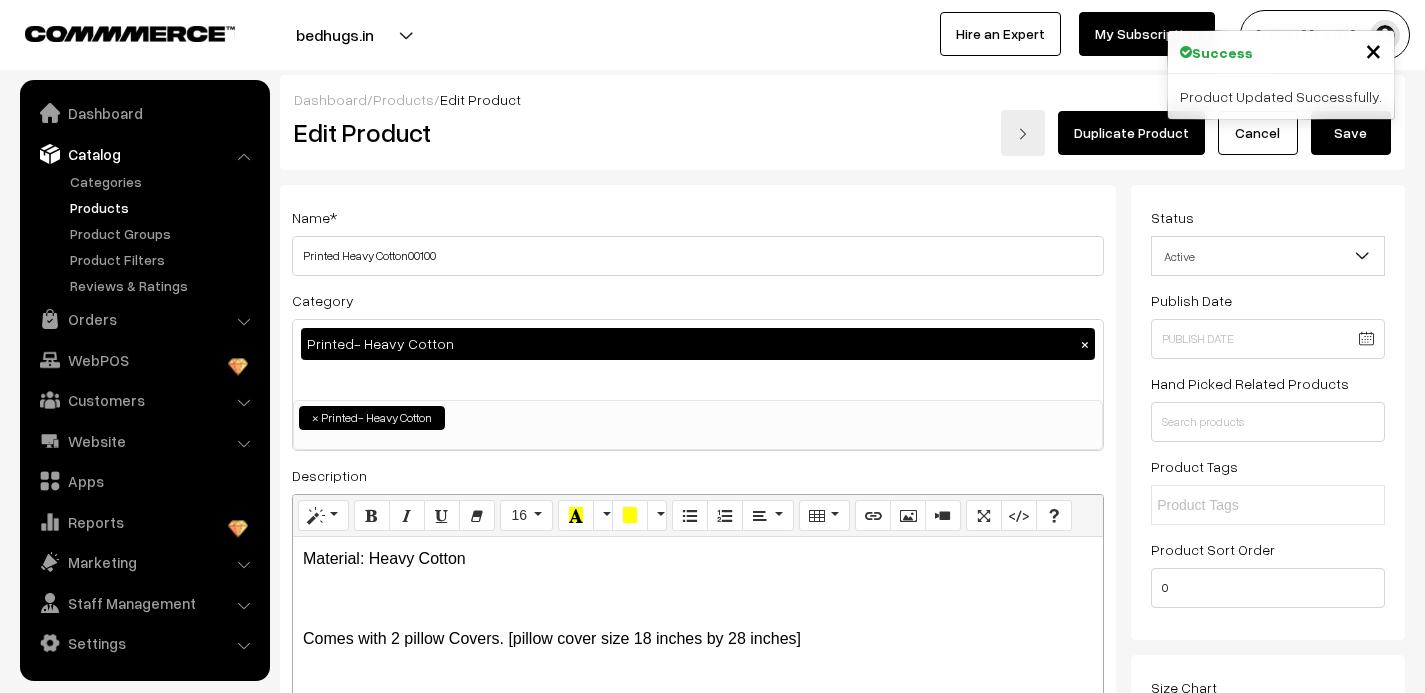 scroll, scrollTop: 0, scrollLeft: 0, axis: both 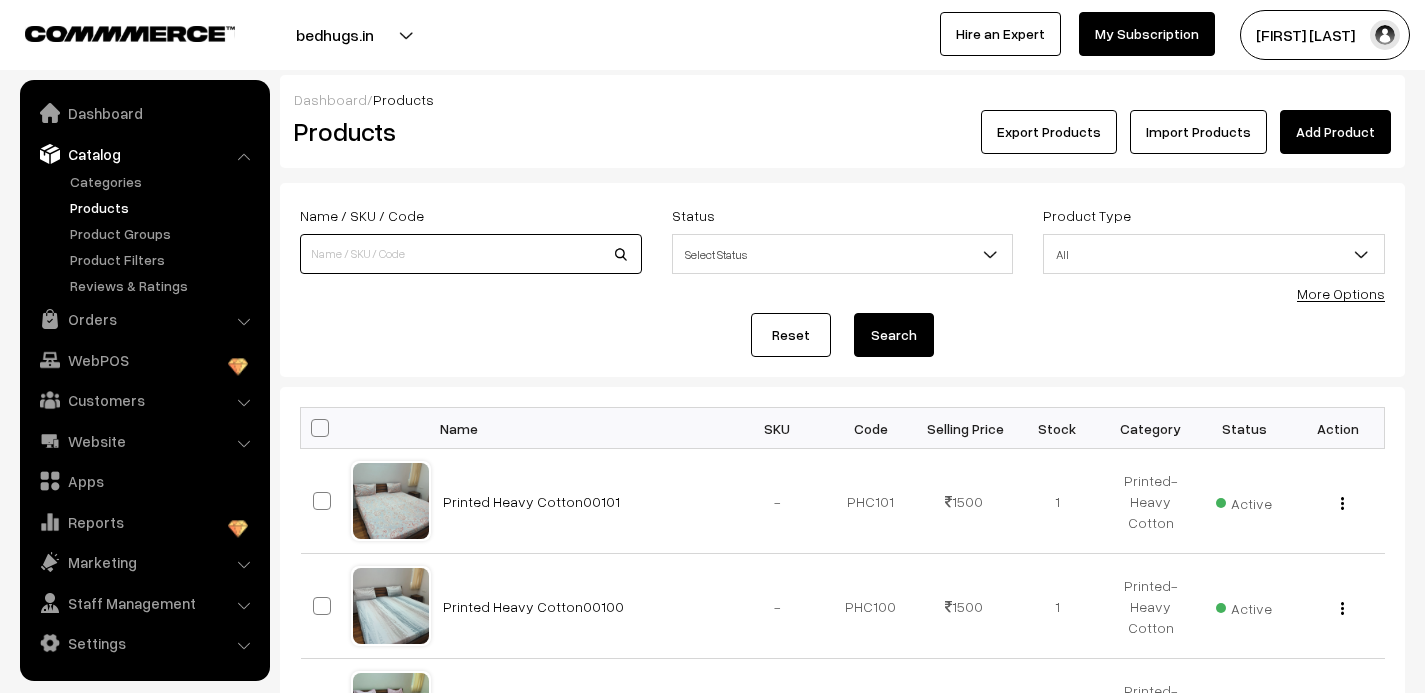 click at bounding box center [471, 254] 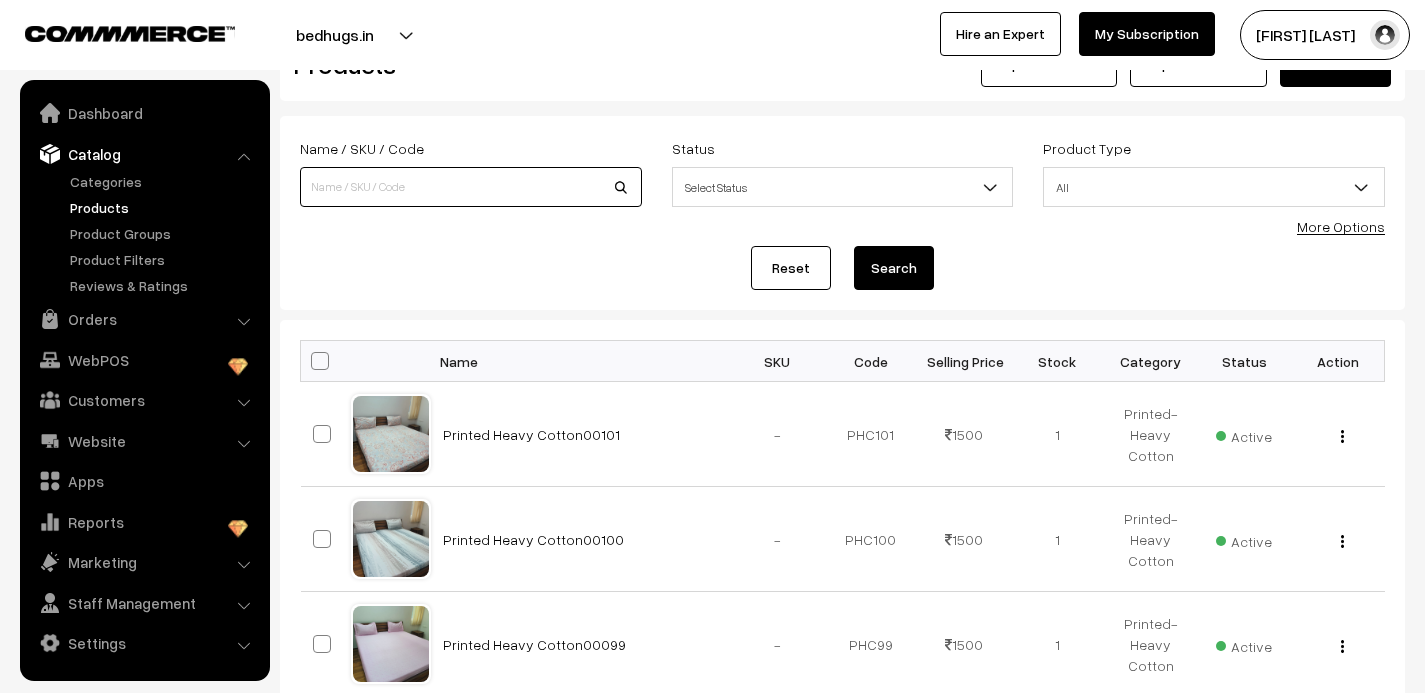 scroll, scrollTop: 57, scrollLeft: 0, axis: vertical 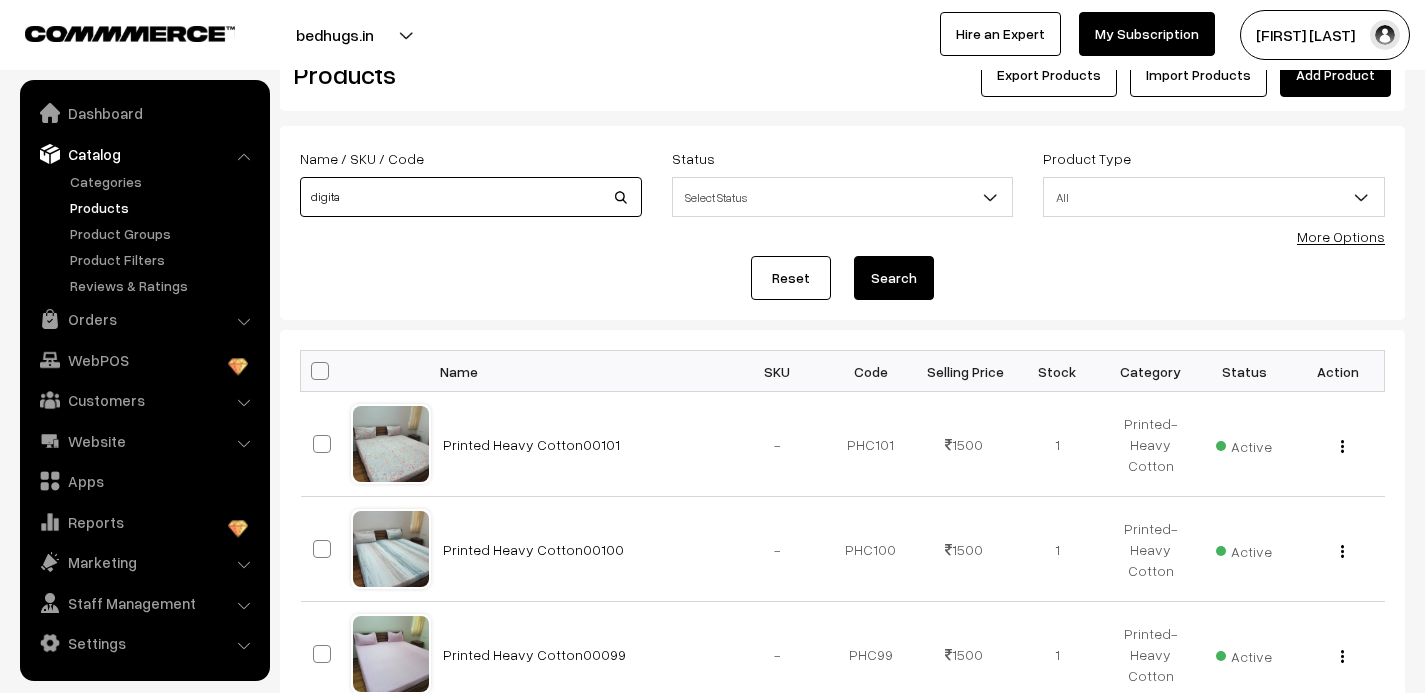 type on "digita" 